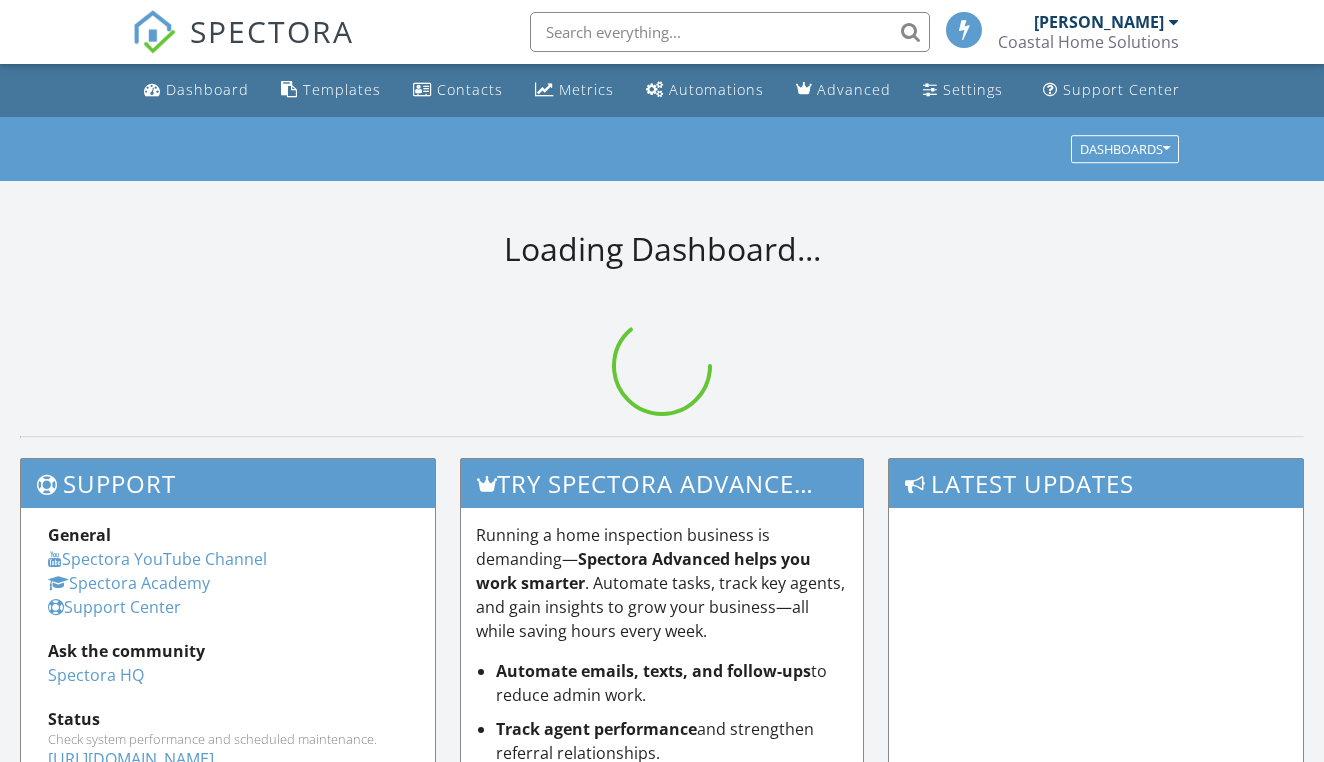 scroll, scrollTop: 0, scrollLeft: 0, axis: both 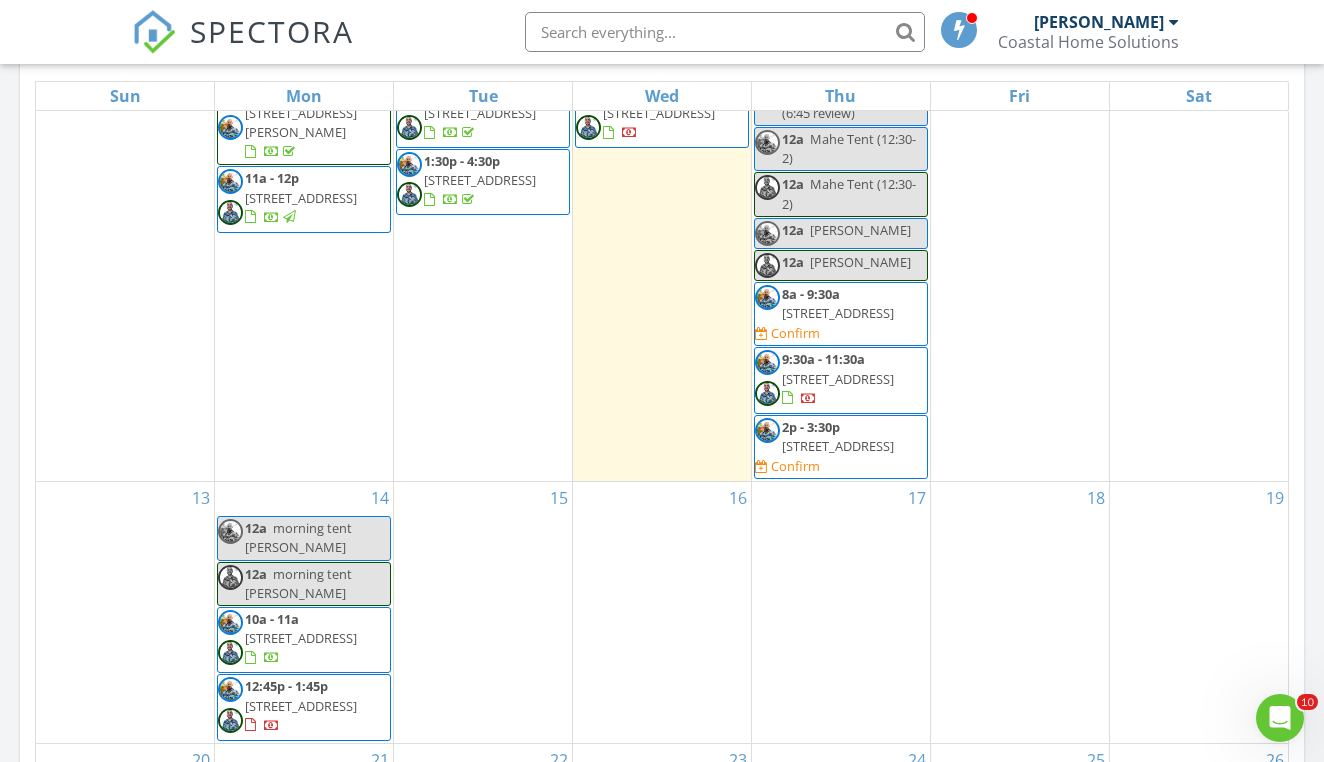 click on "[STREET_ADDRESS]" at bounding box center (838, 446) 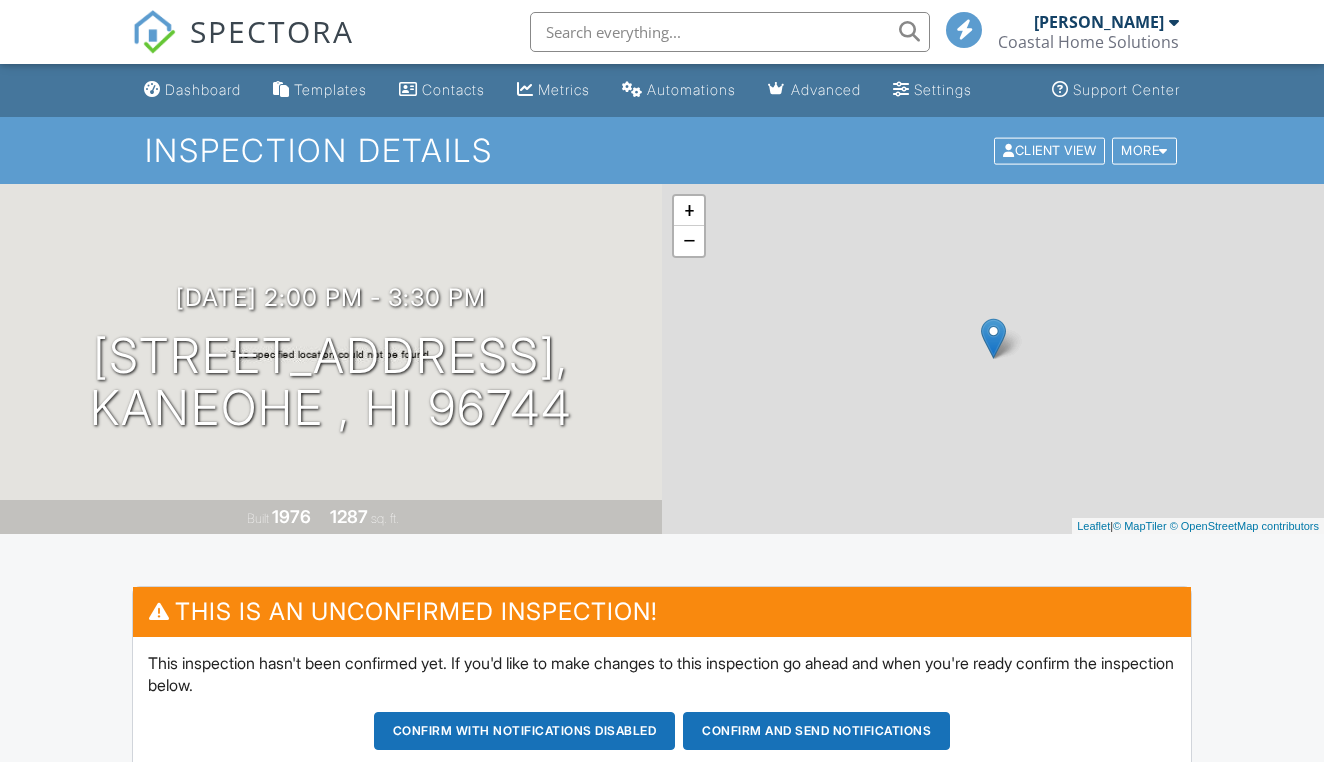 scroll, scrollTop: 0, scrollLeft: 0, axis: both 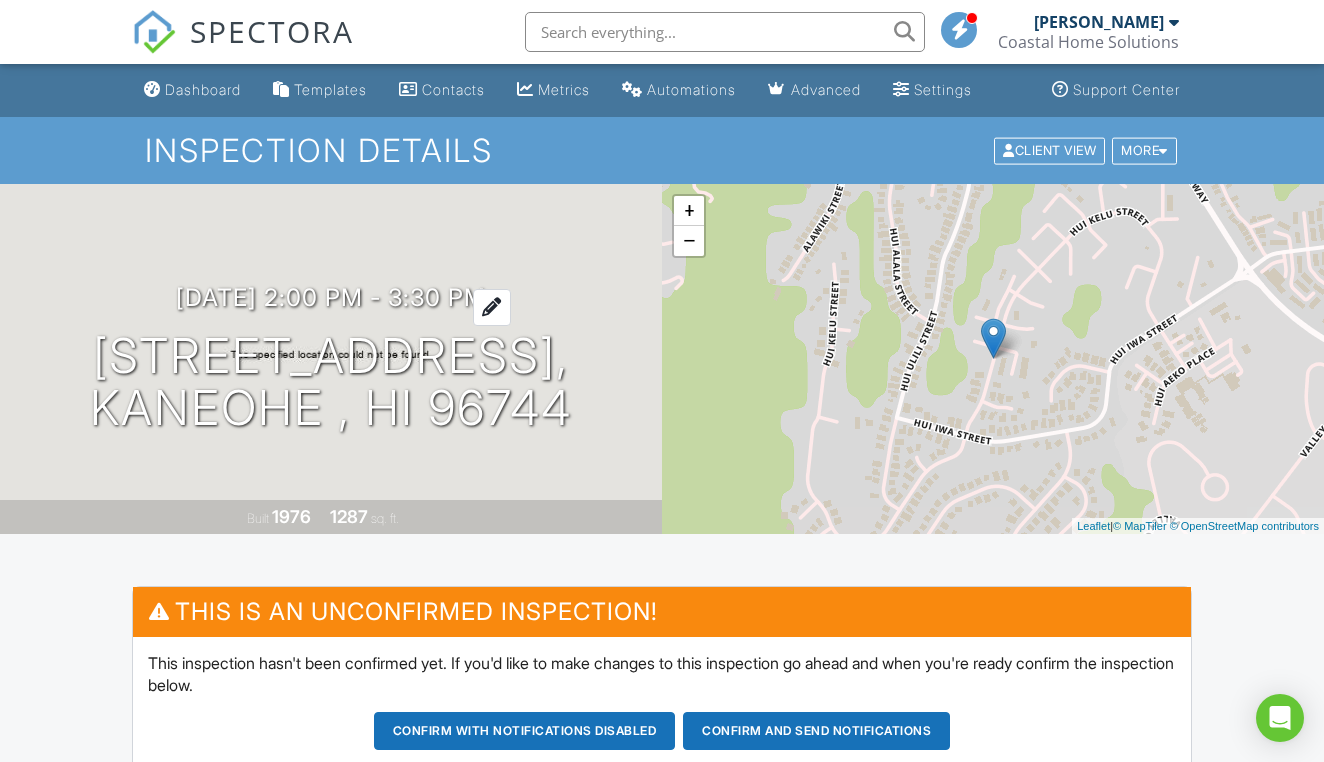 click on "[DATE]  2:00 pm
- 3:30 pm" at bounding box center (331, 297) 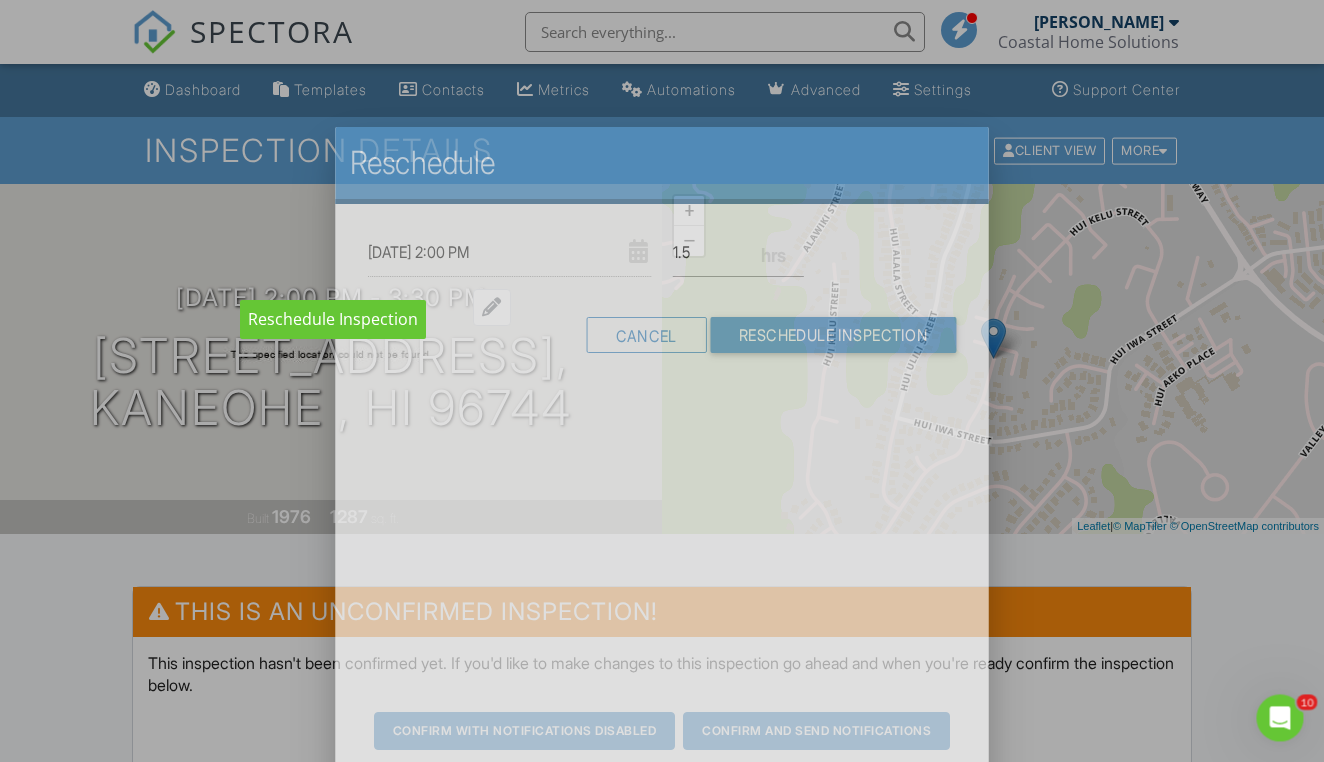 scroll, scrollTop: 0, scrollLeft: 0, axis: both 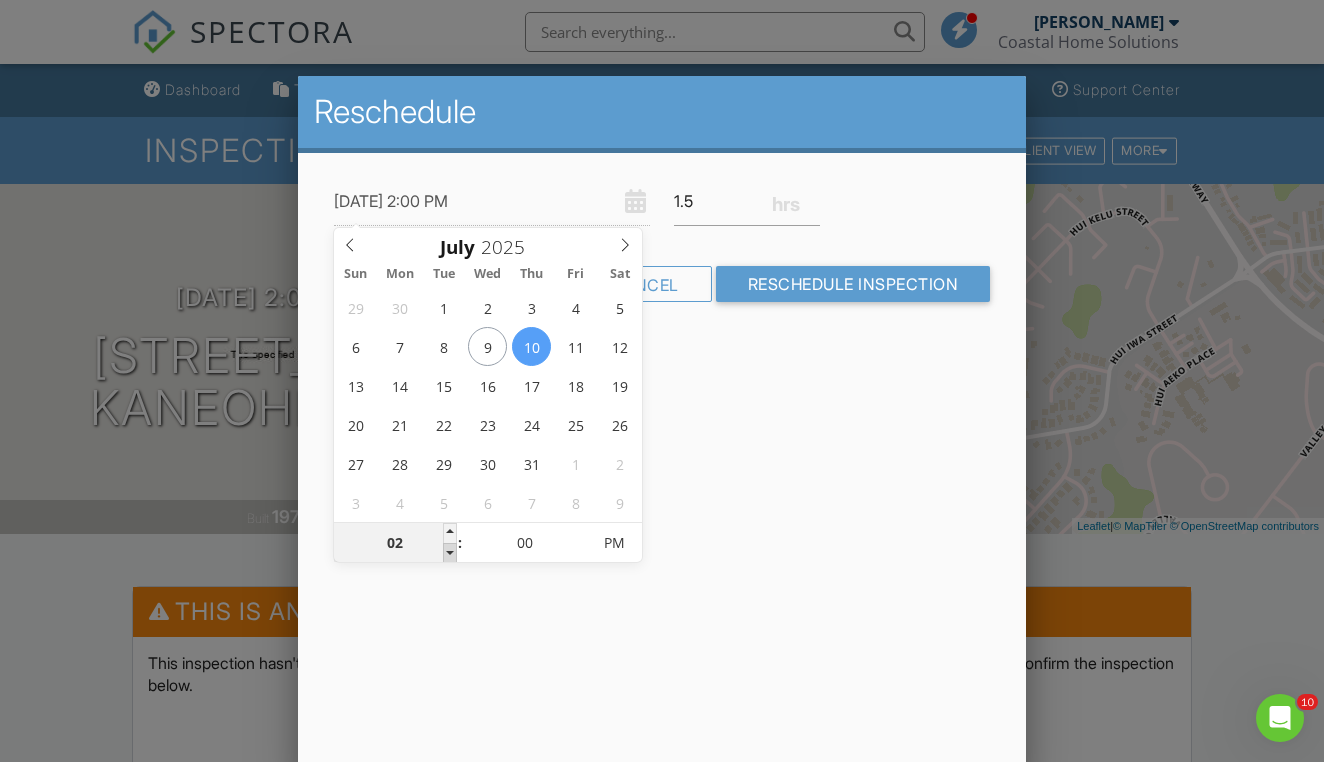 type on "07/10/2025 1:00 PM" 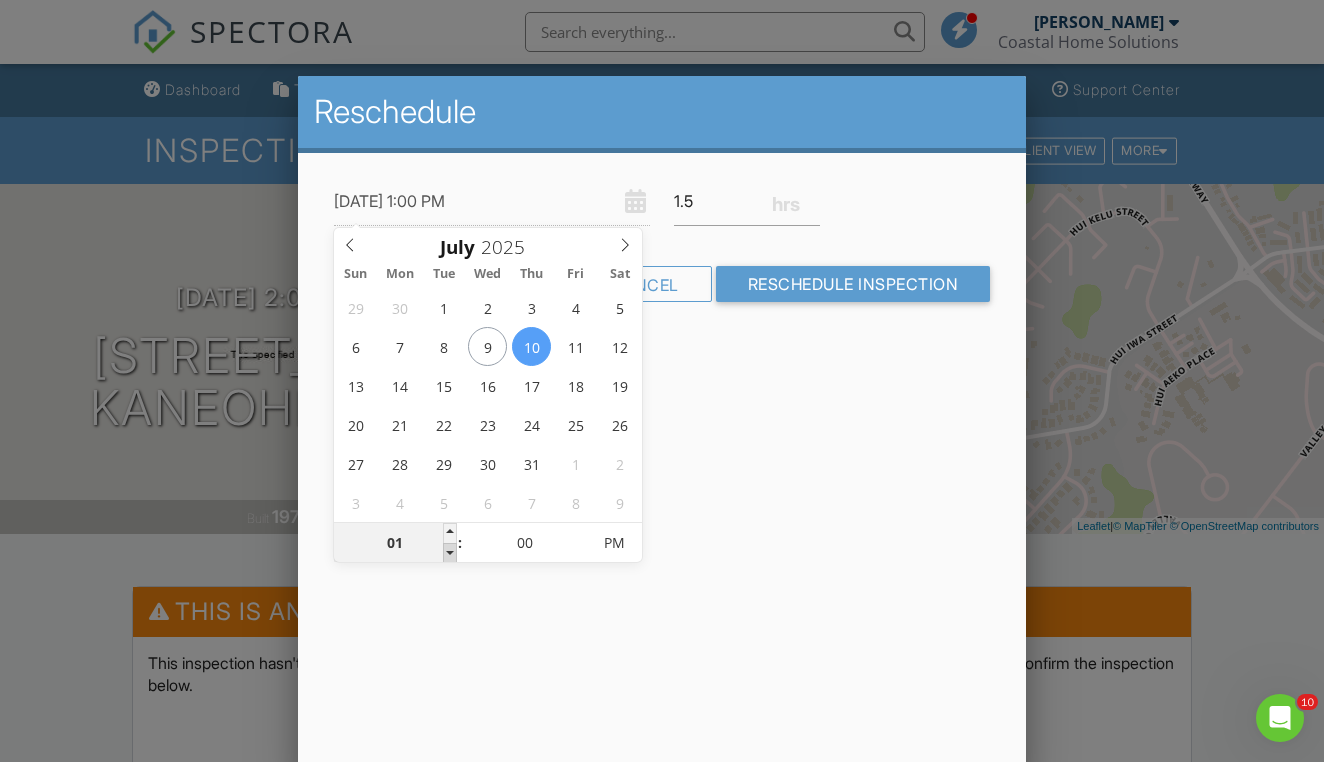 click at bounding box center (450, 553) 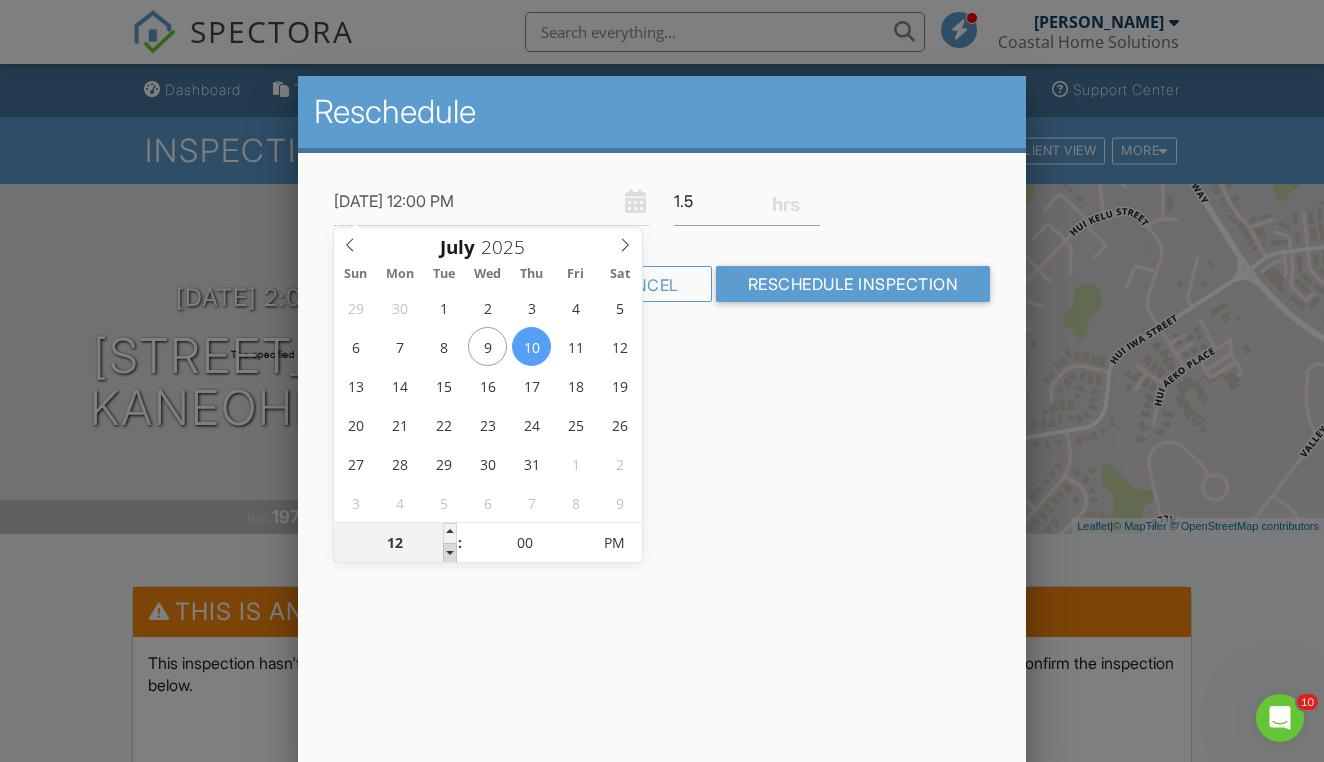 click at bounding box center [450, 553] 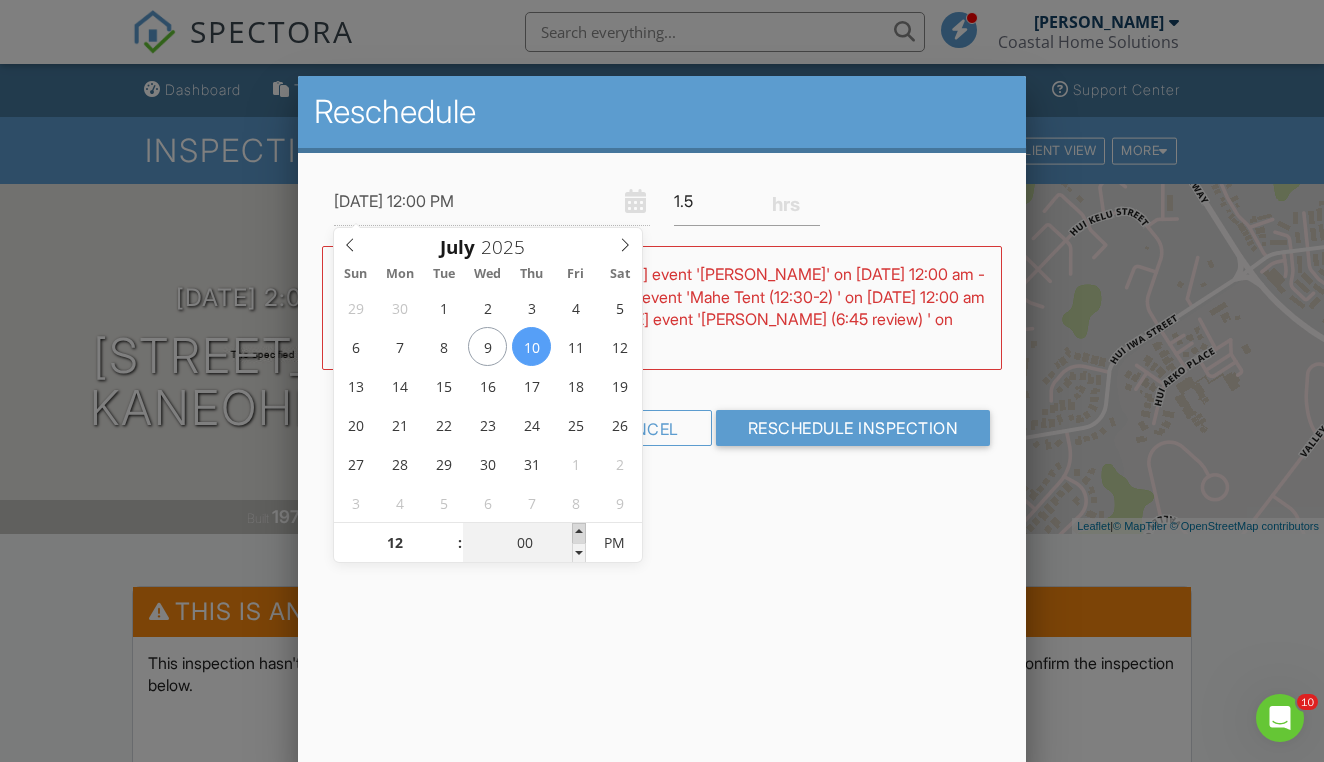 type on "07/10/2025 12:05 PM" 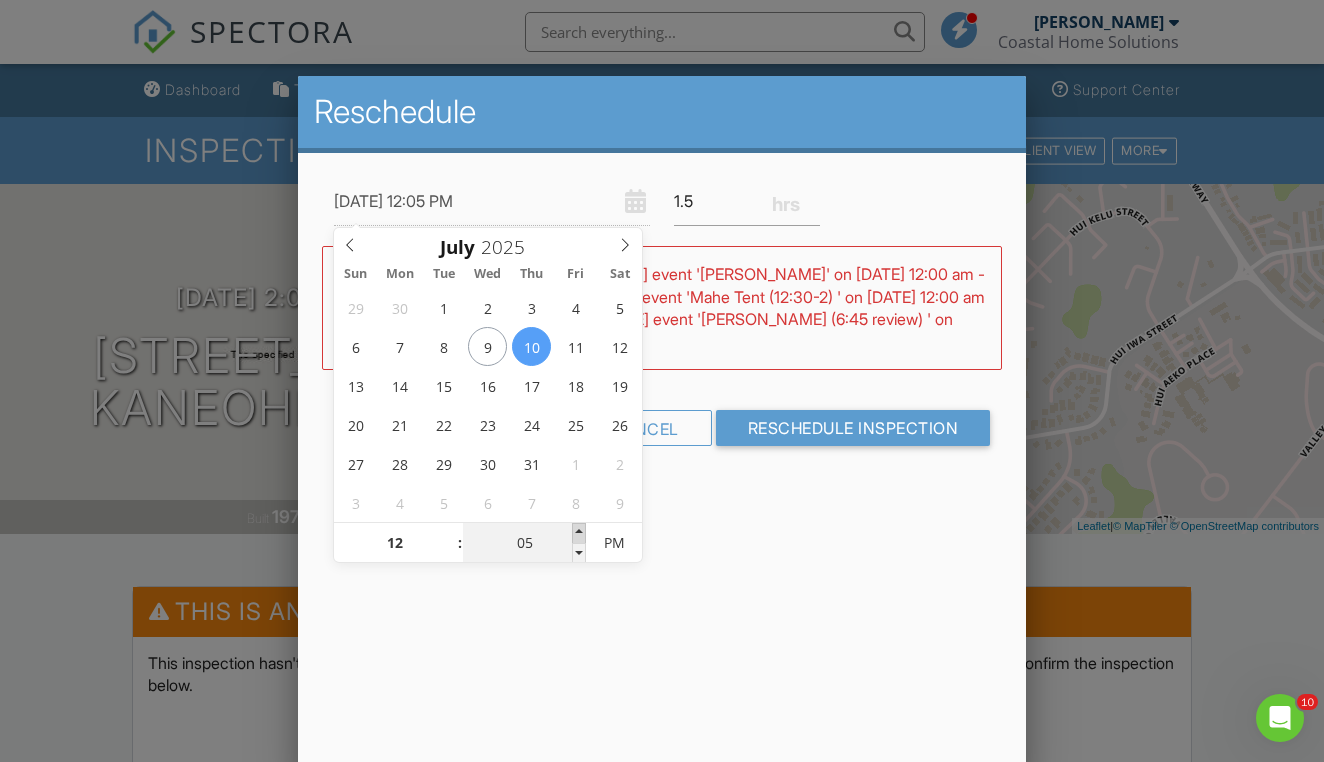 click at bounding box center [579, 533] 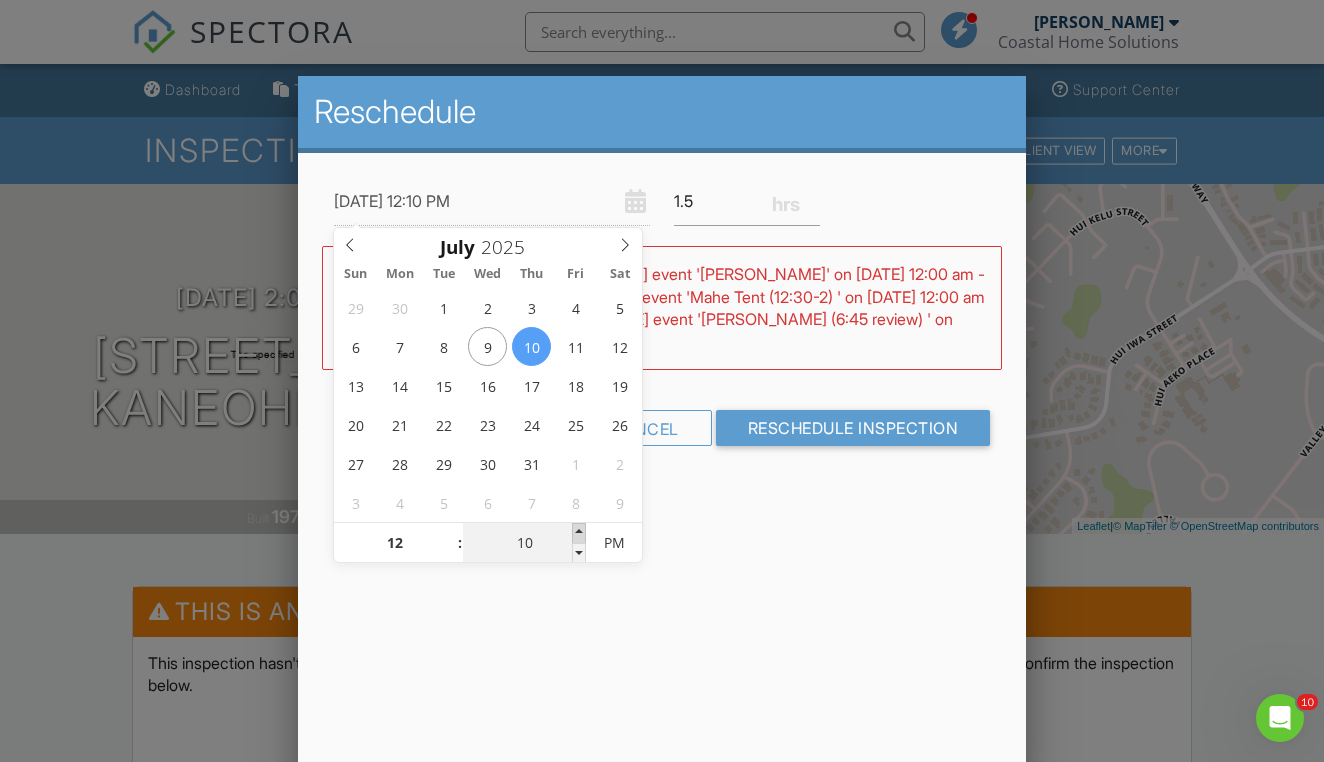 click at bounding box center [579, 533] 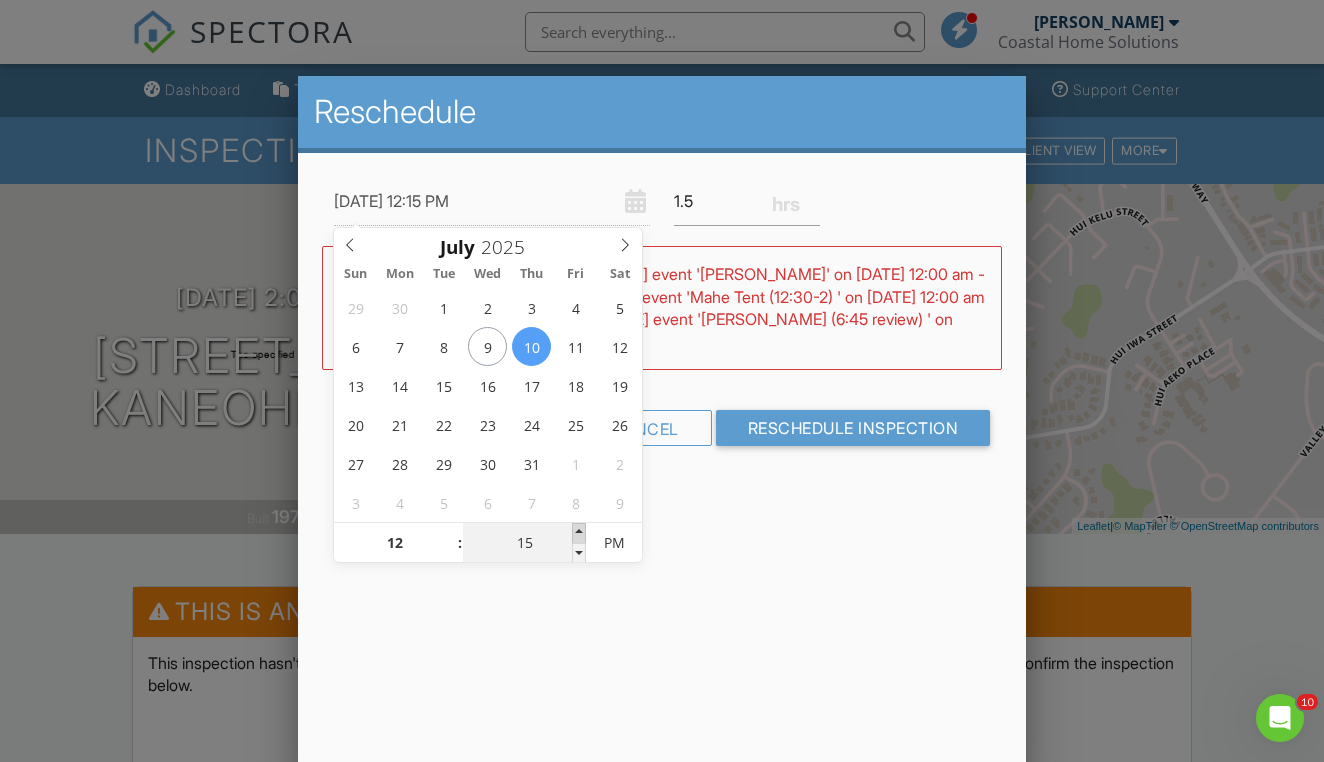 click at bounding box center [579, 533] 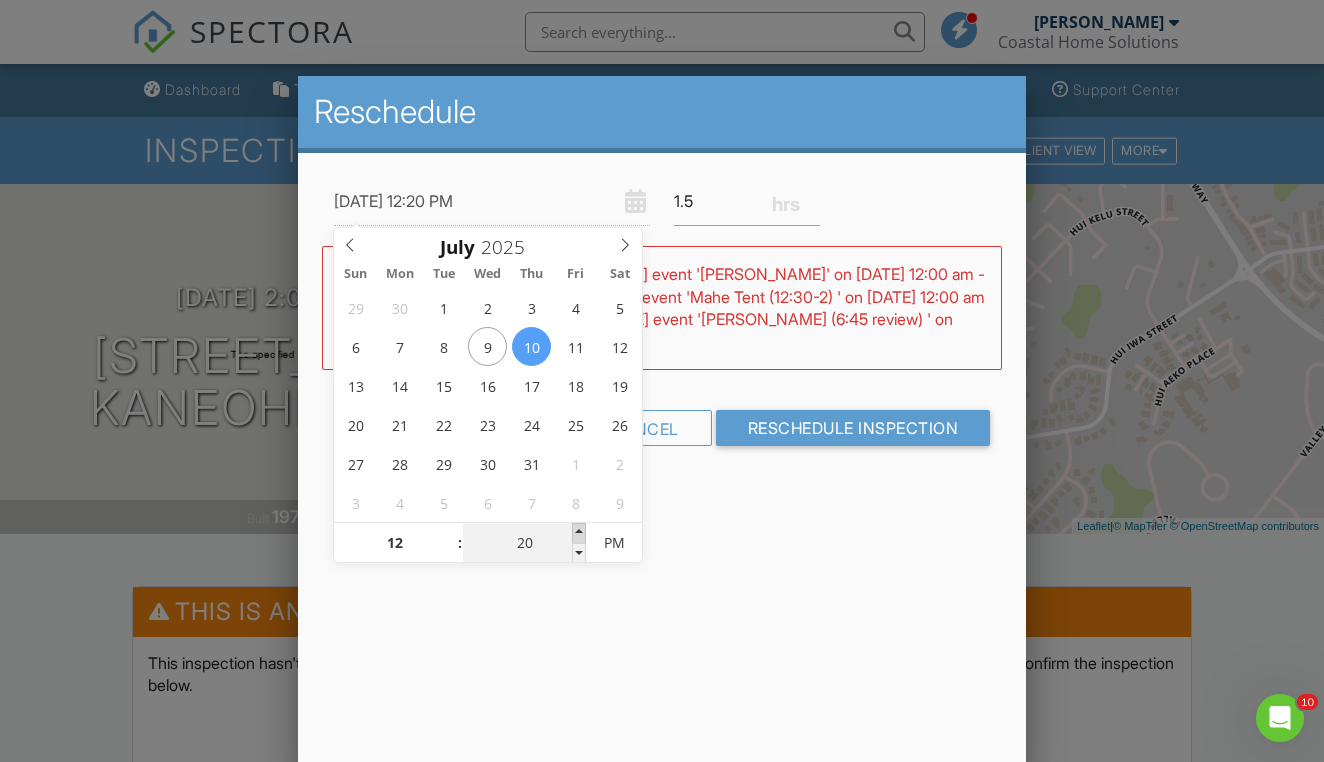 click at bounding box center [579, 533] 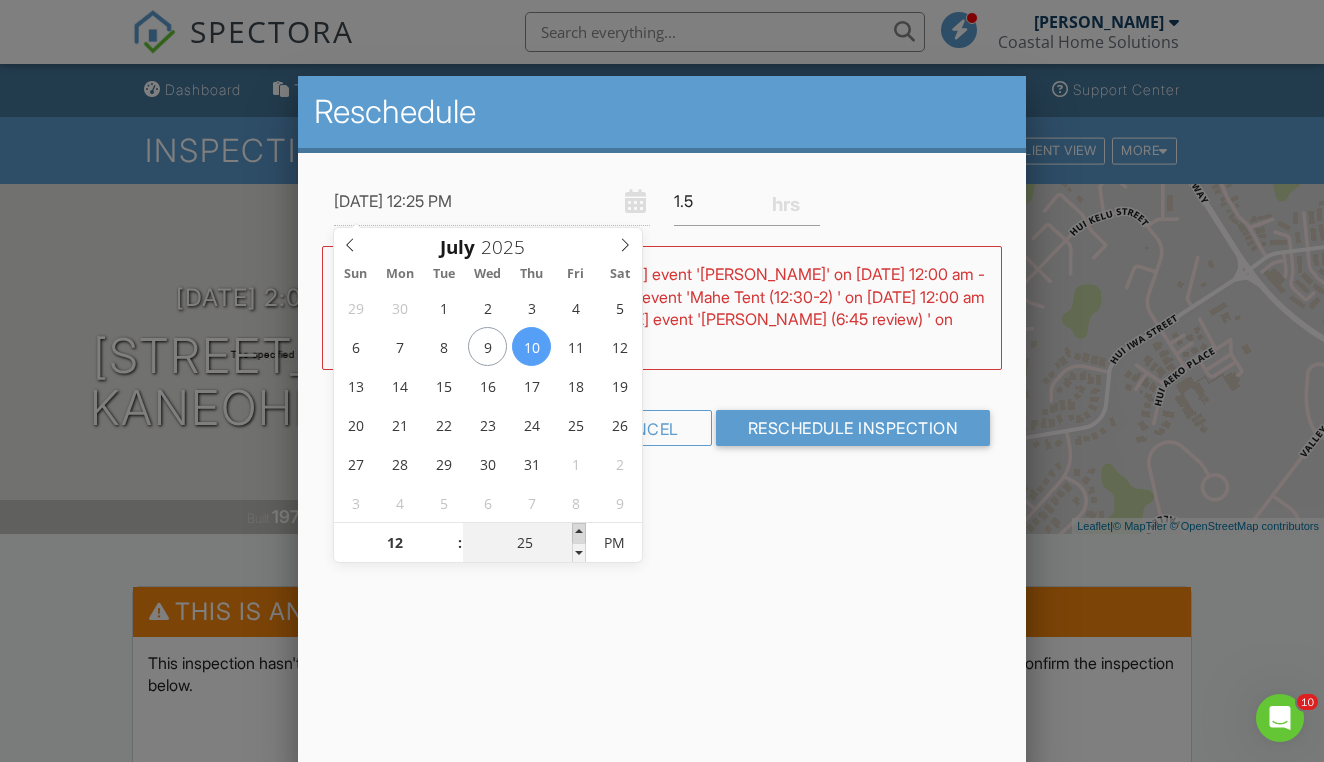 click at bounding box center (579, 533) 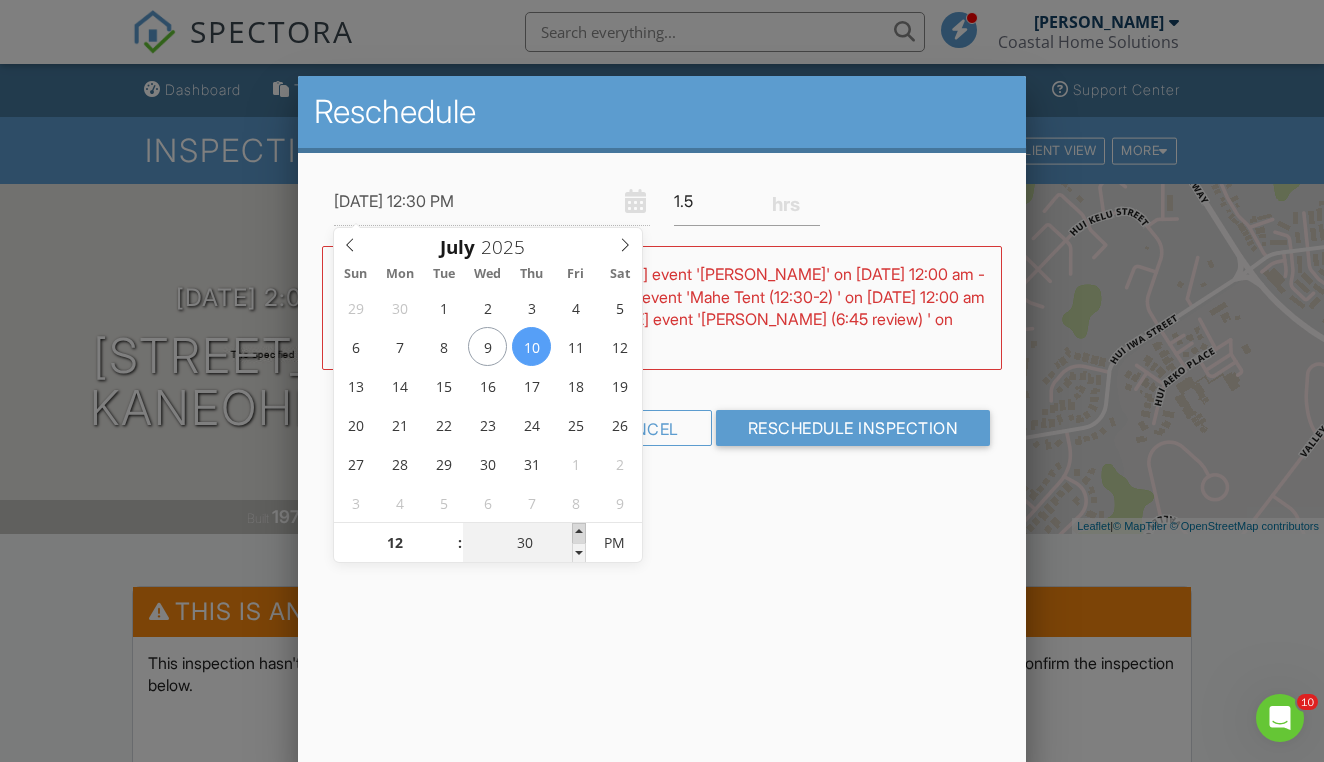 click at bounding box center (579, 533) 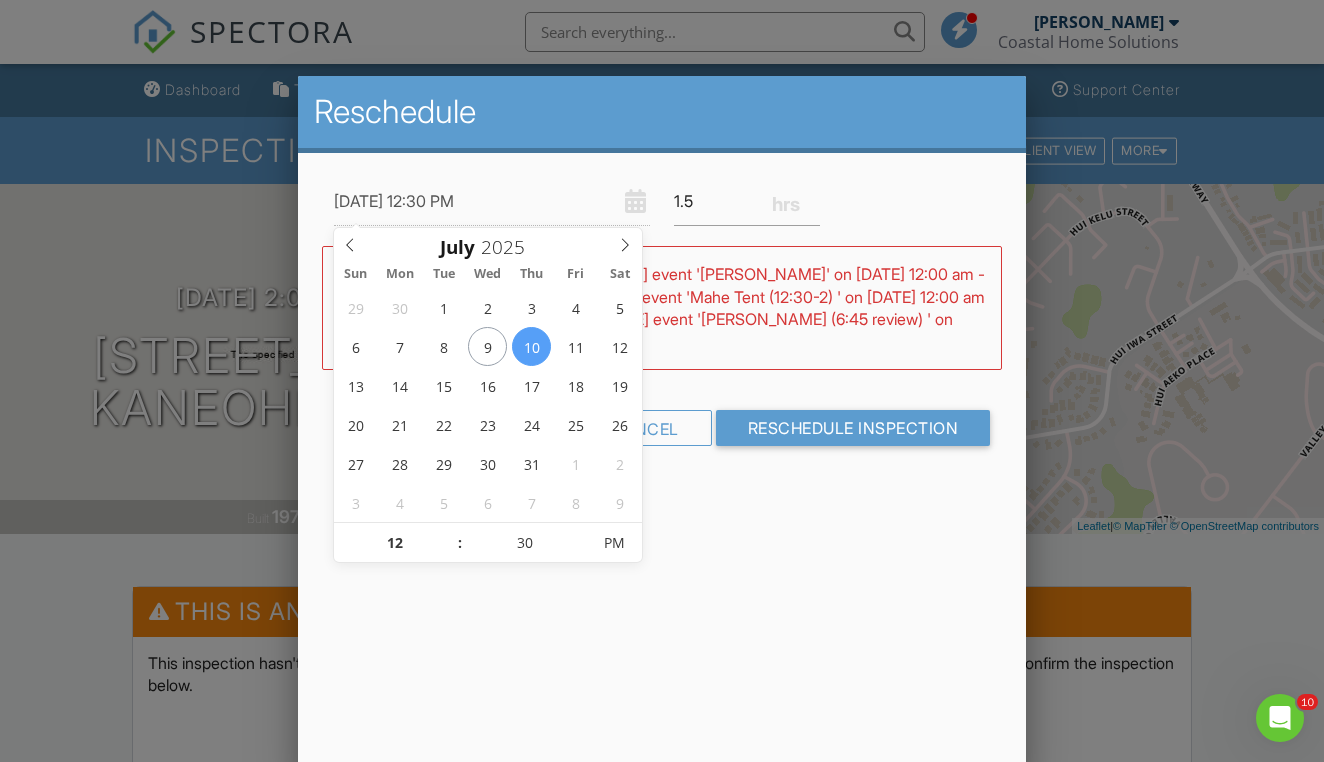 click on "Reschedule
07/10/2025 12:30 PM
1.5
Warning: this date/time is in the past.
WARNING: Conflicts with Charles Burton's event 'Sara M Tent' on 07/10/2025 12:00 am - 12:00 am. Conflicts with Charles Burton's event 'Mahe Tent (12:30-2) ' on 07/10/2025 12:00 am - 12:00 am. Conflicts with Charles Burton's event 'Caitlin Tent (6:45 review) ' on 07/10/2025 12:00 am - 12:00 am.
Cancel
Reschedule Inspection" at bounding box center [662, 426] 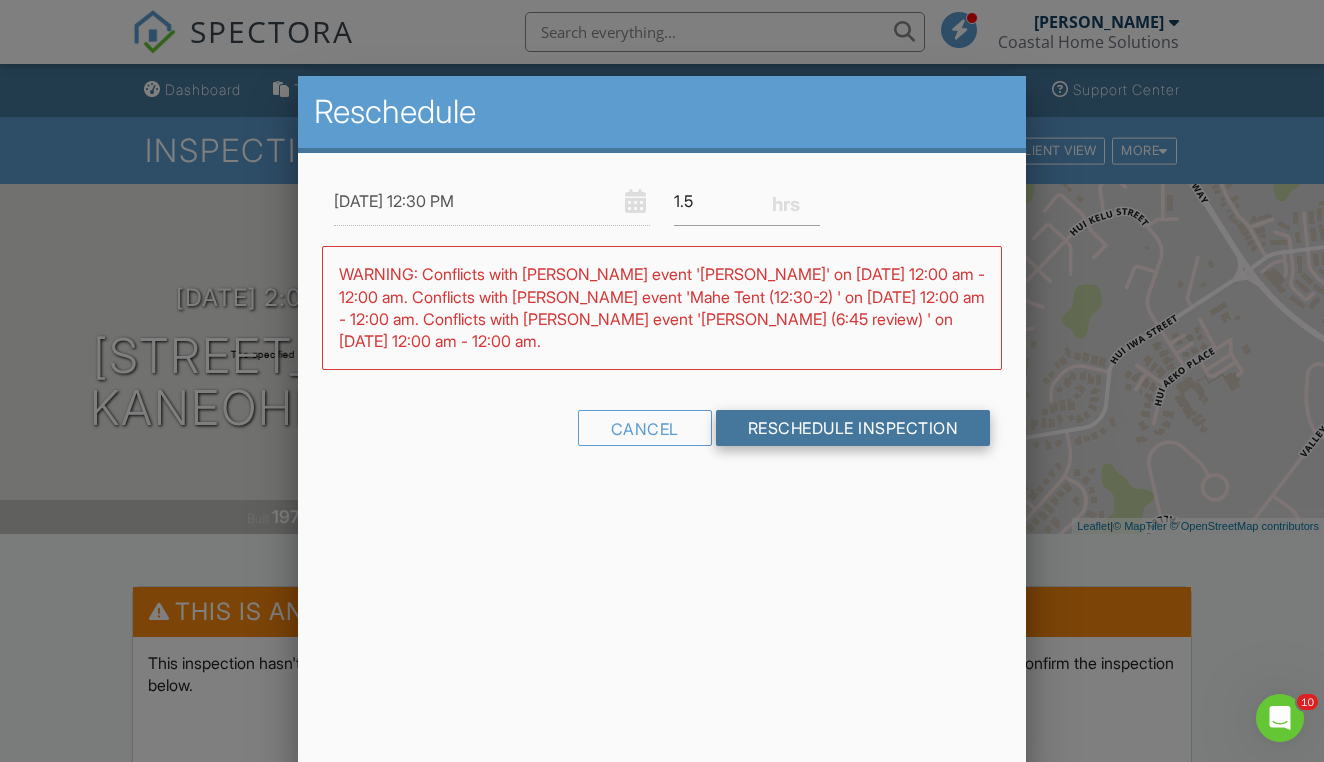 click on "Reschedule Inspection" at bounding box center (853, 428) 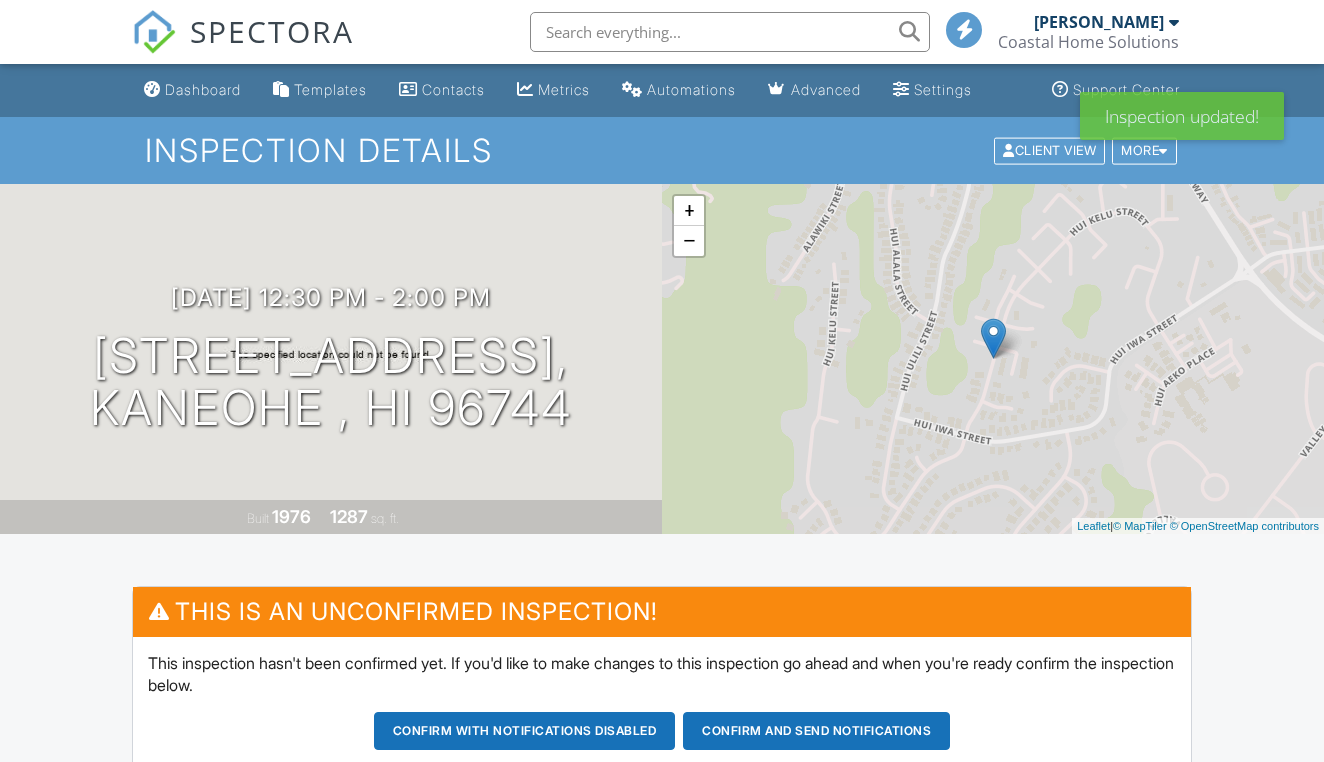scroll, scrollTop: 0, scrollLeft: 0, axis: both 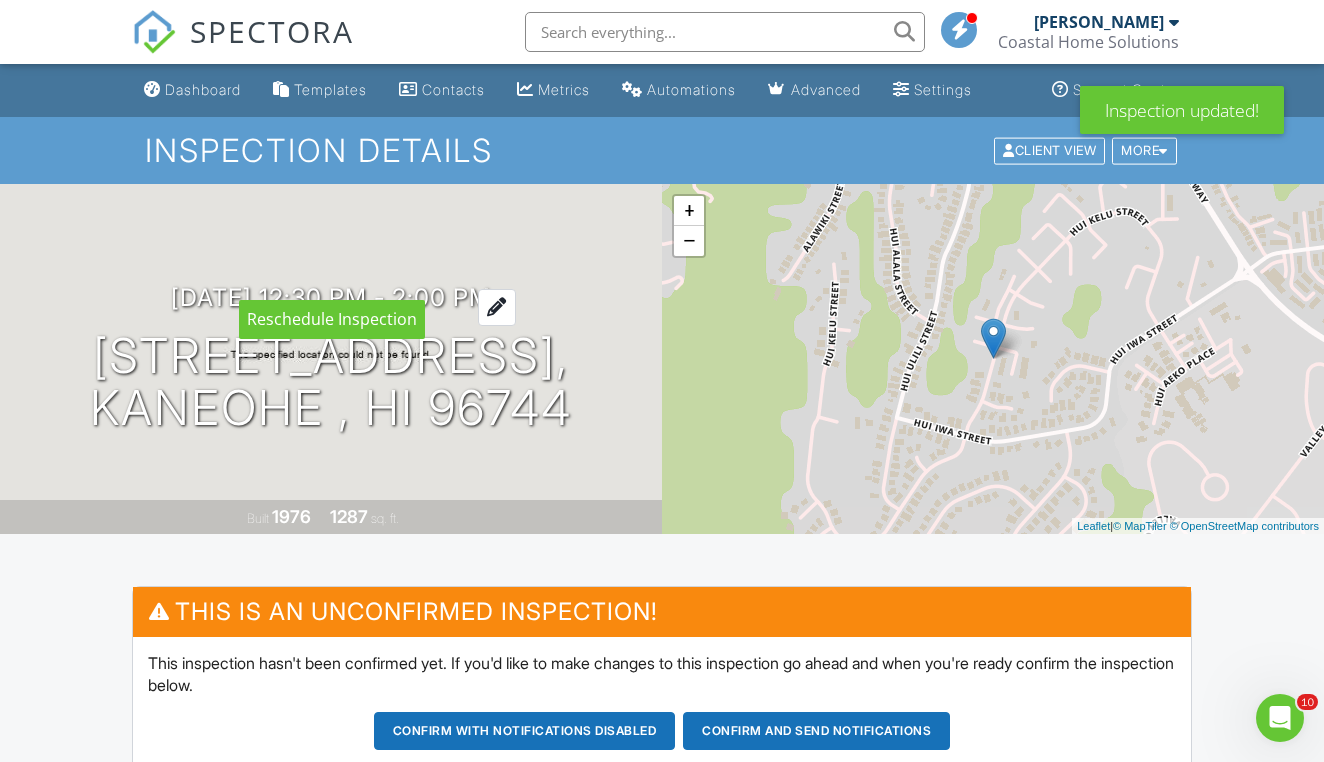 click on "07/10/2025 12:30 pm
- 2:00 pm" at bounding box center [331, 297] 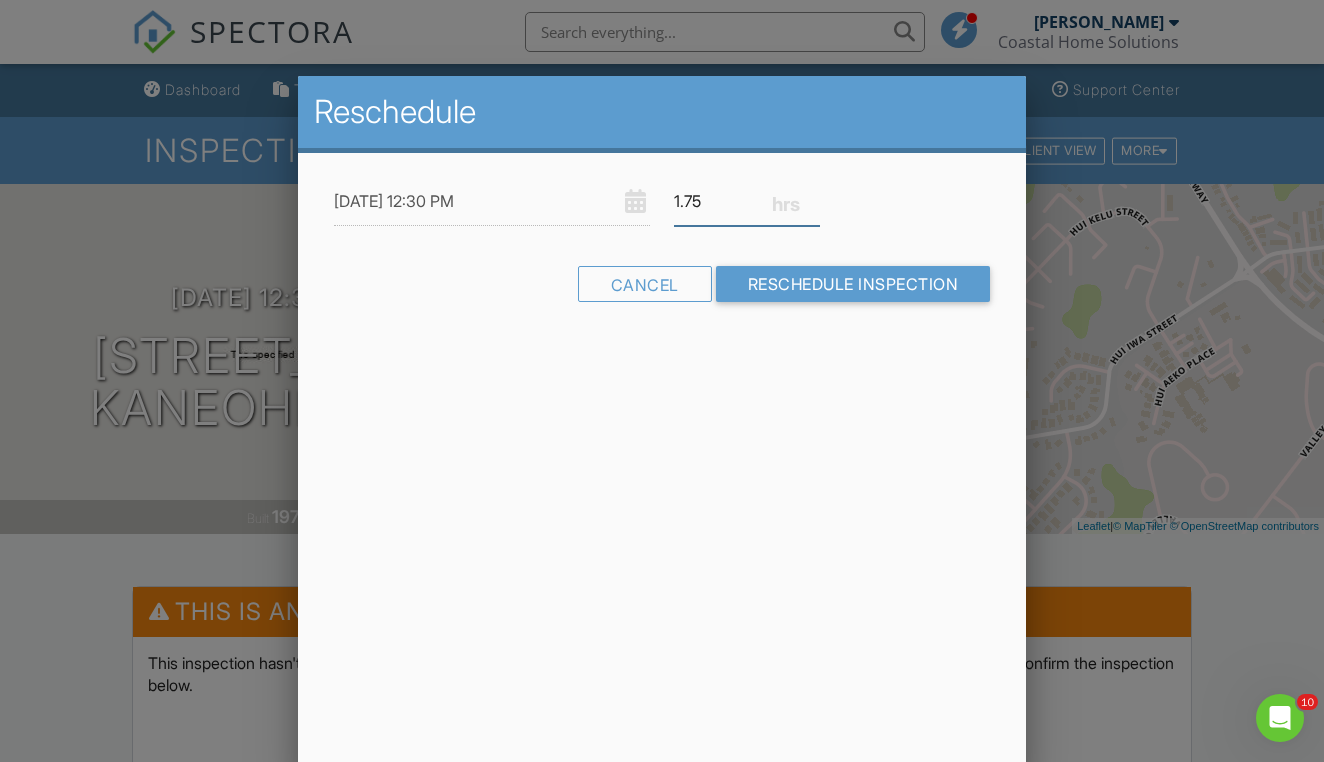 click on "1.75" at bounding box center (747, 201) 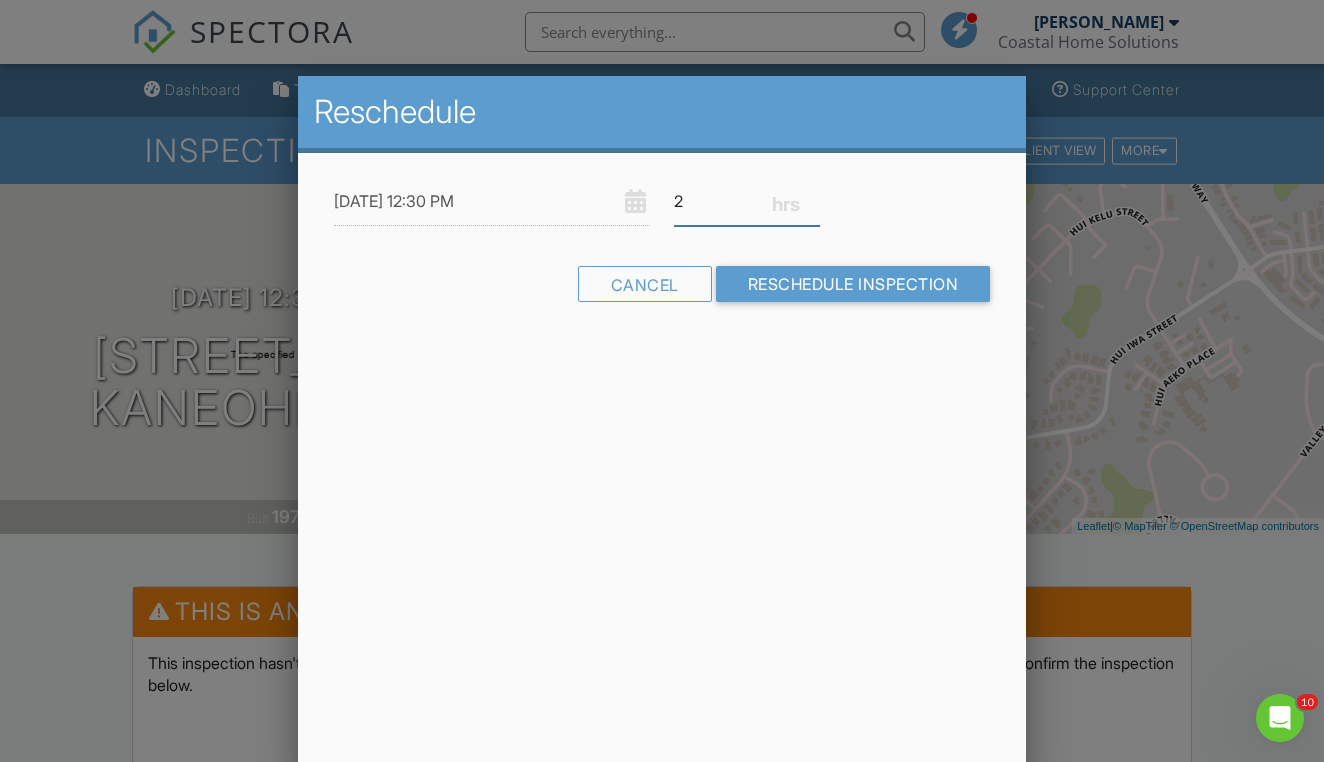 click on "2" at bounding box center [747, 201] 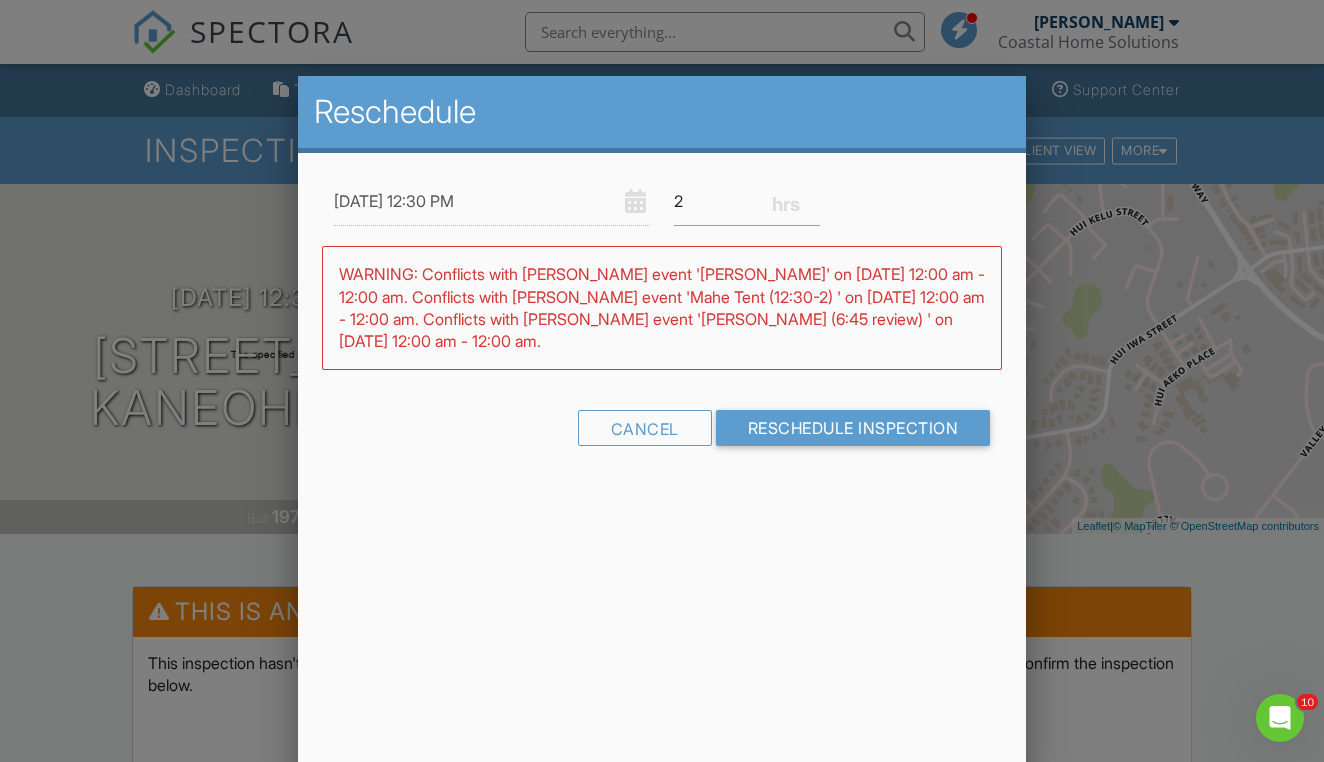 click on "07/10/2025 12:30 PM" at bounding box center (492, 201) 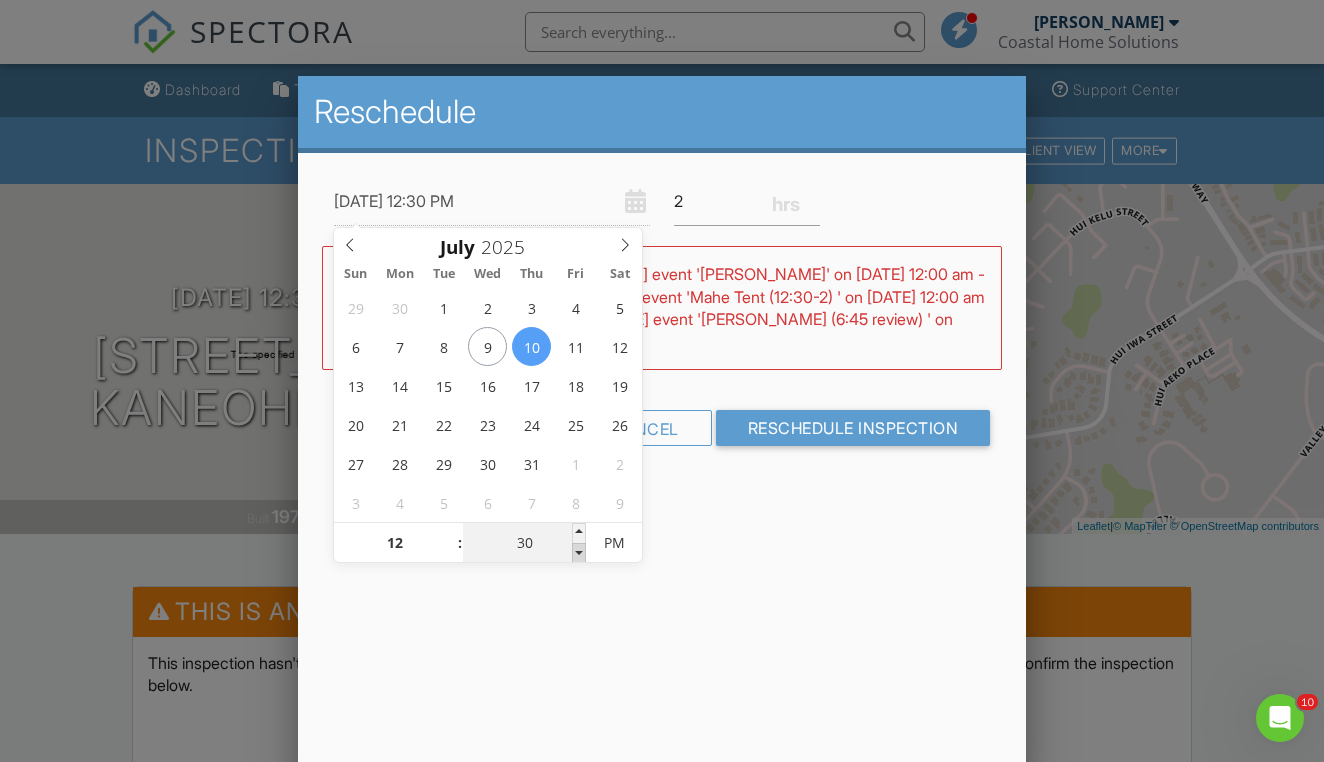 type on "07/10/2025 12:25 PM" 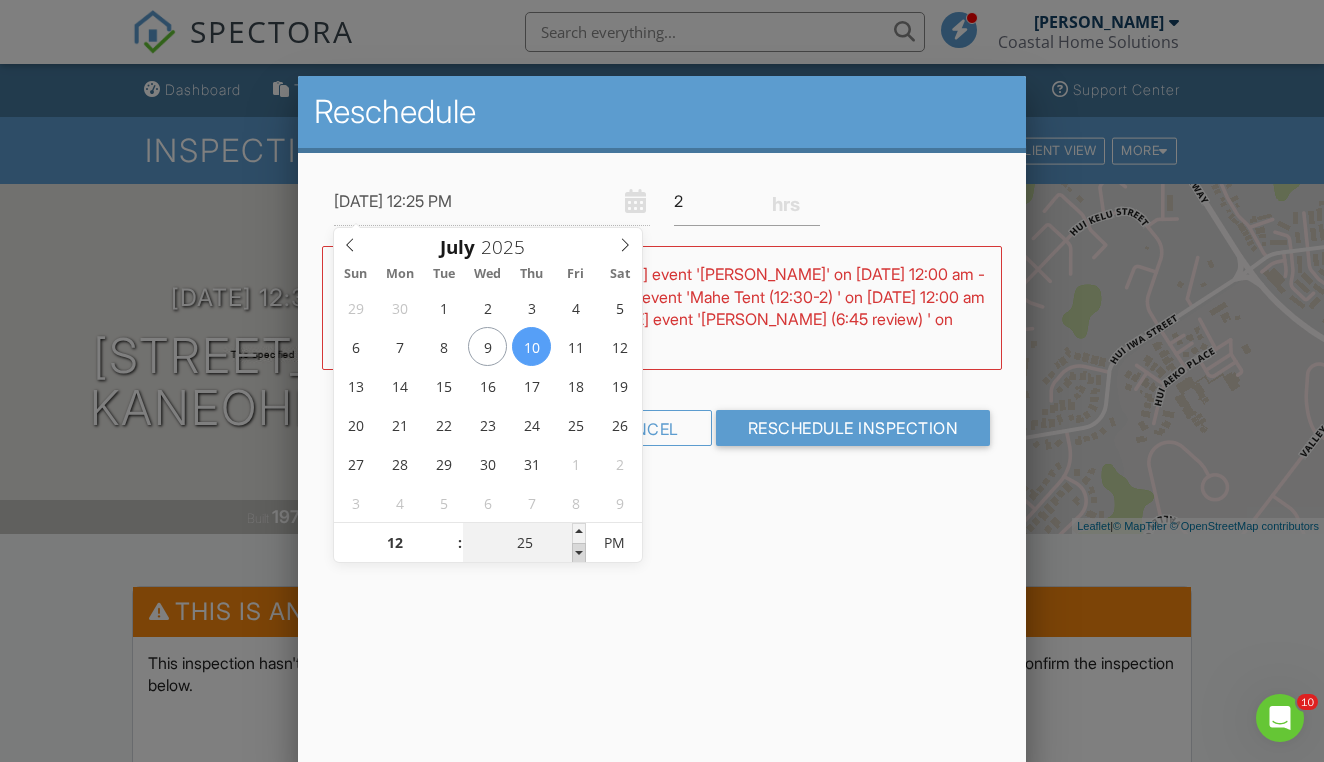 click at bounding box center (579, 553) 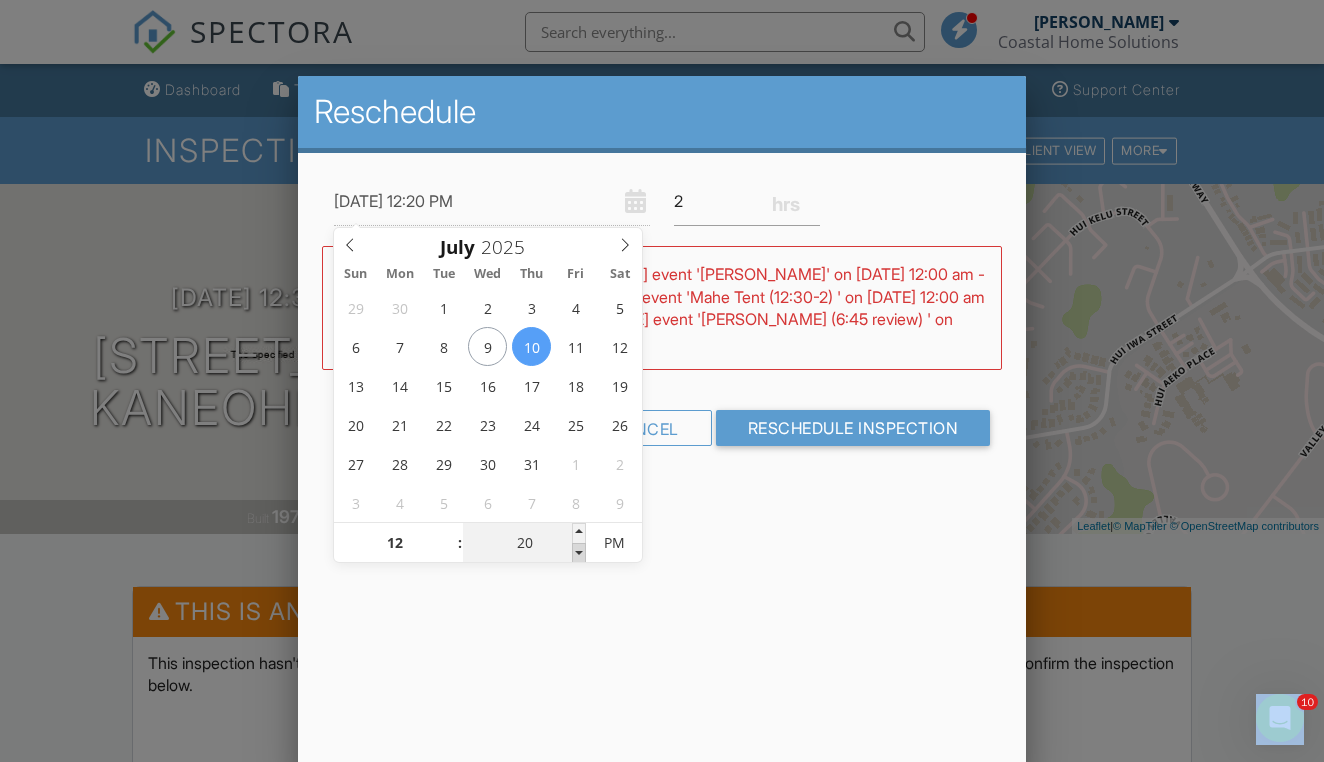 click at bounding box center (579, 553) 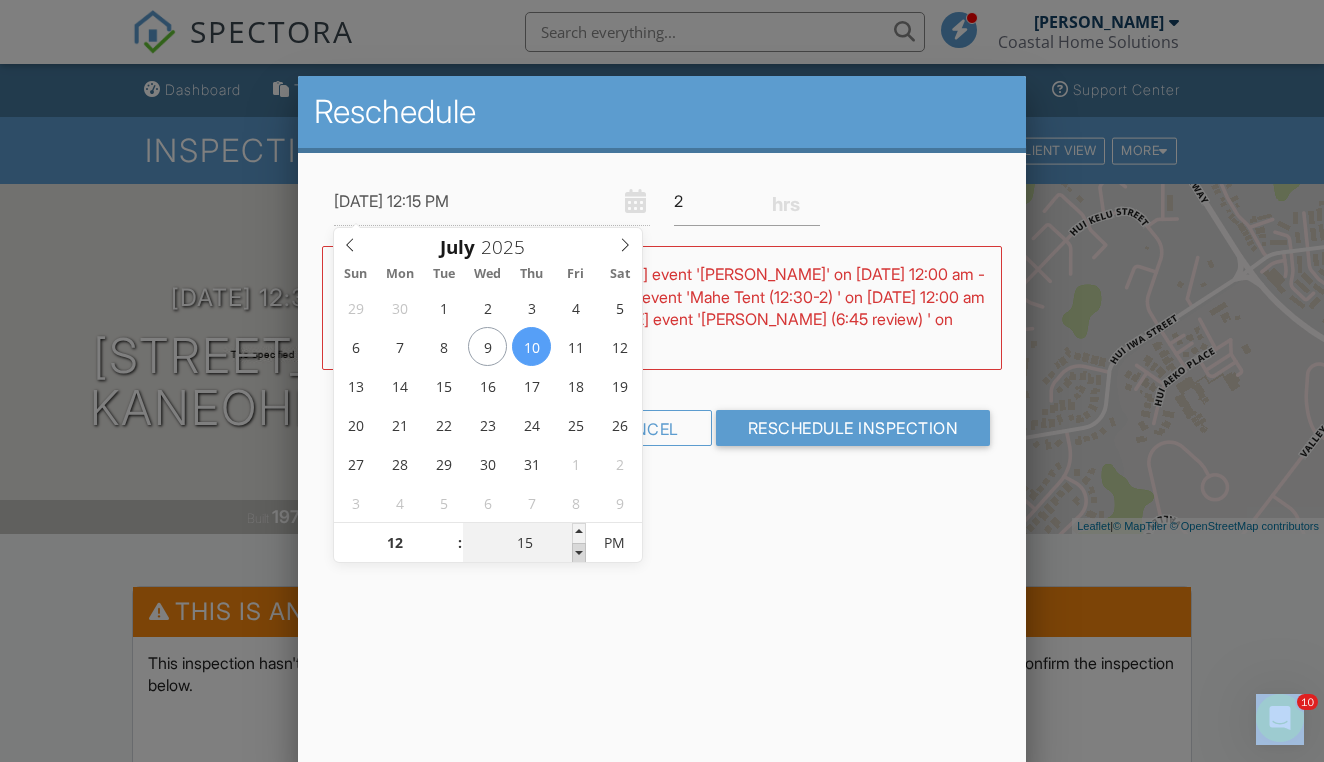 click at bounding box center [579, 553] 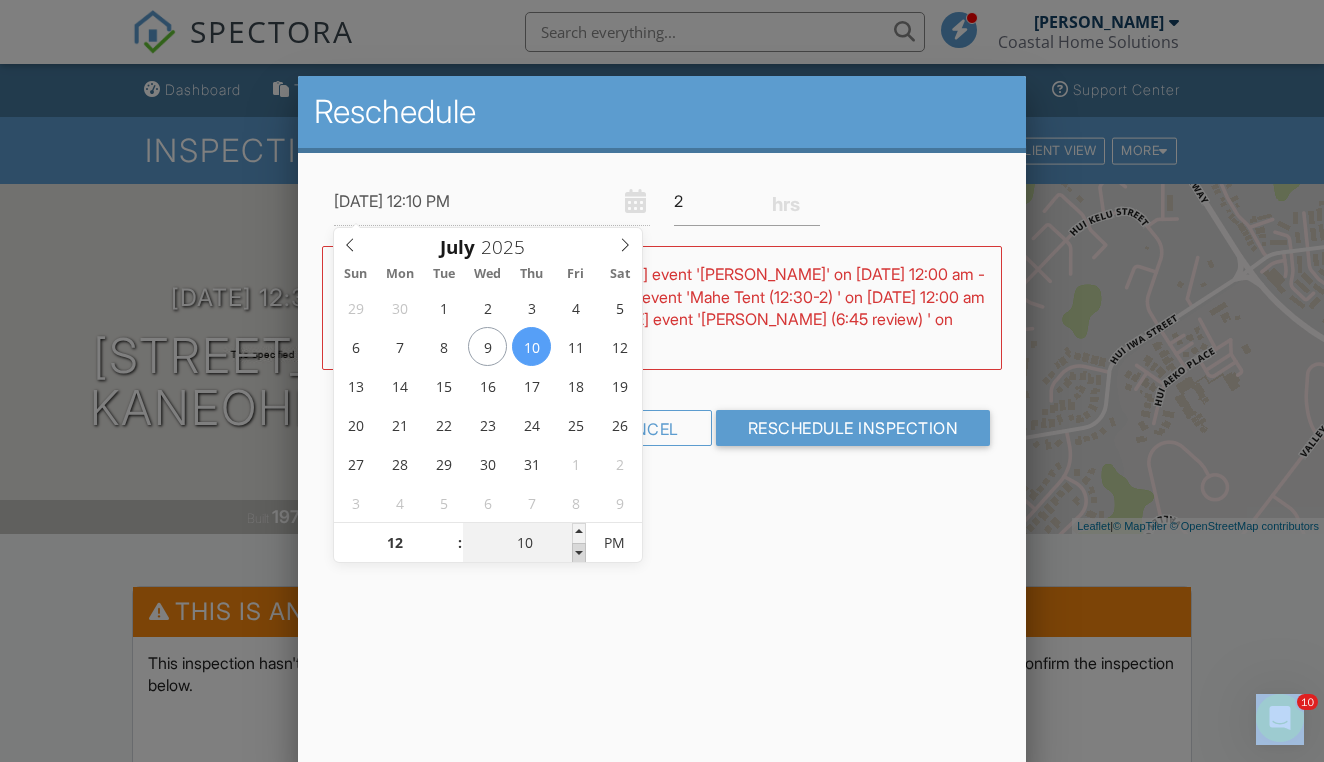 click at bounding box center [579, 553] 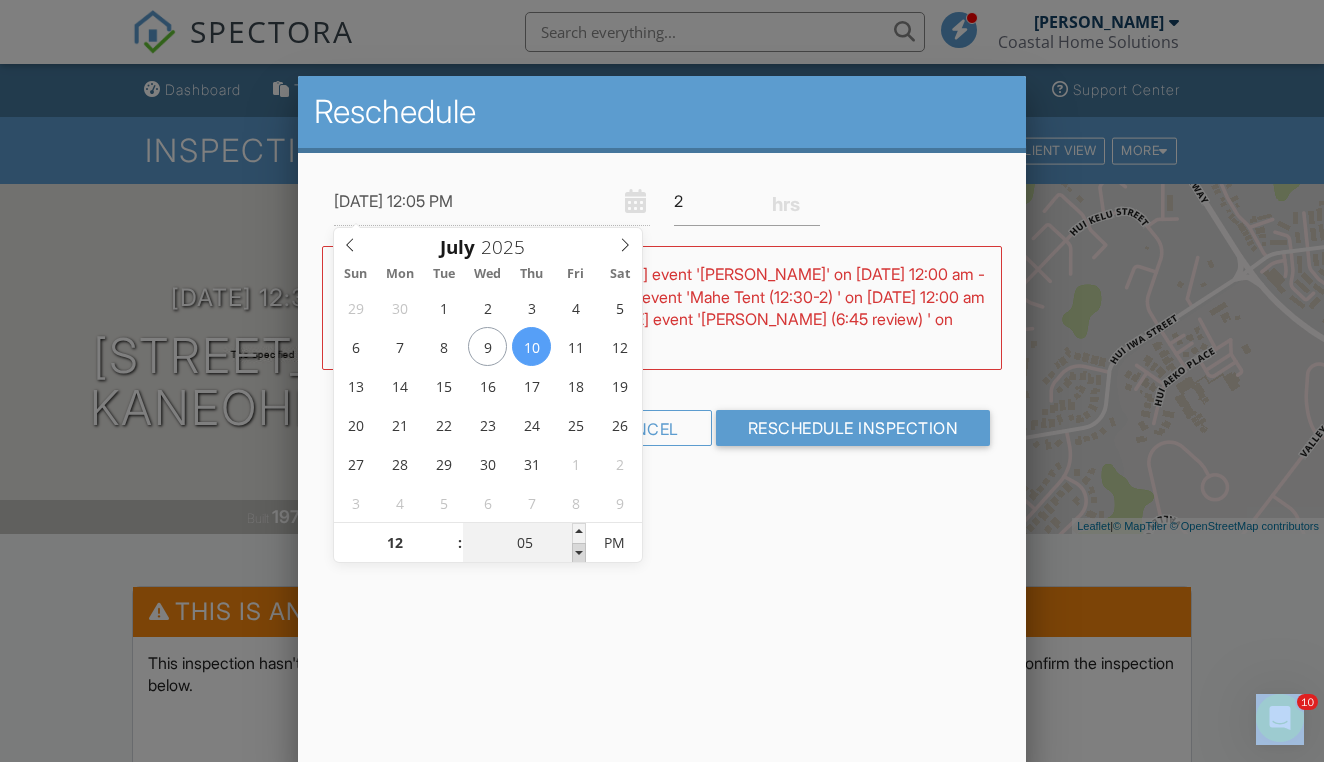click at bounding box center [579, 553] 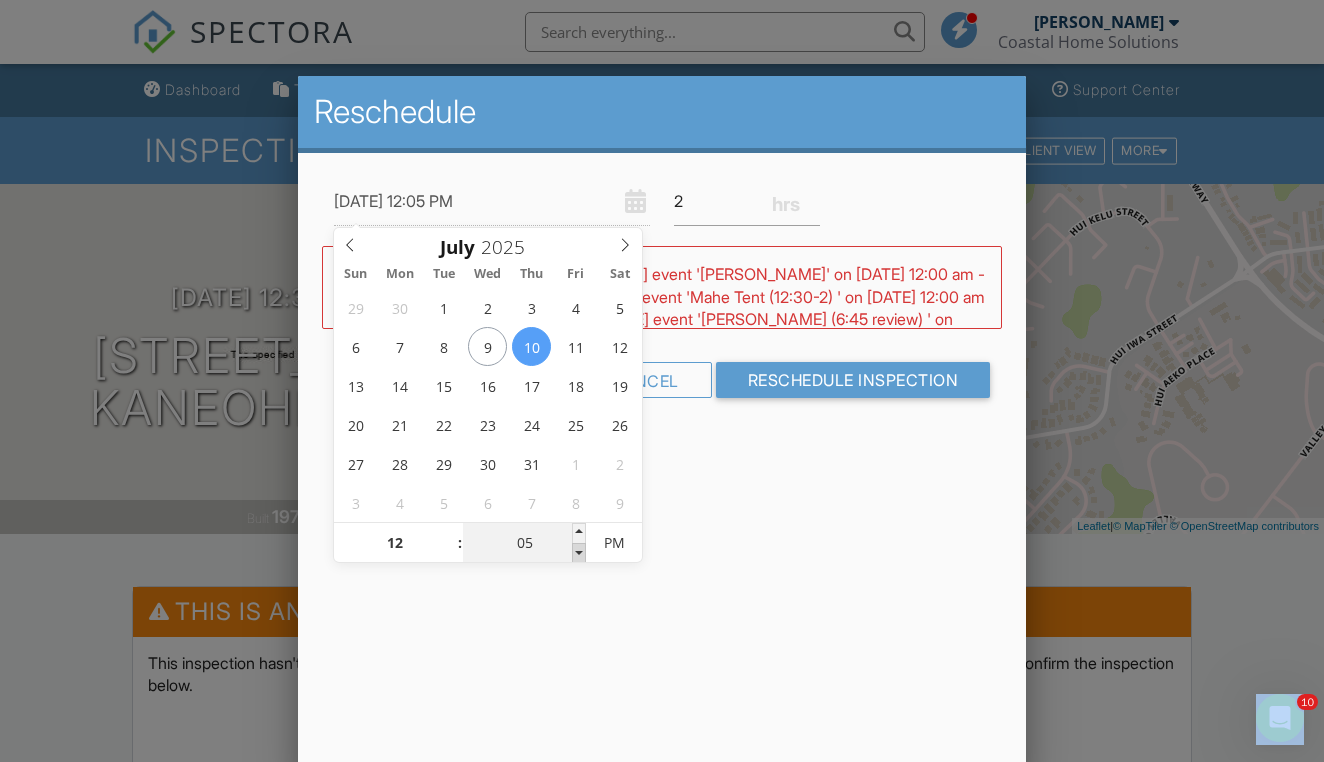 type on "07/10/2025 12:00 PM" 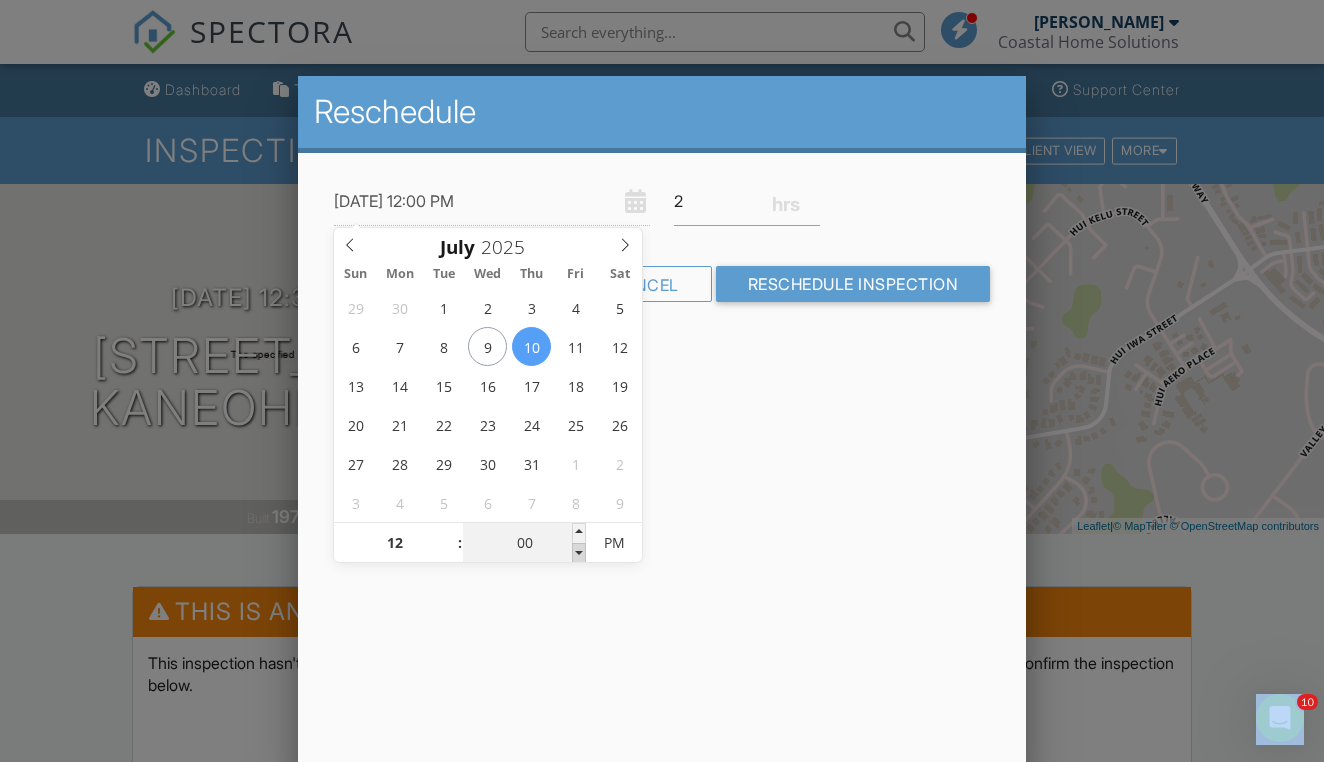 click at bounding box center (579, 553) 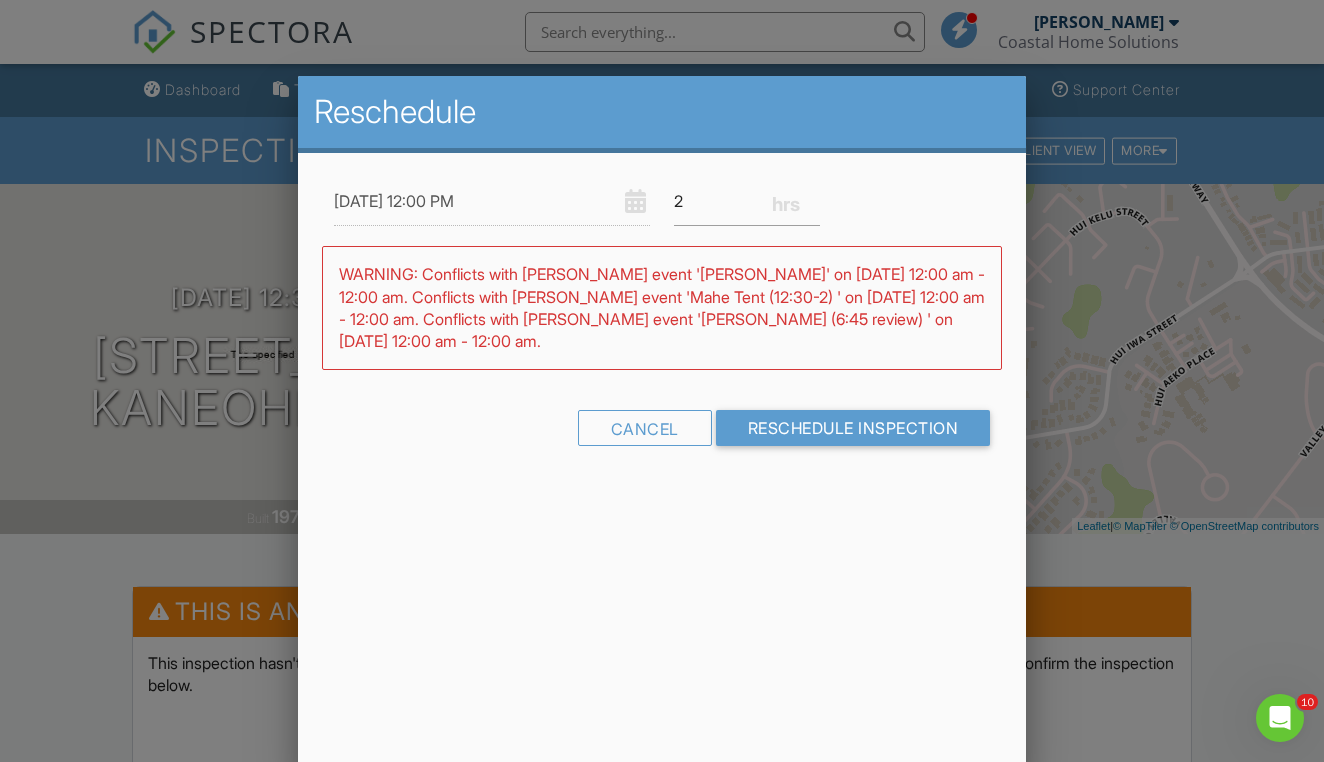 click on "07/10/2025 12:00 PM
2
Warning: this date/time is in the past.
WARNING: Conflicts with Charles Burton's event 'Sara M Tent' on 07/10/2025 12:00 am - 12:00 am. Conflicts with Charles Burton's event 'Mahe Tent (12:30-2) ' on 07/10/2025 12:00 am - 12:00 am. Conflicts with Charles Burton's event 'Caitlin Tent (6:45 review) ' on 07/10/2025 12:00 am - 12:00 am.
Cancel
Reschedule Inspection" at bounding box center [662, 329] 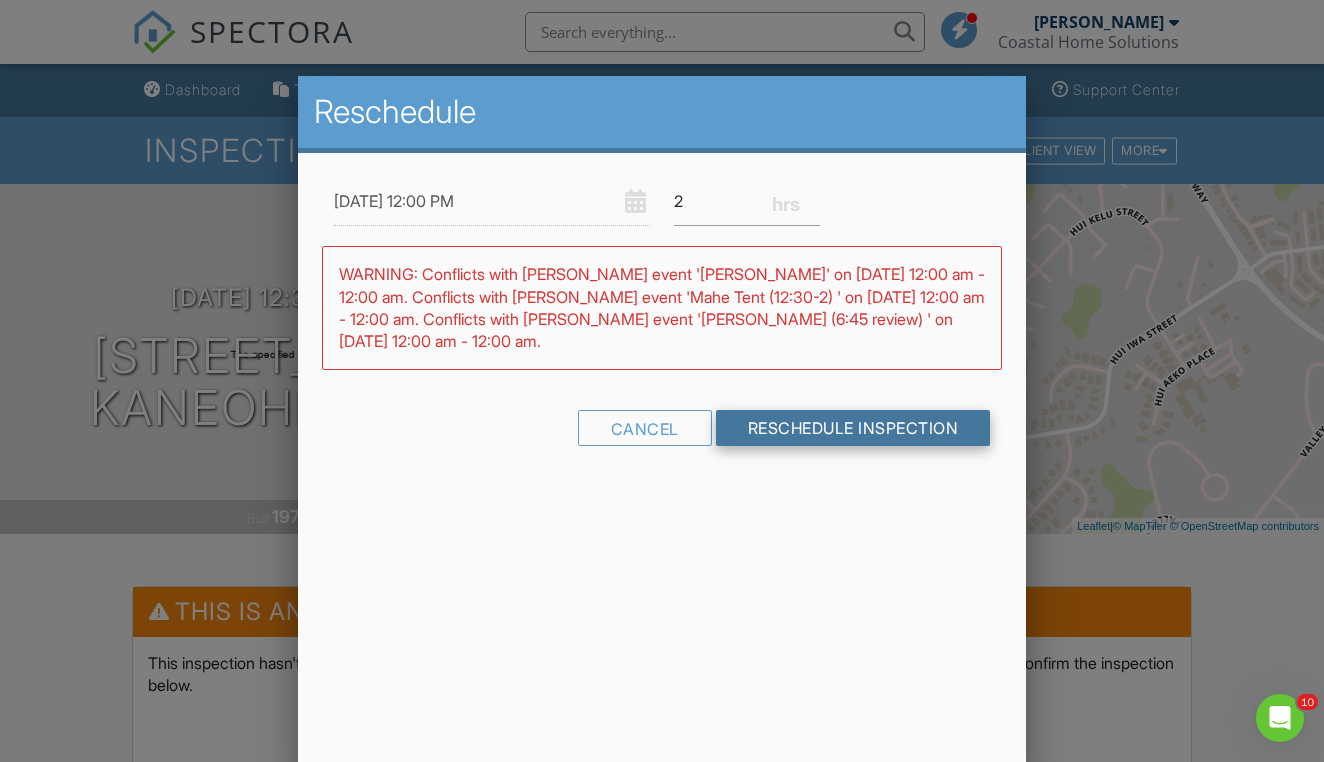 click on "Reschedule Inspection" at bounding box center (853, 428) 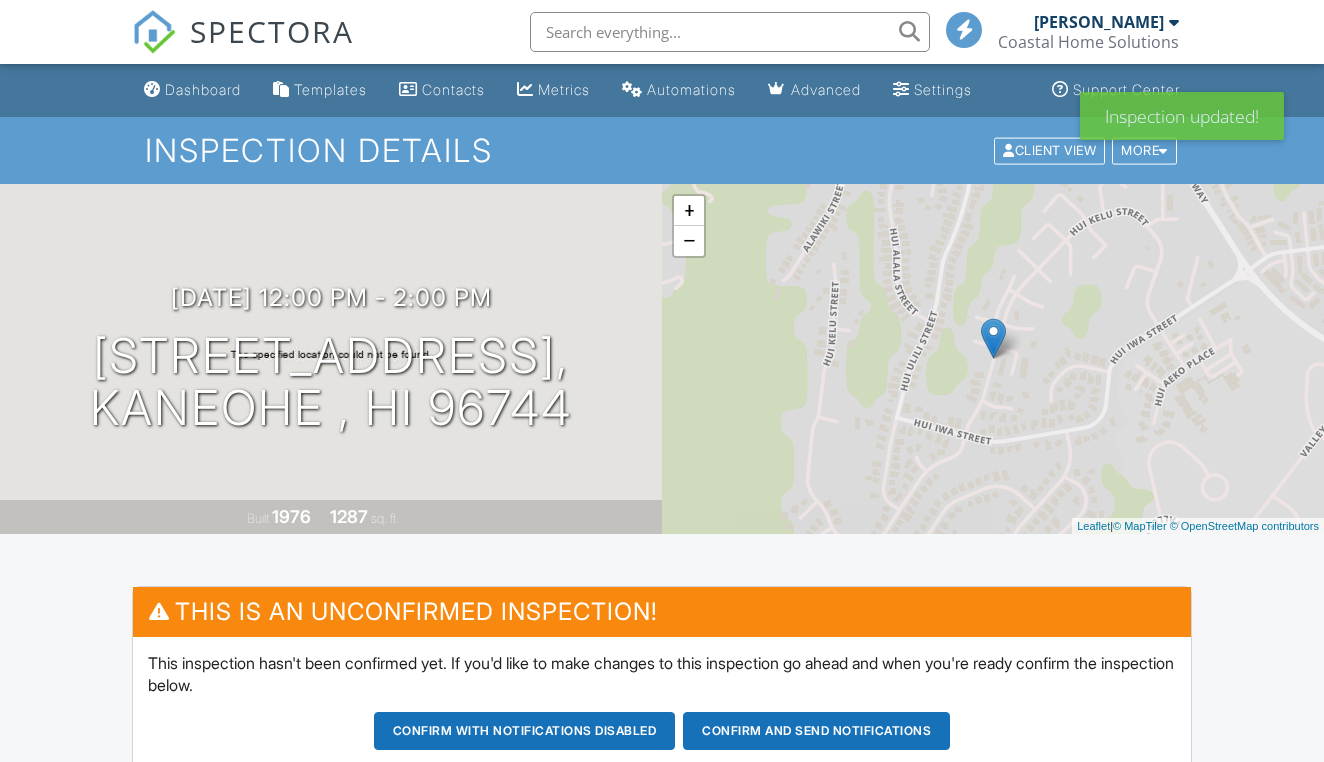 scroll, scrollTop: 0, scrollLeft: 0, axis: both 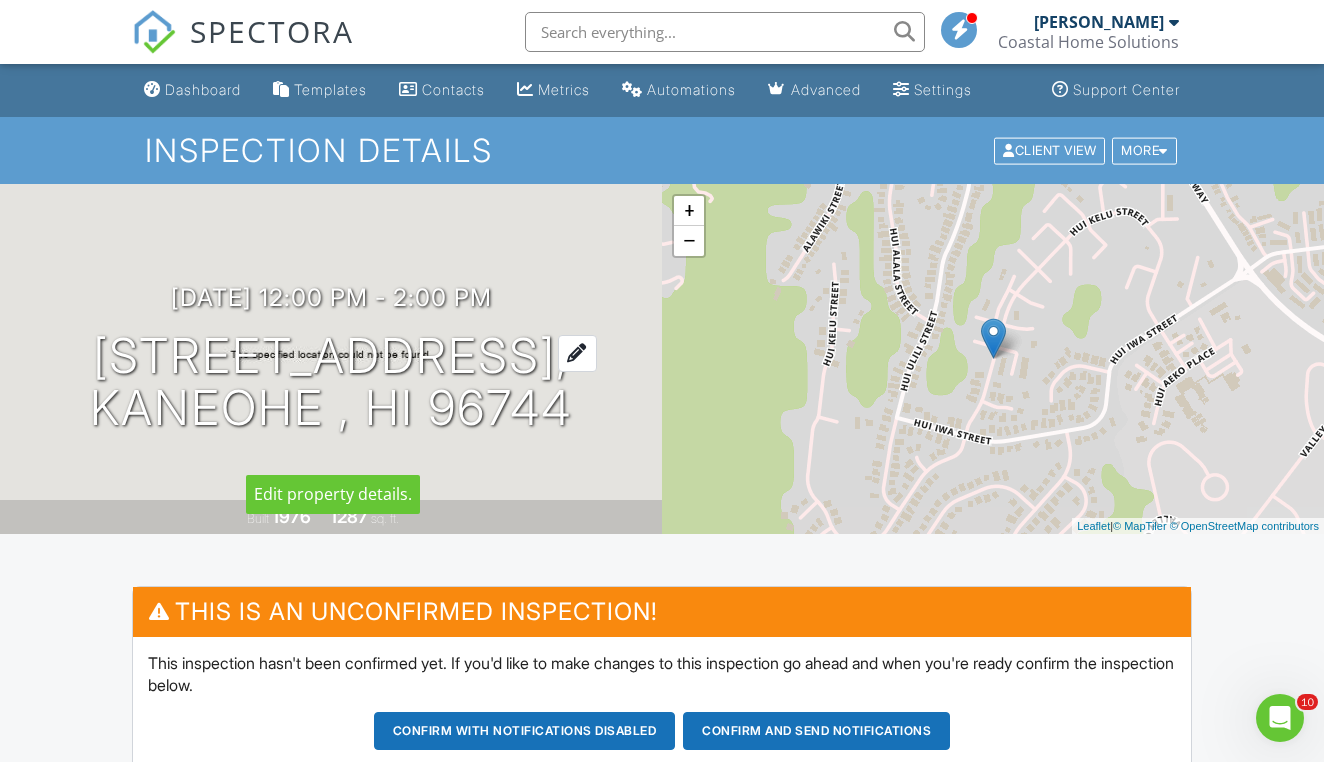 click on "47-658 Hui Kelu St #7505,
Kaneohe , HI 96744" at bounding box center (331, 383) 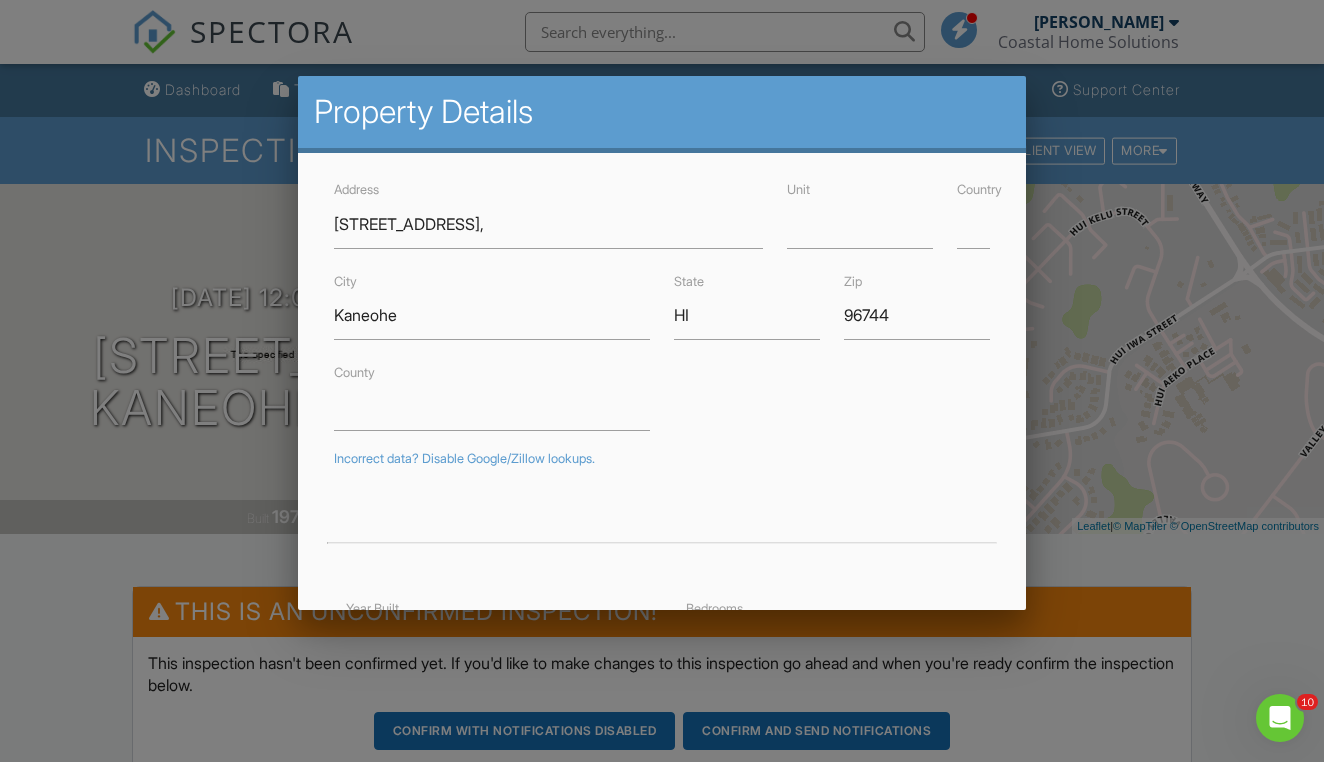click at bounding box center (662, 376) 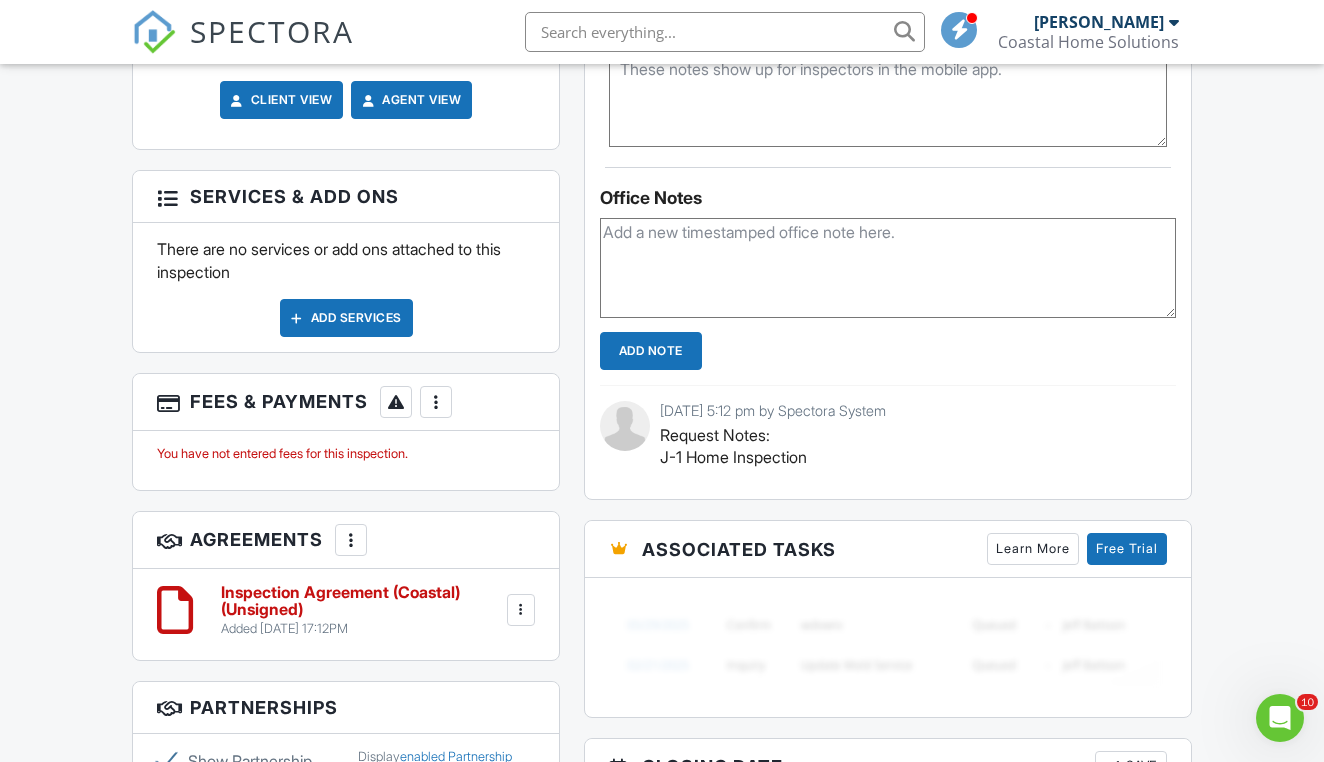 scroll, scrollTop: 1554, scrollLeft: 0, axis: vertical 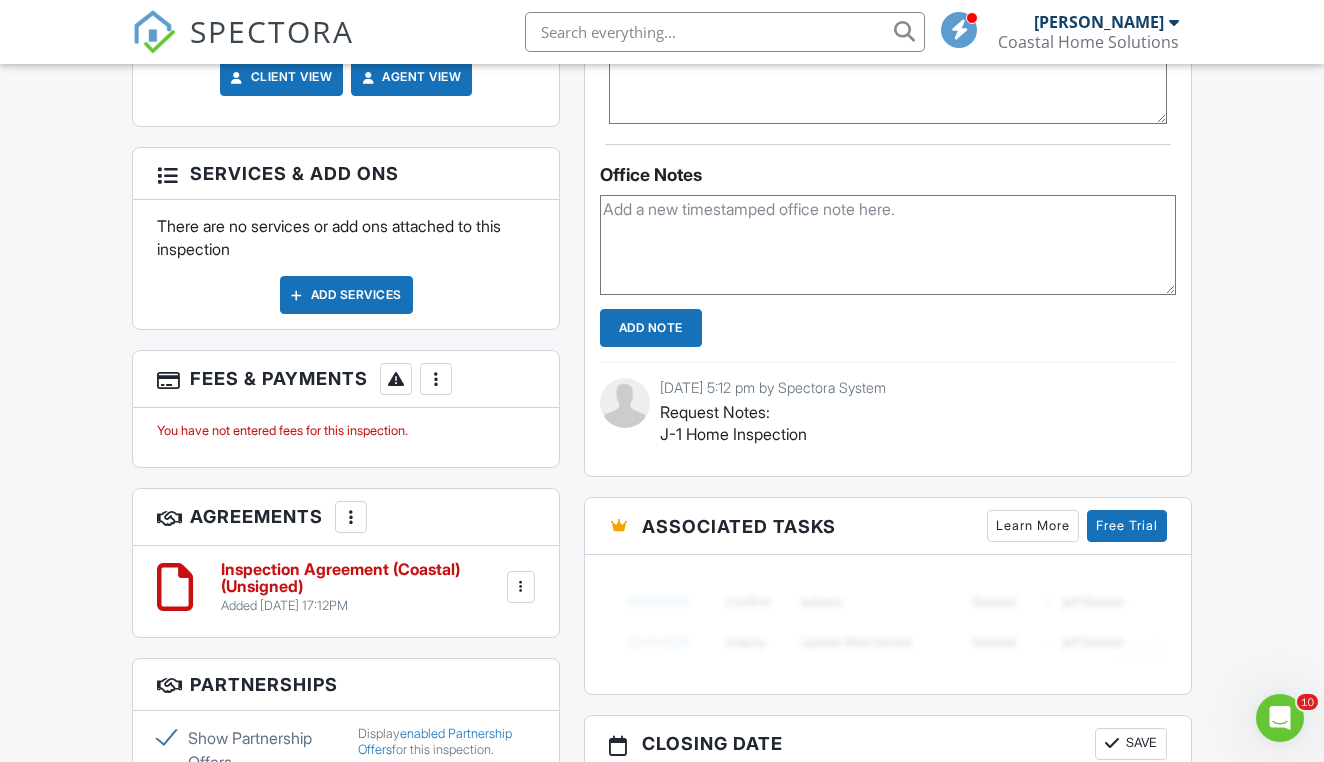 click at bounding box center (436, 379) 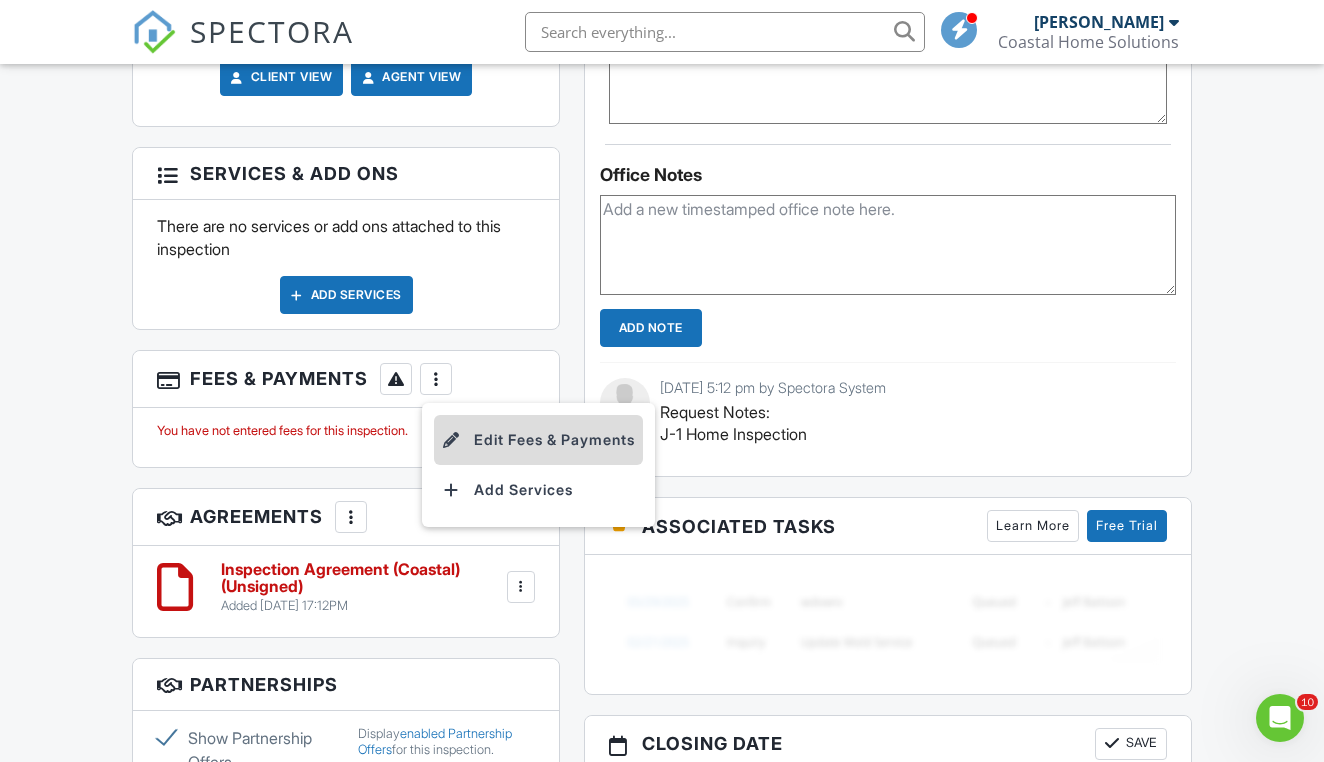 click on "Edit Fees & Payments" at bounding box center (538, 440) 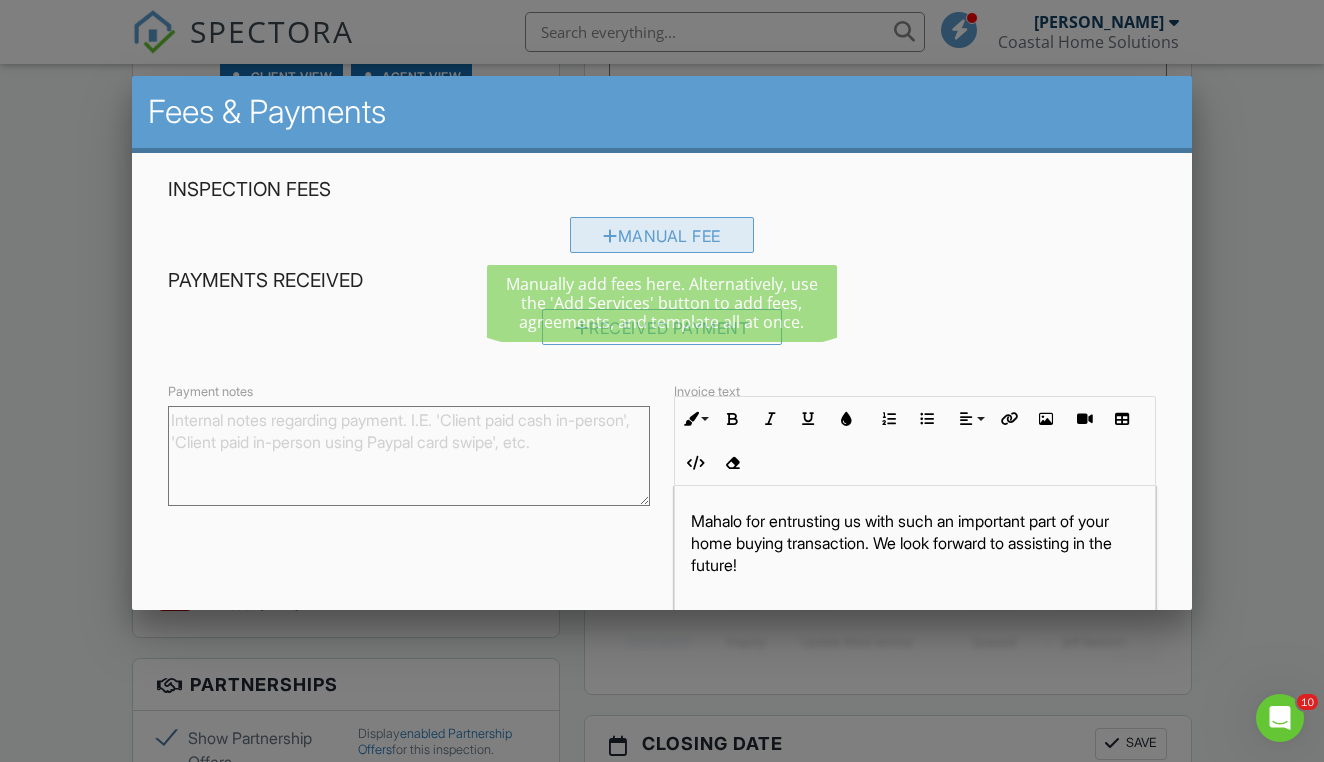 click at bounding box center (610, 236) 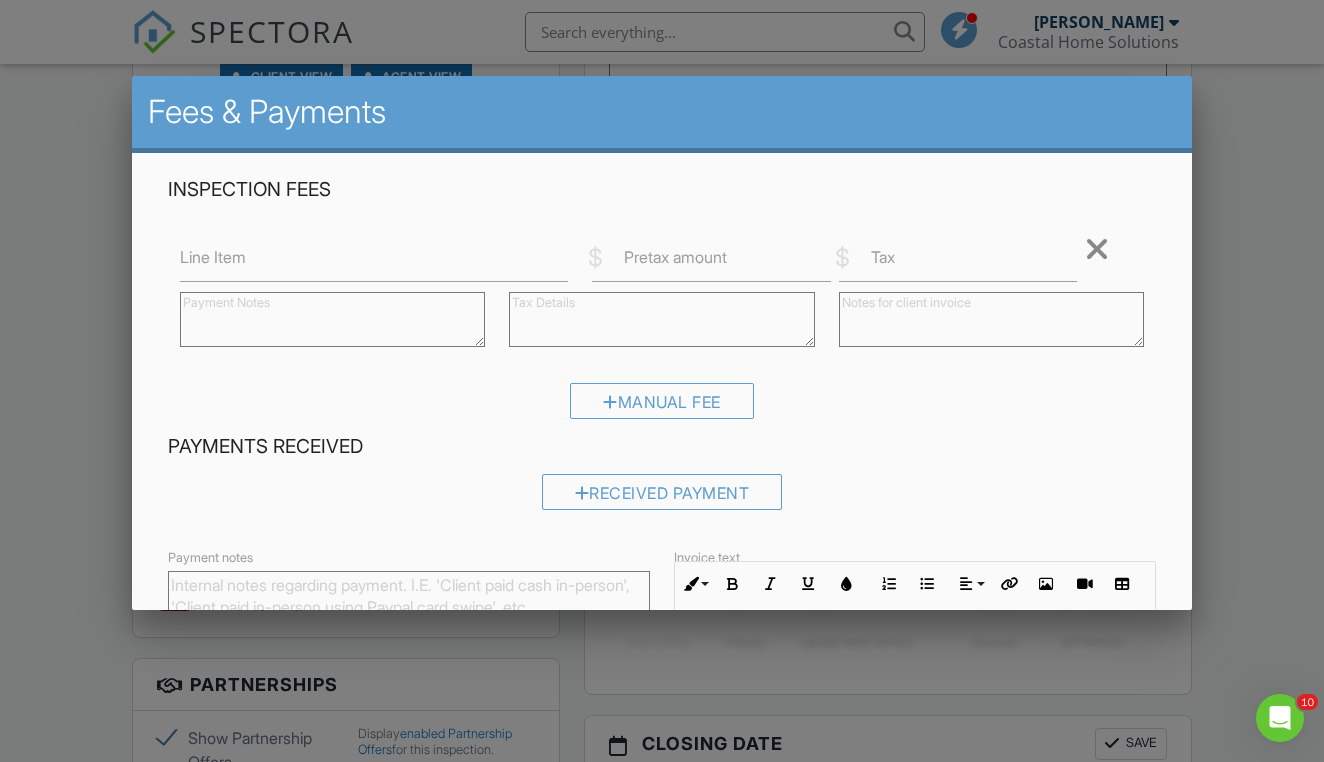 click on "Line Item" at bounding box center (213, 257) 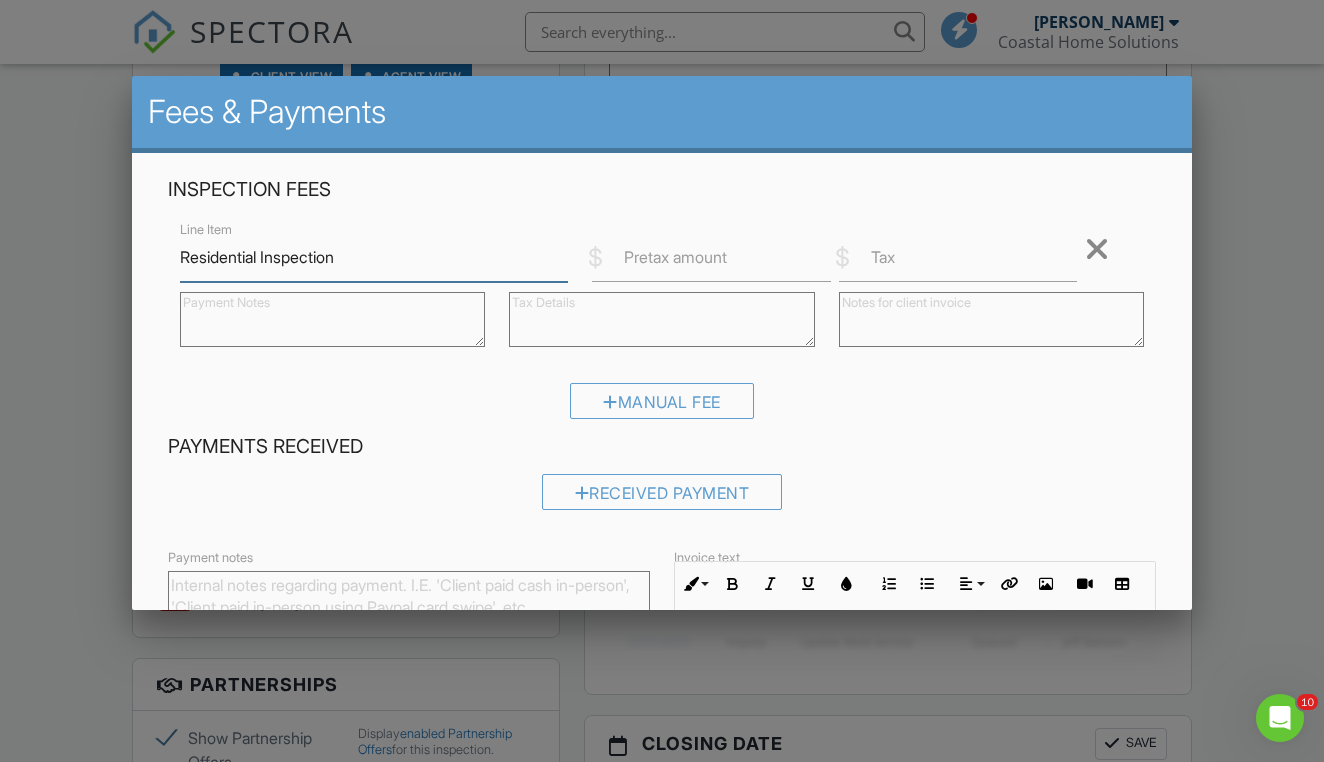 type on "Residential Inspection" 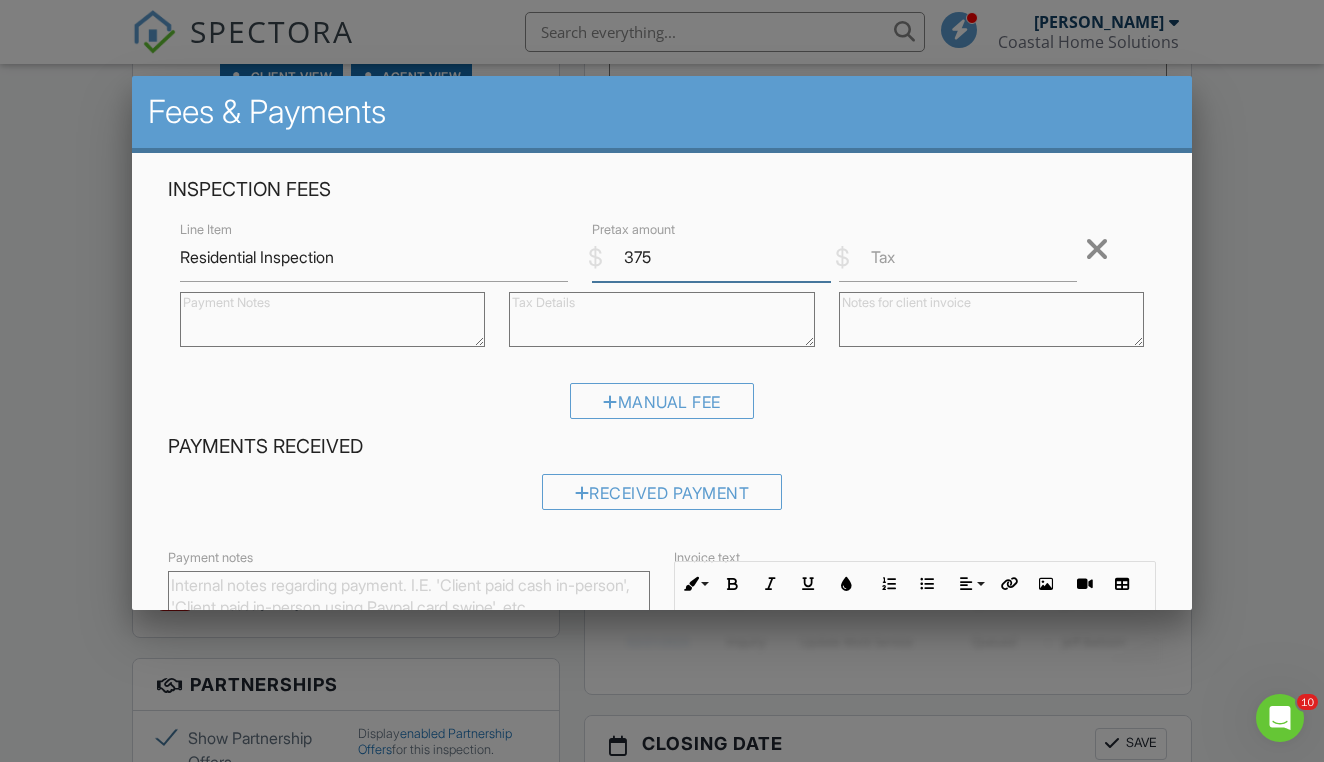 type on "375" 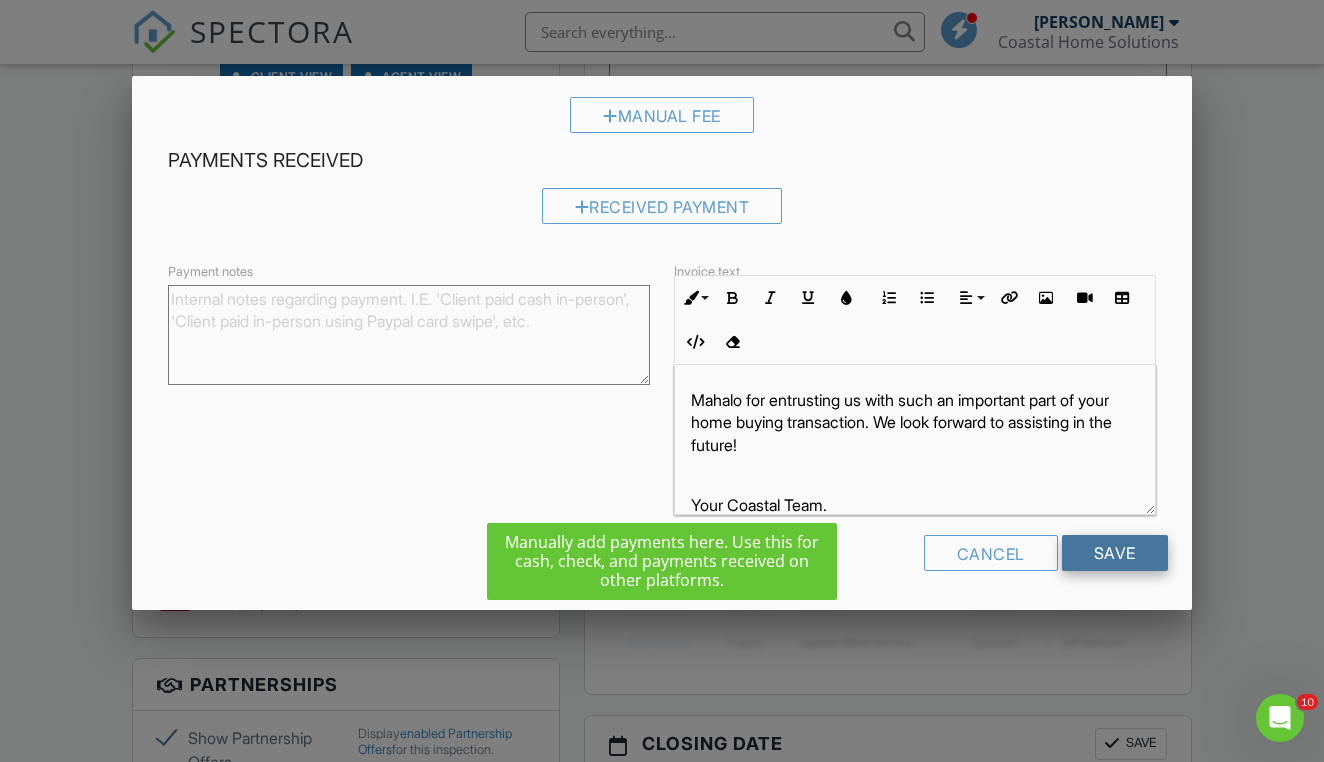 scroll, scrollTop: 285, scrollLeft: 0, axis: vertical 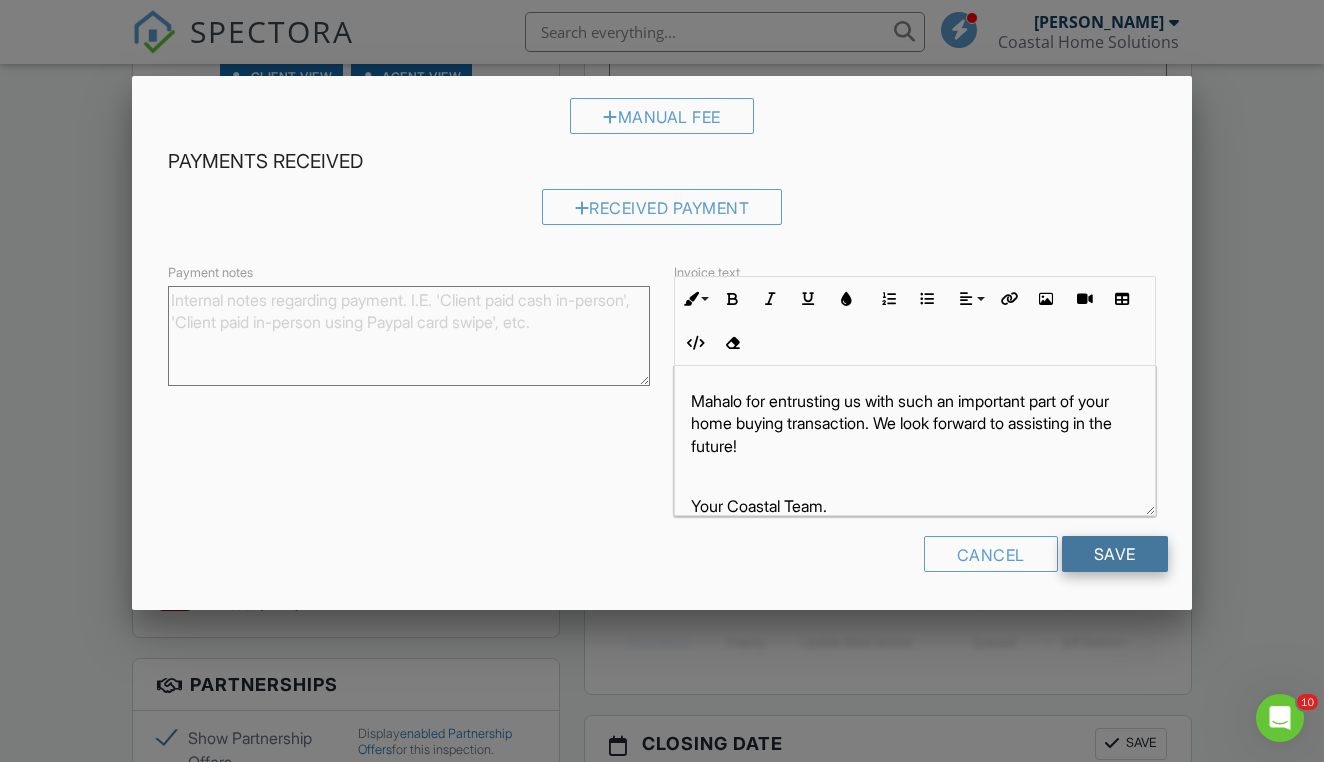 type on "16.87" 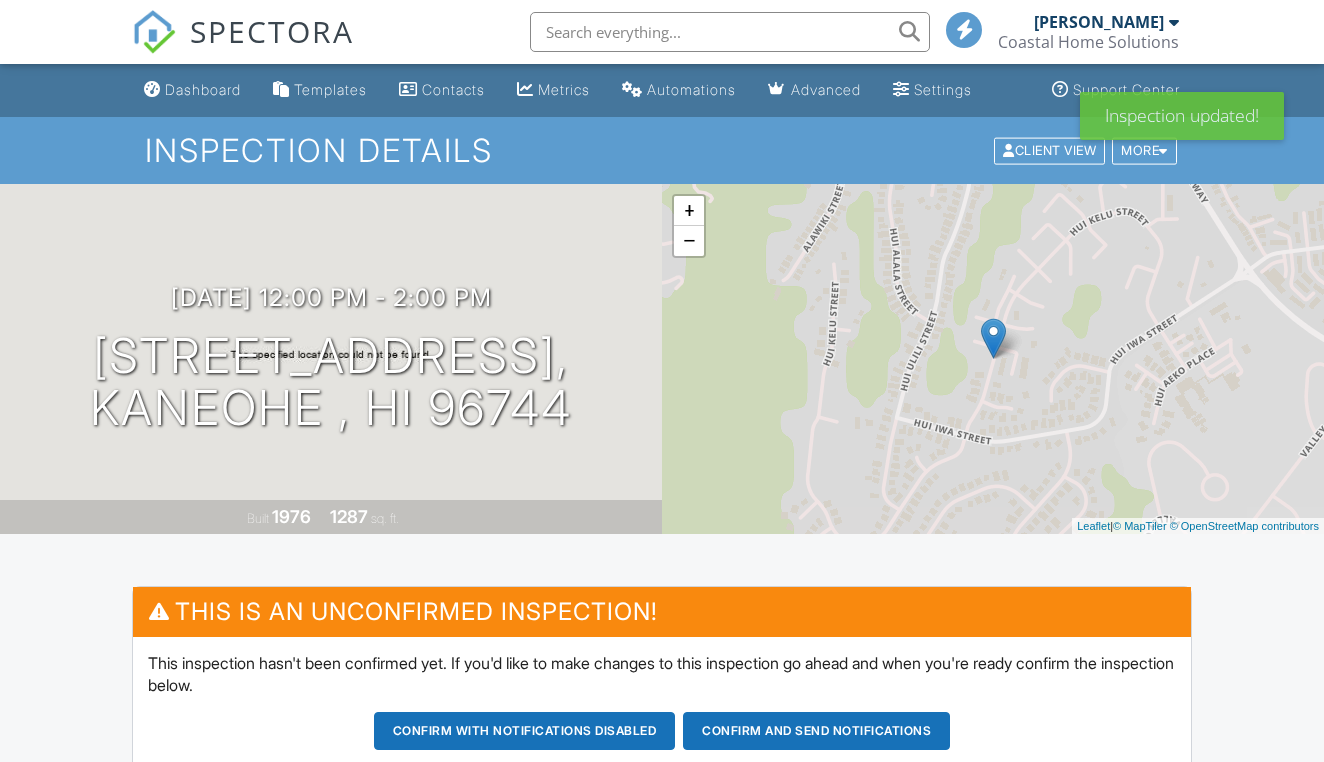 scroll, scrollTop: 0, scrollLeft: 0, axis: both 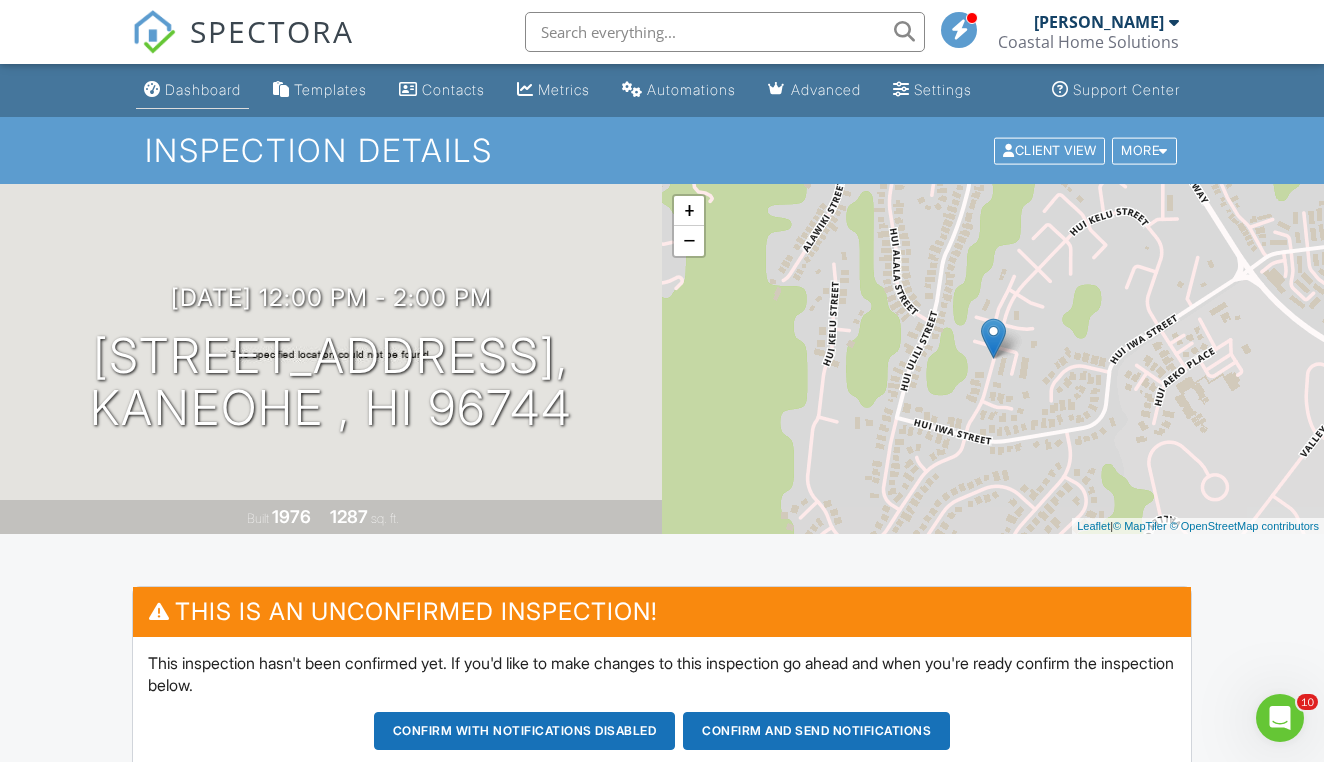 click on "Dashboard" at bounding box center [203, 89] 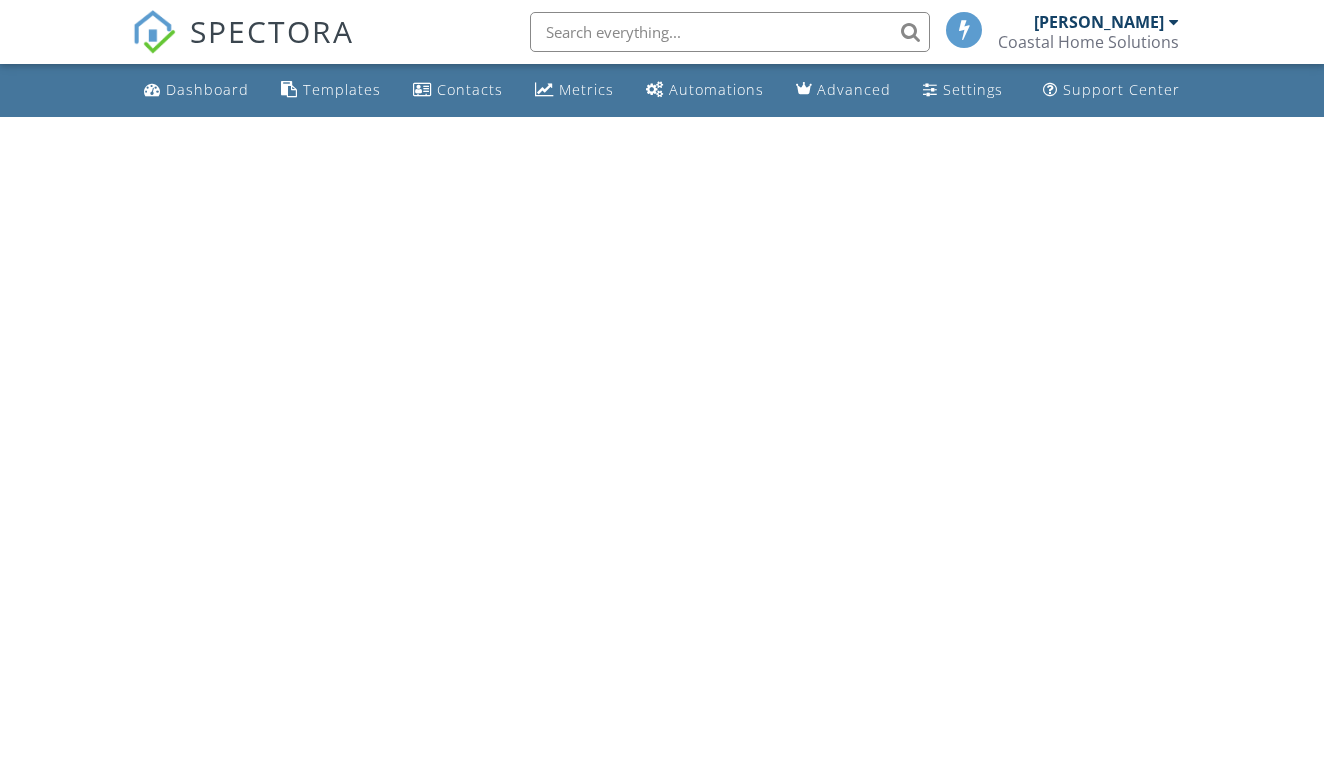 scroll, scrollTop: 0, scrollLeft: 0, axis: both 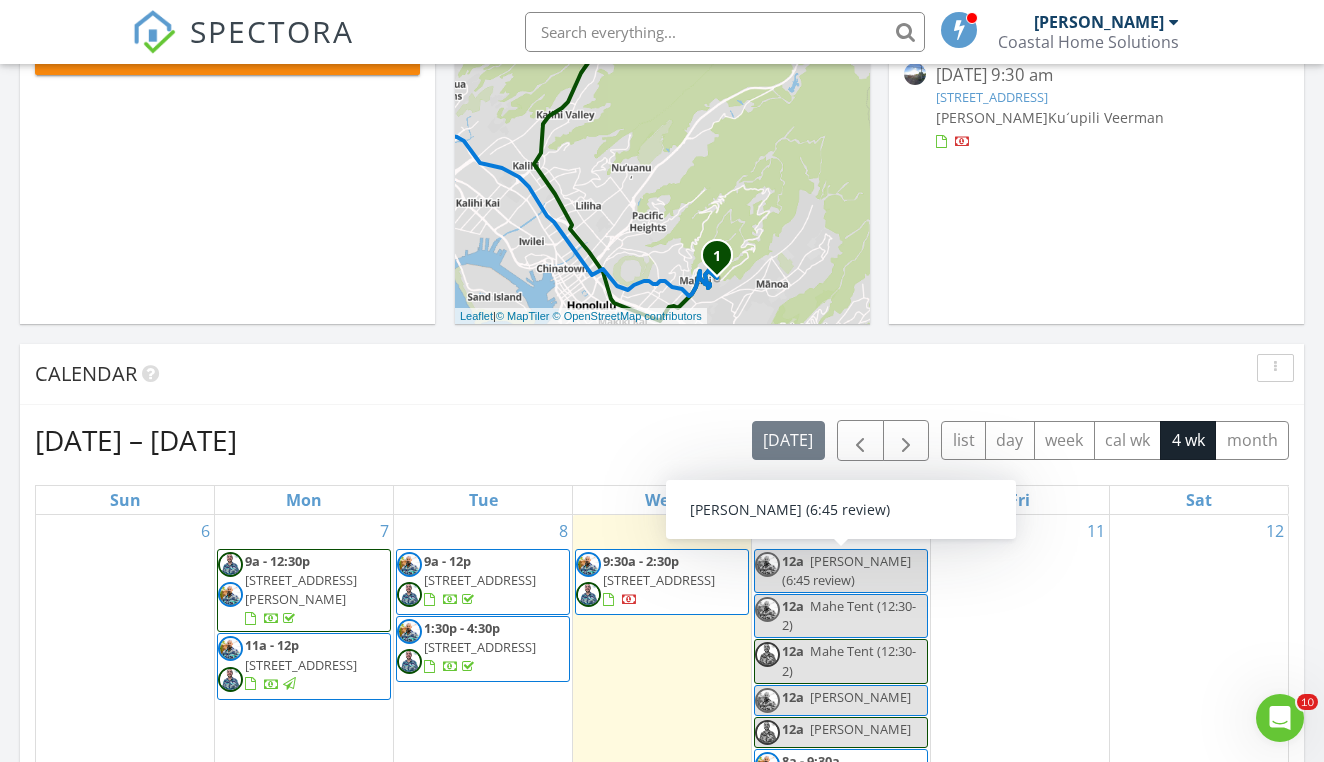 click on "12a
[PERSON_NAME] (6:45 review)" at bounding box center (841, 571) 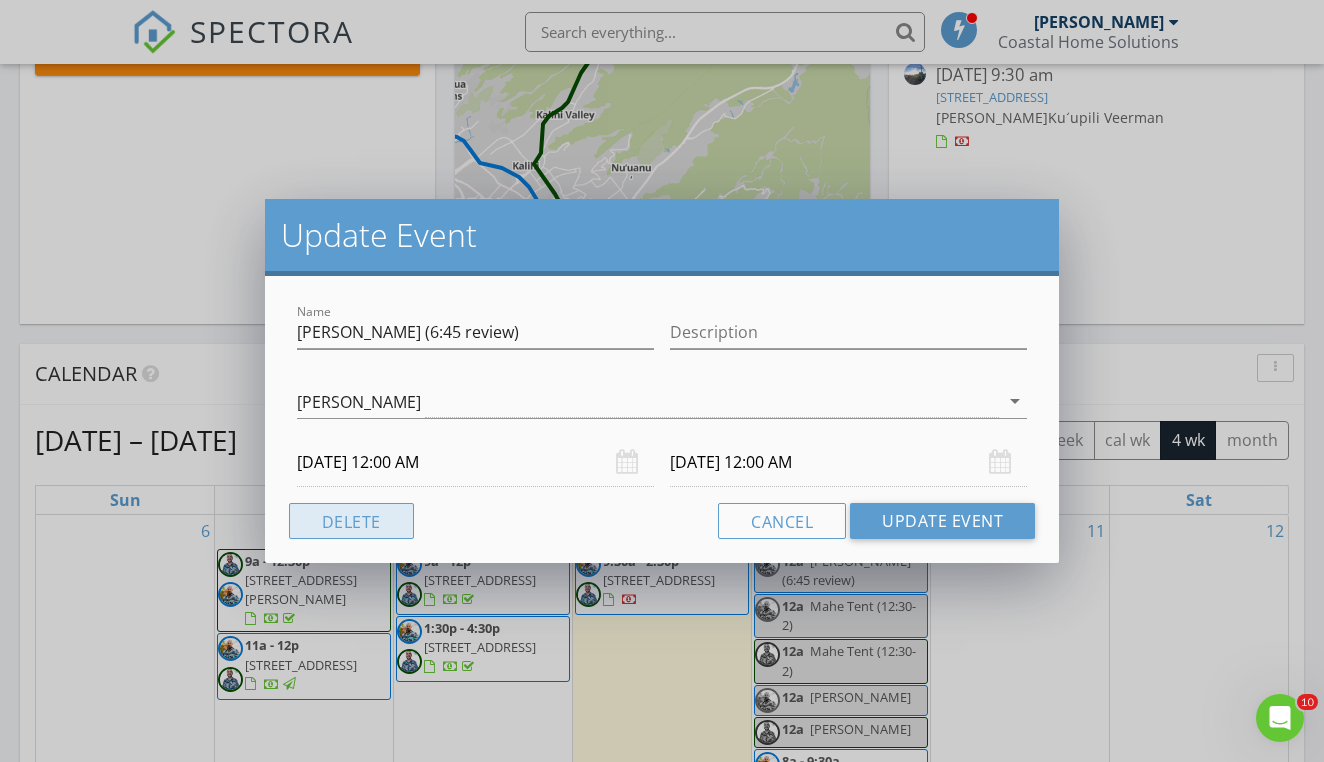 click on "Delete" at bounding box center (351, 521) 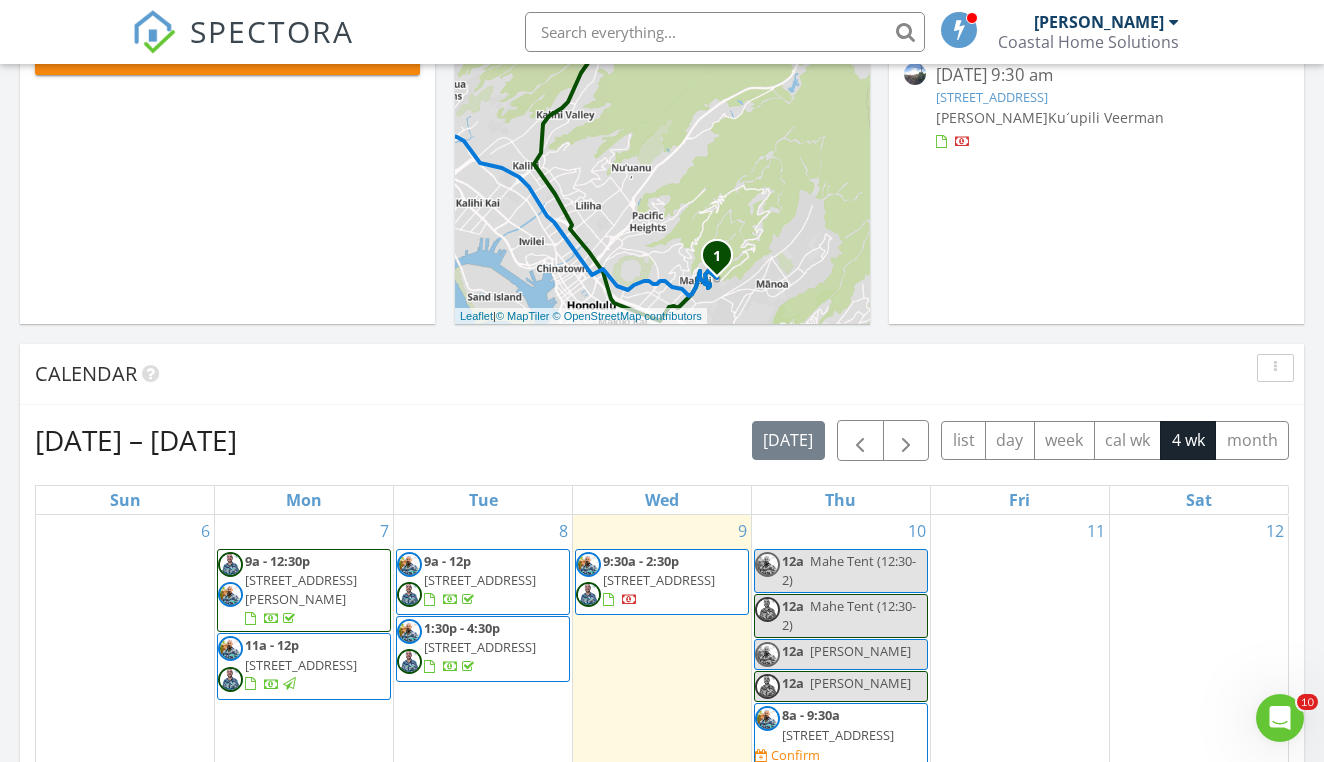 click on "Mahe Tent (12:30-2)" at bounding box center (849, 570) 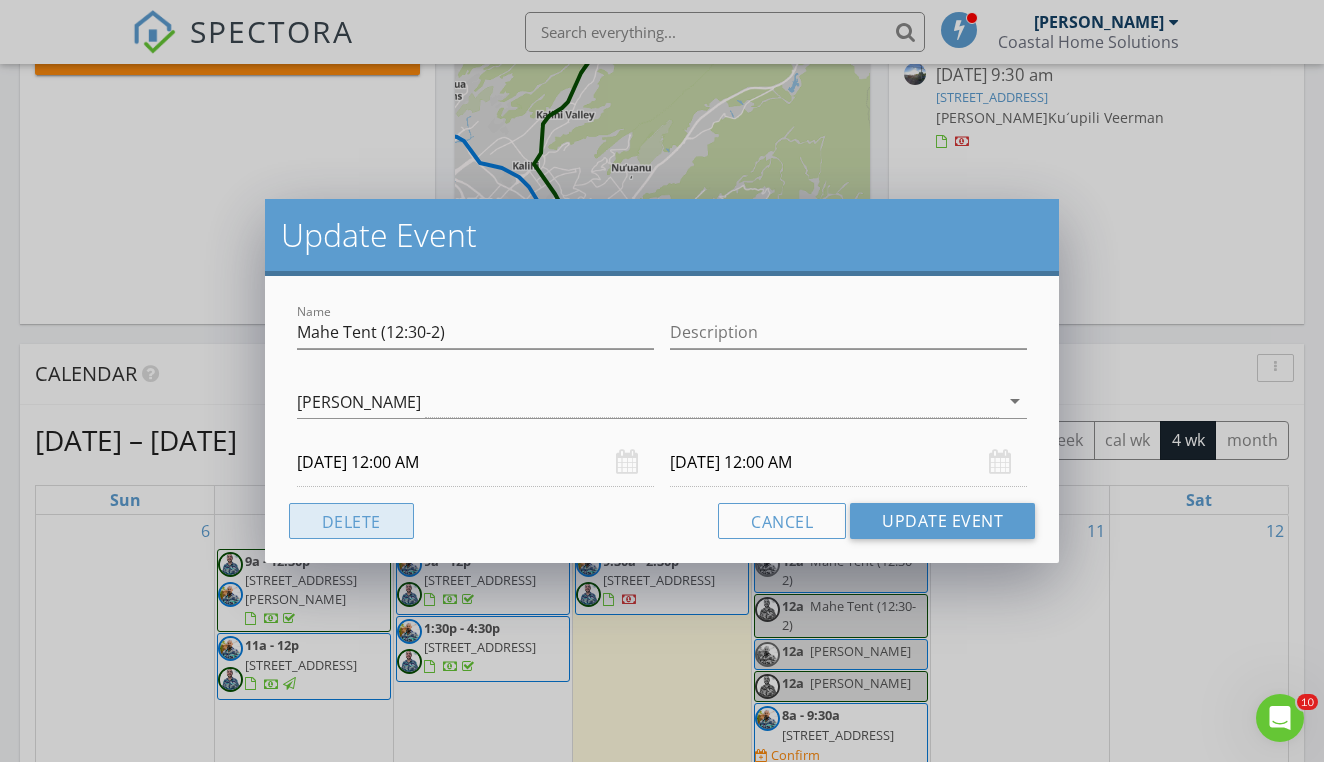 click on "Delete" at bounding box center (351, 521) 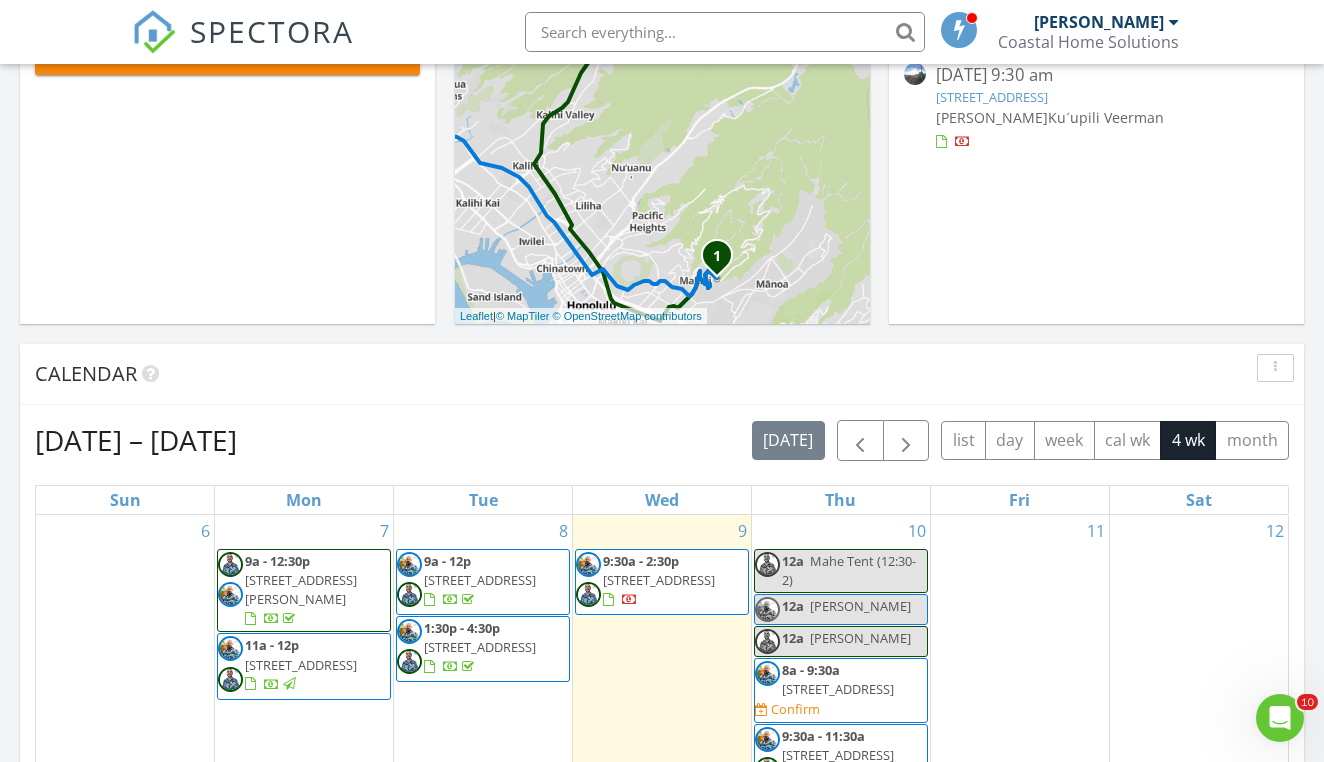 click on "12a
Mahe Tent (12:30-2)" at bounding box center [841, 571] 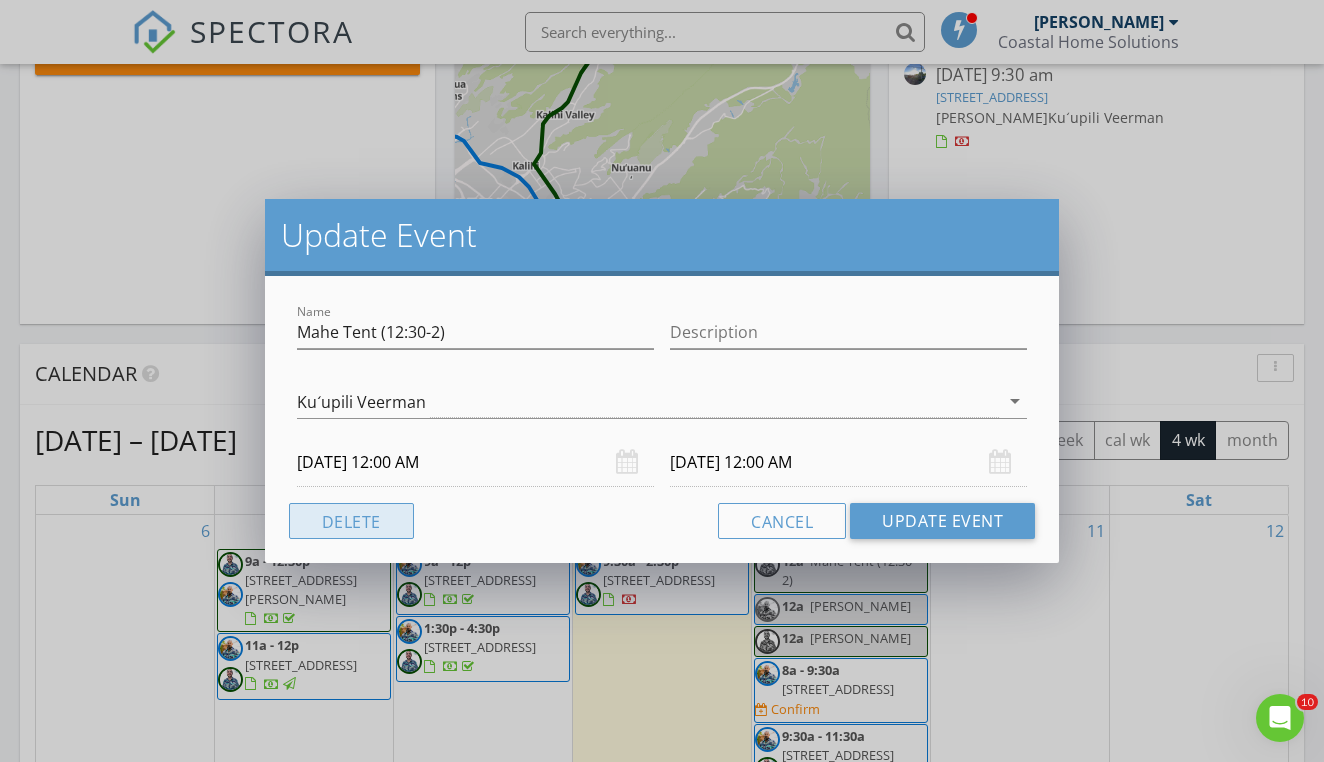 click on "Delete" at bounding box center (351, 521) 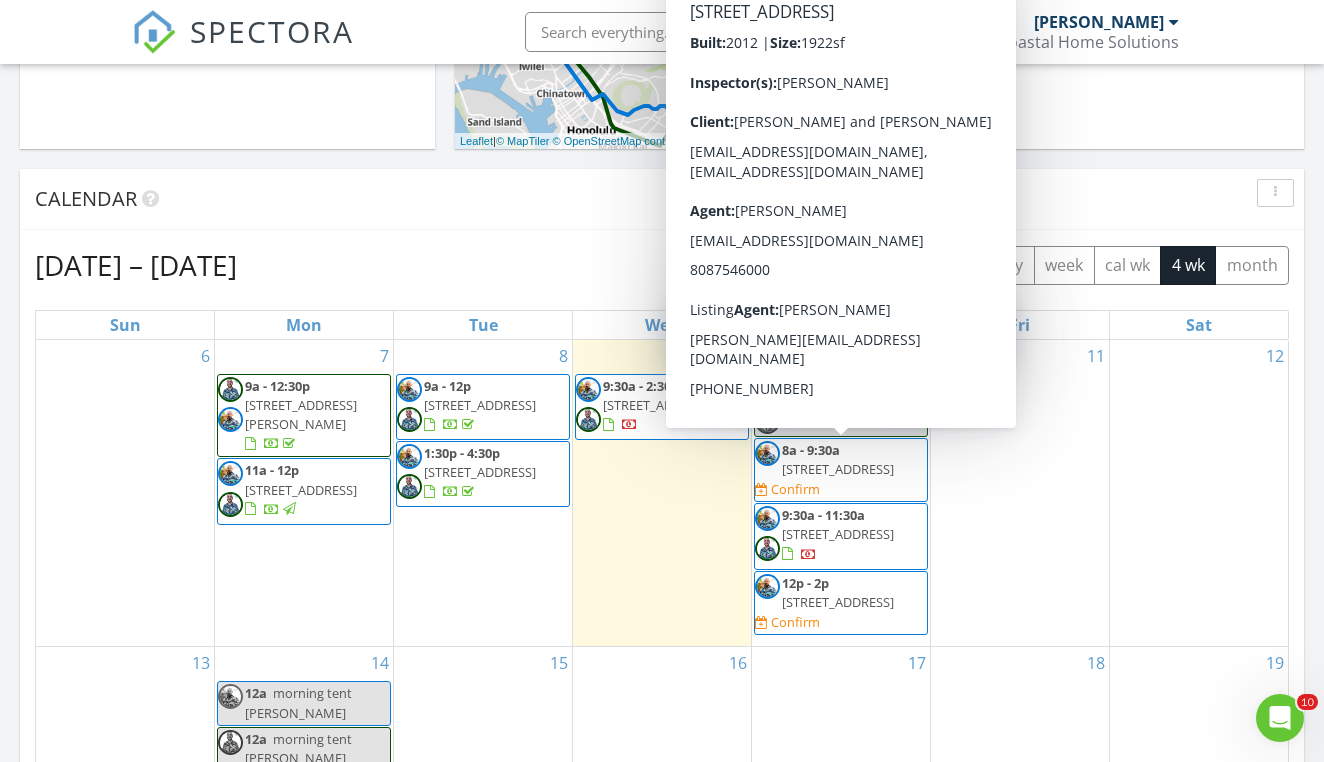 scroll, scrollTop: 720, scrollLeft: 0, axis: vertical 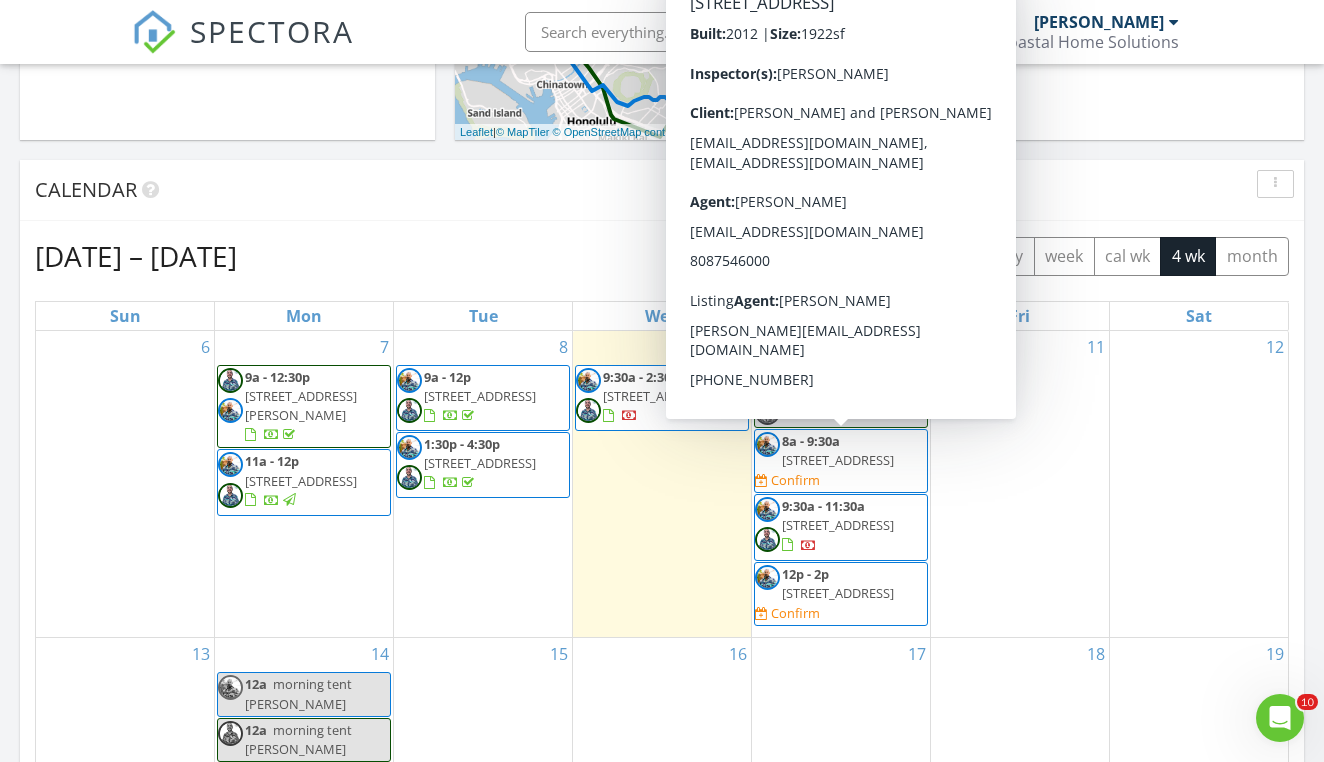 click on "[STREET_ADDRESS]" at bounding box center (838, 460) 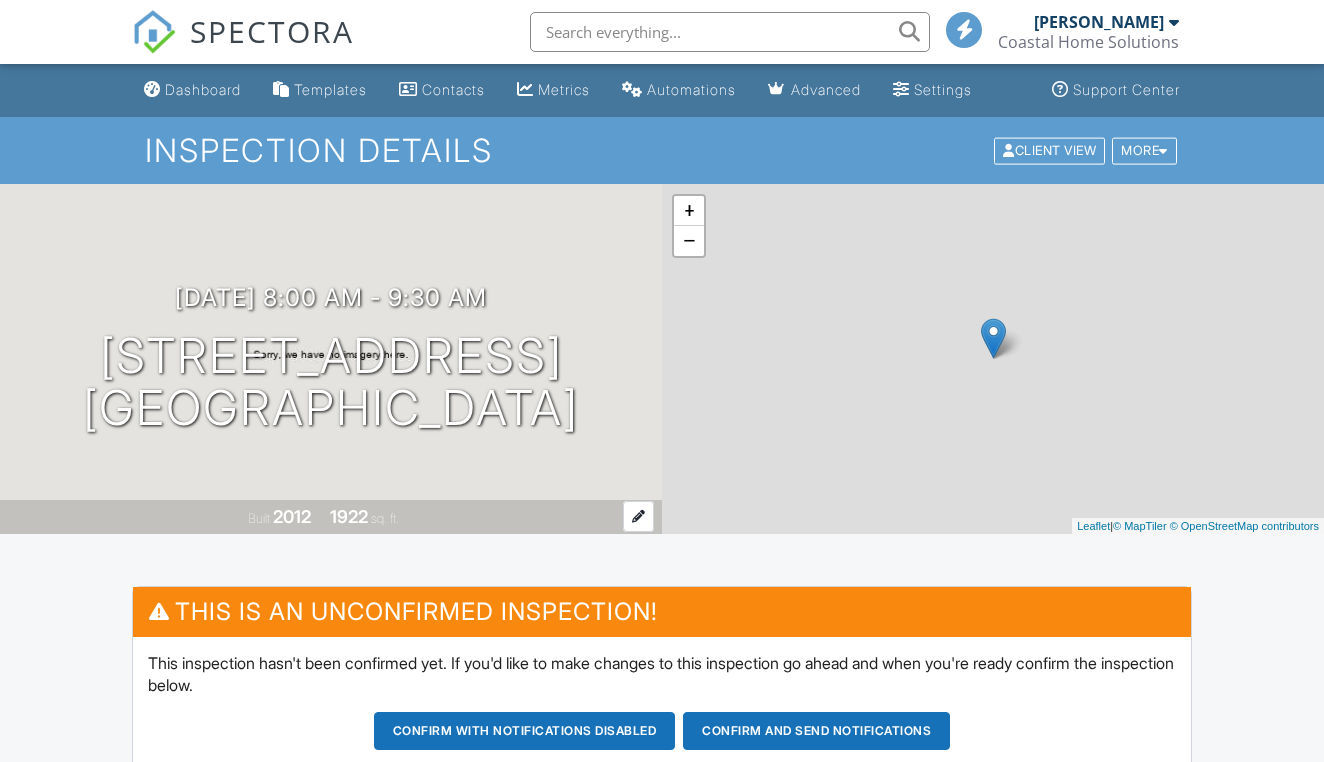 scroll, scrollTop: 0, scrollLeft: 0, axis: both 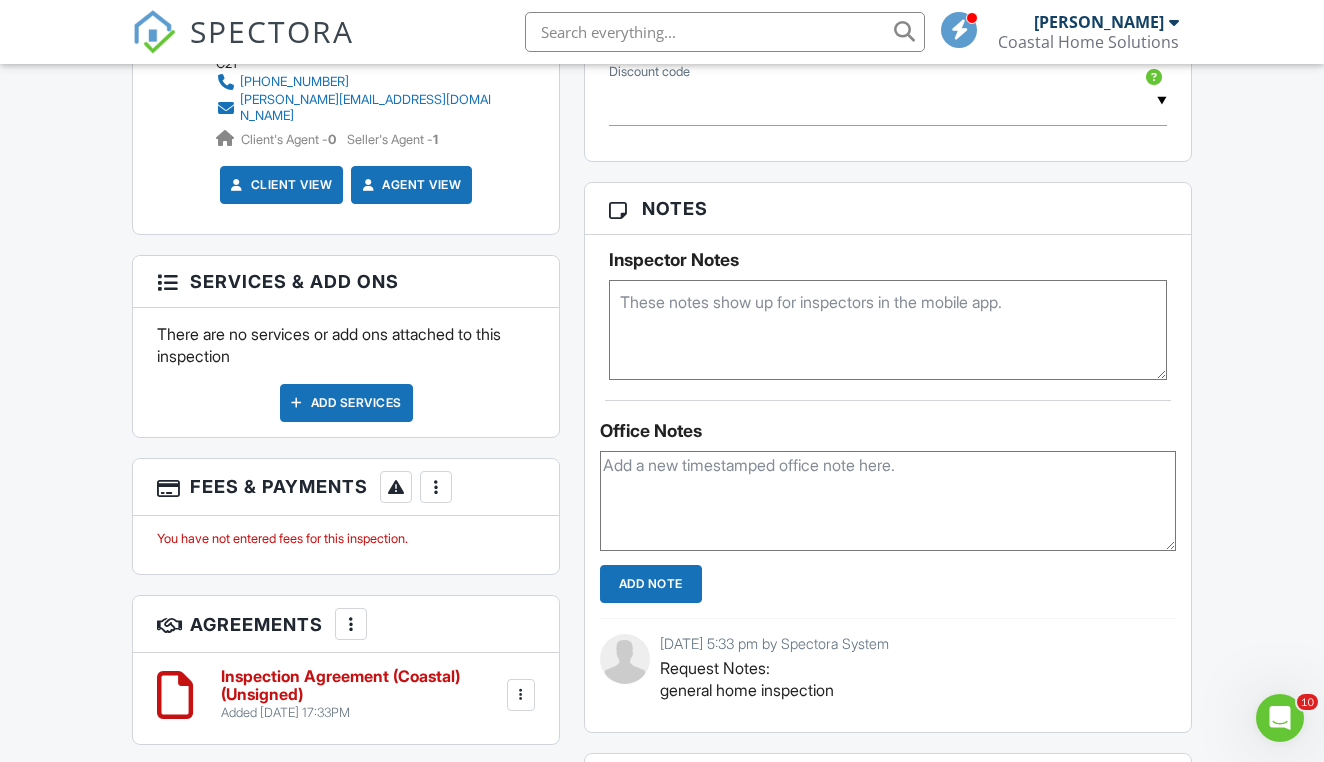 click at bounding box center [436, 487] 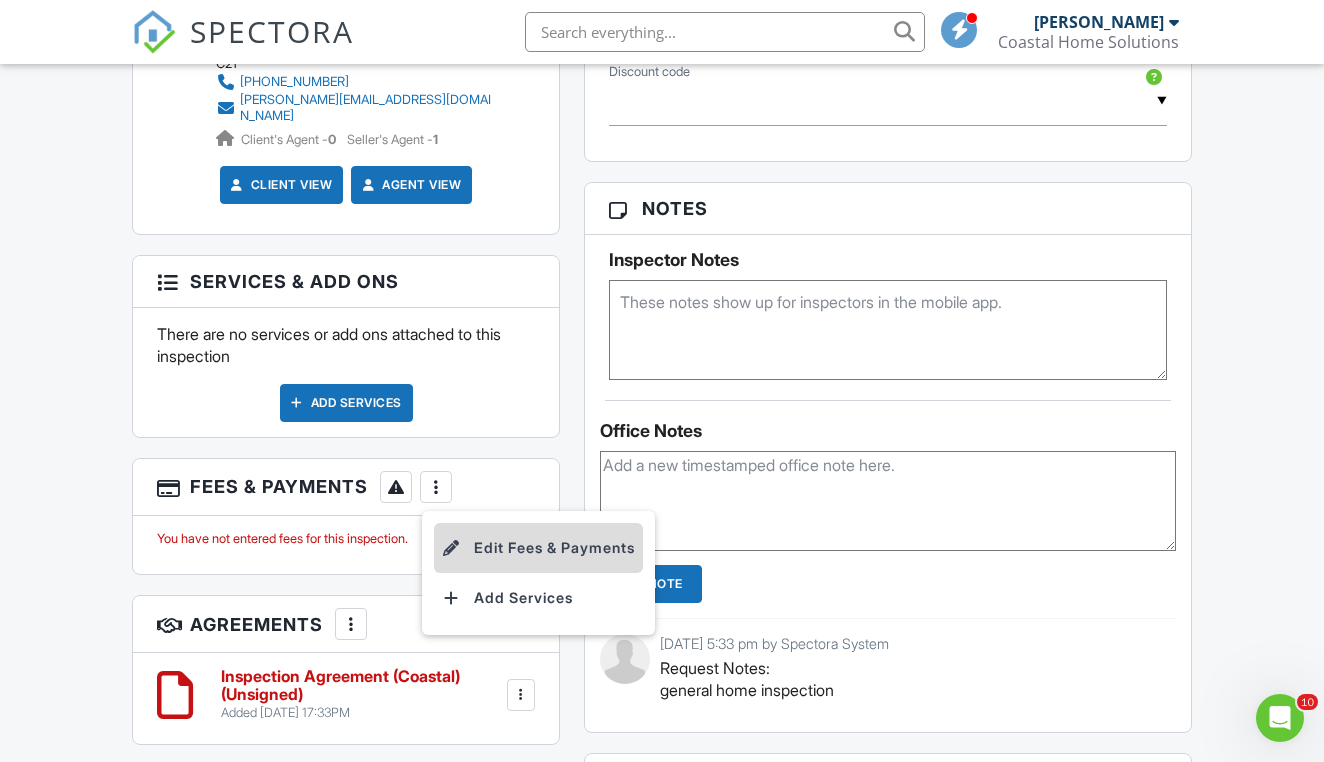 click on "Edit Fees & Payments" at bounding box center (538, 548) 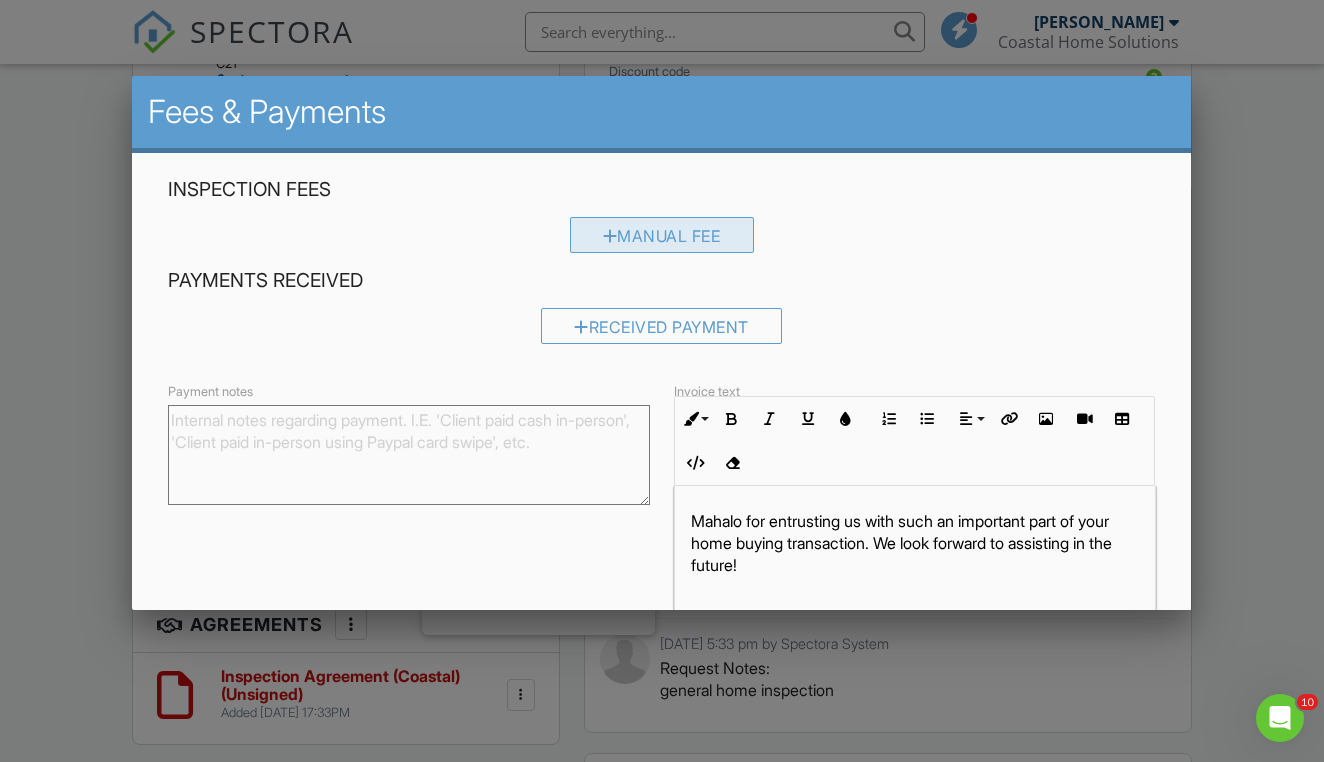 click on "Manual Fee" at bounding box center (662, 235) 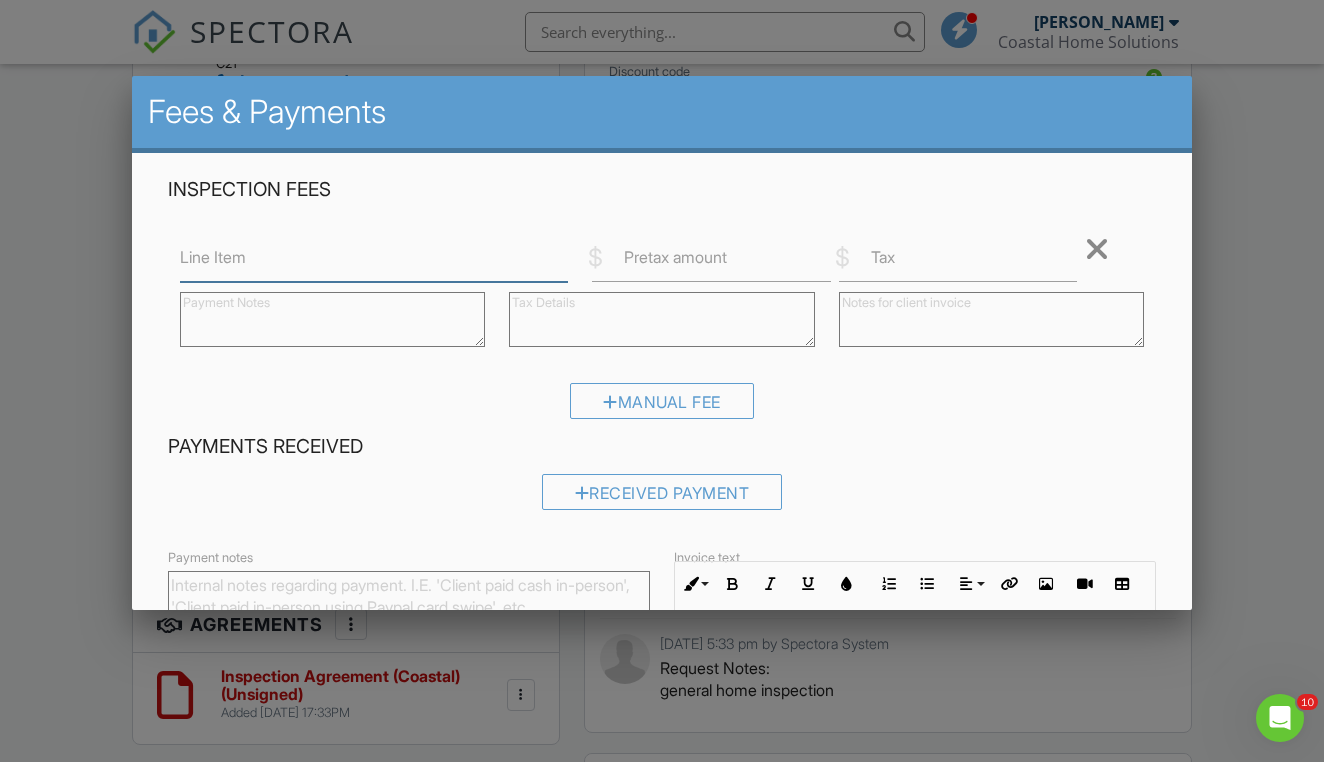 click on "Line Item" at bounding box center [373, 257] 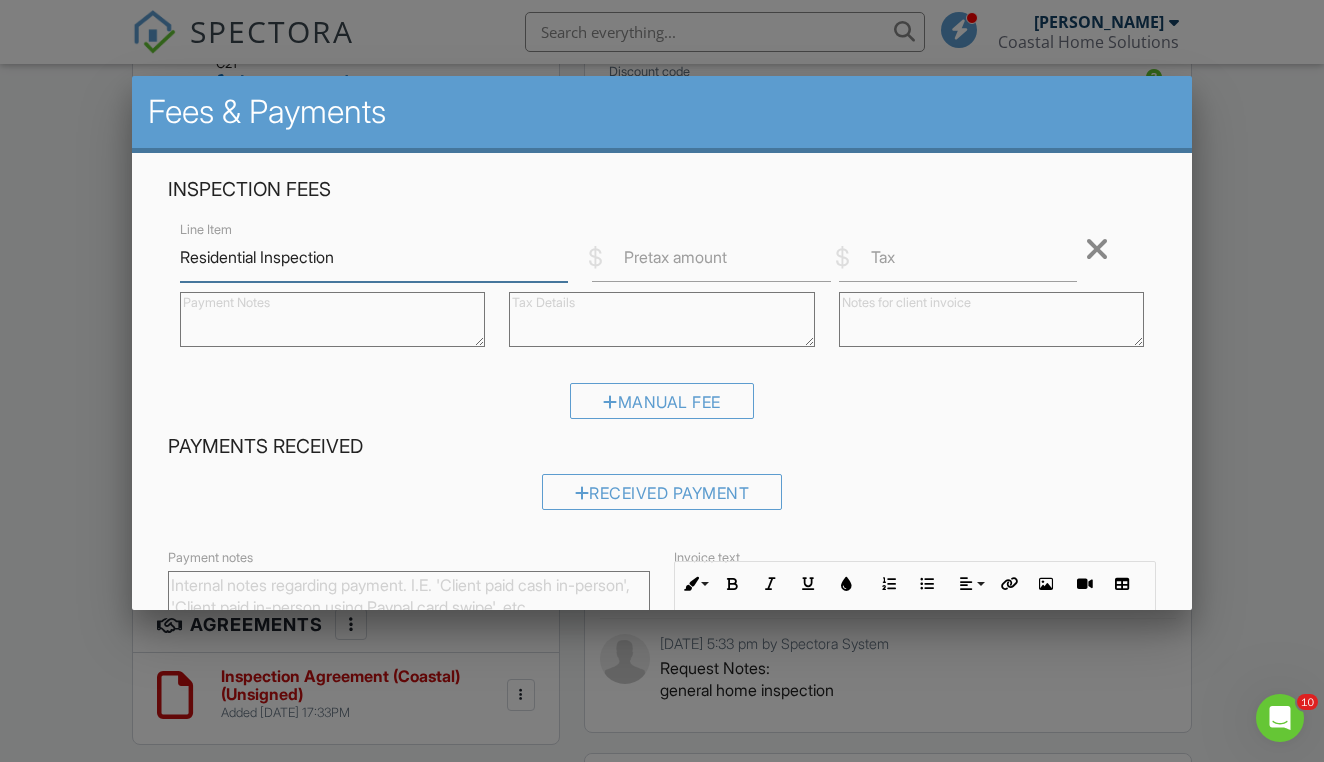 type on "Residential Inspection" 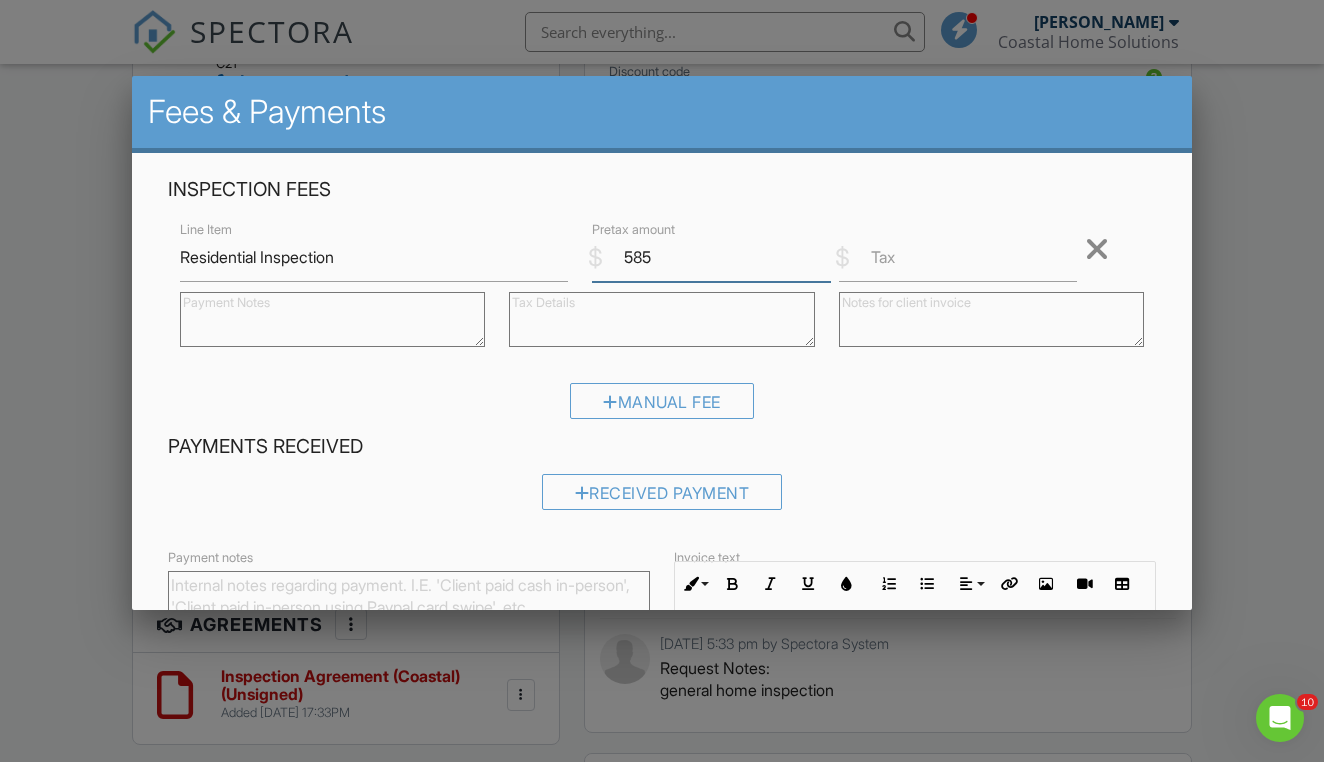 type on "585" 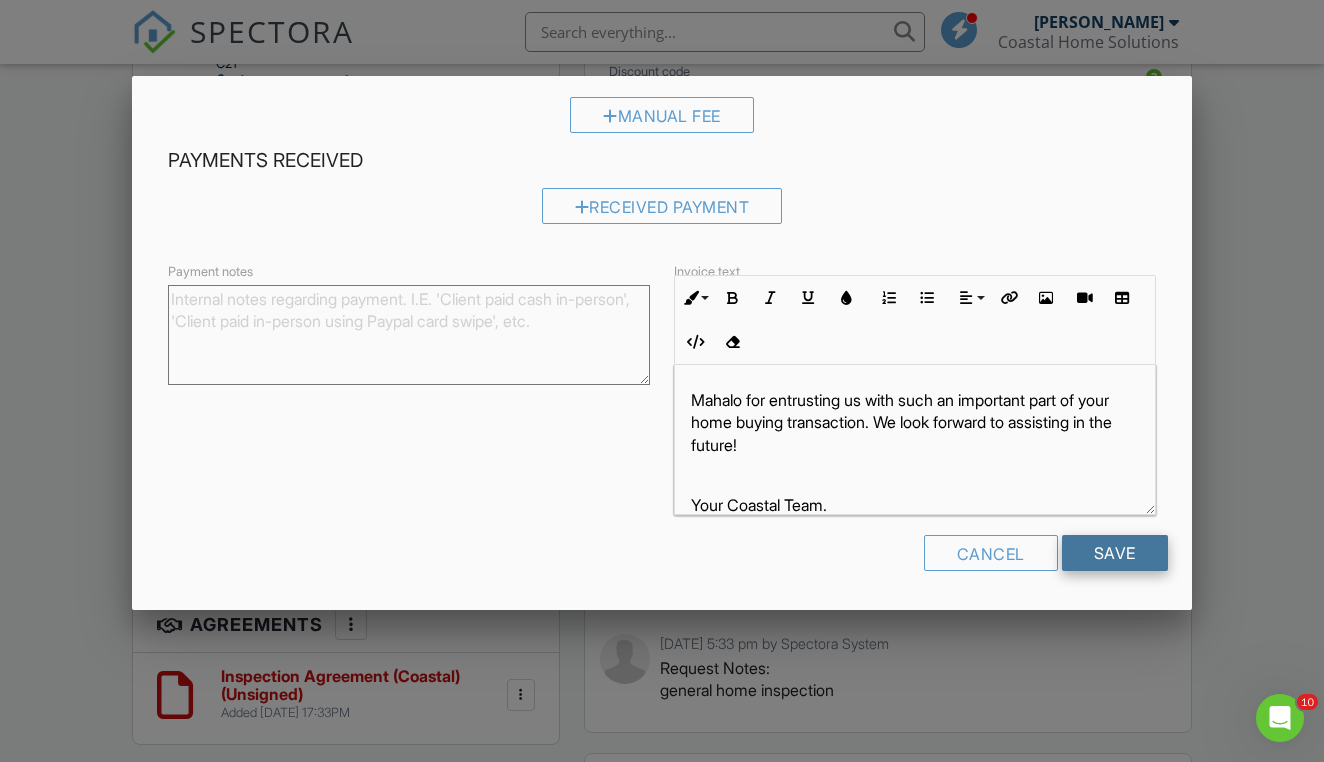 scroll, scrollTop: 285, scrollLeft: 0, axis: vertical 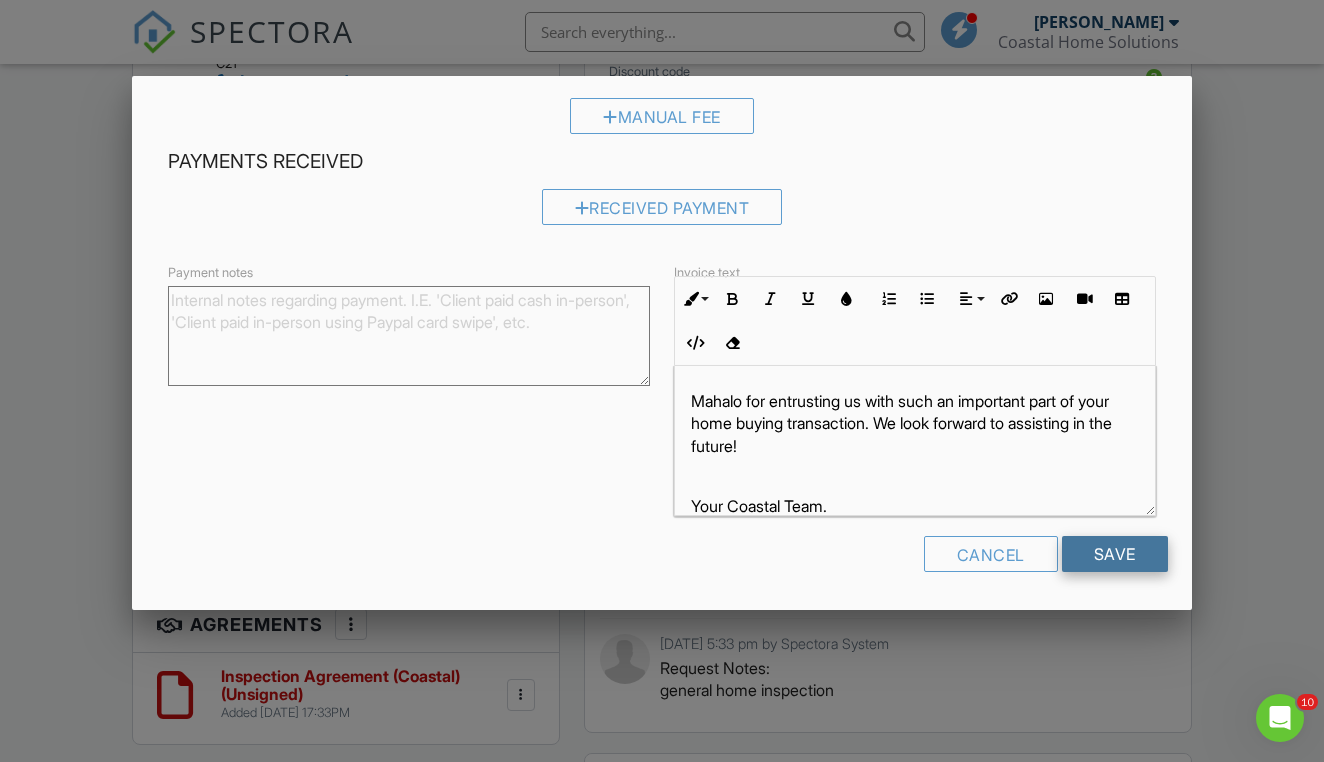 type on "26.32" 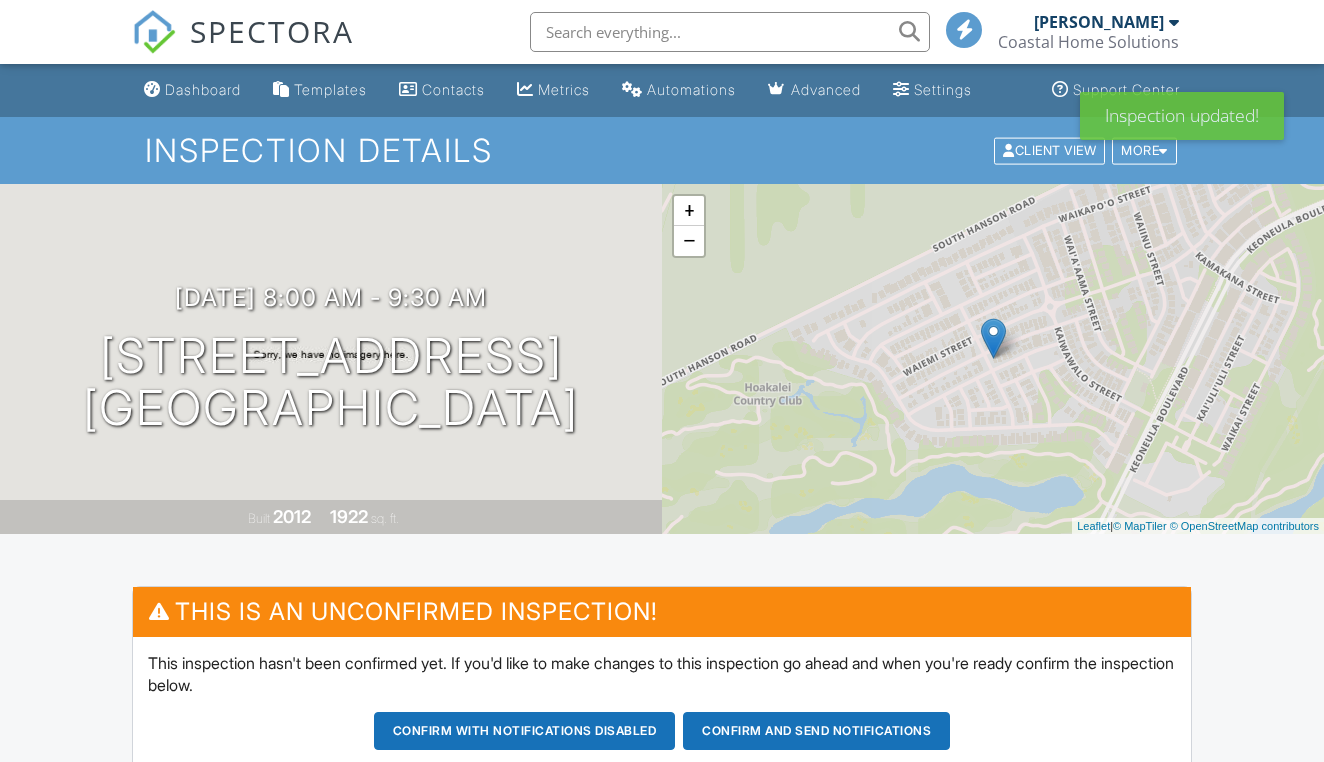 scroll, scrollTop: 0, scrollLeft: 0, axis: both 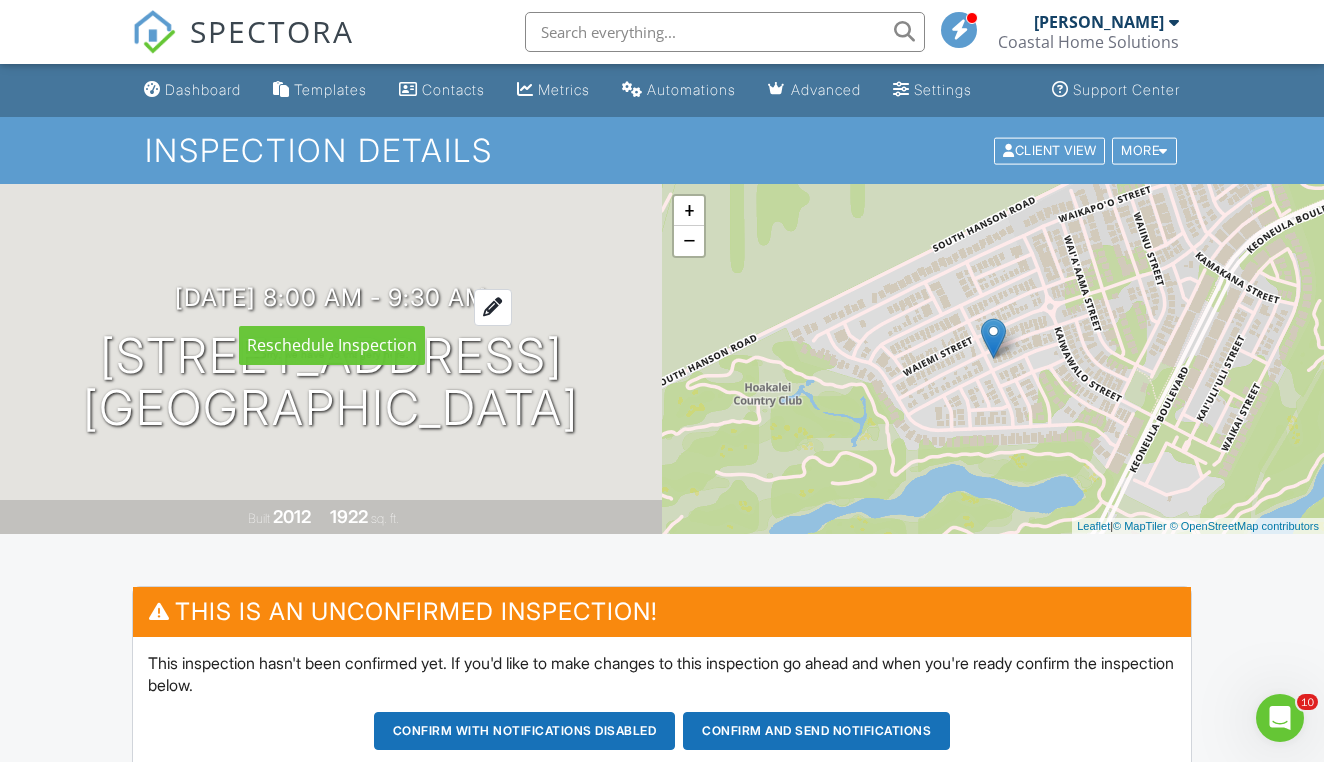 click on "07/10/2025  8:00 am
- 9:30 am" 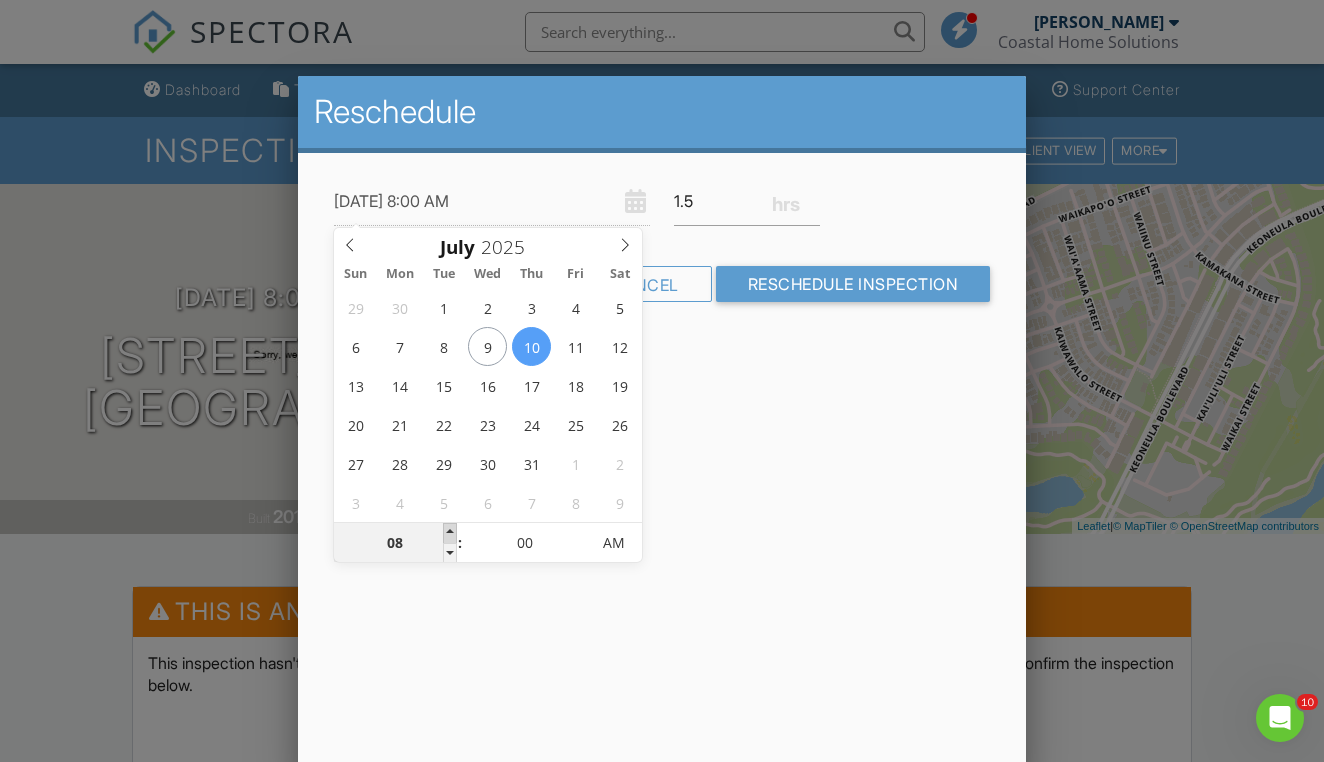 type on "07/10/2025 9:00 AM" 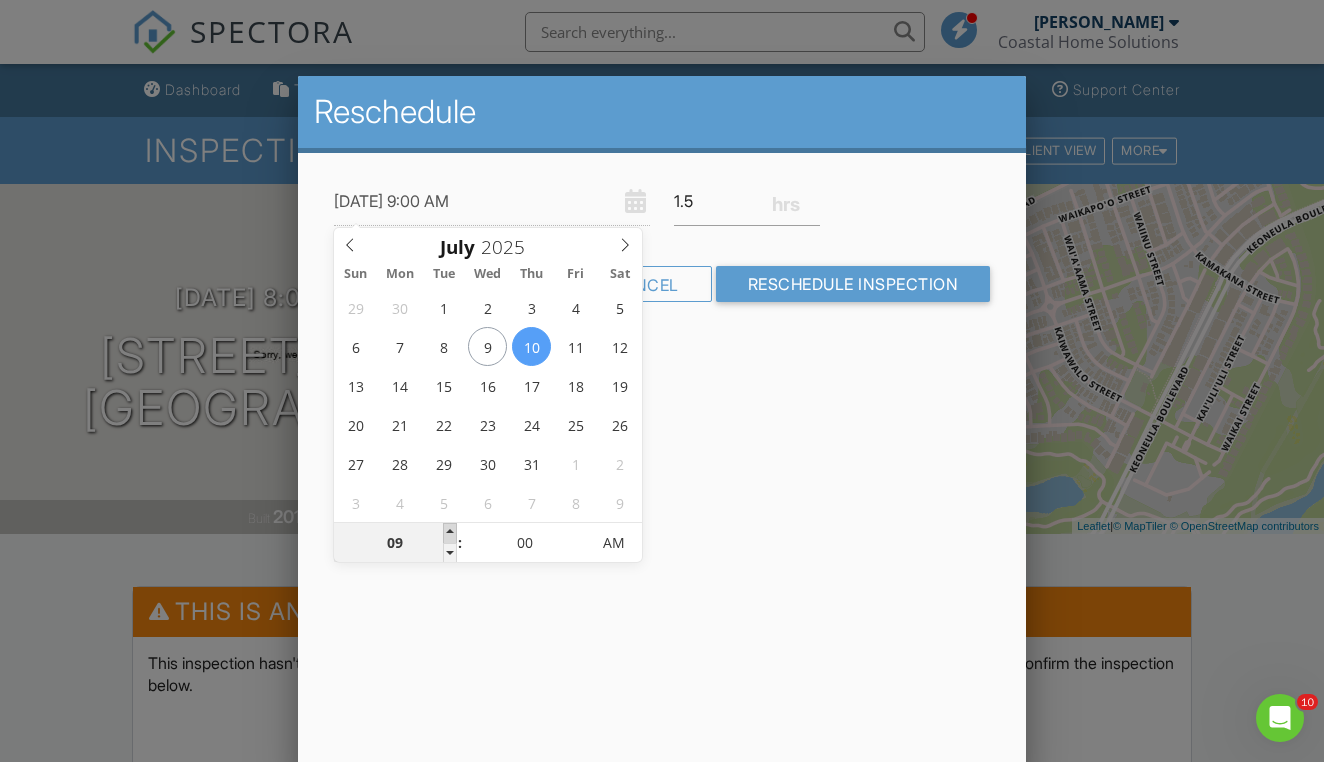 click 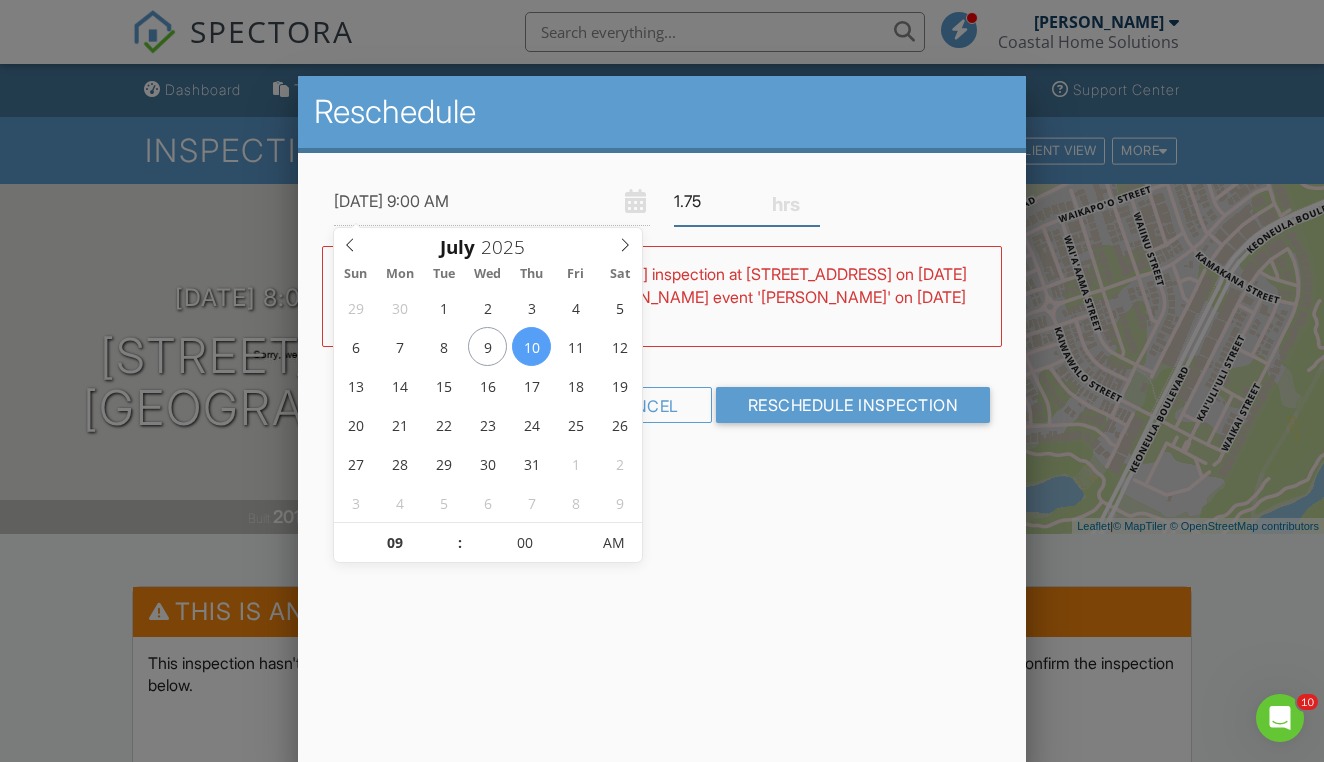 click on "1.75" 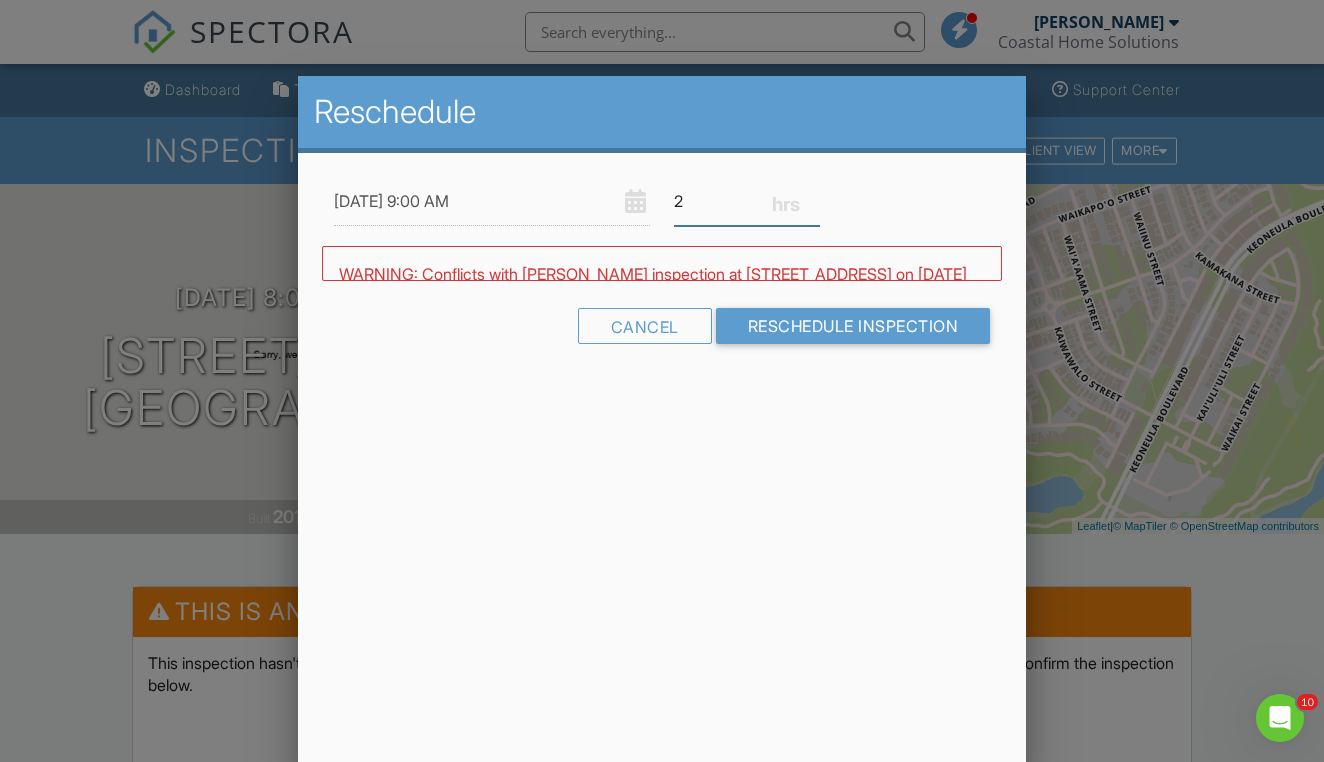 click on "2" 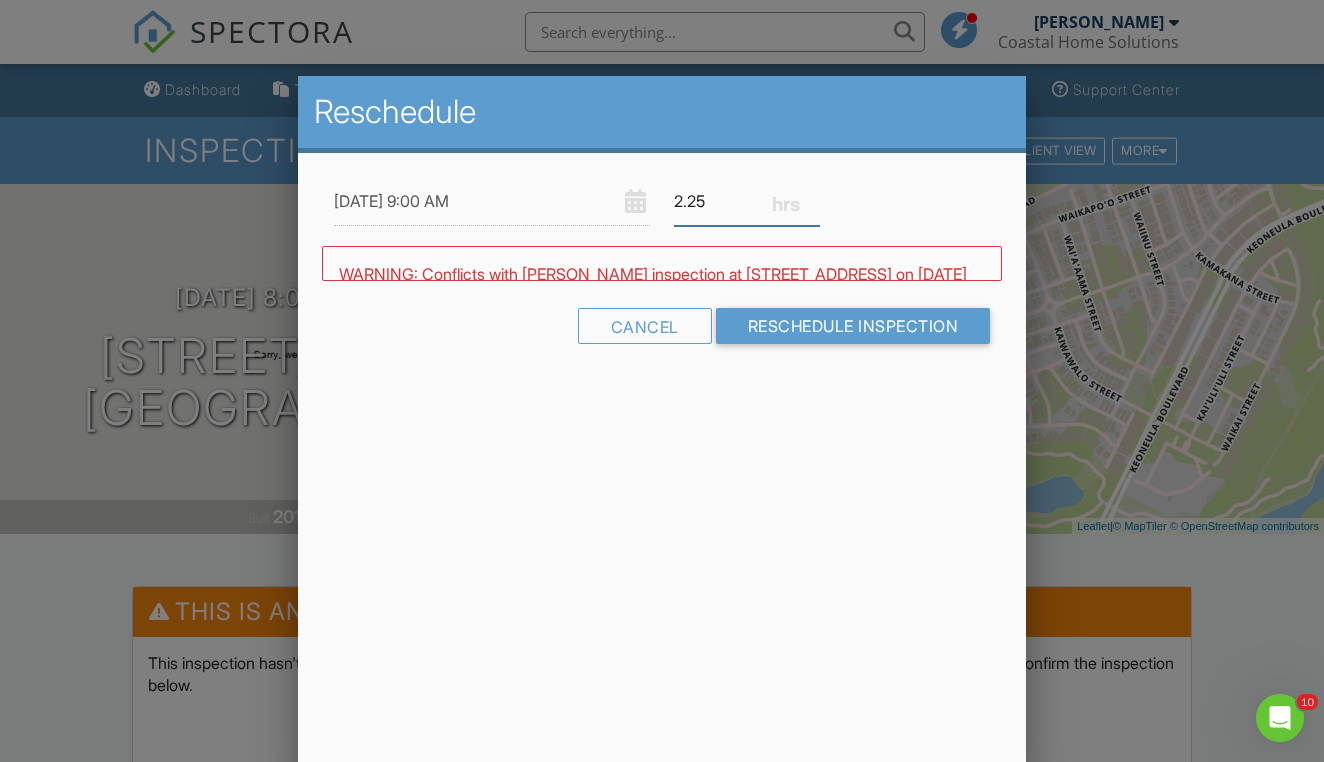 click on "2.25" 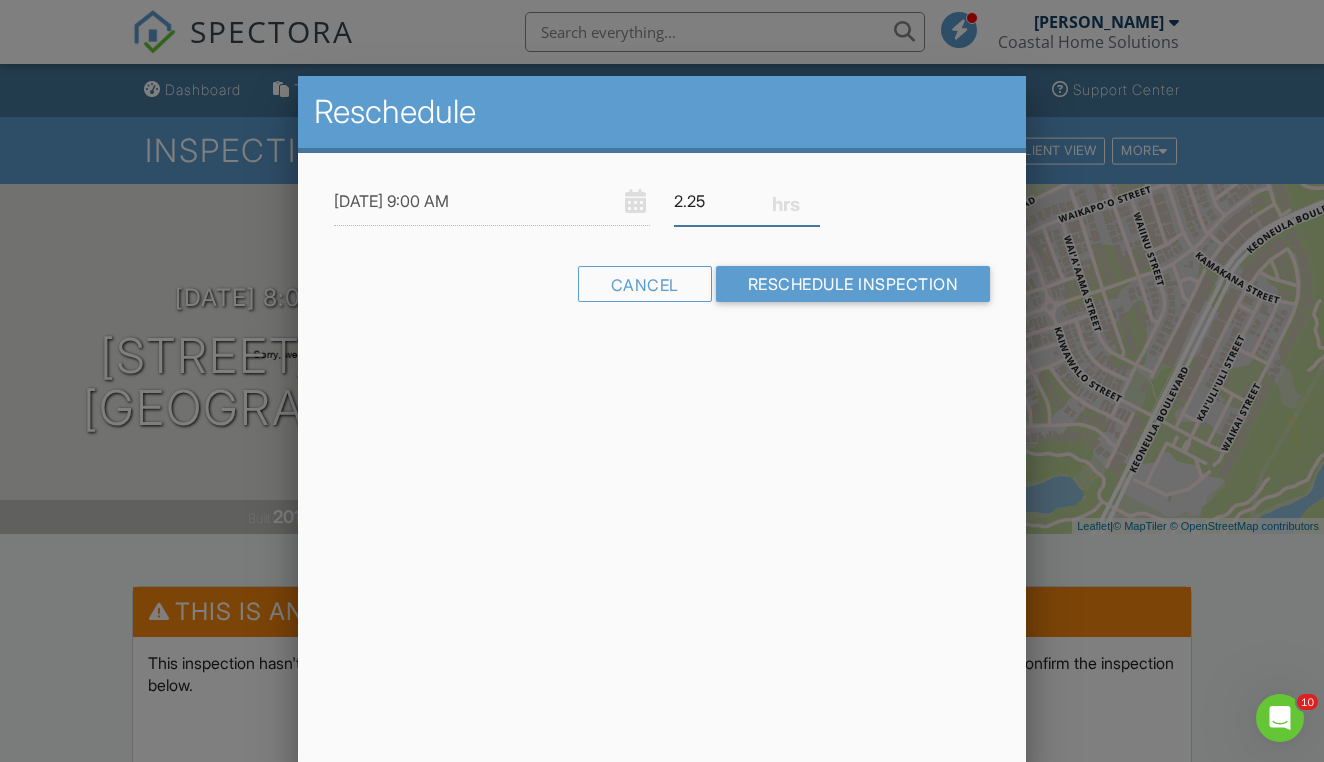 type on "2.5" 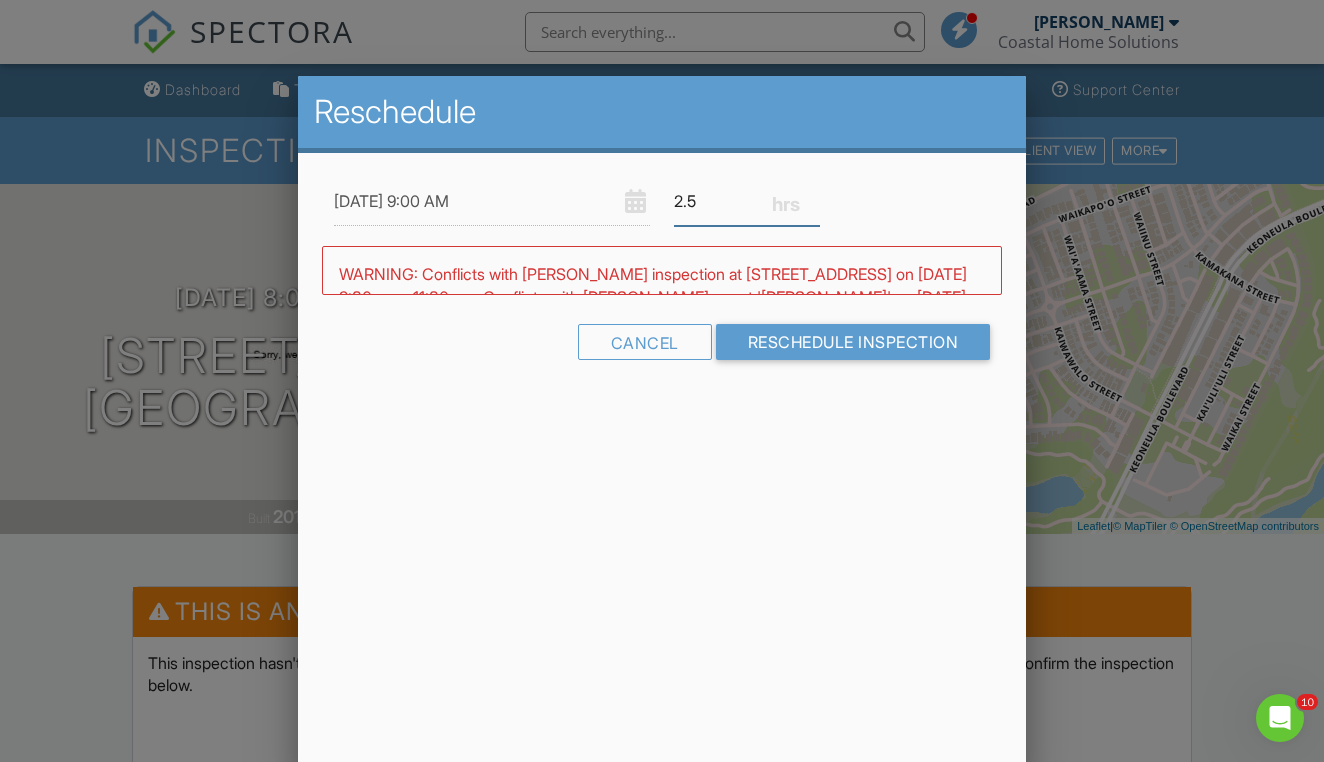 click on "2.5" 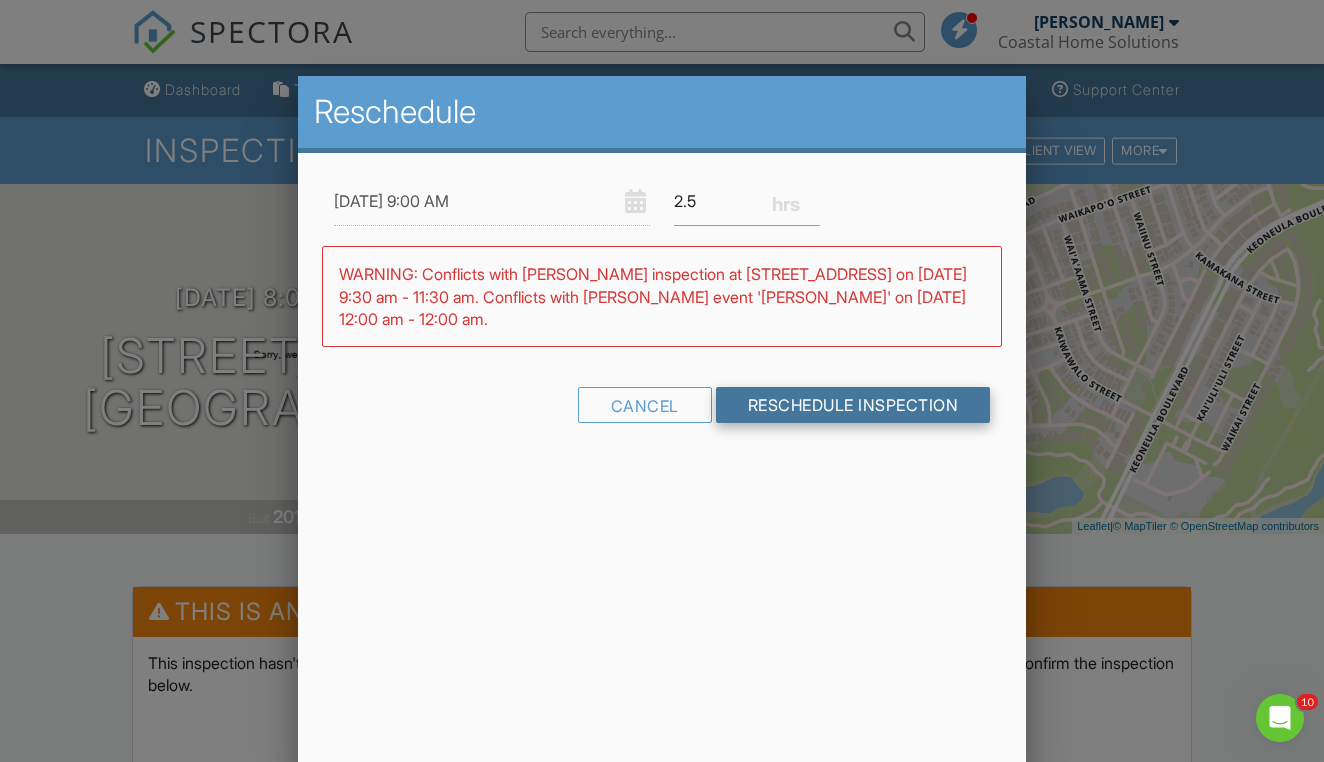 click on "Reschedule Inspection" 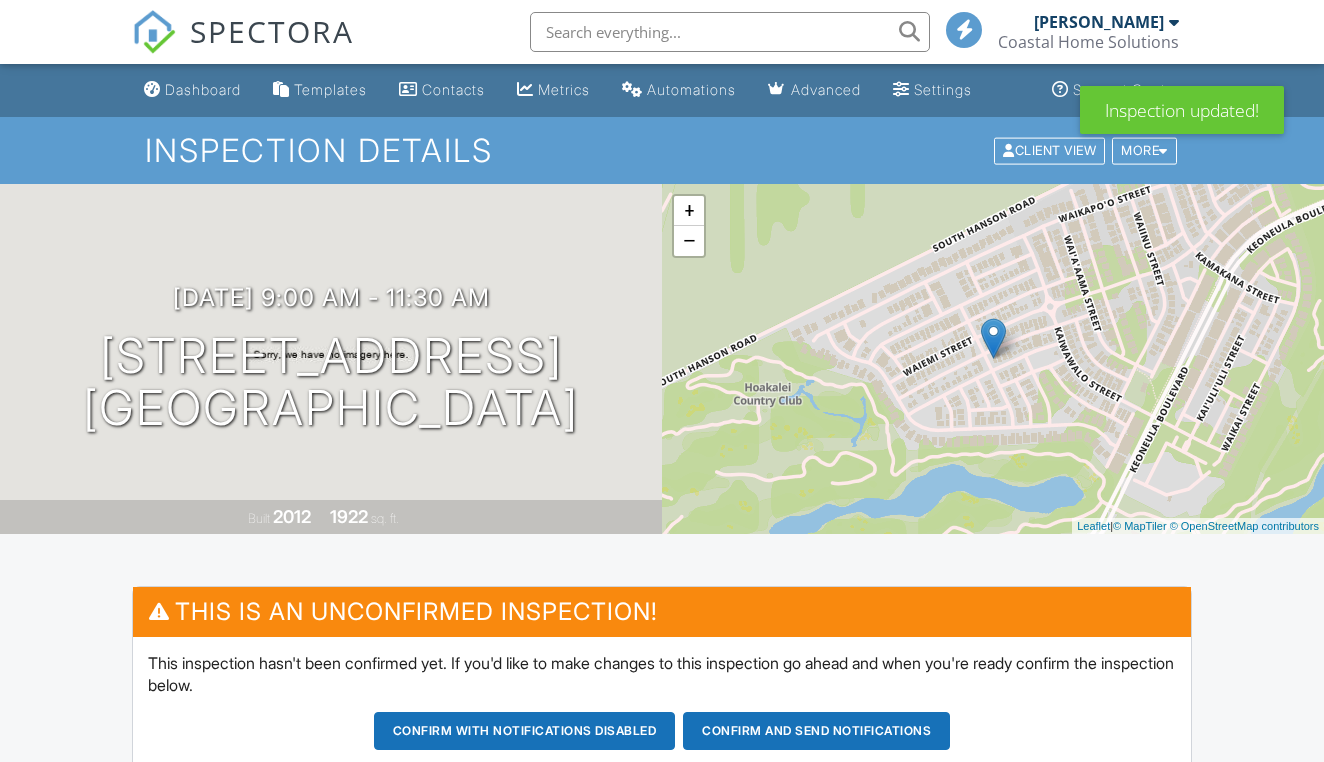 scroll, scrollTop: 0, scrollLeft: 0, axis: both 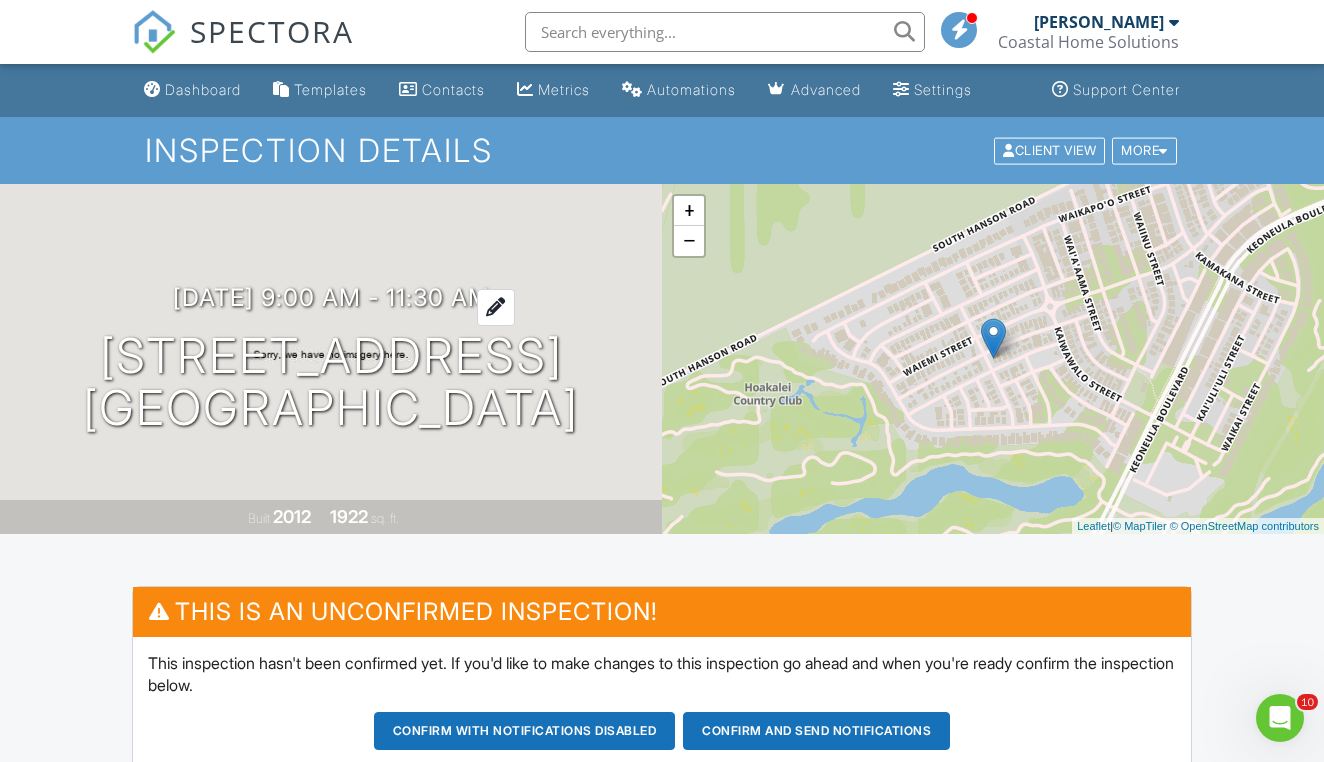 click on "07/10/2025  9:00 am
- 11:30 am" at bounding box center (331, 297) 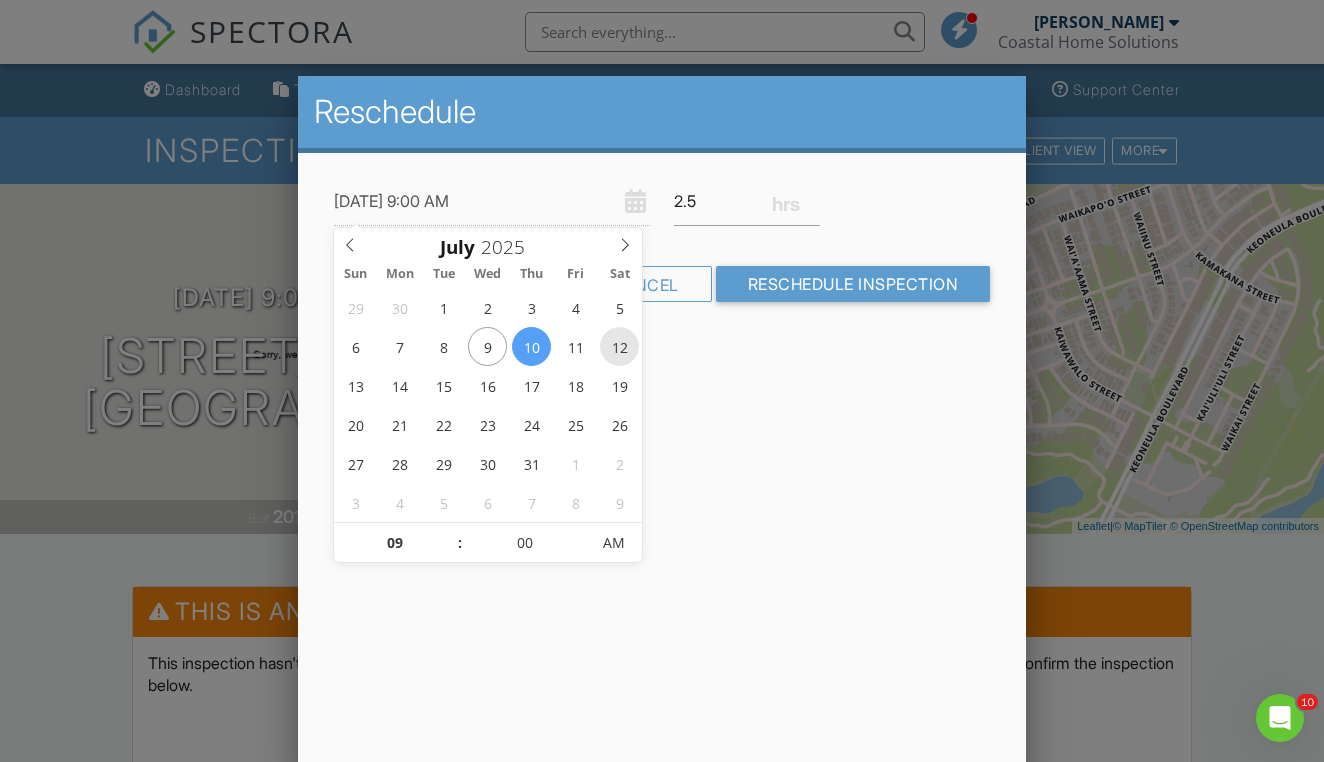 type on "[DATE] 9:00 AM" 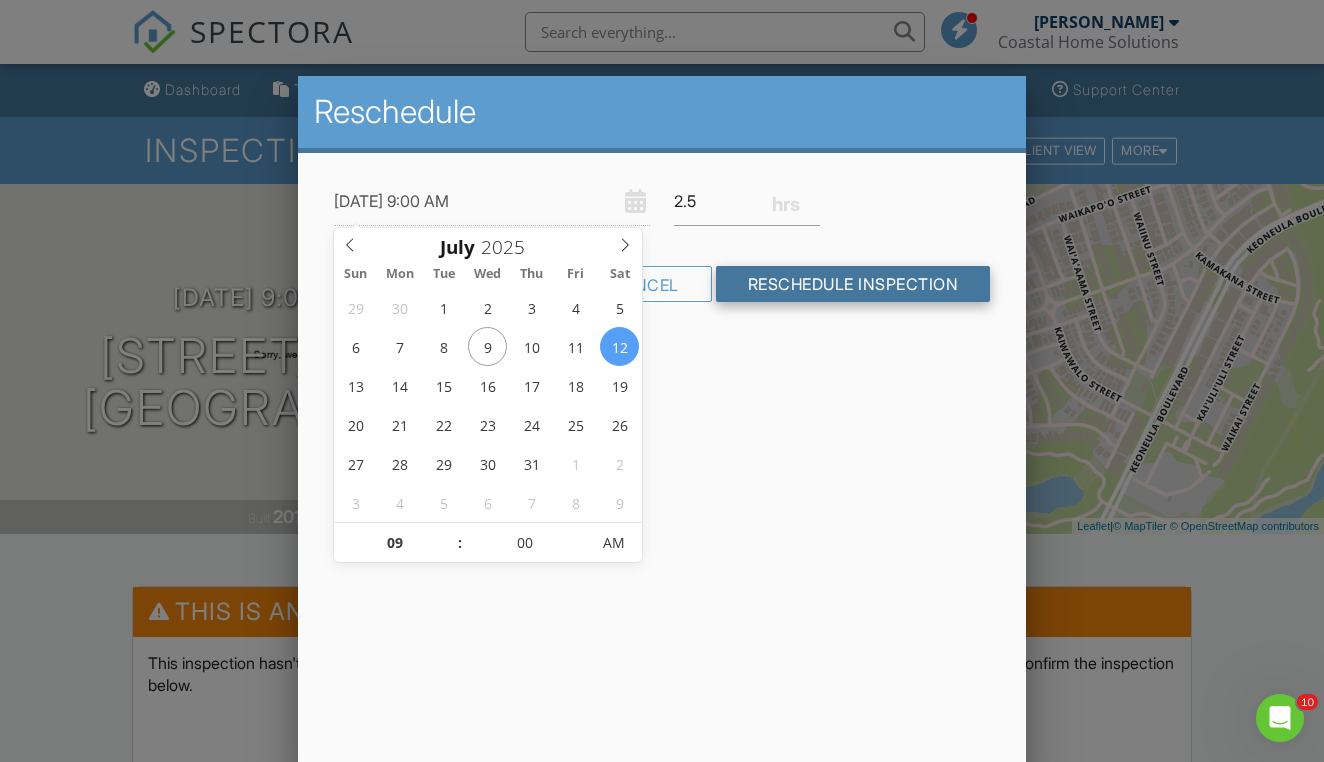 click on "Reschedule Inspection" at bounding box center (853, 284) 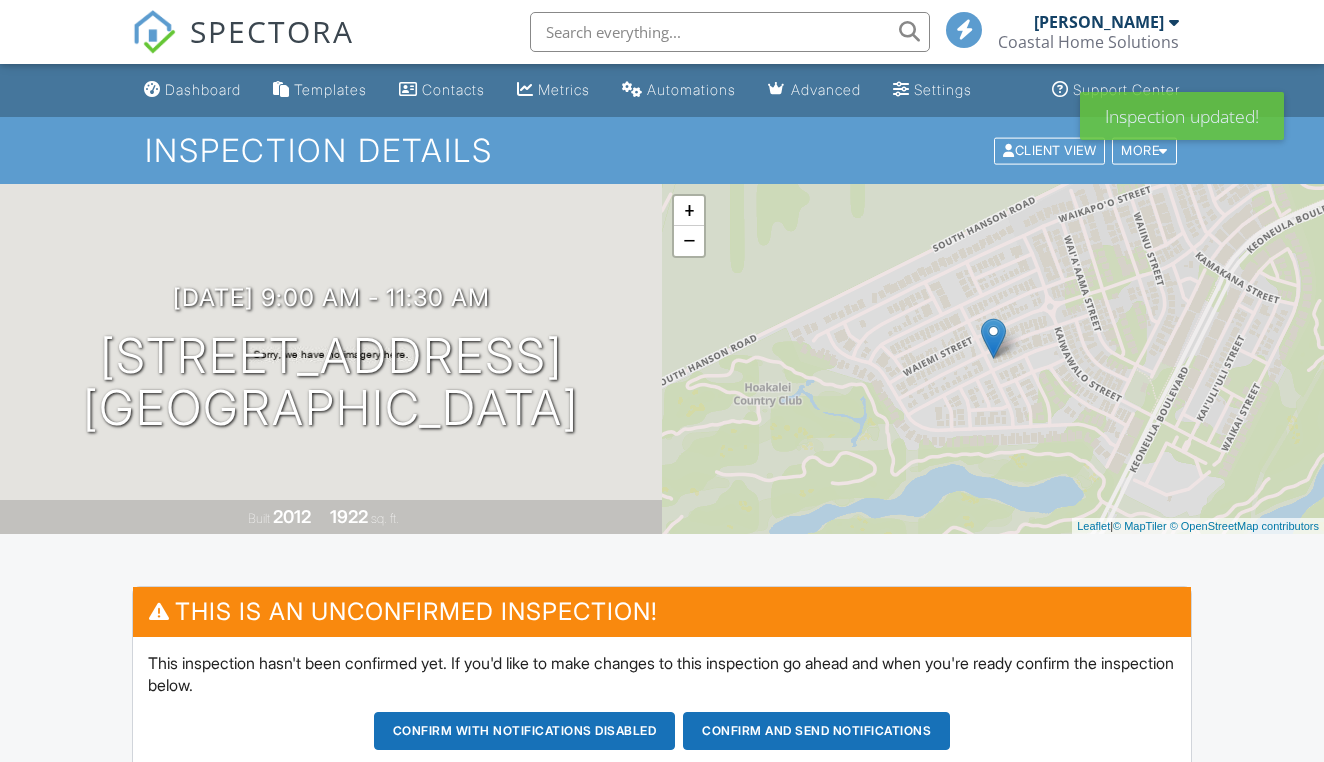 scroll, scrollTop: 0, scrollLeft: 0, axis: both 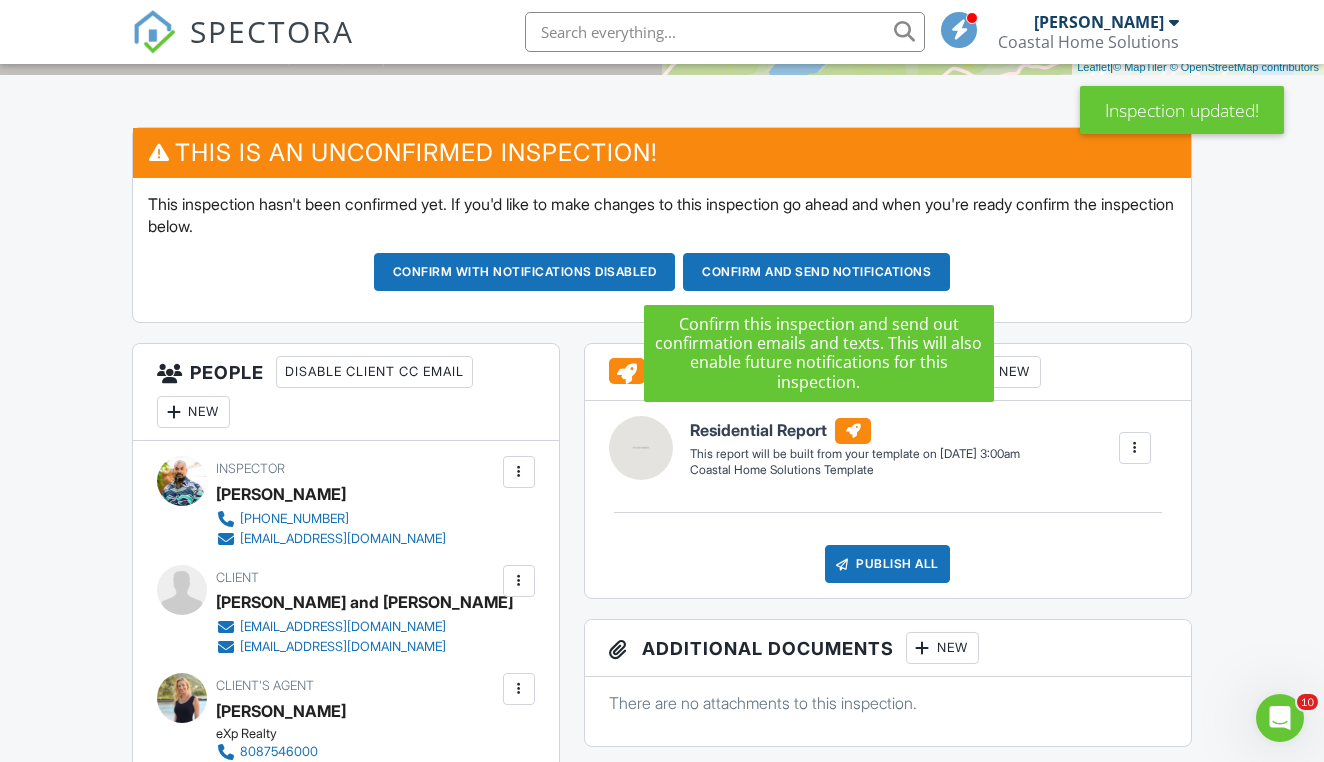 click on "Confirm and send notifications" at bounding box center [525, 272] 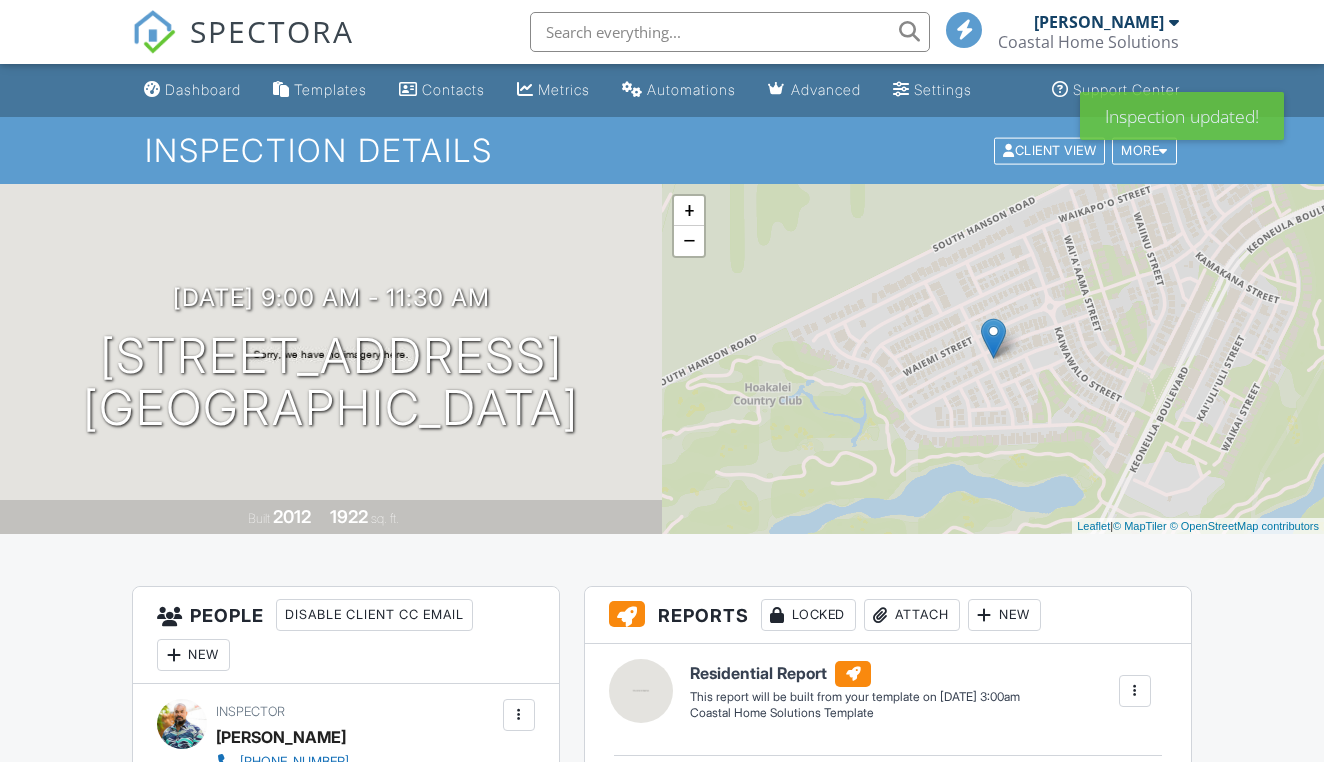 scroll, scrollTop: 0, scrollLeft: 0, axis: both 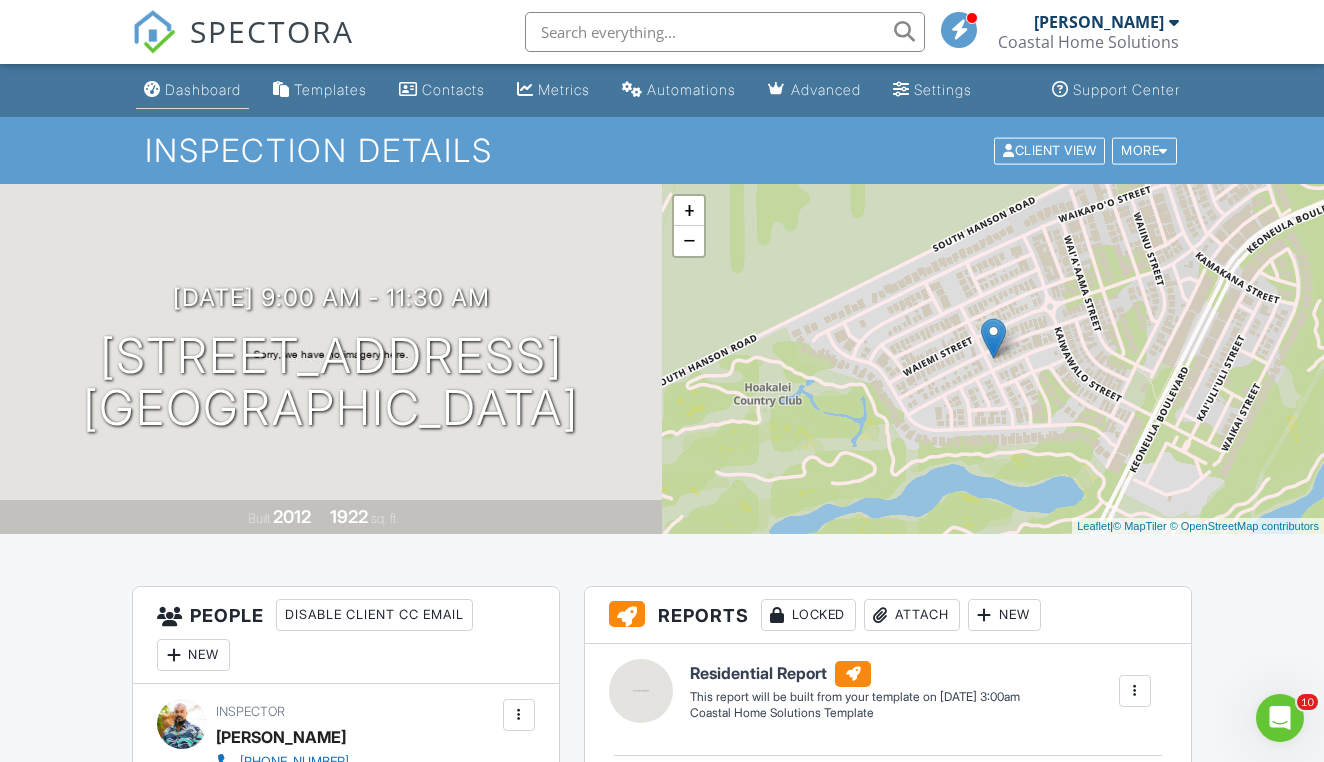 click on "Dashboard" at bounding box center [203, 89] 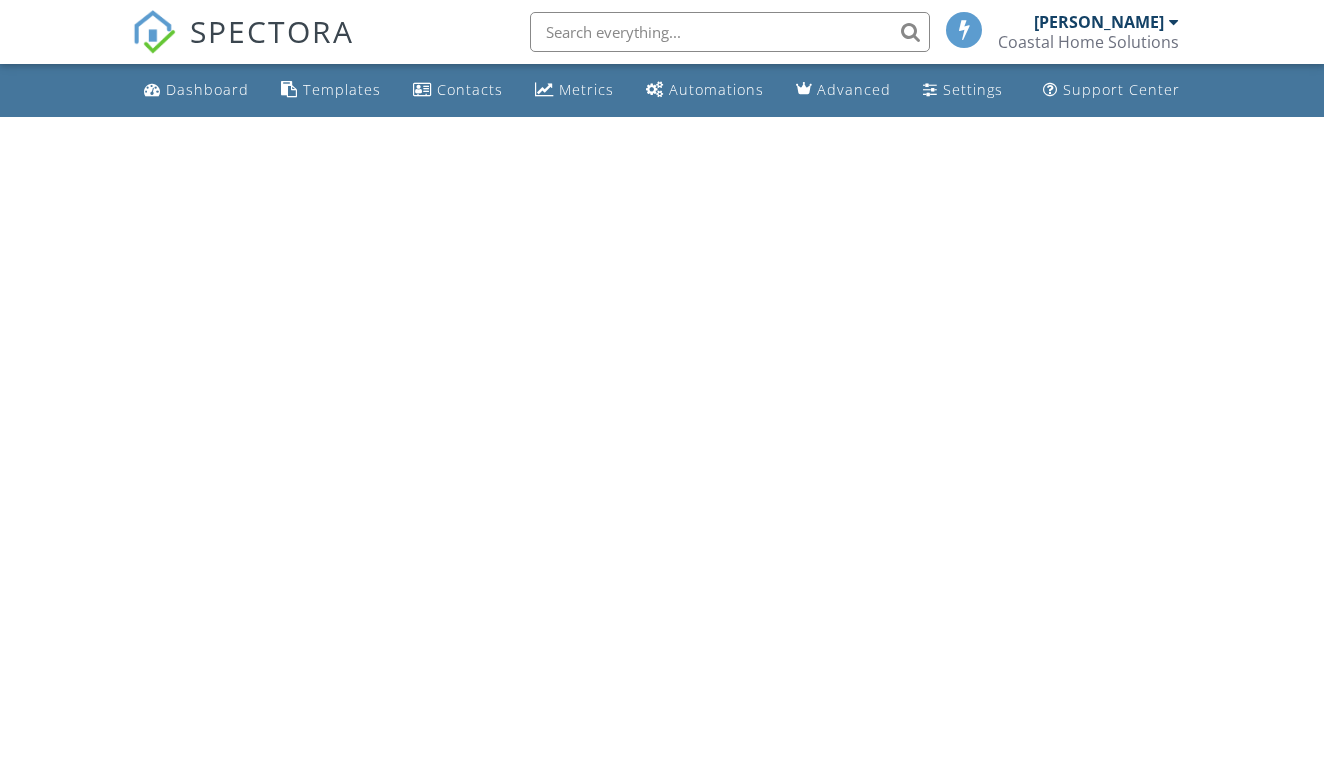 scroll, scrollTop: 0, scrollLeft: 0, axis: both 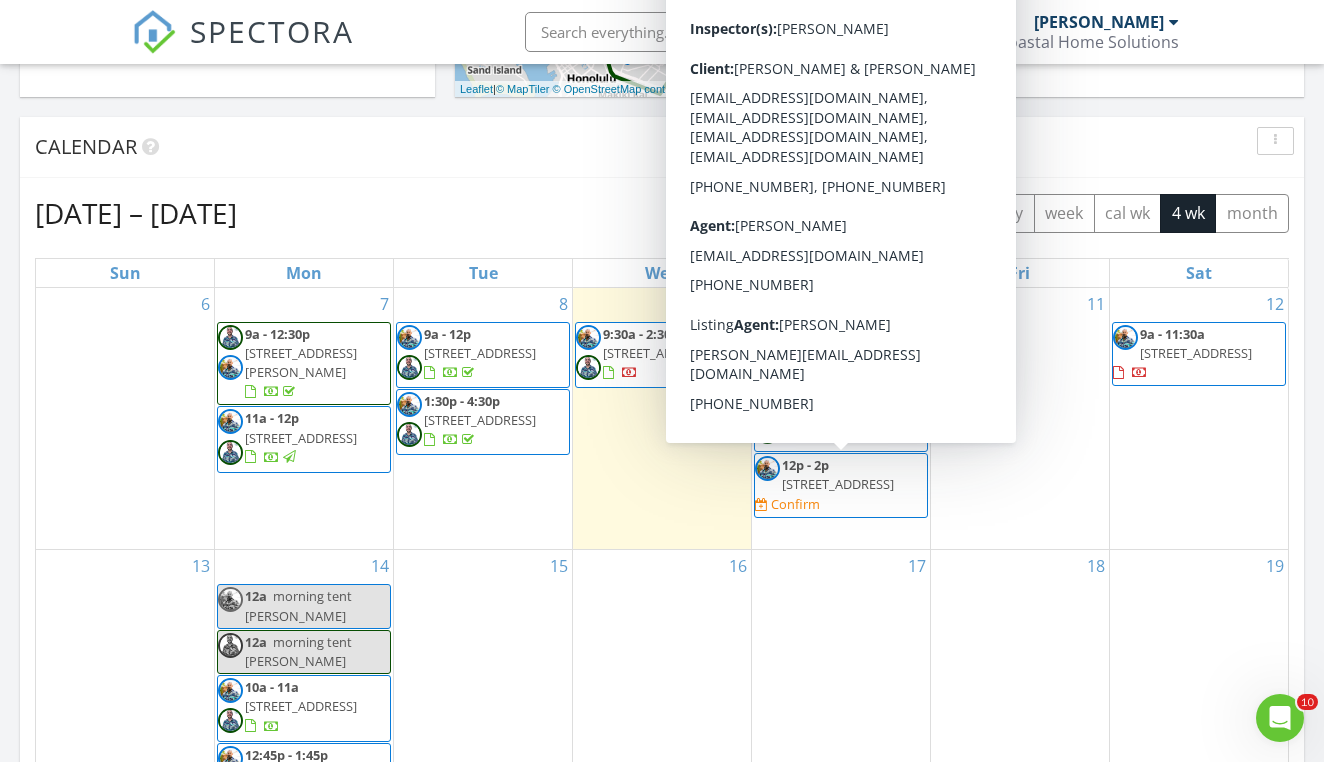 click on "[STREET_ADDRESS]" at bounding box center [838, 484] 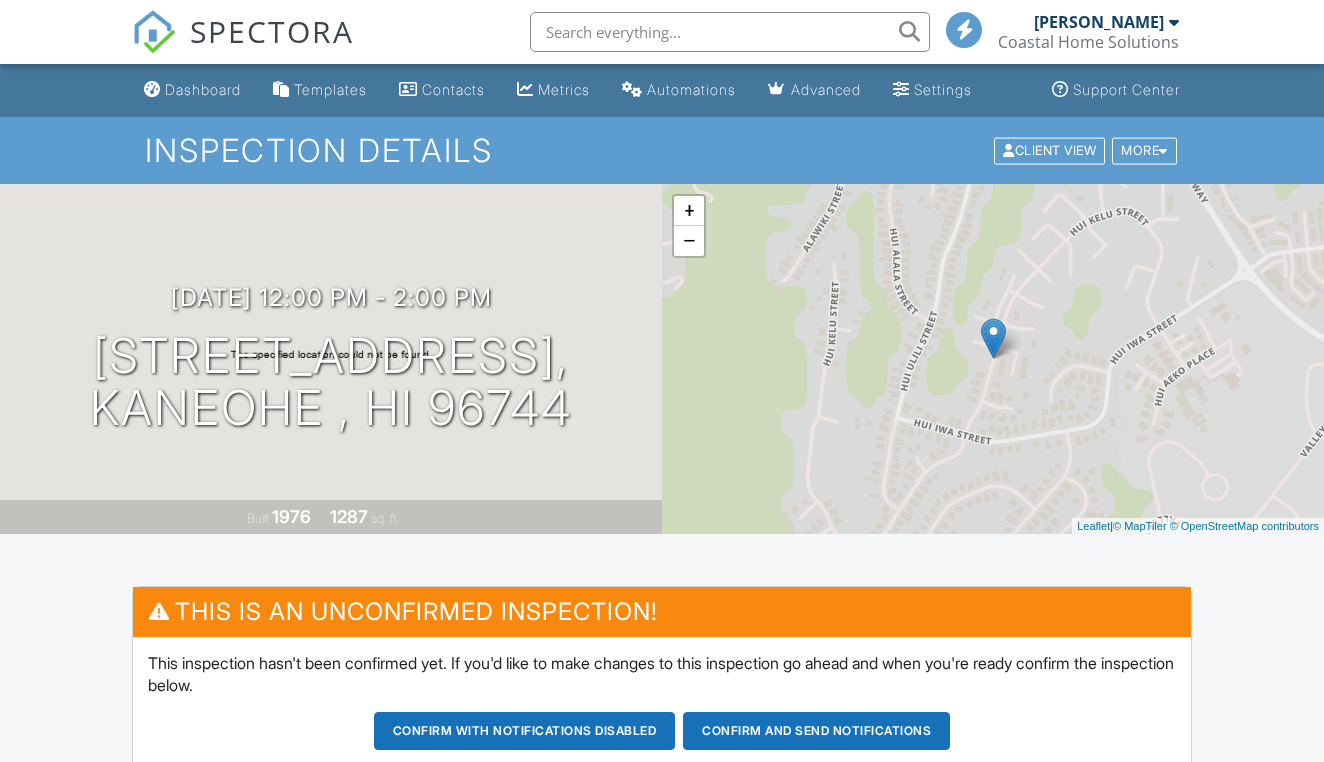 scroll, scrollTop: 0, scrollLeft: 0, axis: both 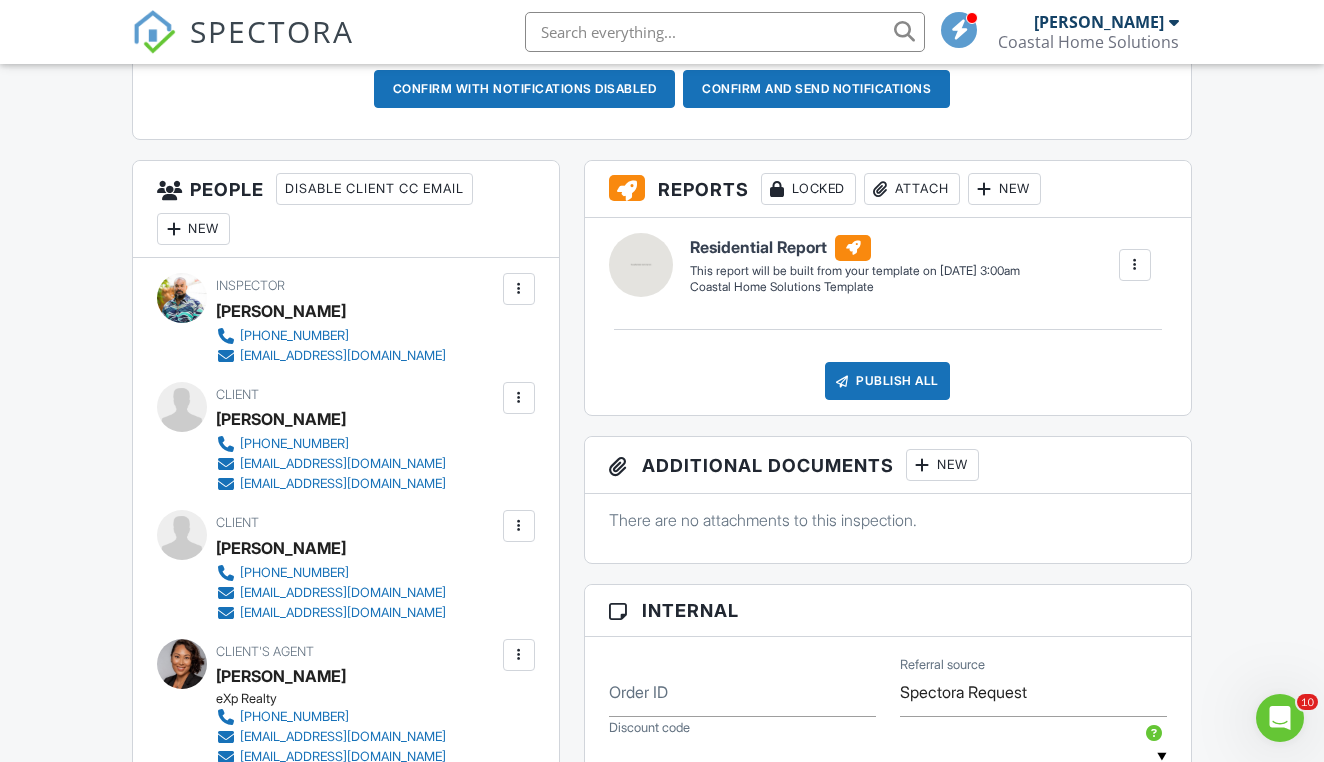 click on "New" at bounding box center (193, 229) 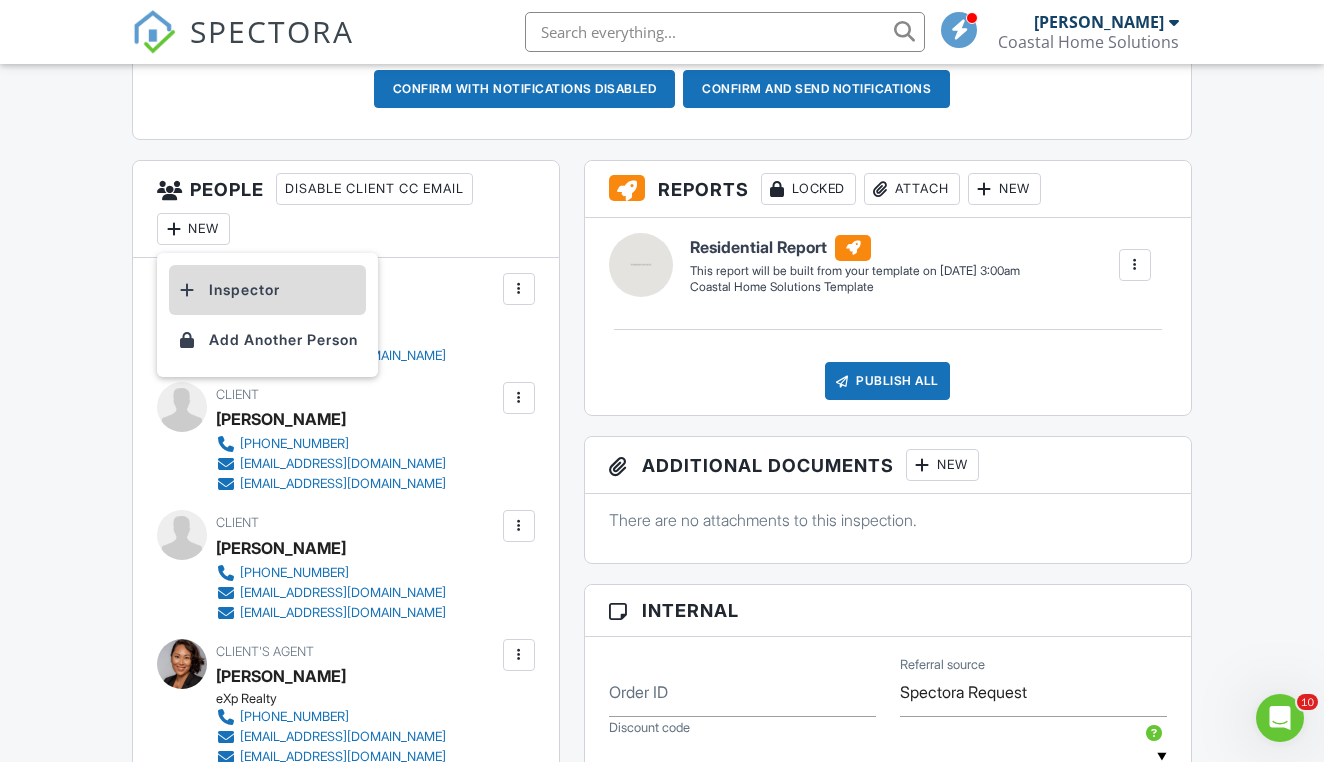 click on "Inspector" at bounding box center (267, 290) 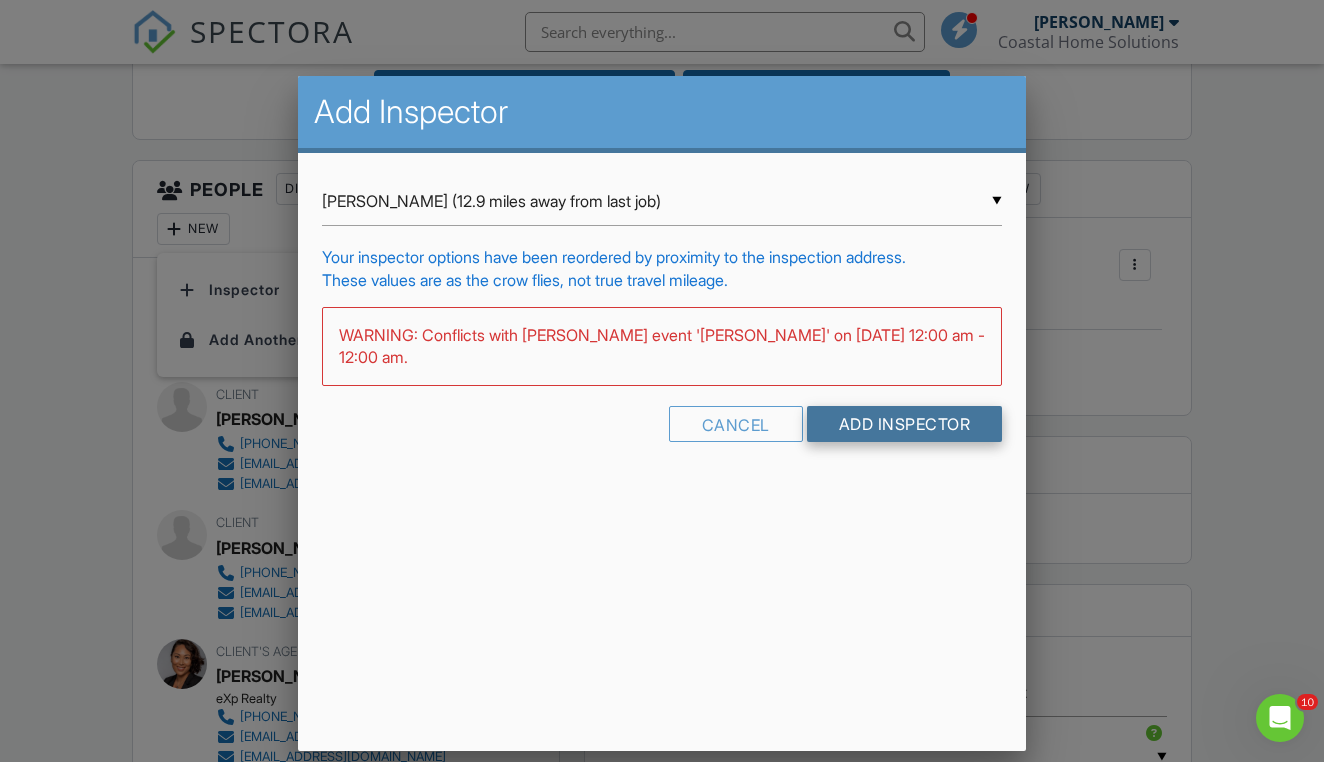 click on "Add Inspector" at bounding box center (905, 424) 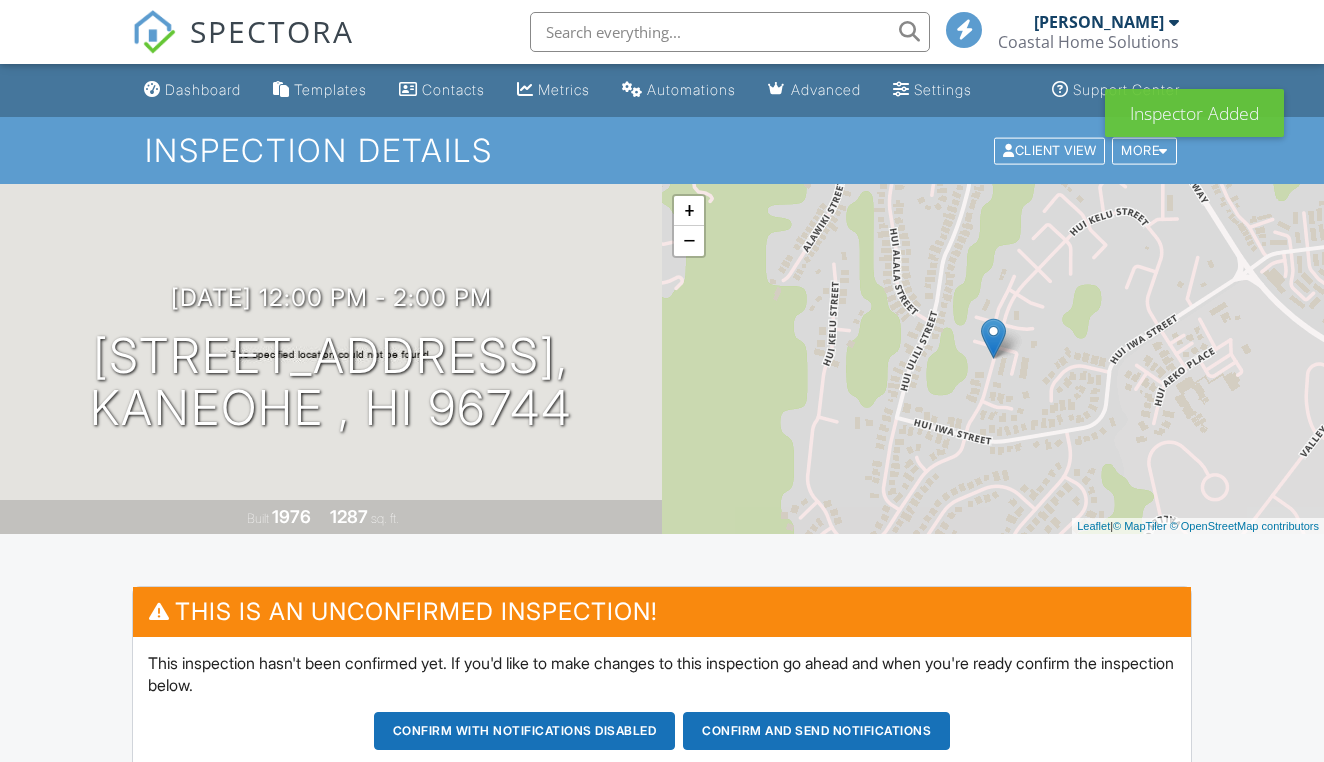 scroll, scrollTop: 0, scrollLeft: 0, axis: both 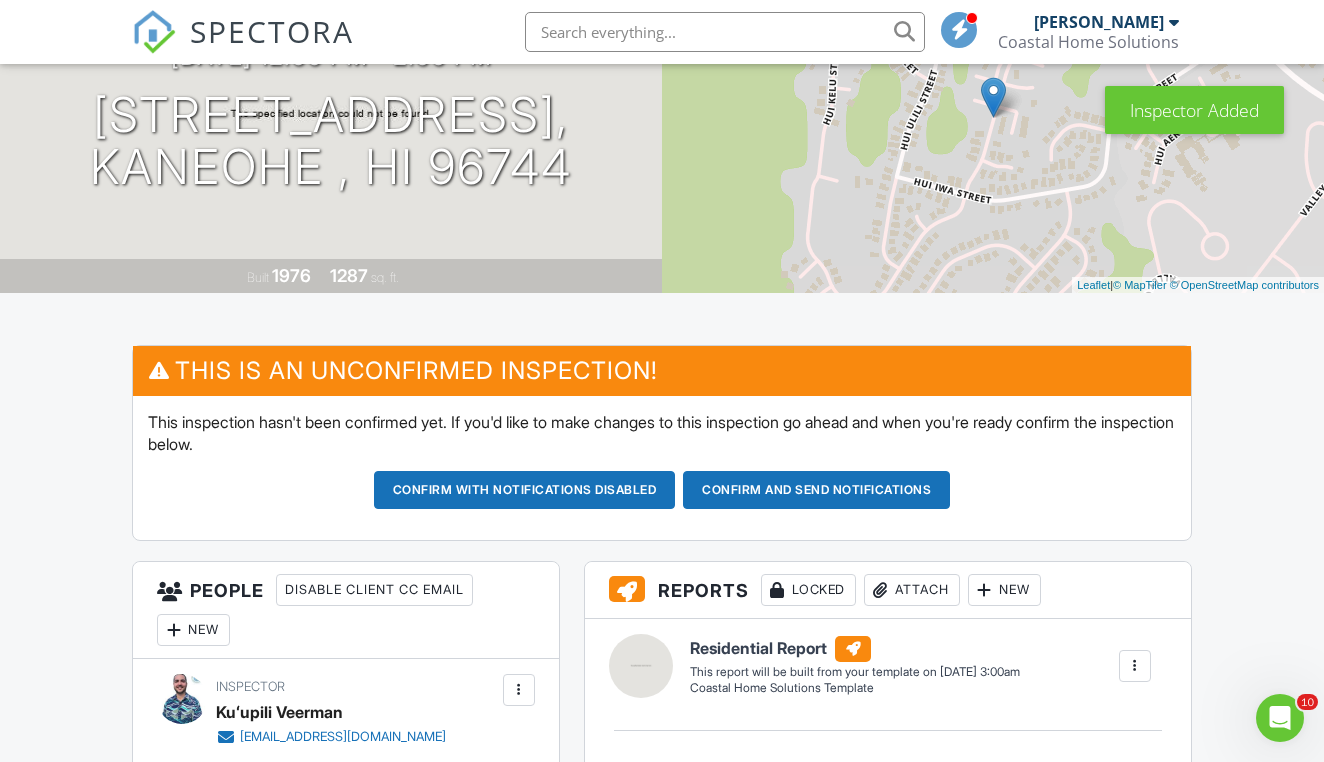 click on "Confirm and send notifications" at bounding box center [525, 490] 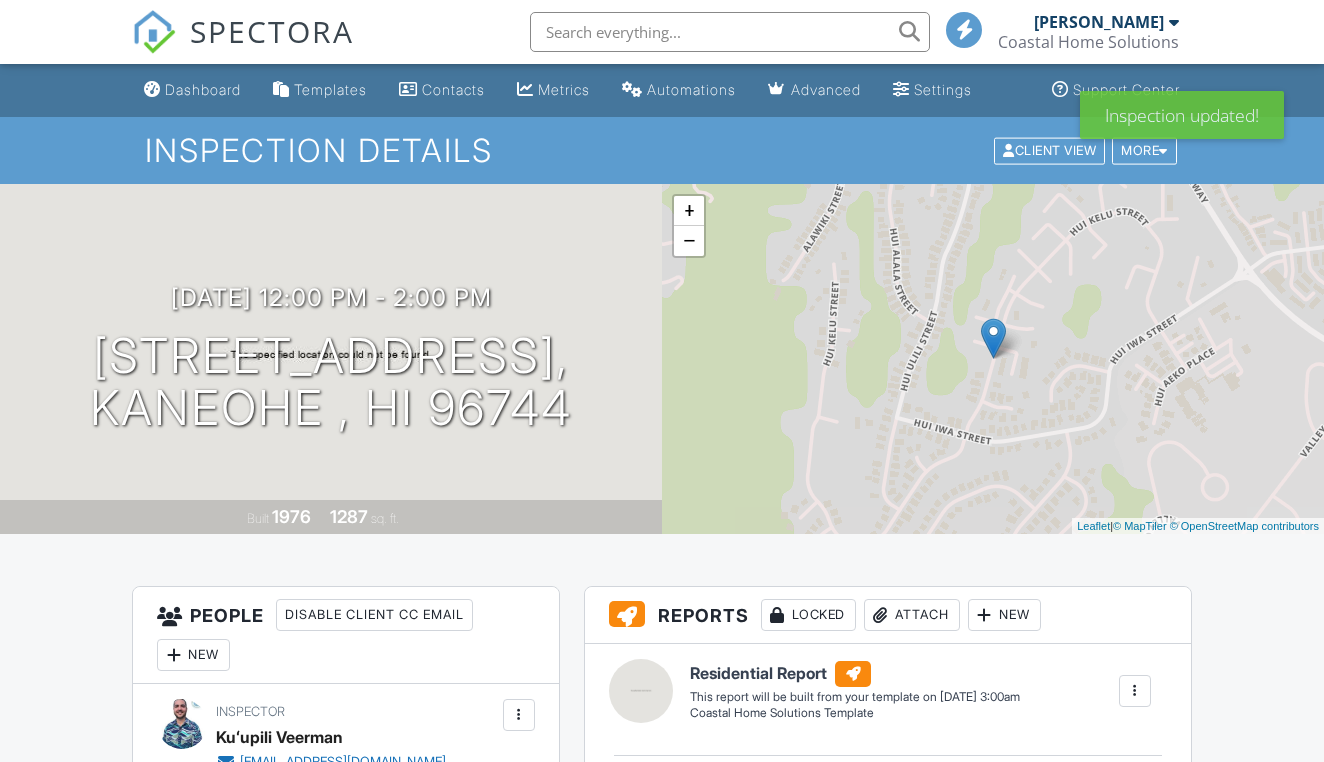 scroll, scrollTop: 0, scrollLeft: 0, axis: both 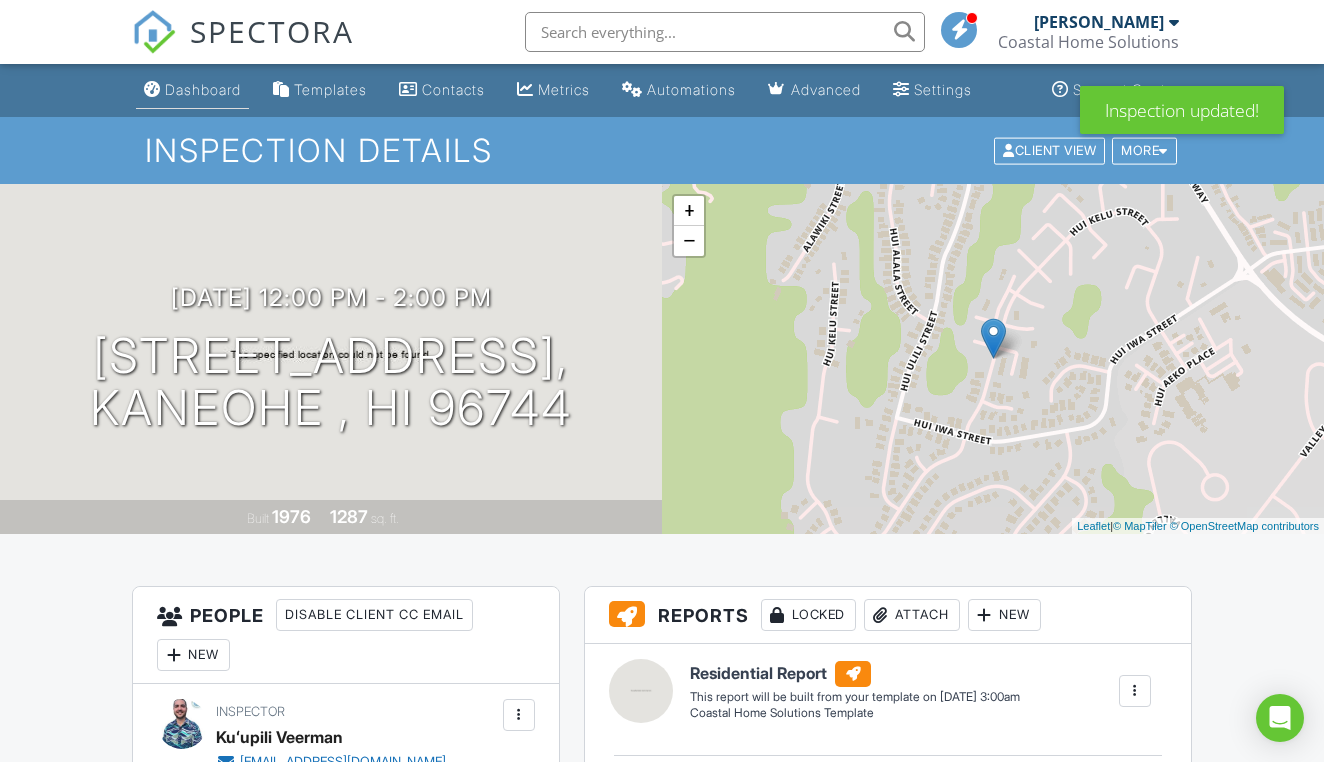 click on "Dashboard" at bounding box center [192, 90] 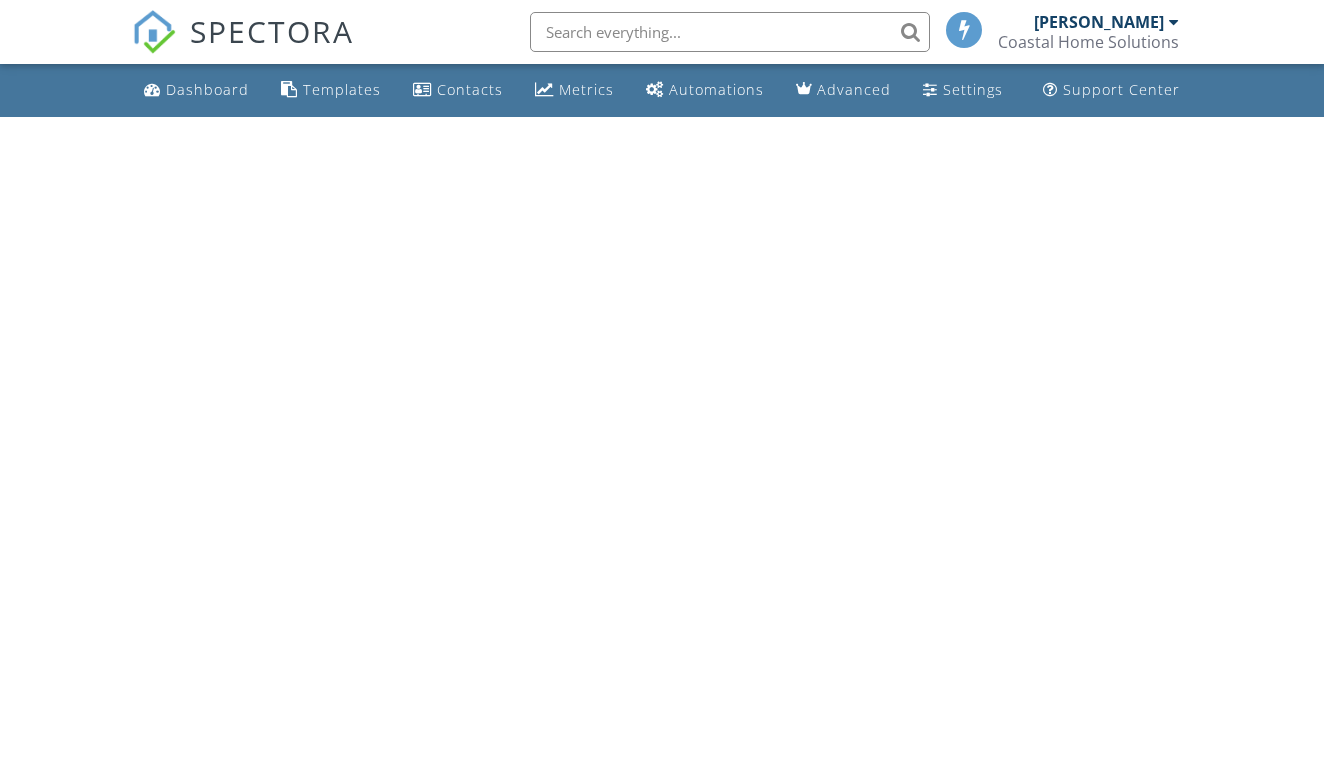 scroll, scrollTop: 0, scrollLeft: 0, axis: both 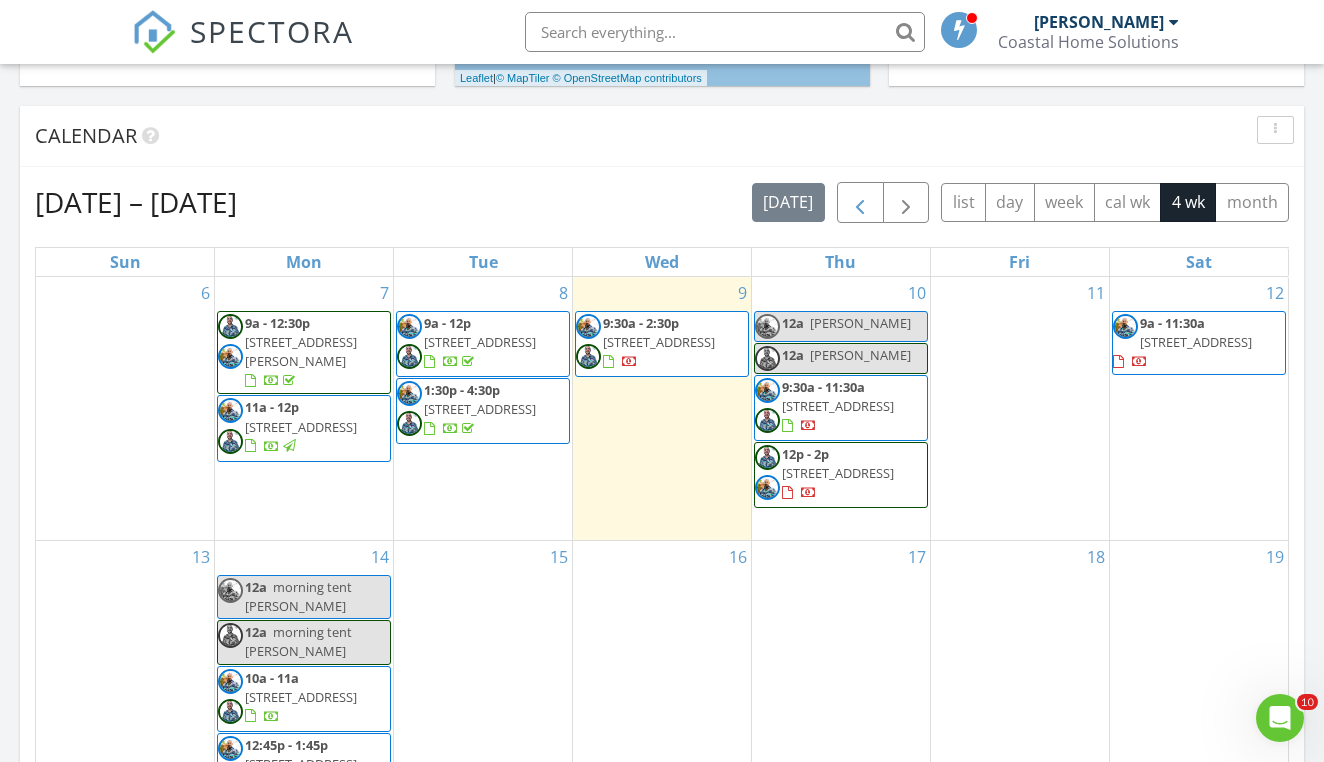 click at bounding box center [860, 203] 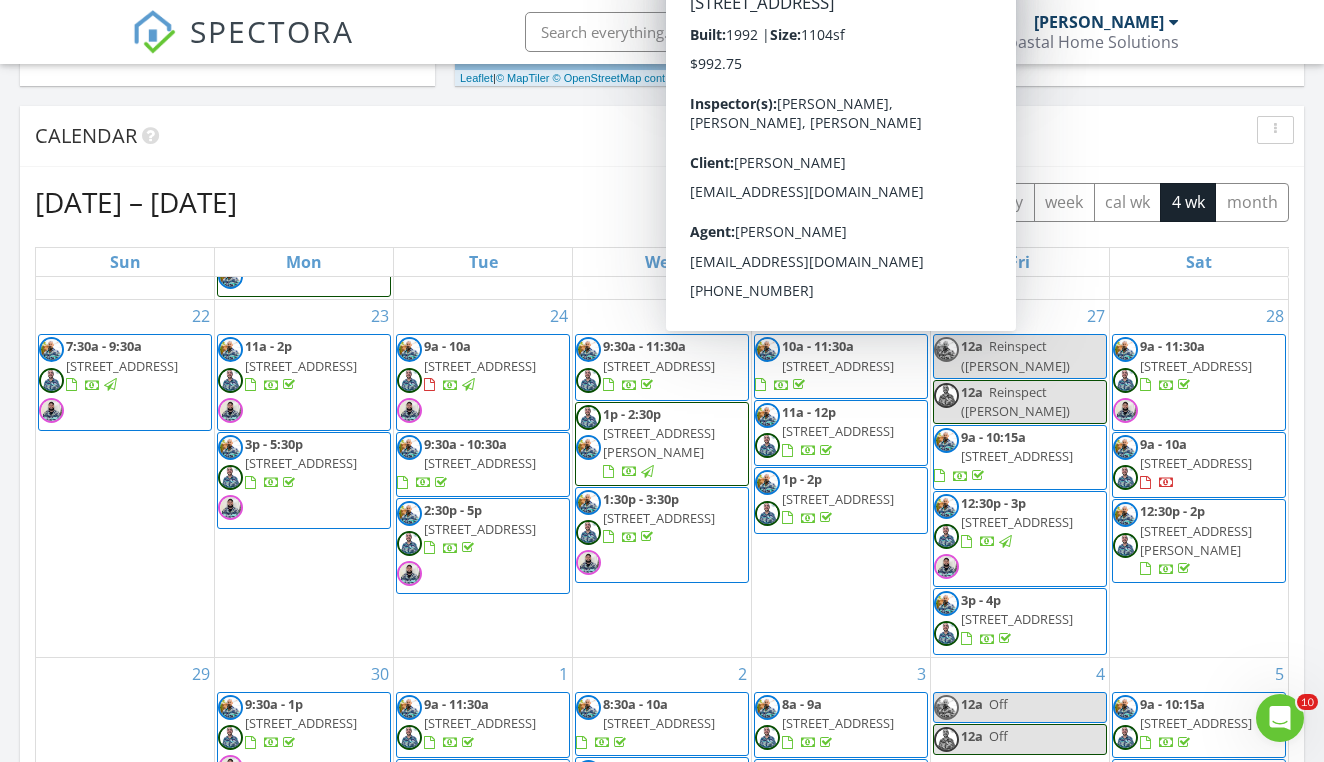 scroll, scrollTop: 678, scrollLeft: 0, axis: vertical 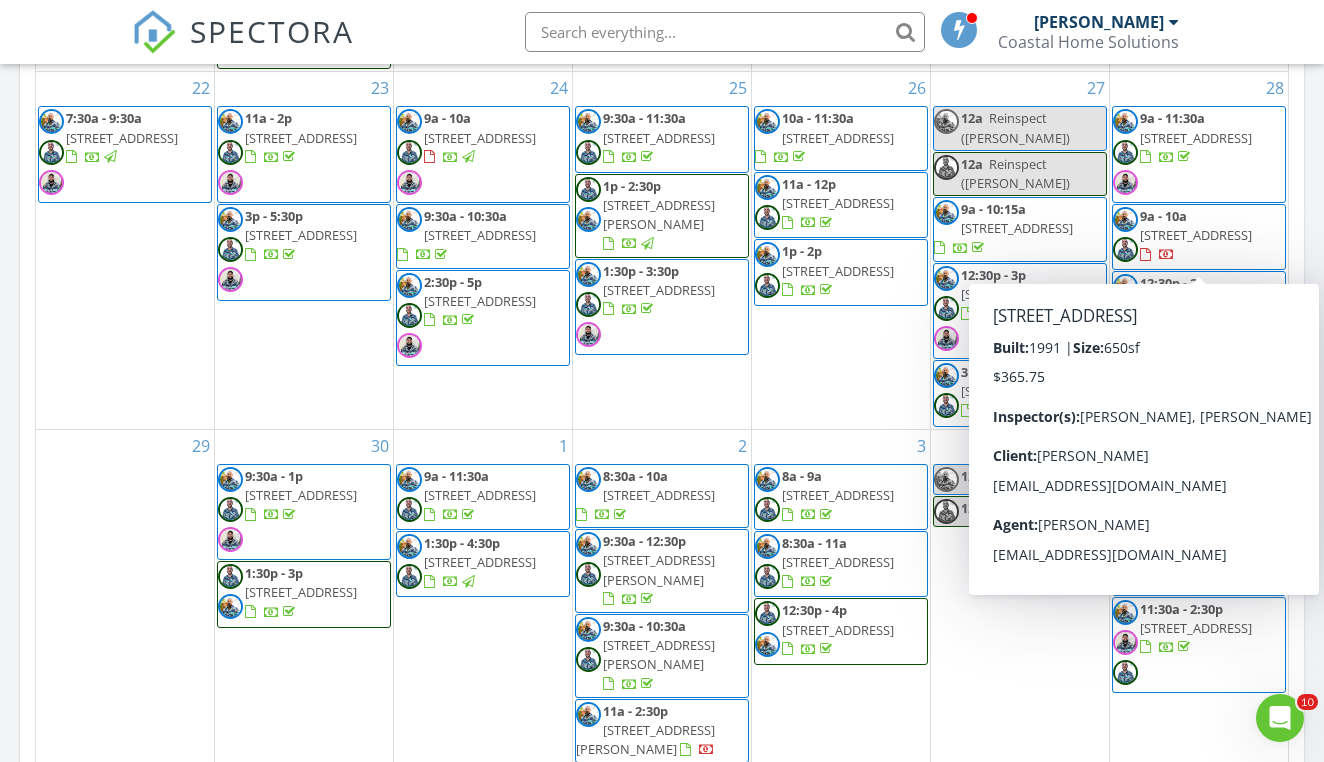 click on "94-870 Lumiauau St T203, Waipahu 96797" at bounding box center [1196, 235] 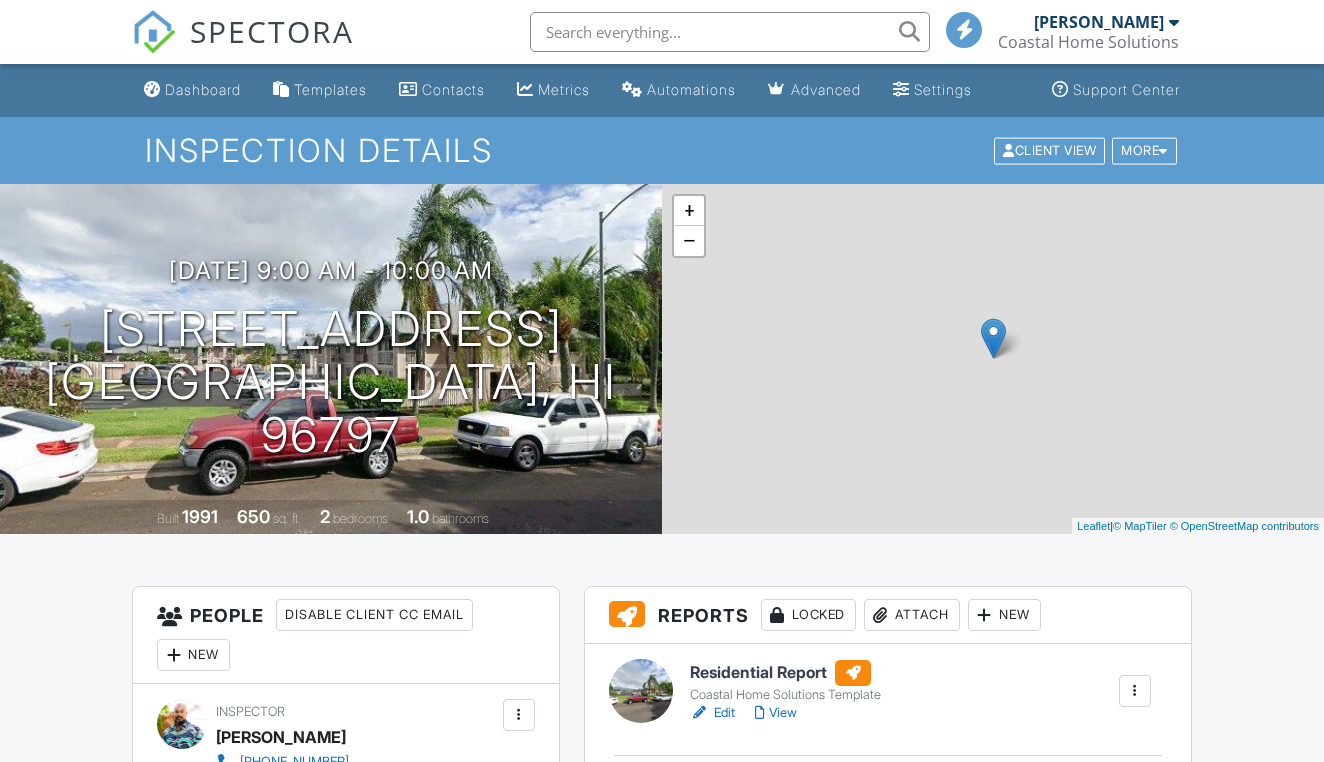 scroll, scrollTop: 0, scrollLeft: 0, axis: both 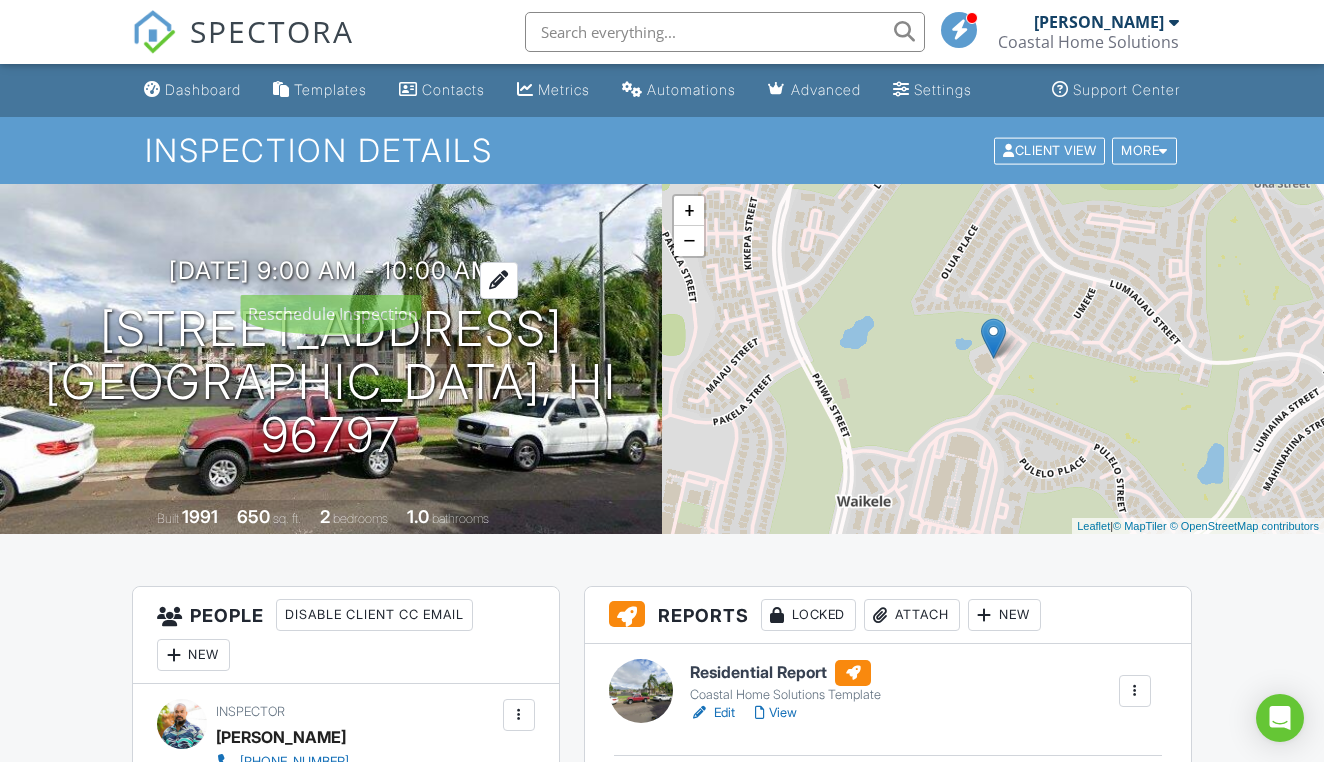 click on "[DATE]  9:00 am
- 10:00 am" at bounding box center [331, 270] 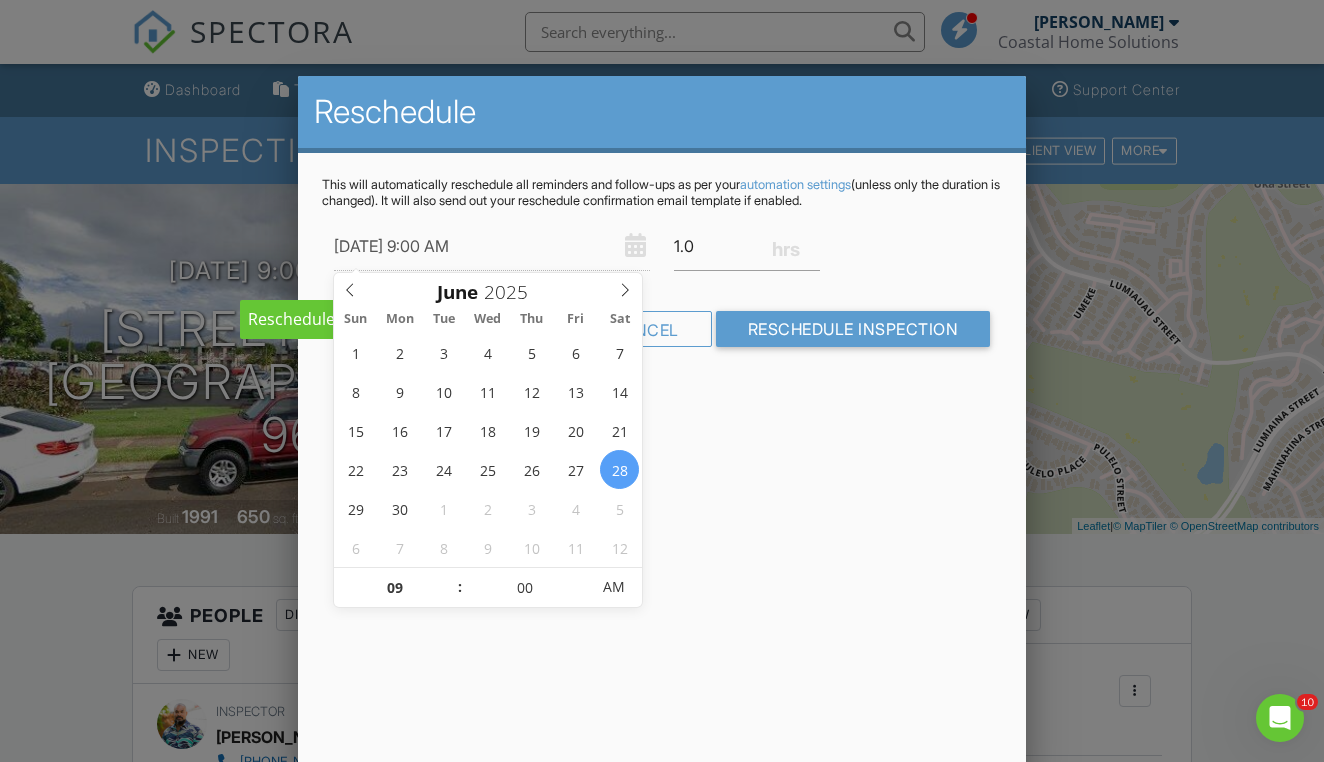 scroll, scrollTop: 0, scrollLeft: 0, axis: both 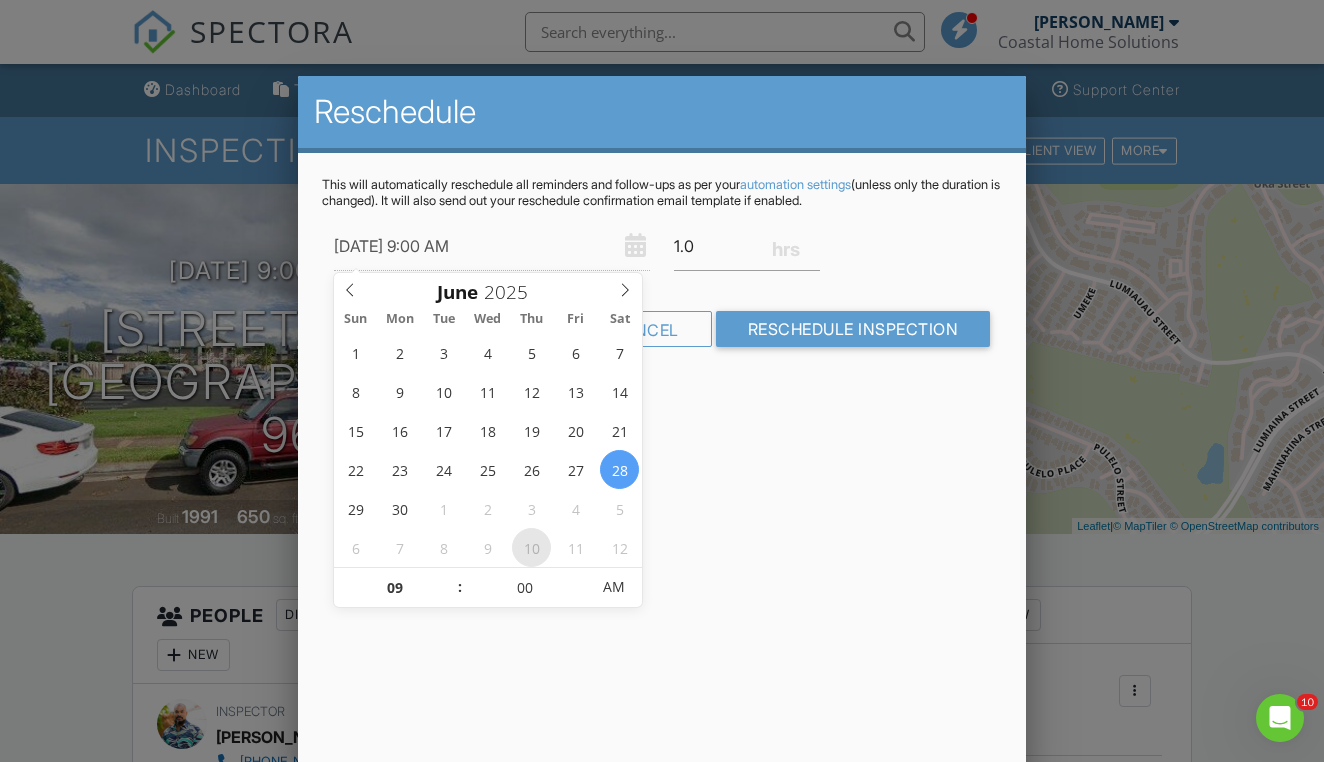 type on "[DATE] 9:00 AM" 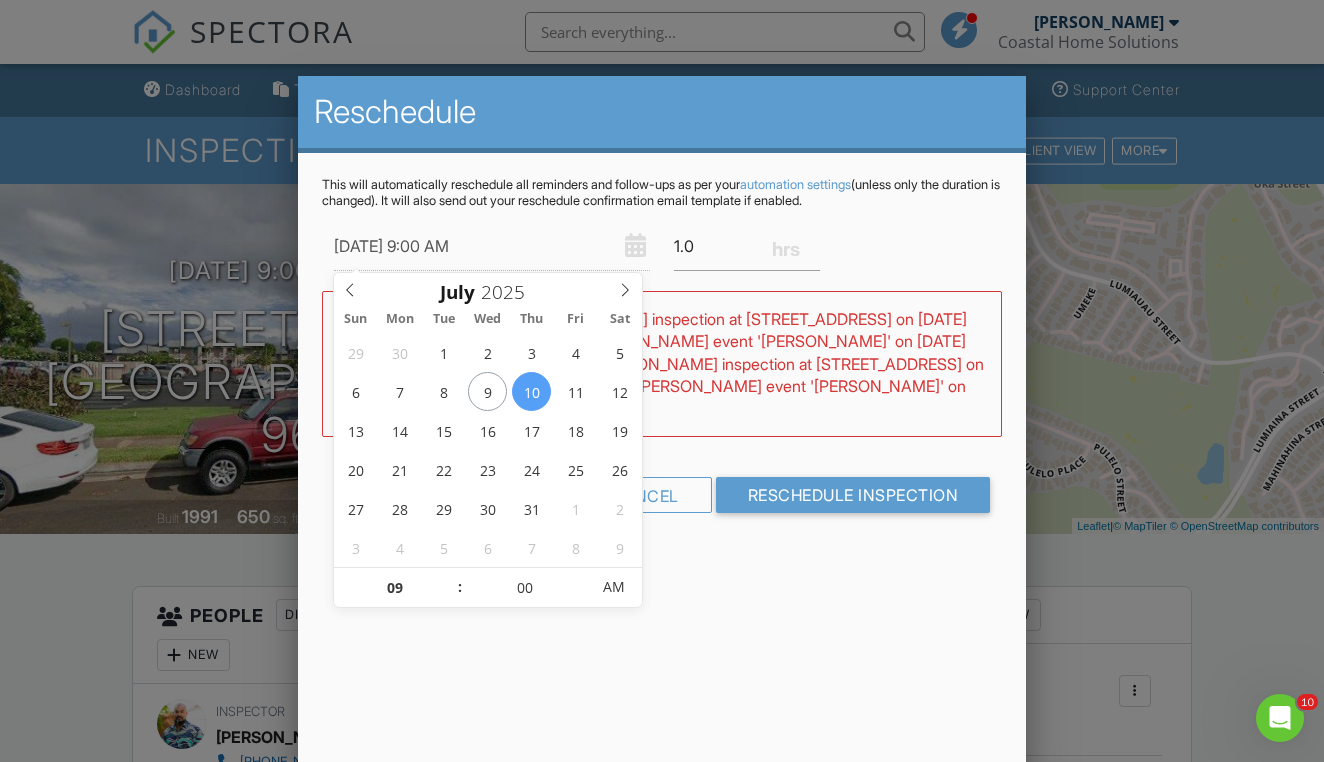 click on "Reschedule
This will automatically reschedule all reminders and follow-ups as per your  automation settings  (unless only the duration is changed). It will also send out your reschedule confirmation email template if enabled.
07/10/2025 9:00 AM
1.0
Warning: this date/time is in the past.
WARNING: Conflicts with Charles Burton's inspection at 1328 Aheahe Ave on 07/10/2025  9:30 am - 11:30 am. Conflicts with Charles Burton's event 'Sara M Tent' on 07/10/2025 12:00 am - 12:00 am. Conflicts with Kuʻupili Veerman's inspection at 1328 Aheahe Ave on 07/10/2025  9:30 am - 11:30 am. Conflicts with Kuʻupili Veerman's event 'Sara M Tent' on 07/10/2025 12:00 am - 12:00 am.
Cancel
Reschedule Inspection" at bounding box center (662, 426) 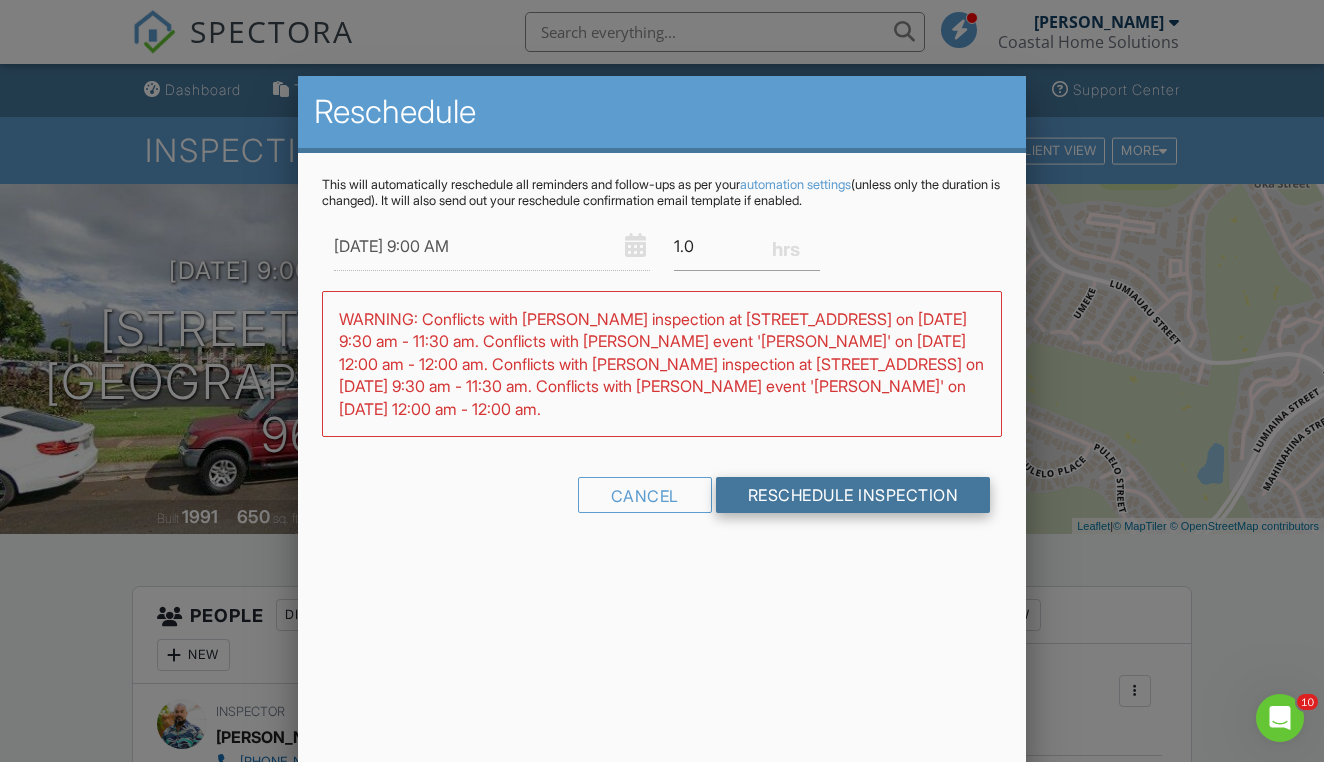 click on "Reschedule Inspection" at bounding box center (853, 495) 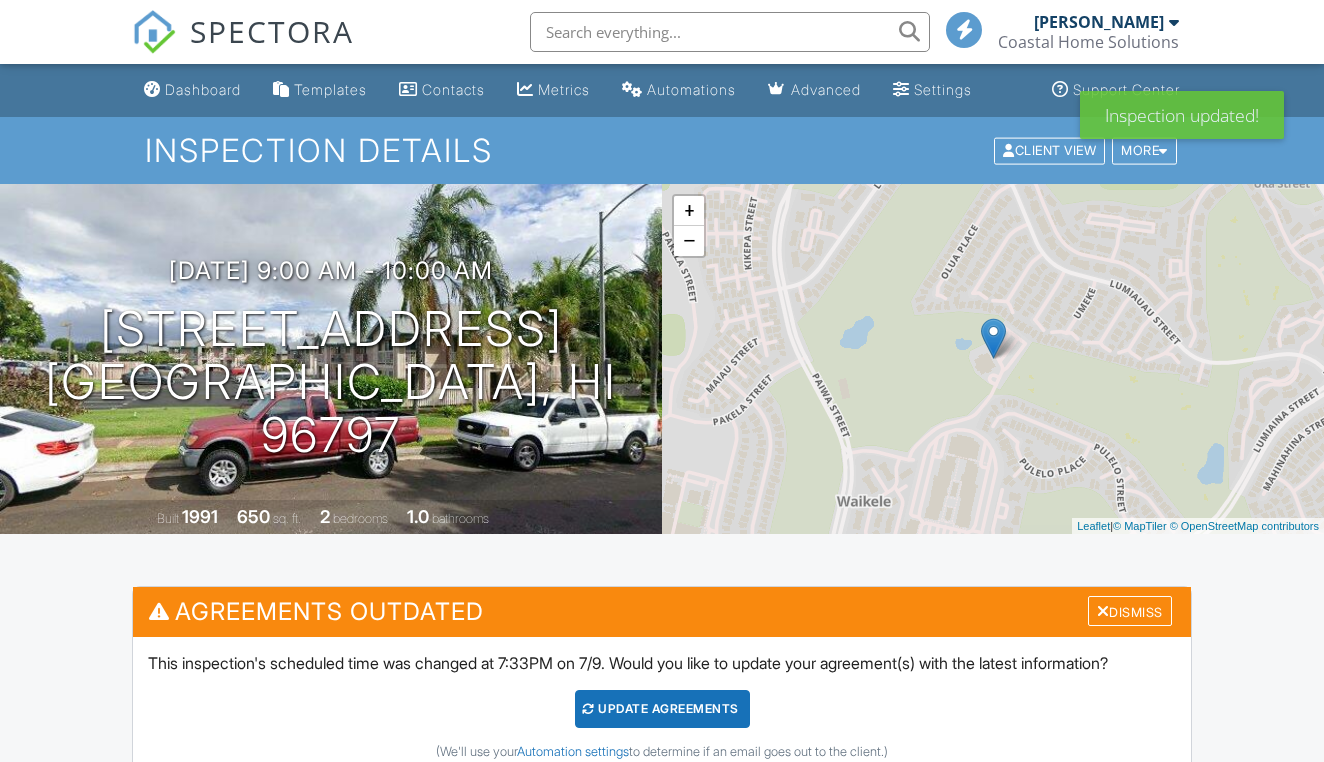 scroll, scrollTop: 0, scrollLeft: 0, axis: both 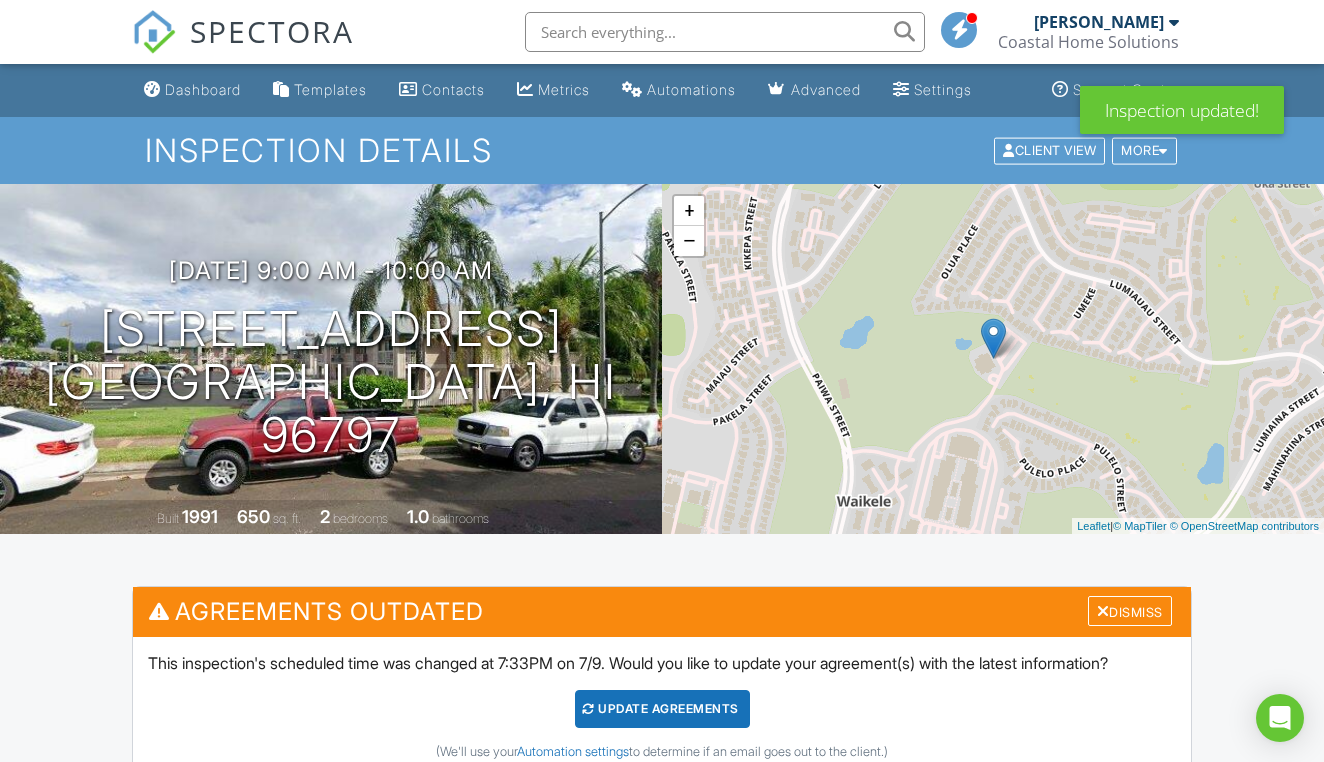 click on "Update Agreements" at bounding box center [662, 709] 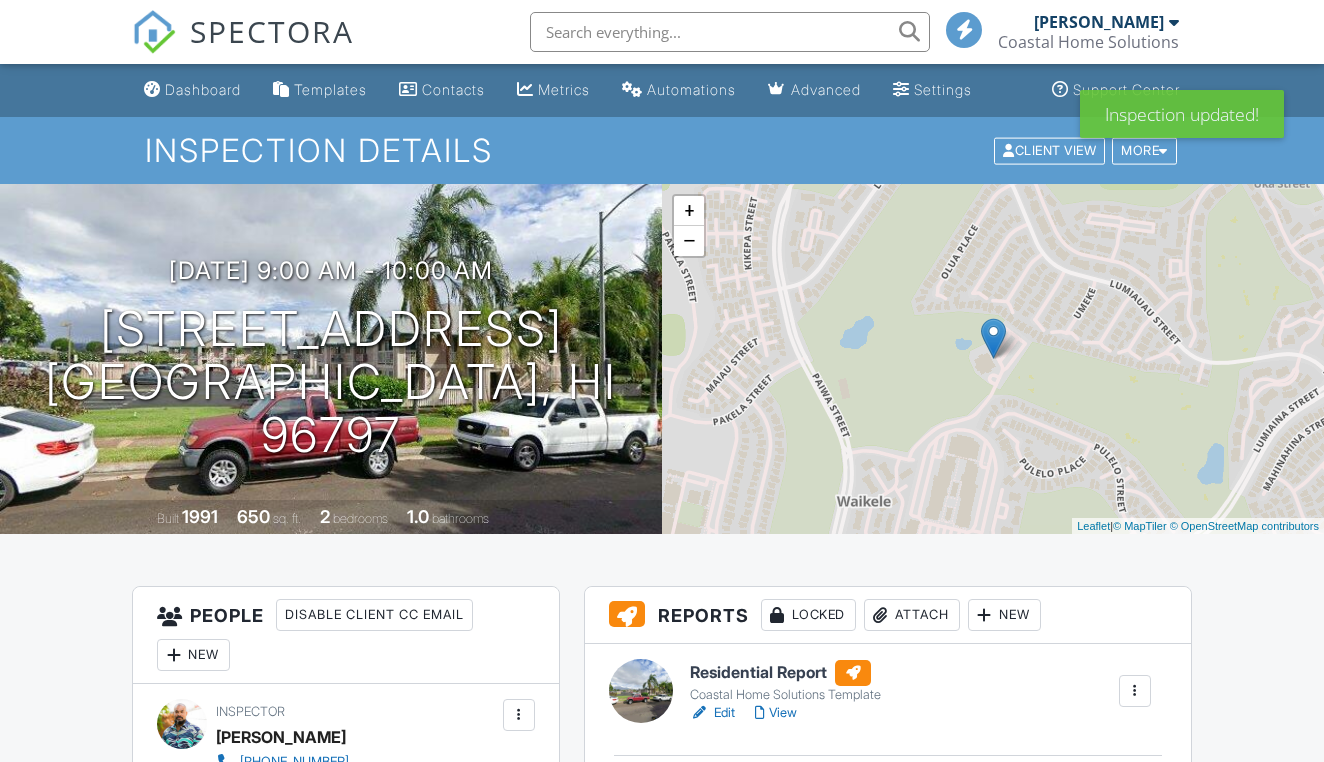 scroll, scrollTop: 0, scrollLeft: 0, axis: both 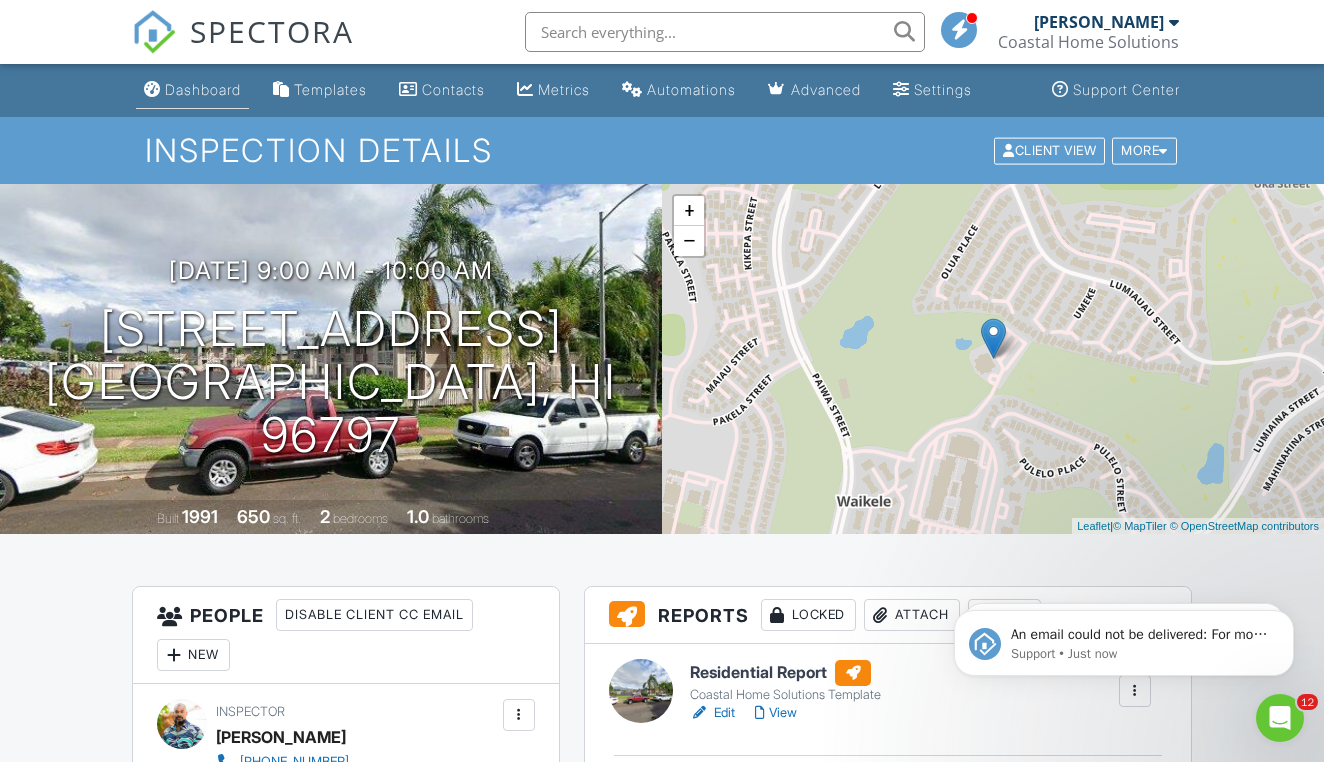 click on "Dashboard" at bounding box center [203, 89] 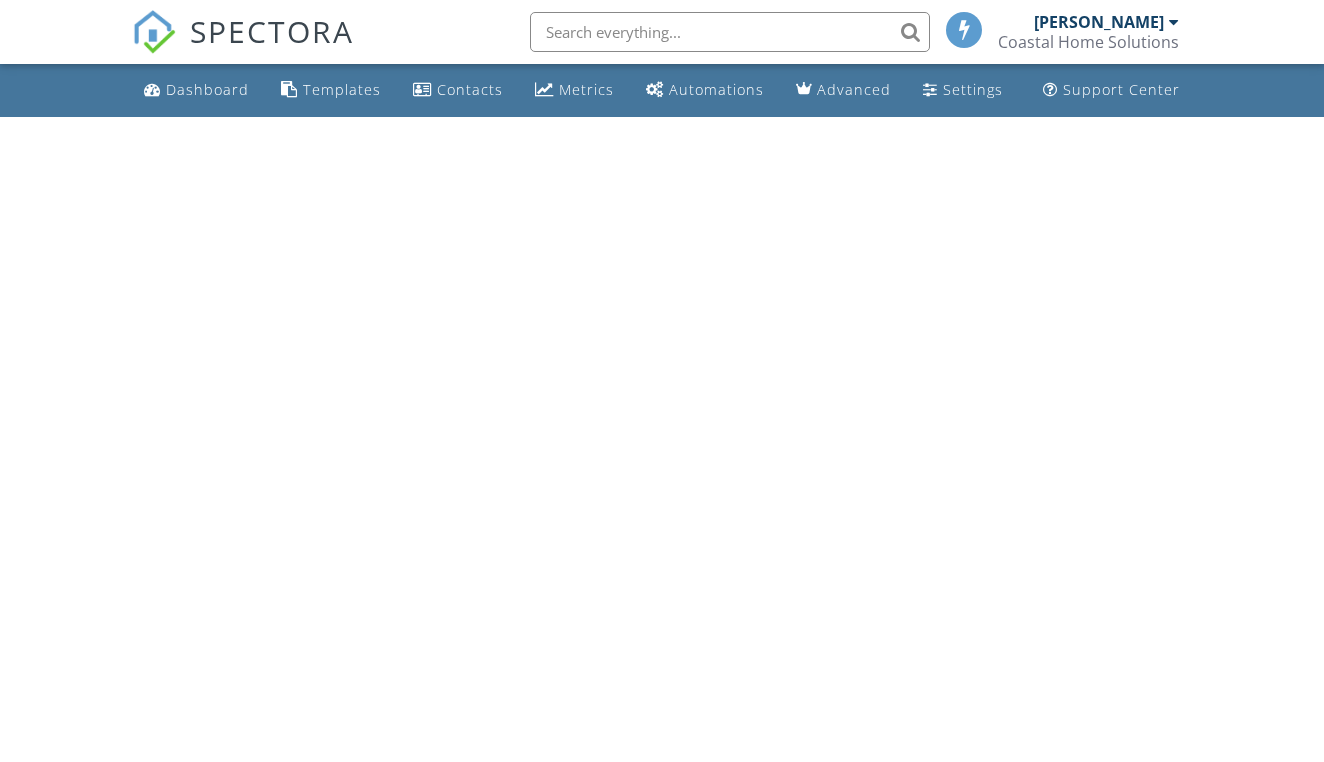 scroll, scrollTop: 0, scrollLeft: 0, axis: both 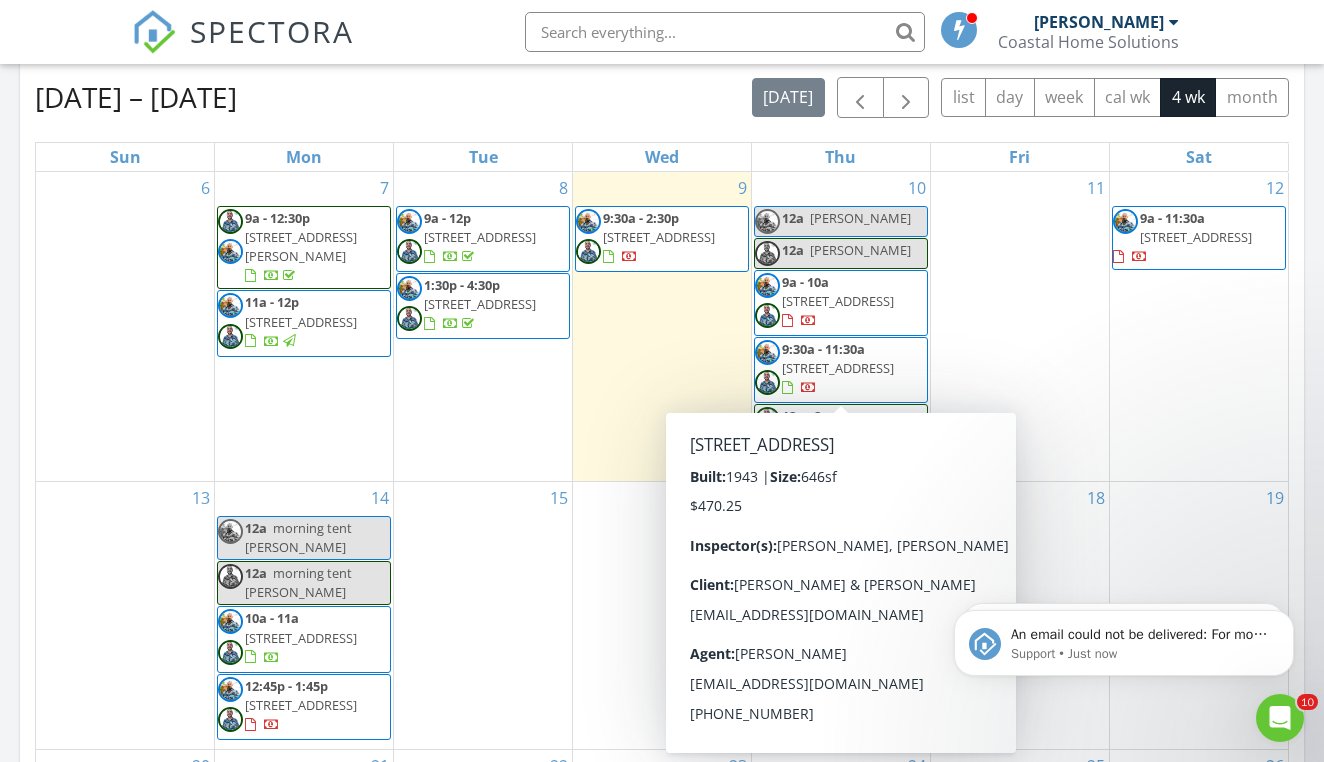 click on "[STREET_ADDRESS]" at bounding box center [838, 368] 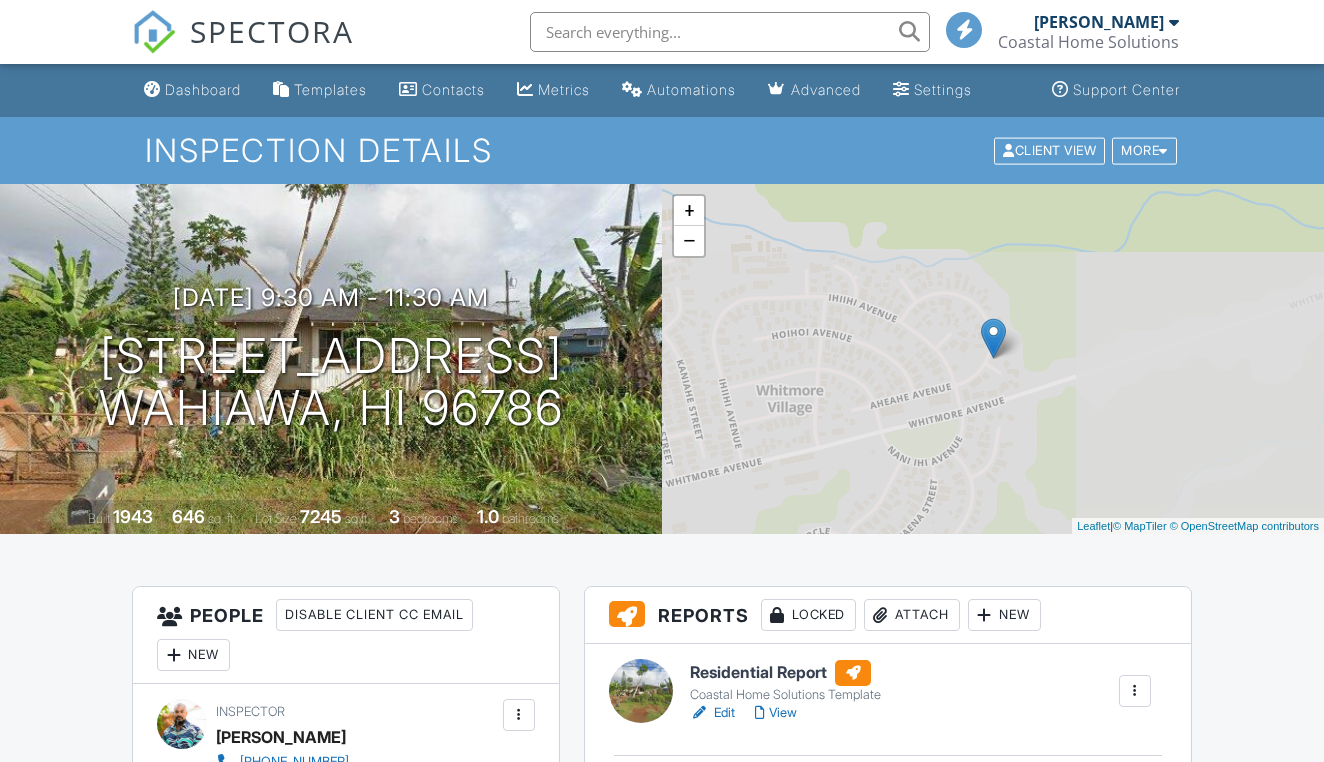 scroll, scrollTop: 0, scrollLeft: 0, axis: both 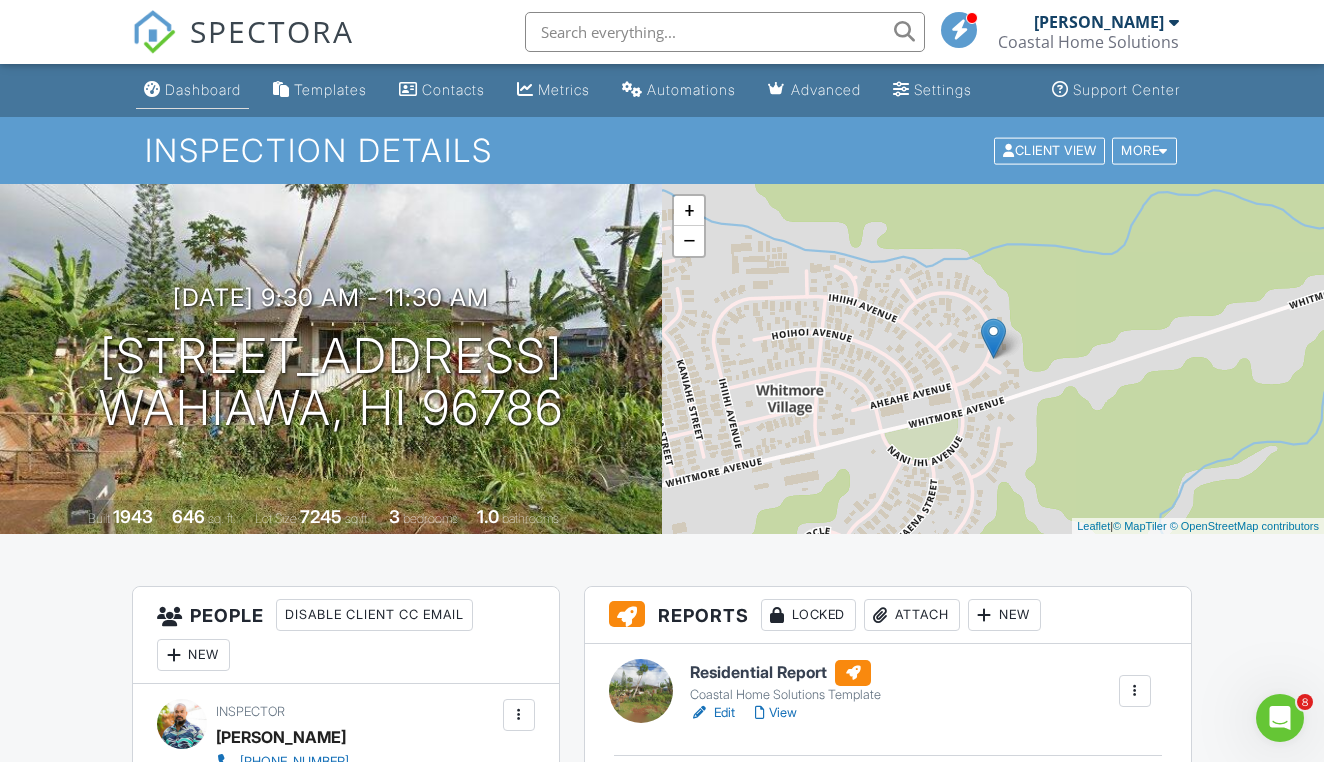 click on "Dashboard" at bounding box center [203, 89] 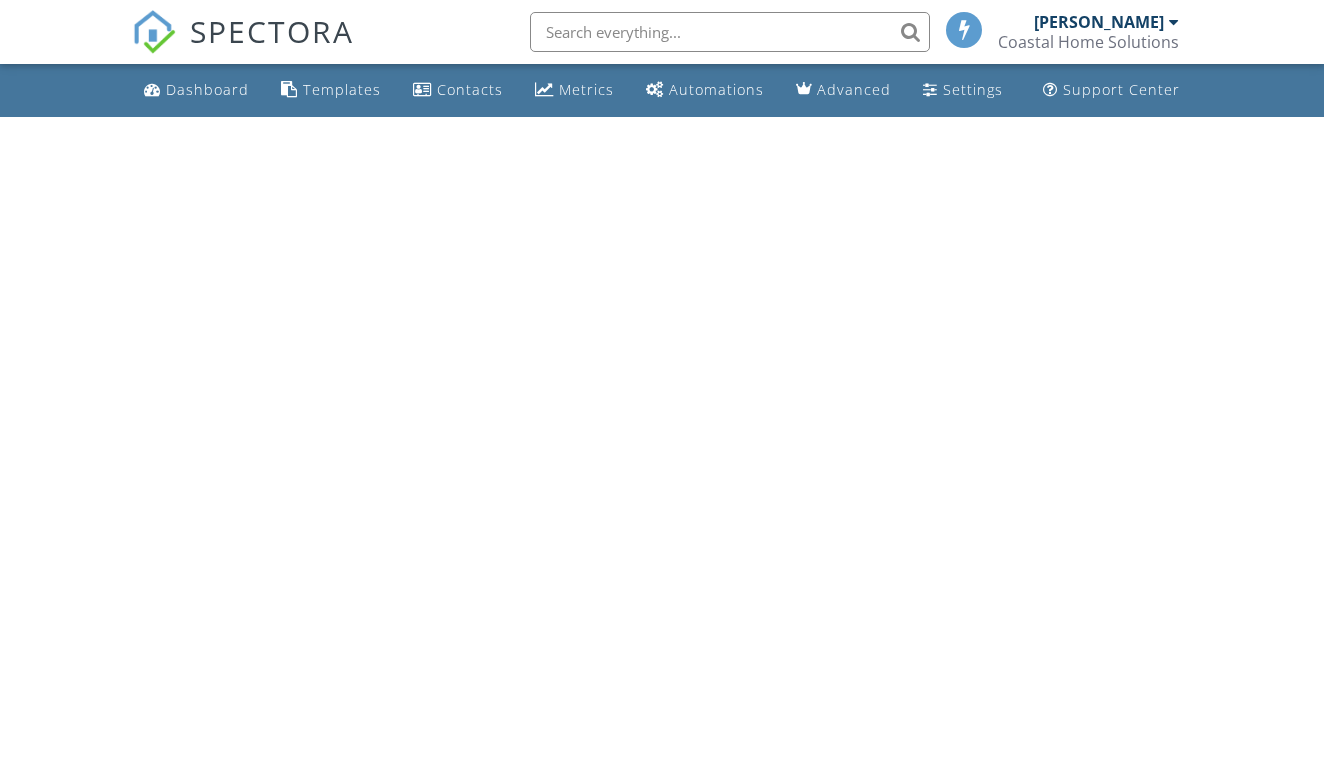 scroll, scrollTop: 0, scrollLeft: 0, axis: both 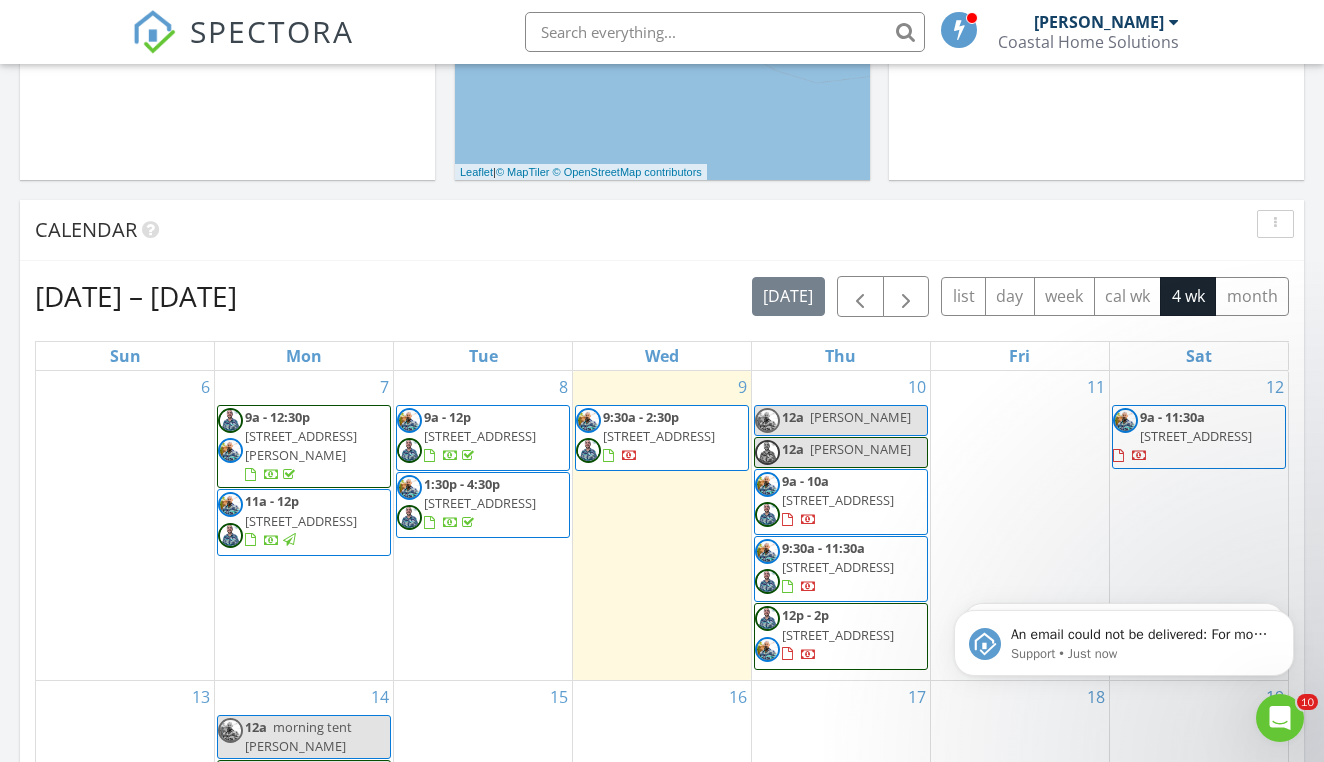 click on "[STREET_ADDRESS]" at bounding box center [838, 567] 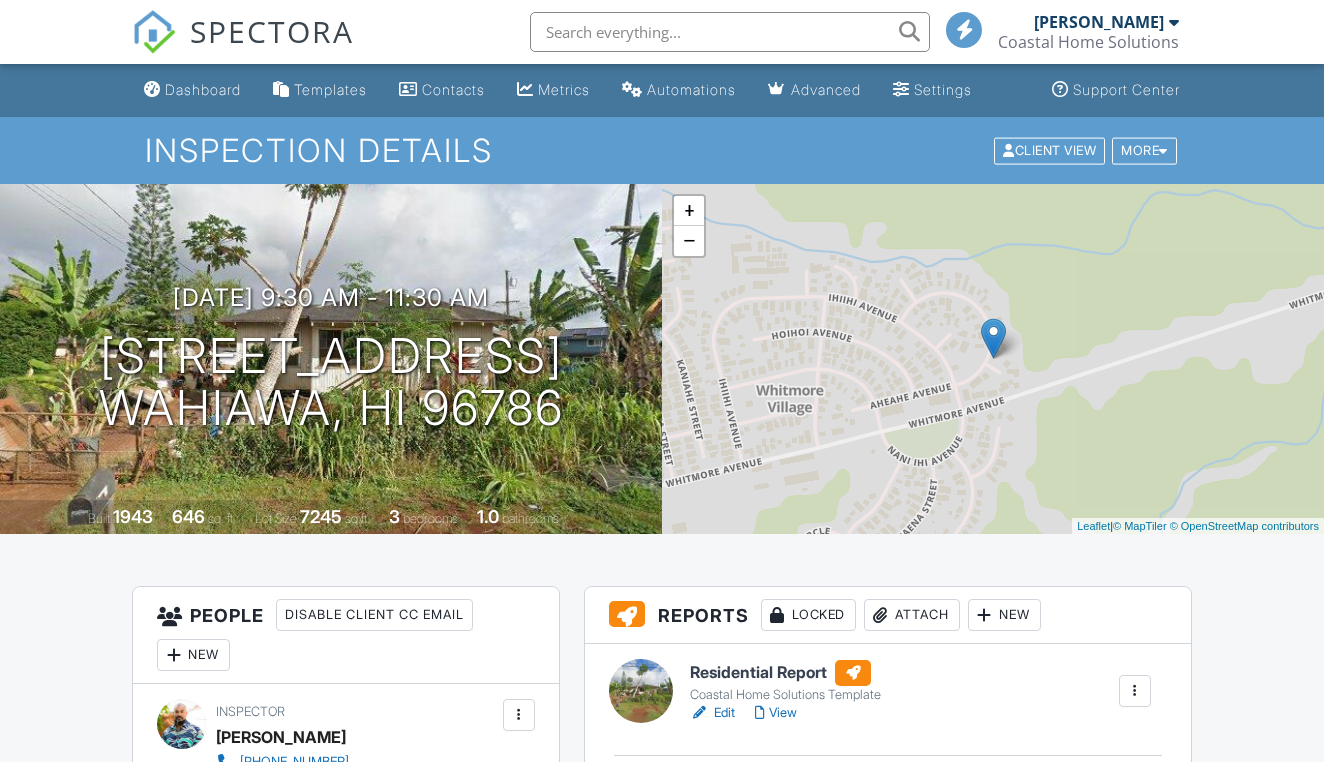 scroll, scrollTop: 0, scrollLeft: 0, axis: both 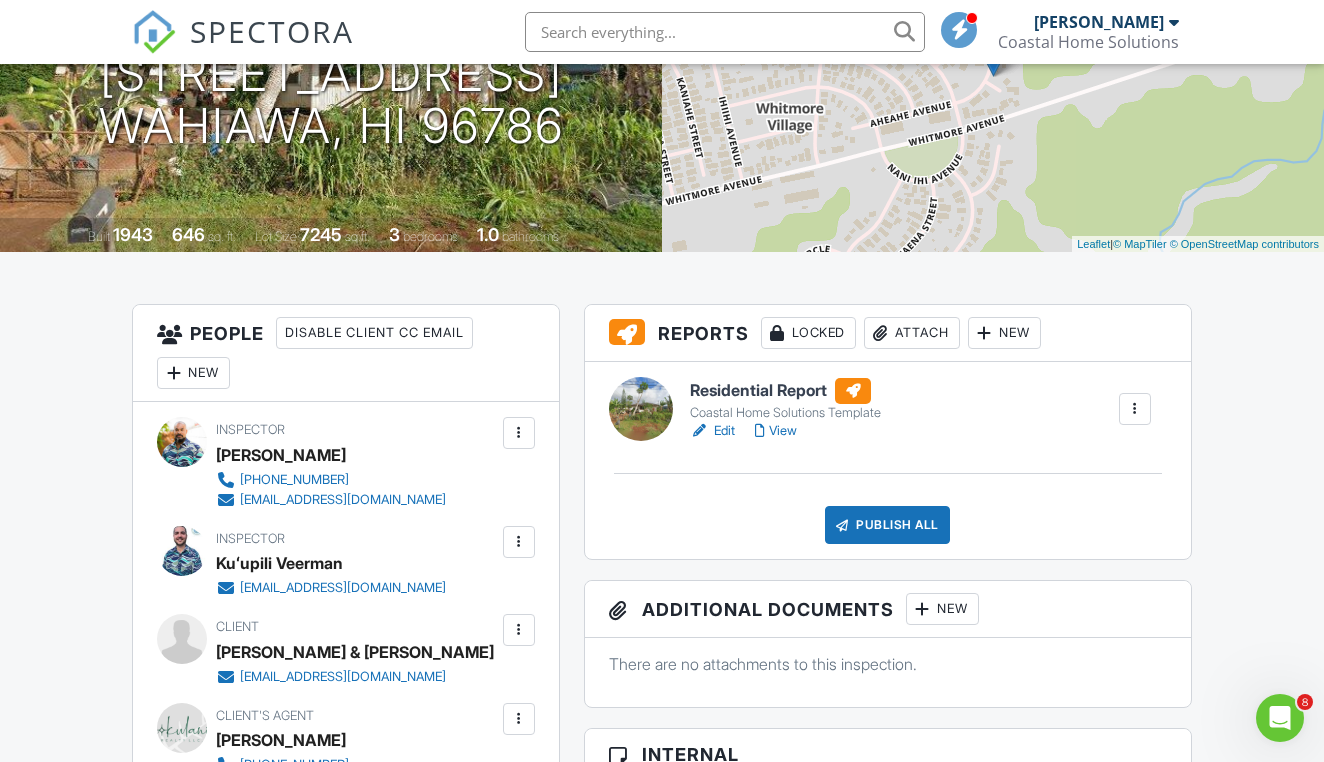 click at bounding box center (519, 542) 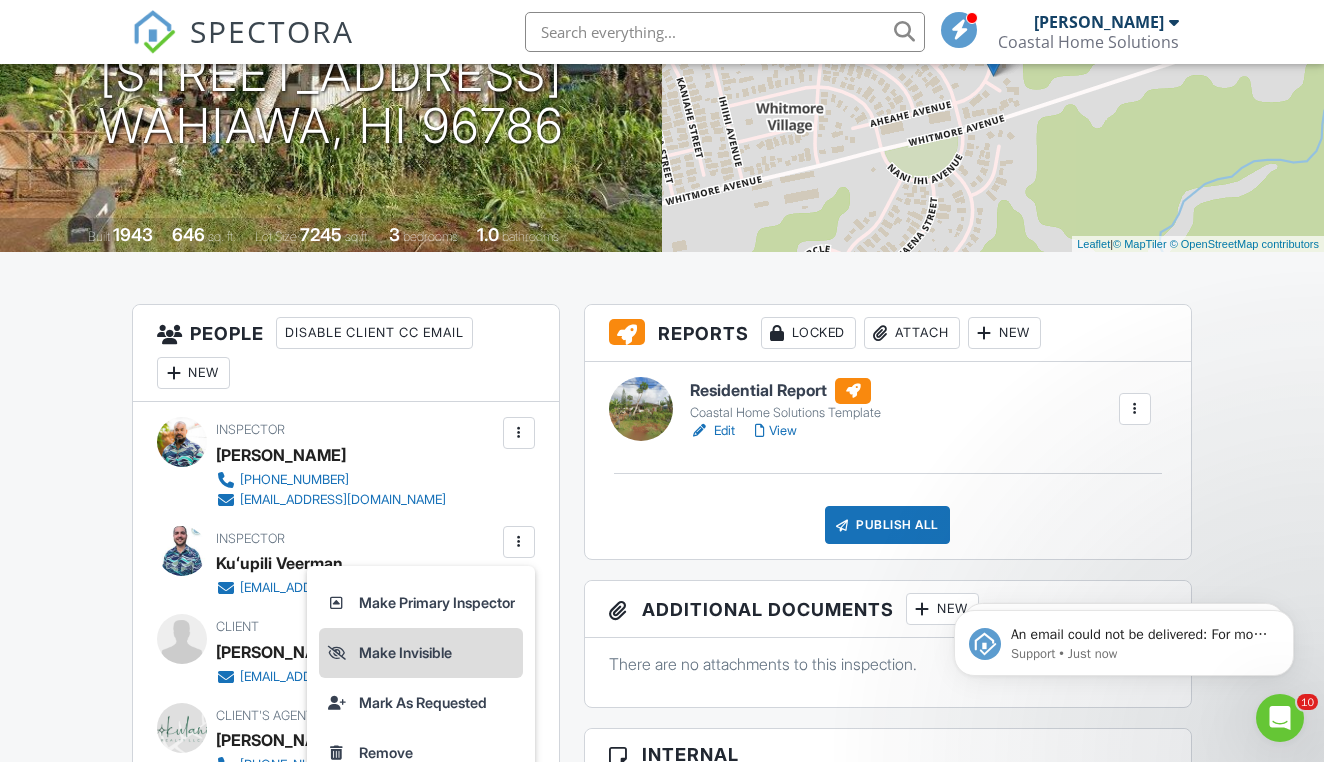 scroll, scrollTop: 0, scrollLeft: 0, axis: both 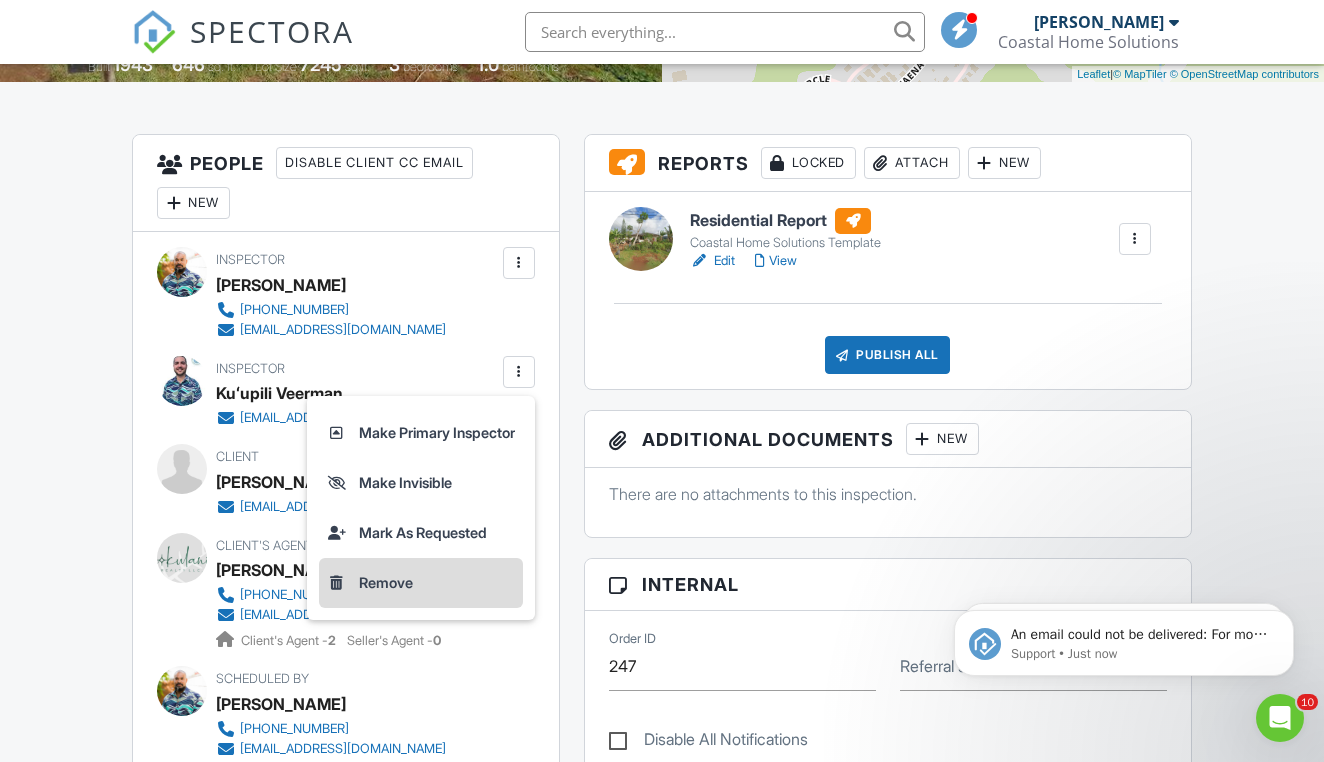 click on "Remove" at bounding box center (421, 583) 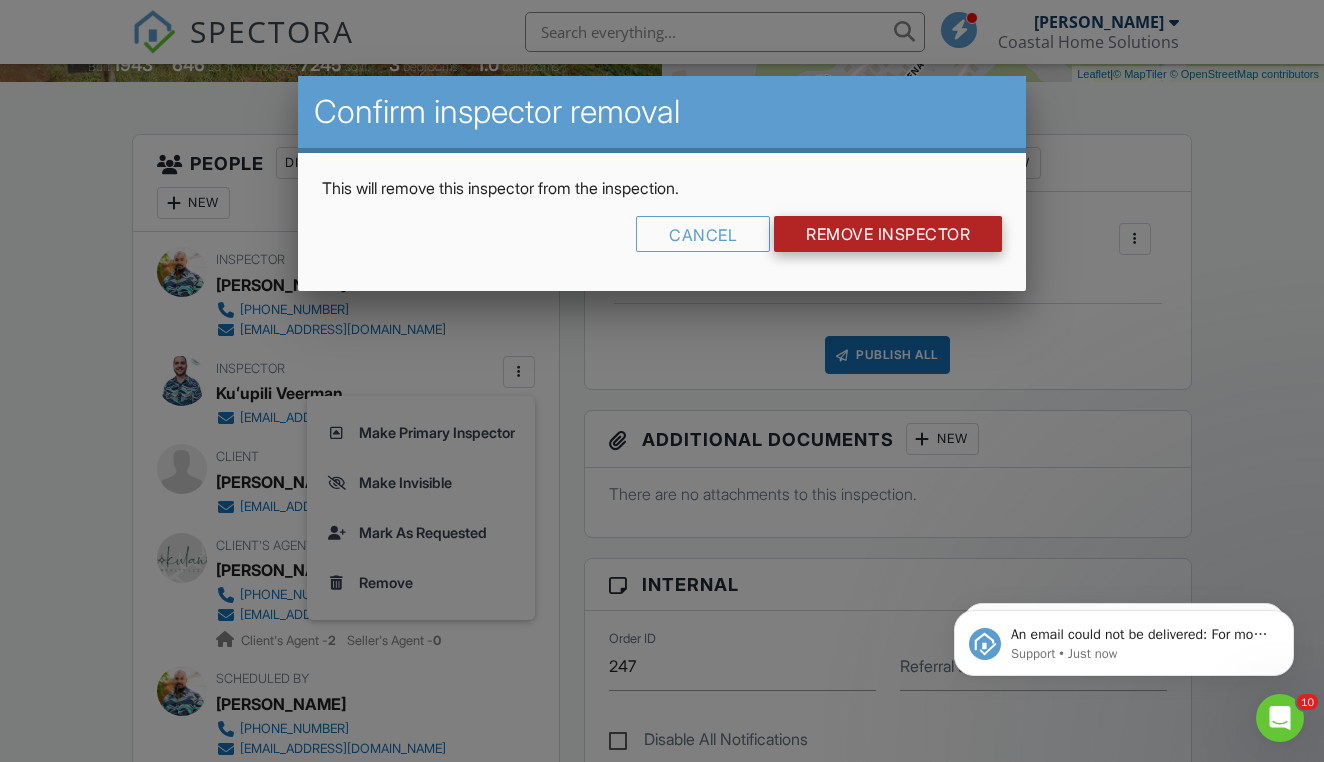 click on "Remove Inspector" at bounding box center (888, 234) 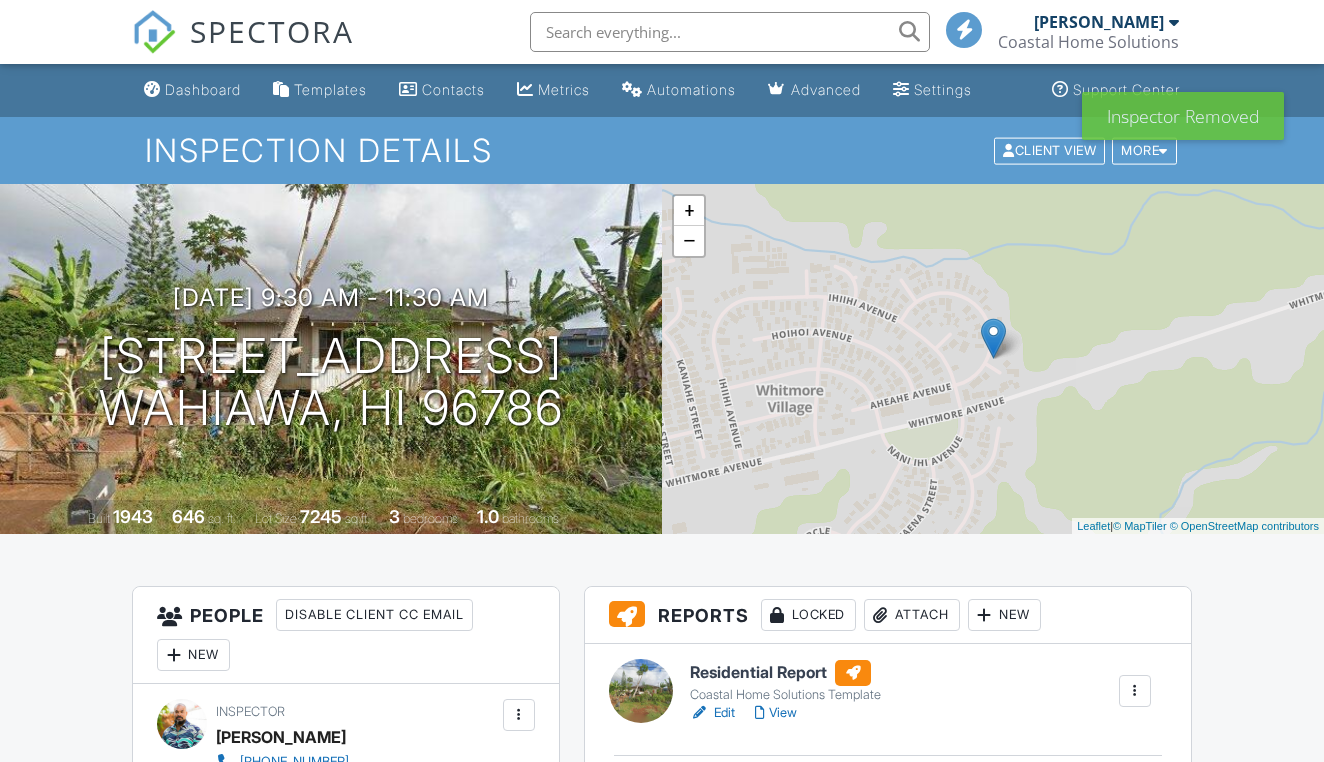 scroll, scrollTop: 0, scrollLeft: 0, axis: both 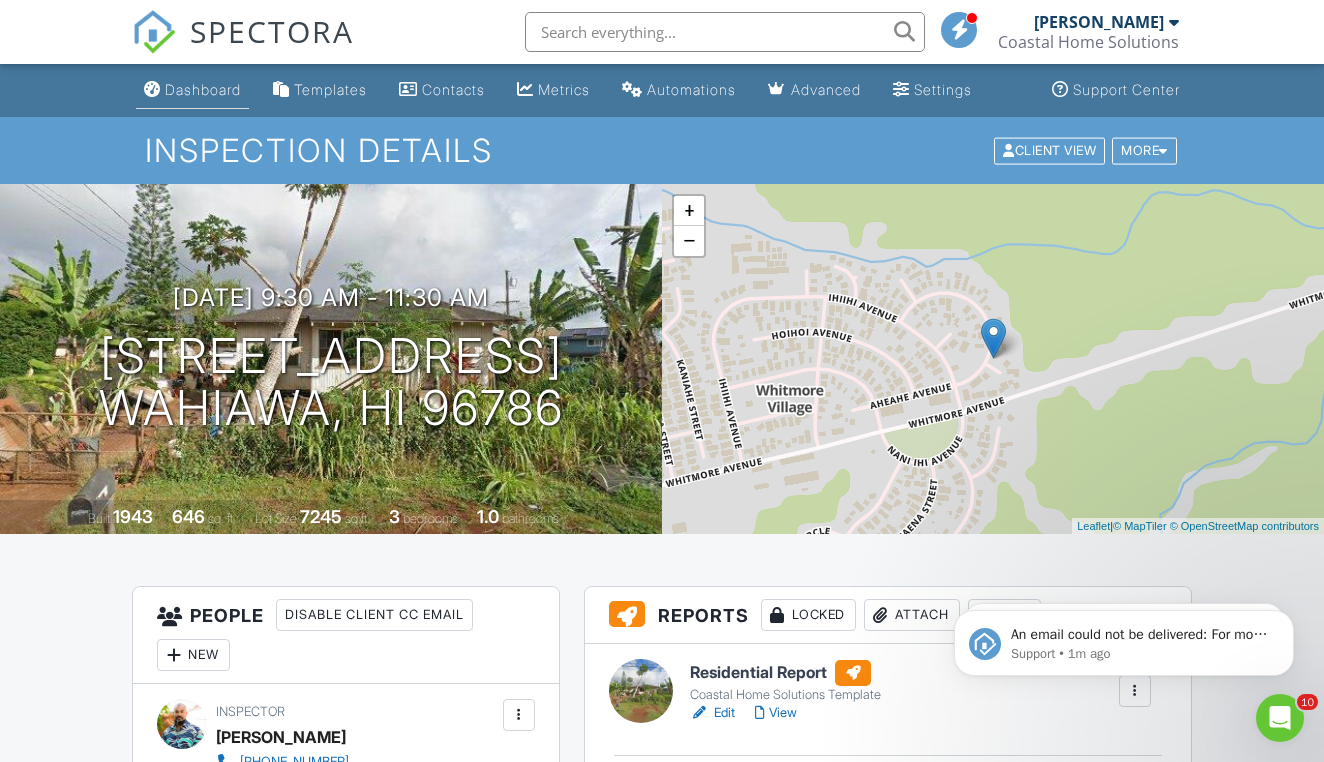 click on "Dashboard" at bounding box center (192, 90) 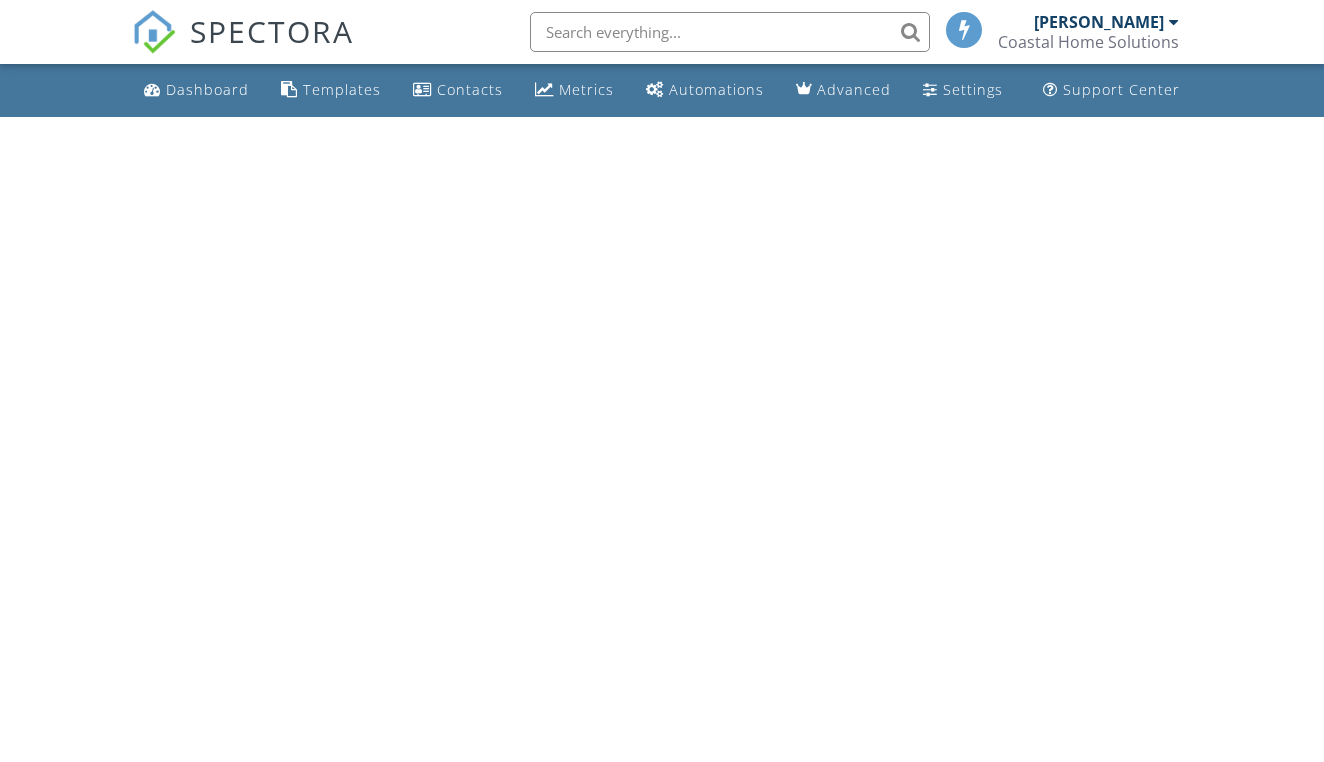 scroll, scrollTop: 0, scrollLeft: 0, axis: both 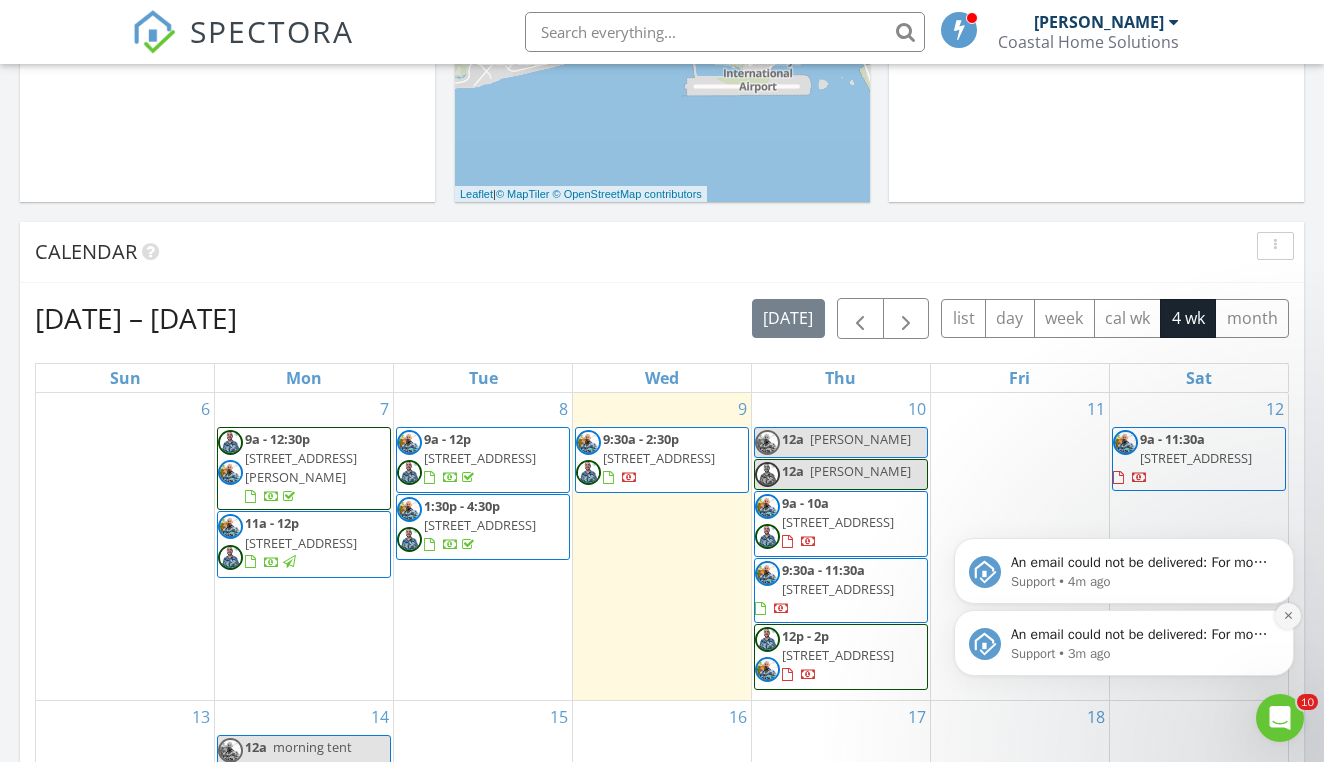 click at bounding box center [1288, 616] 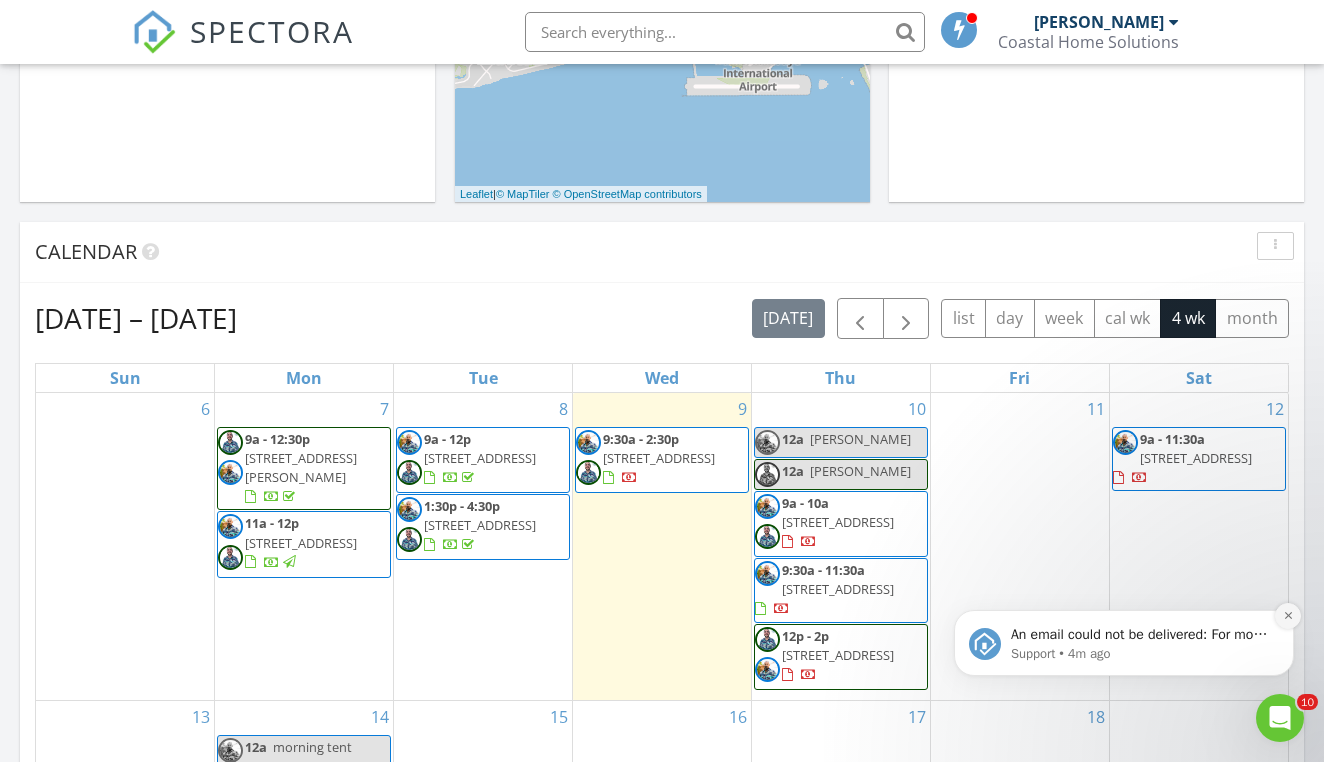 click 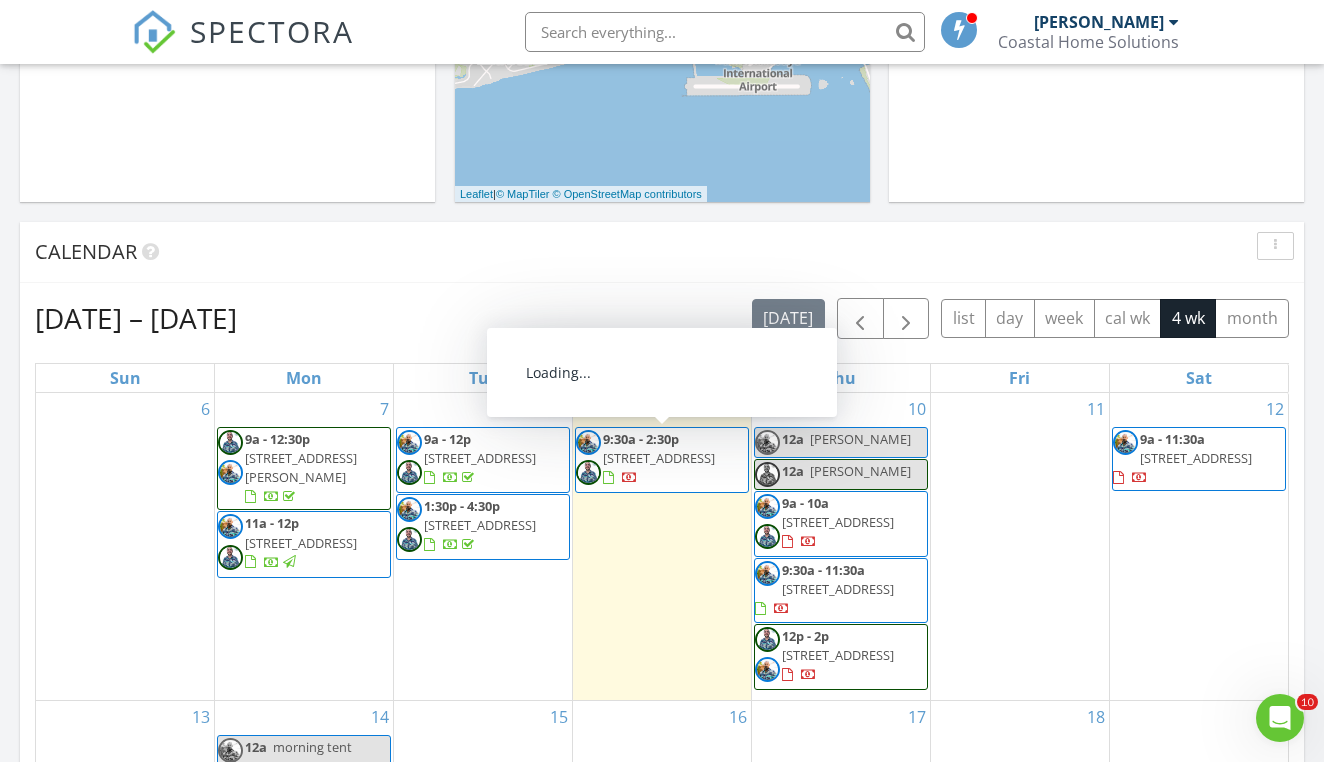 click on "2809 Round Top Dr, Honolulu 96822" at bounding box center [659, 458] 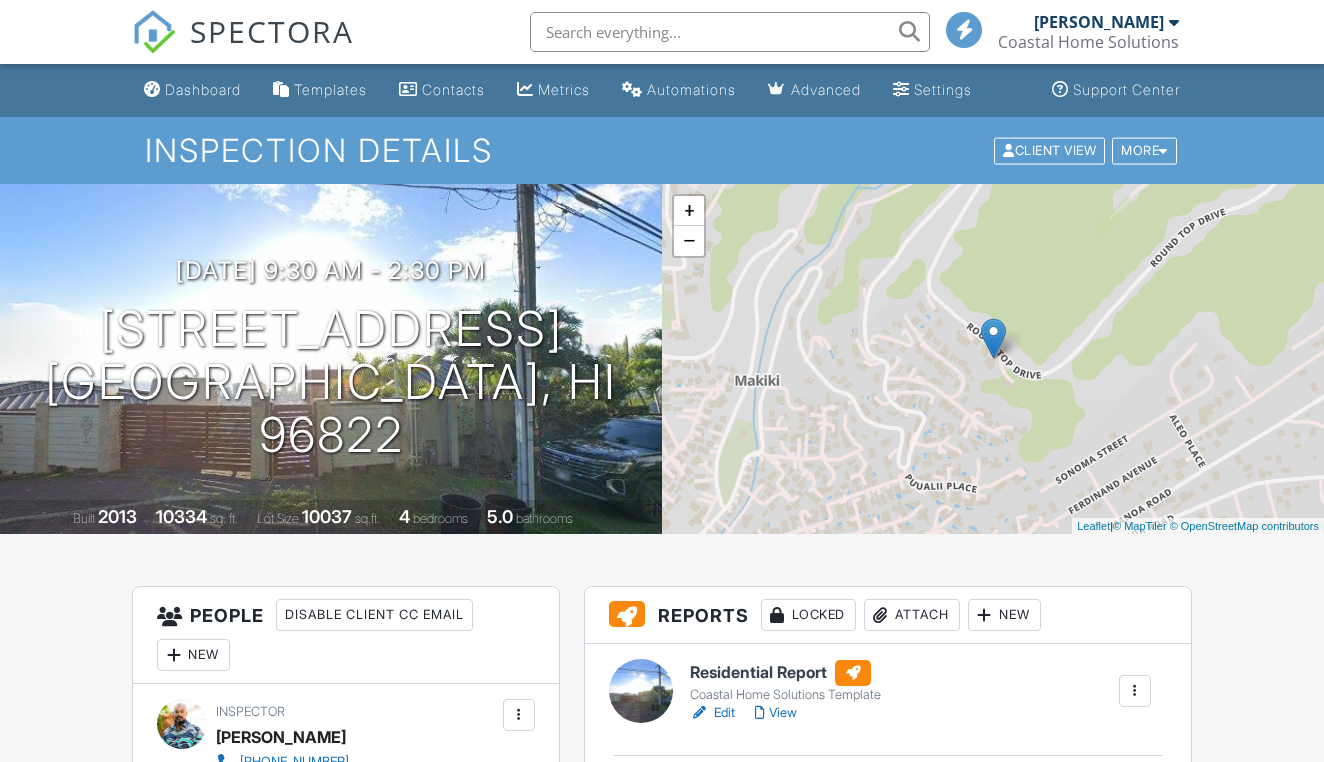 scroll, scrollTop: 0, scrollLeft: 0, axis: both 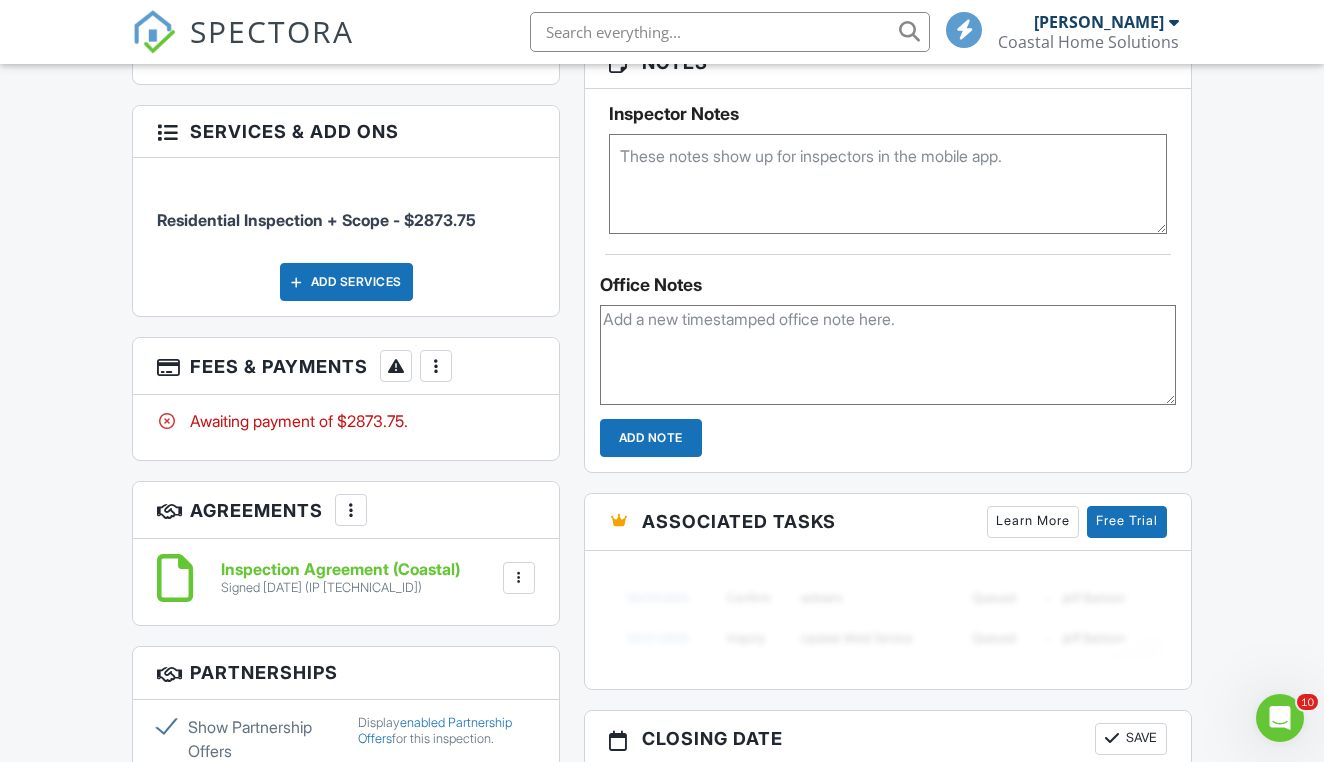 click at bounding box center (436, 366) 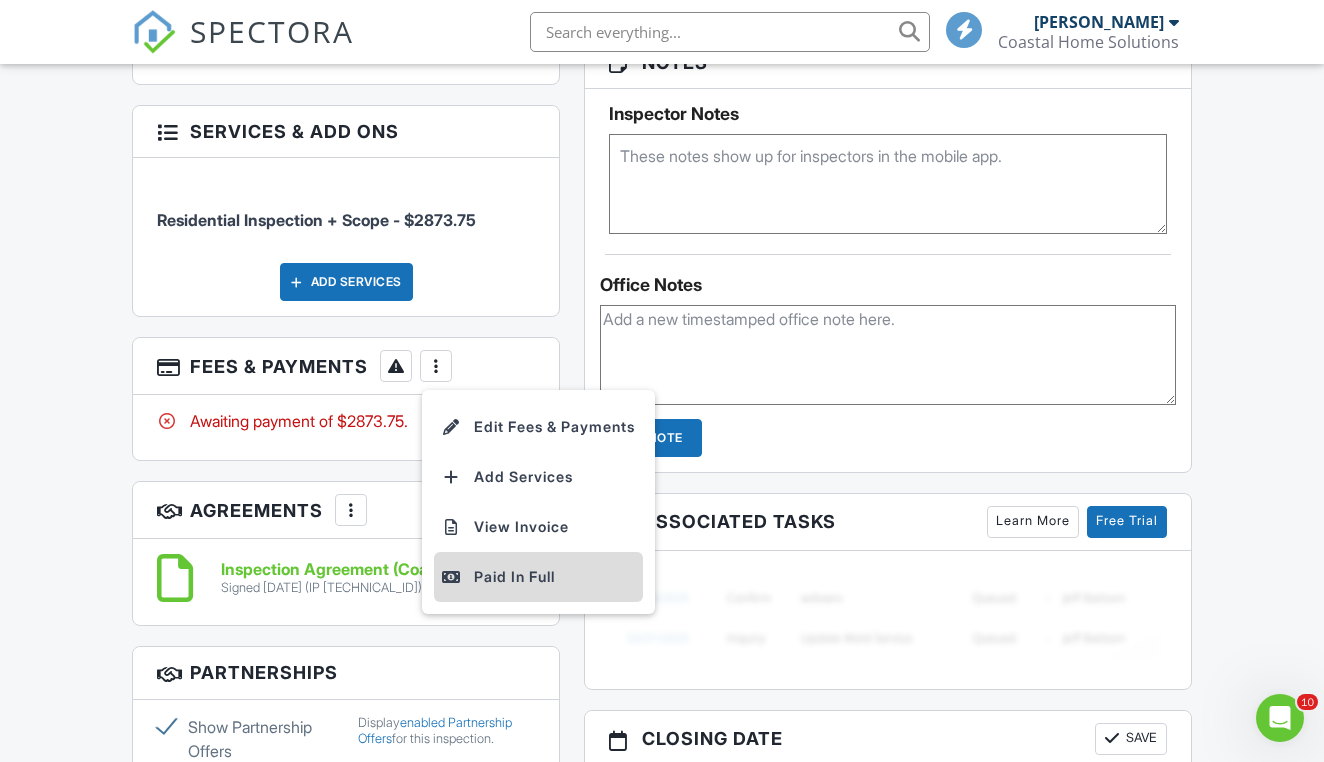 click on "Paid In Full" at bounding box center (538, 577) 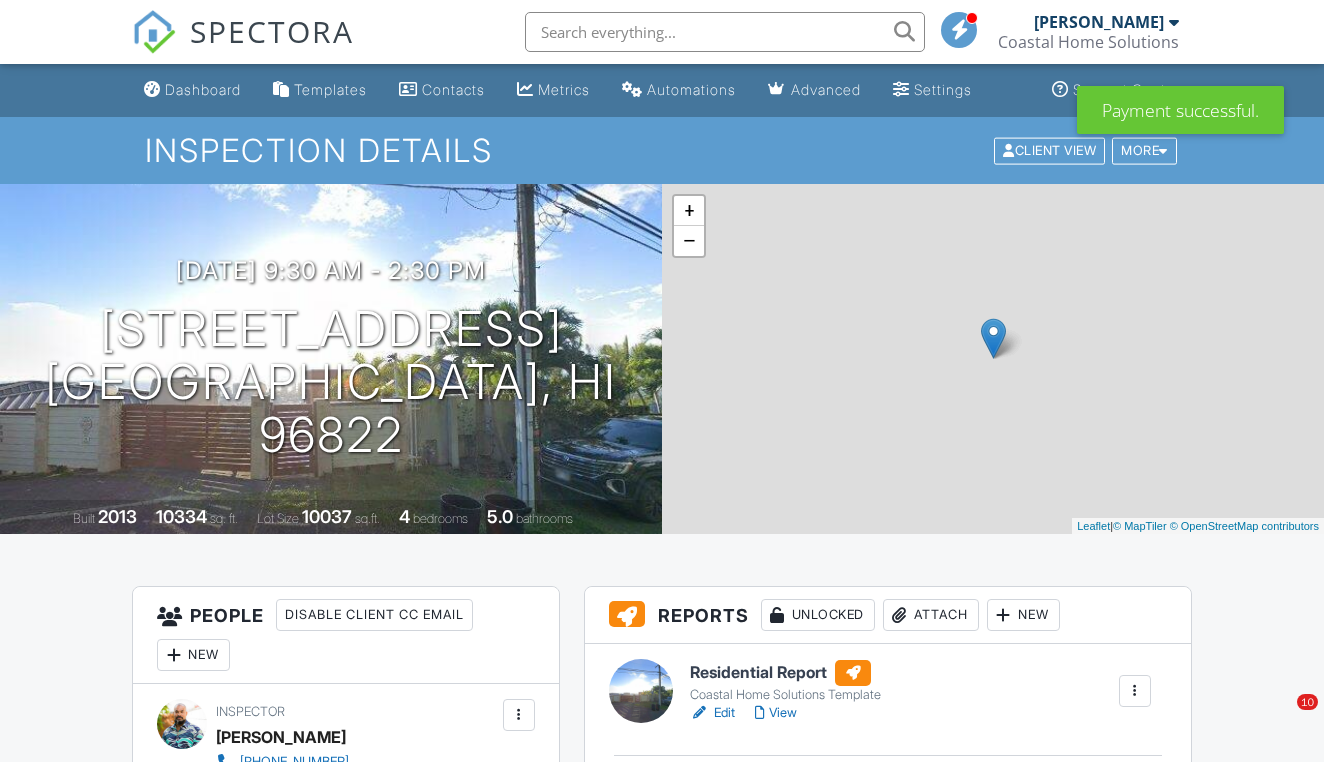 scroll, scrollTop: 0, scrollLeft: 0, axis: both 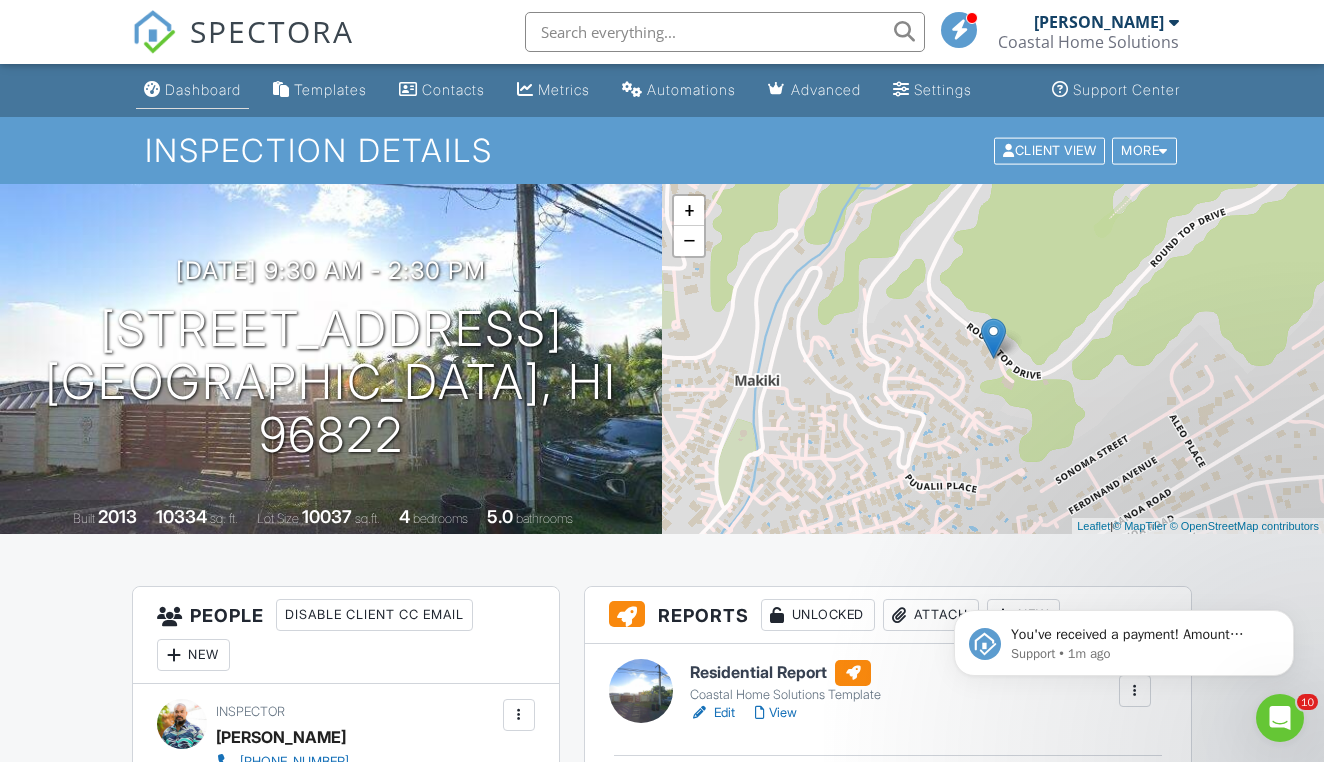 click on "Dashboard" at bounding box center (192, 90) 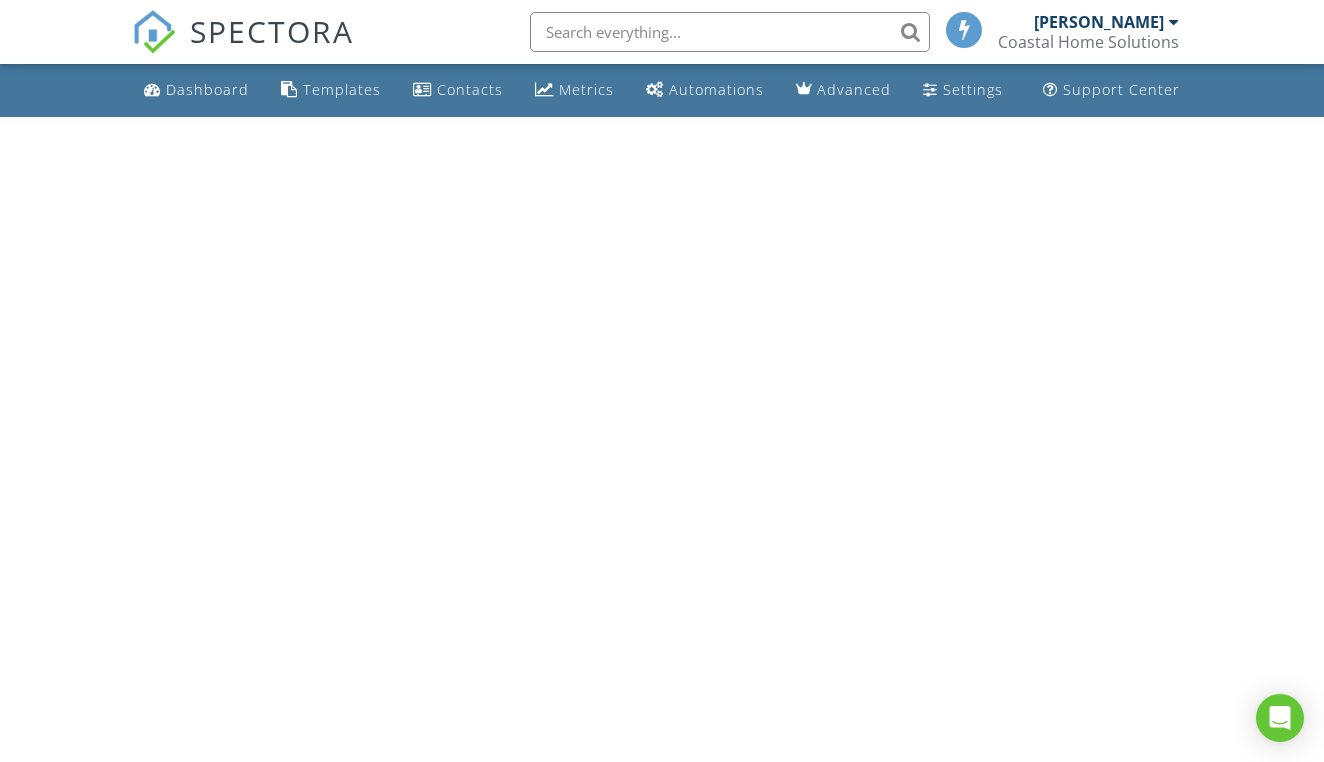 scroll, scrollTop: 0, scrollLeft: 0, axis: both 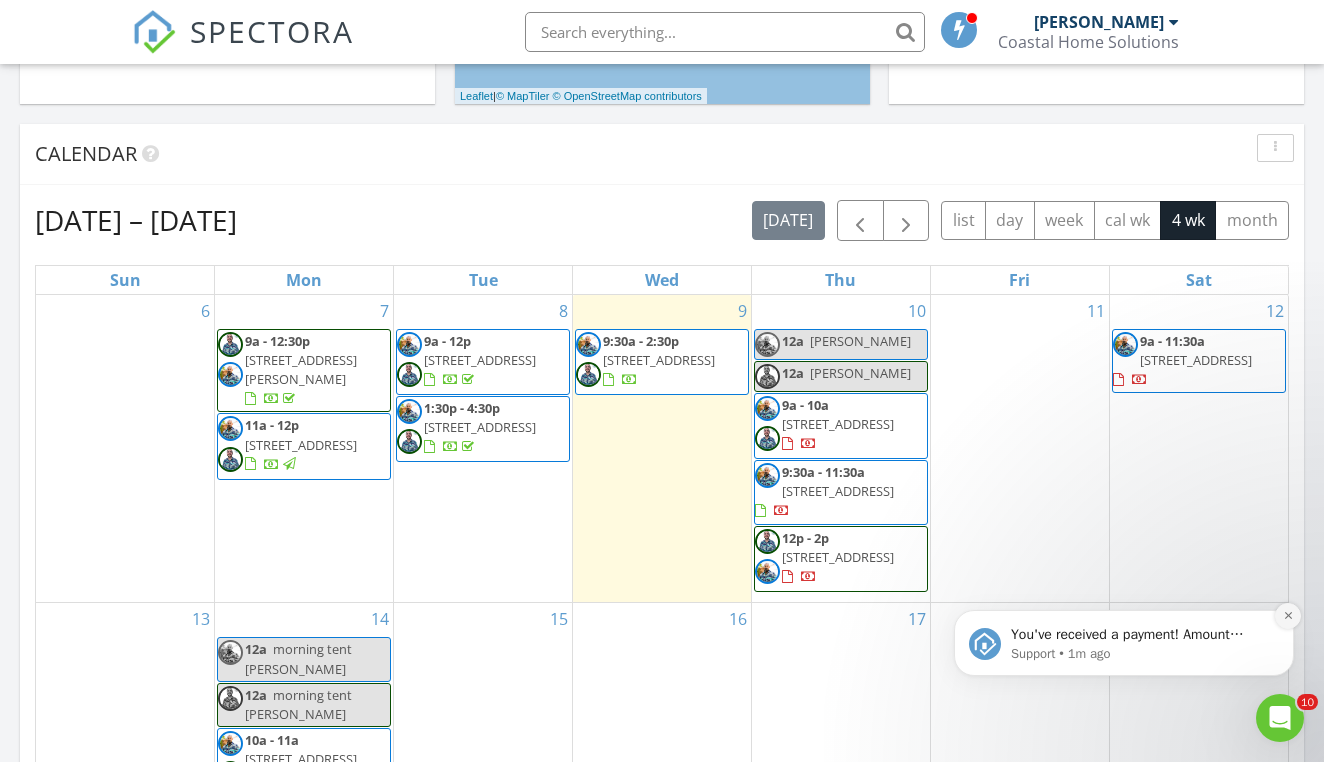 click at bounding box center [1288, 616] 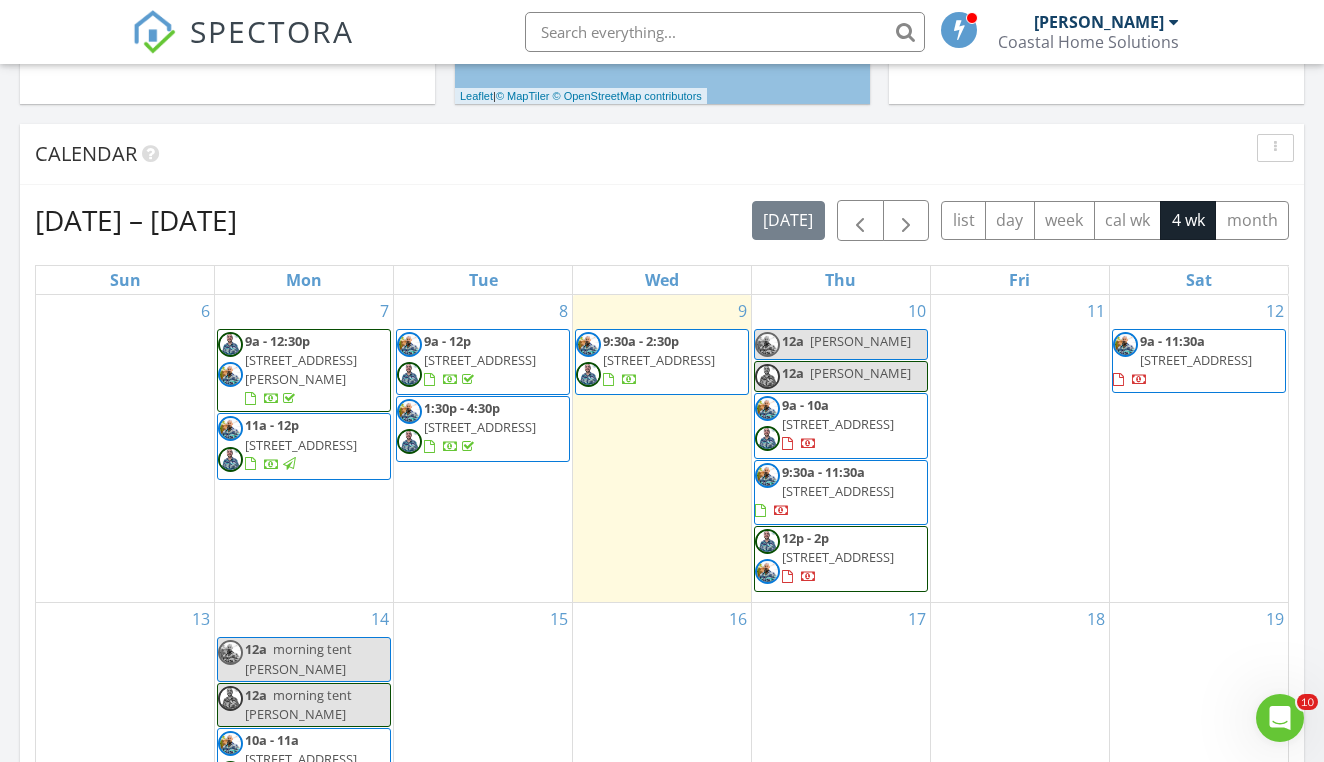 click on "Sara M Tent" at bounding box center (860, 373) 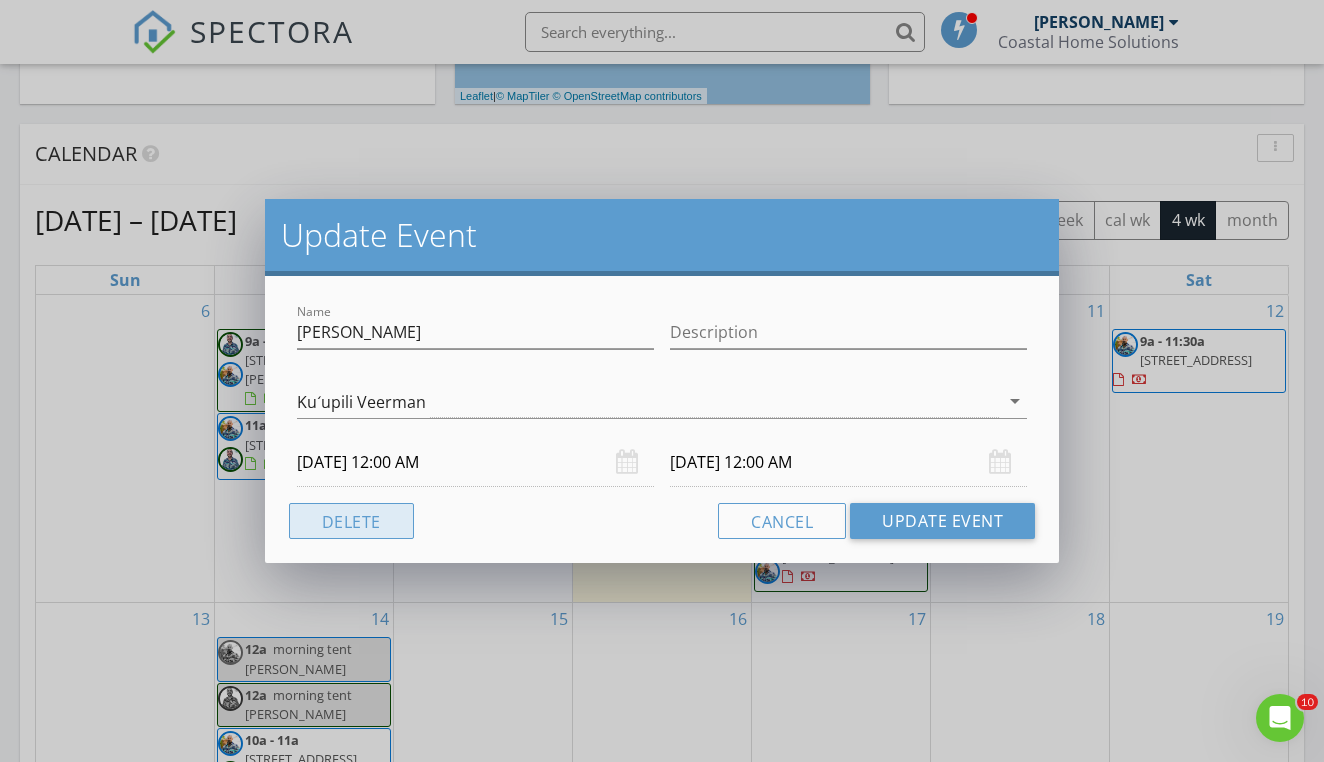 click on "Delete" at bounding box center [351, 521] 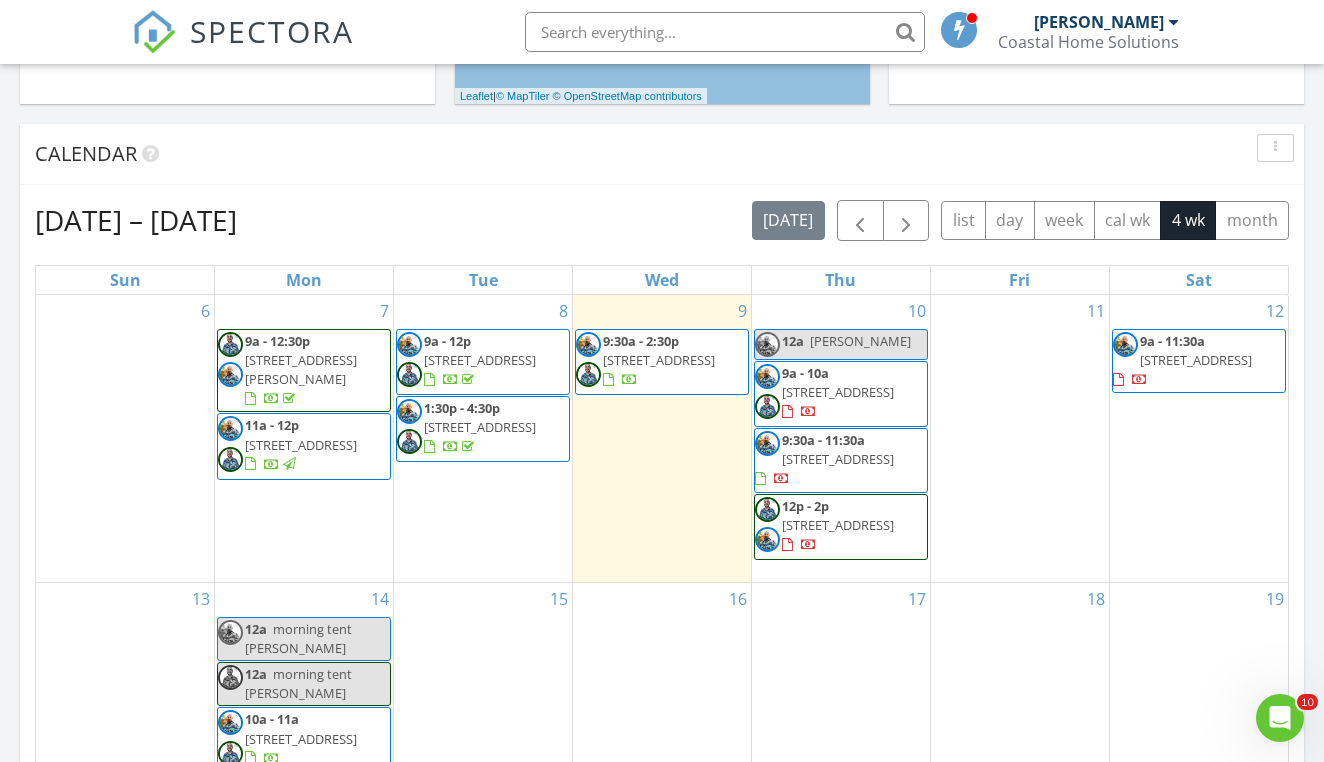 click on "Sara M Tent" at bounding box center (860, 341) 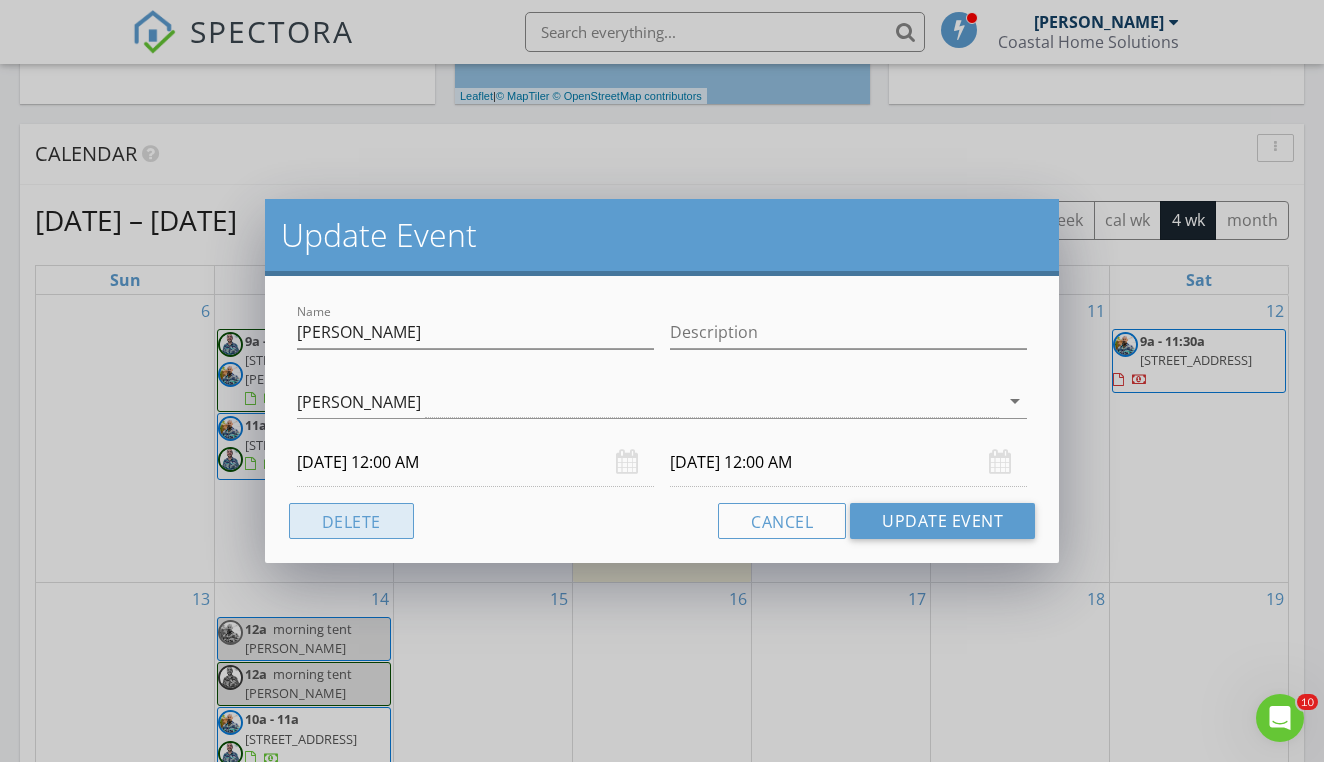 click on "Delete" at bounding box center [351, 521] 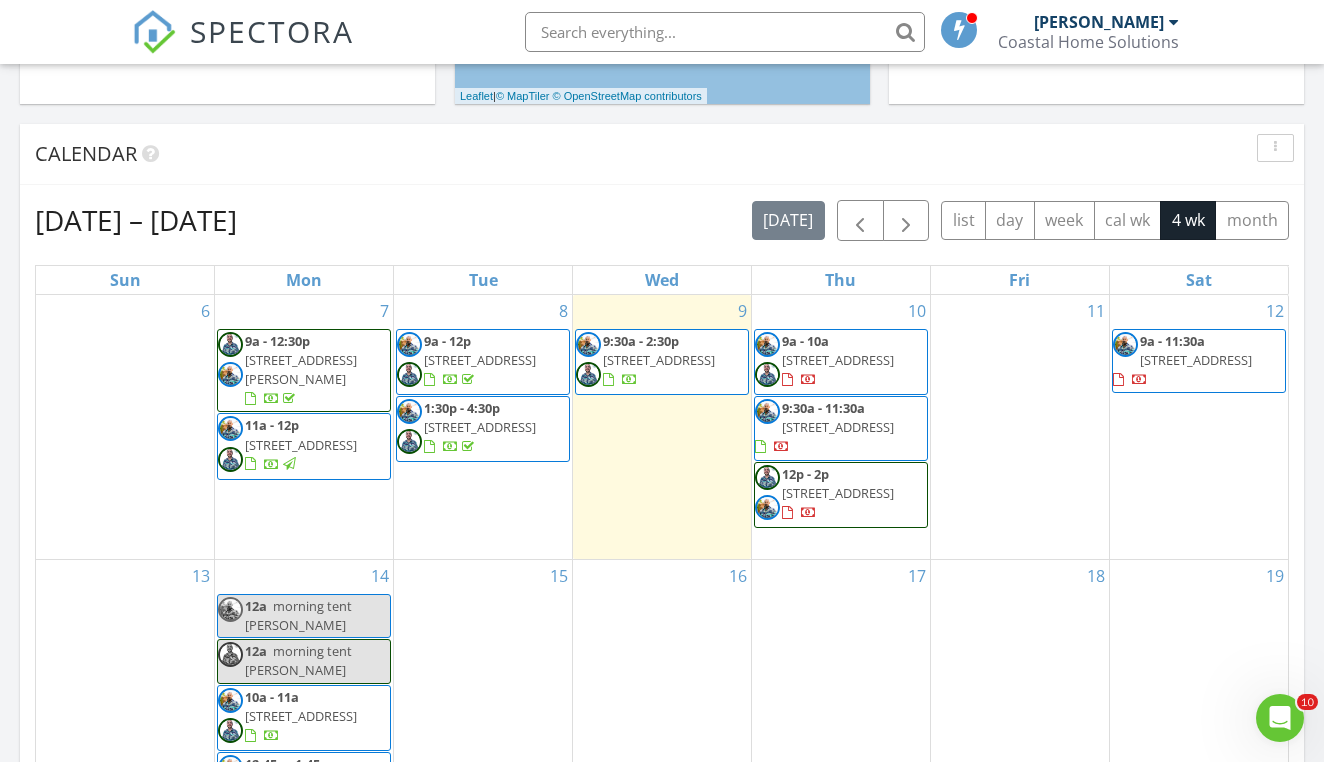 click on "18" at bounding box center [1020, 706] 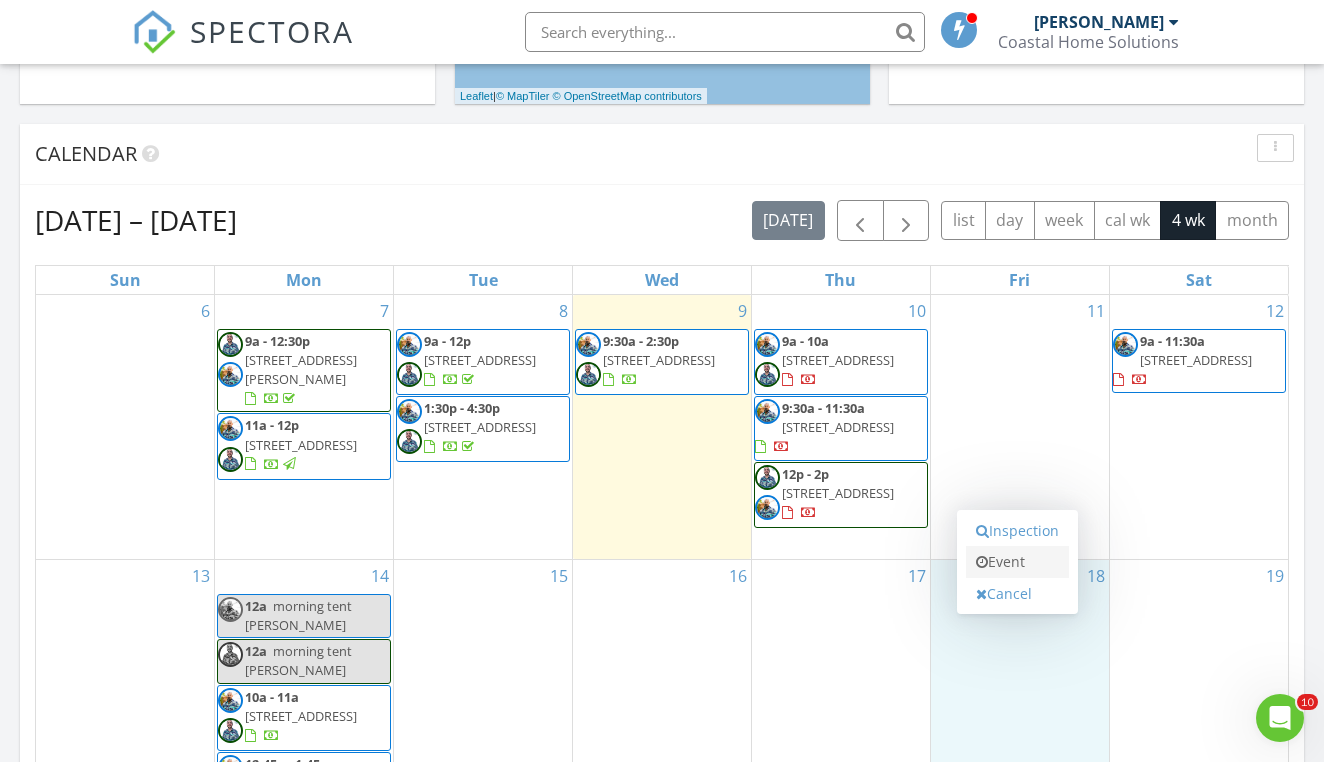 click on "Event" at bounding box center [1017, 562] 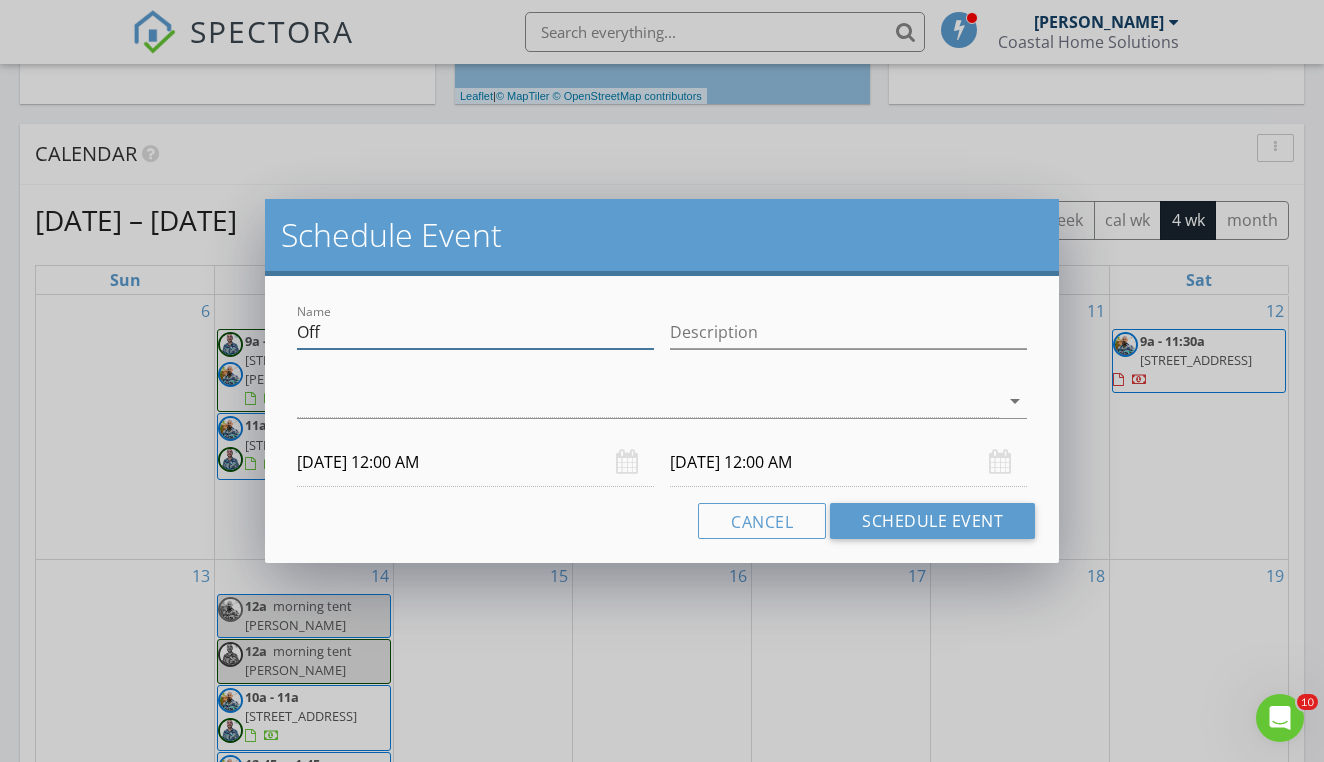 click on "Off" at bounding box center [475, 332] 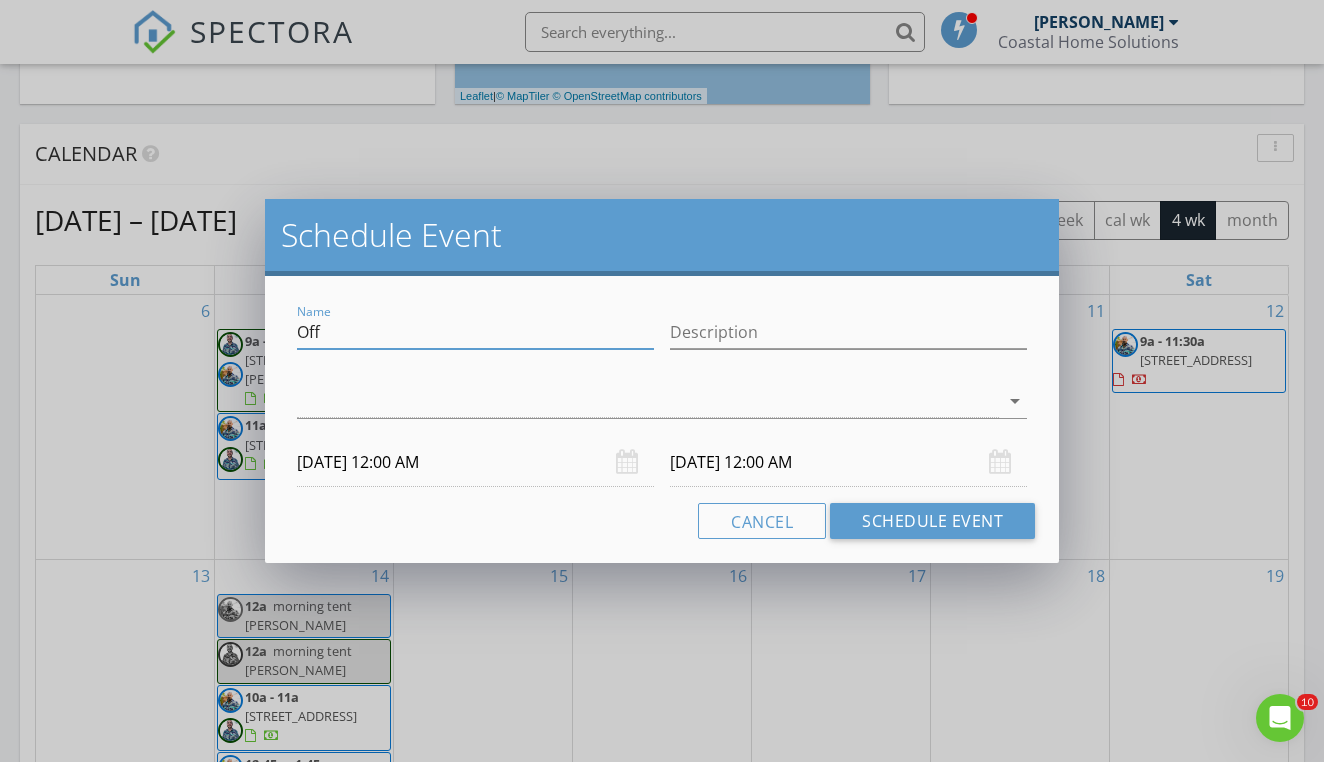 click on "Off" at bounding box center (475, 332) 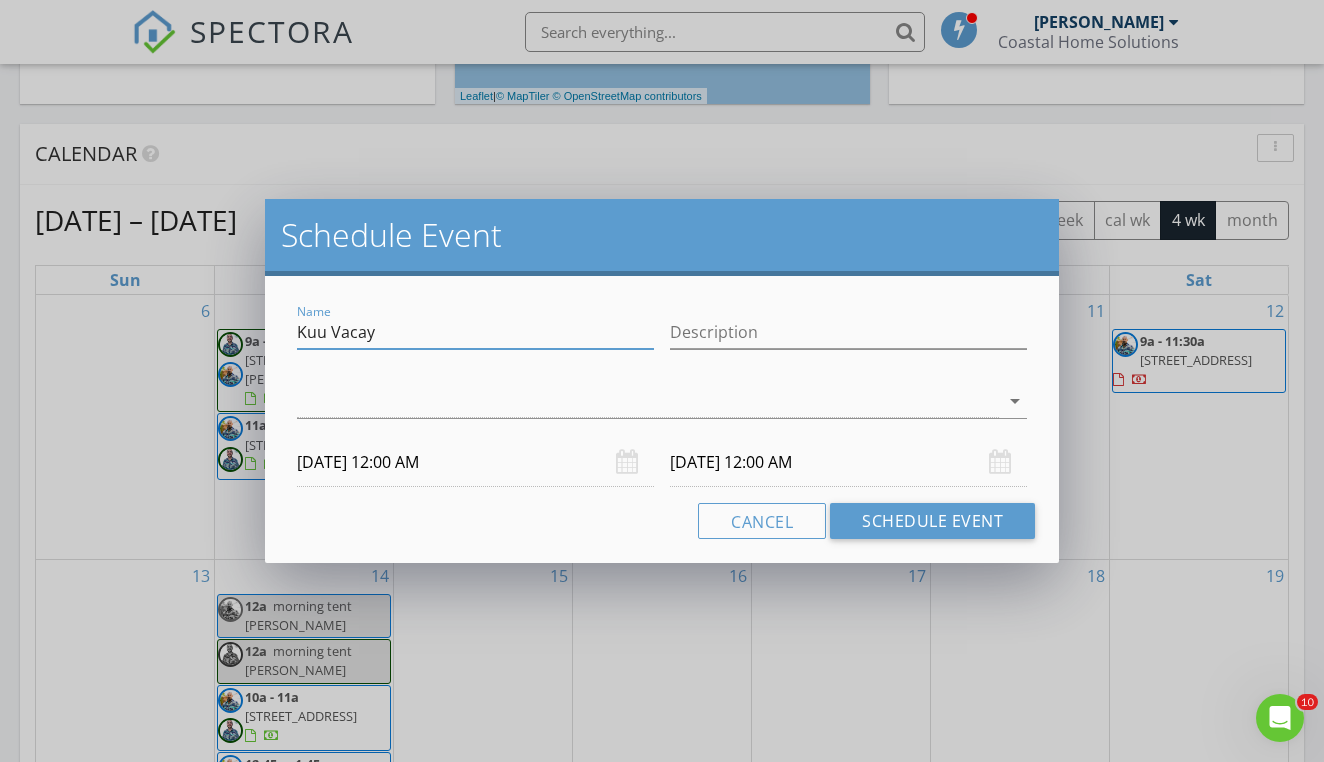 type on "Kuu Vacay" 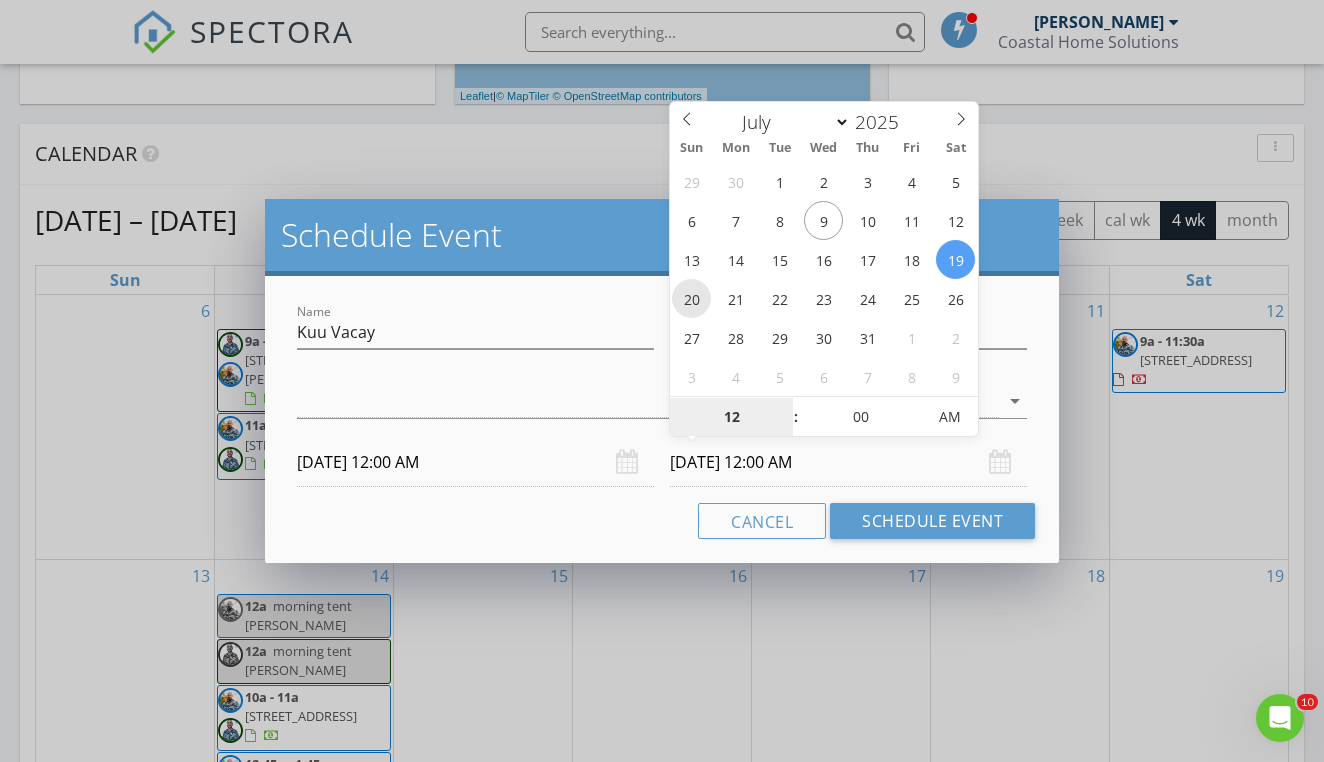 type on "07/20/2025 12:00 AM" 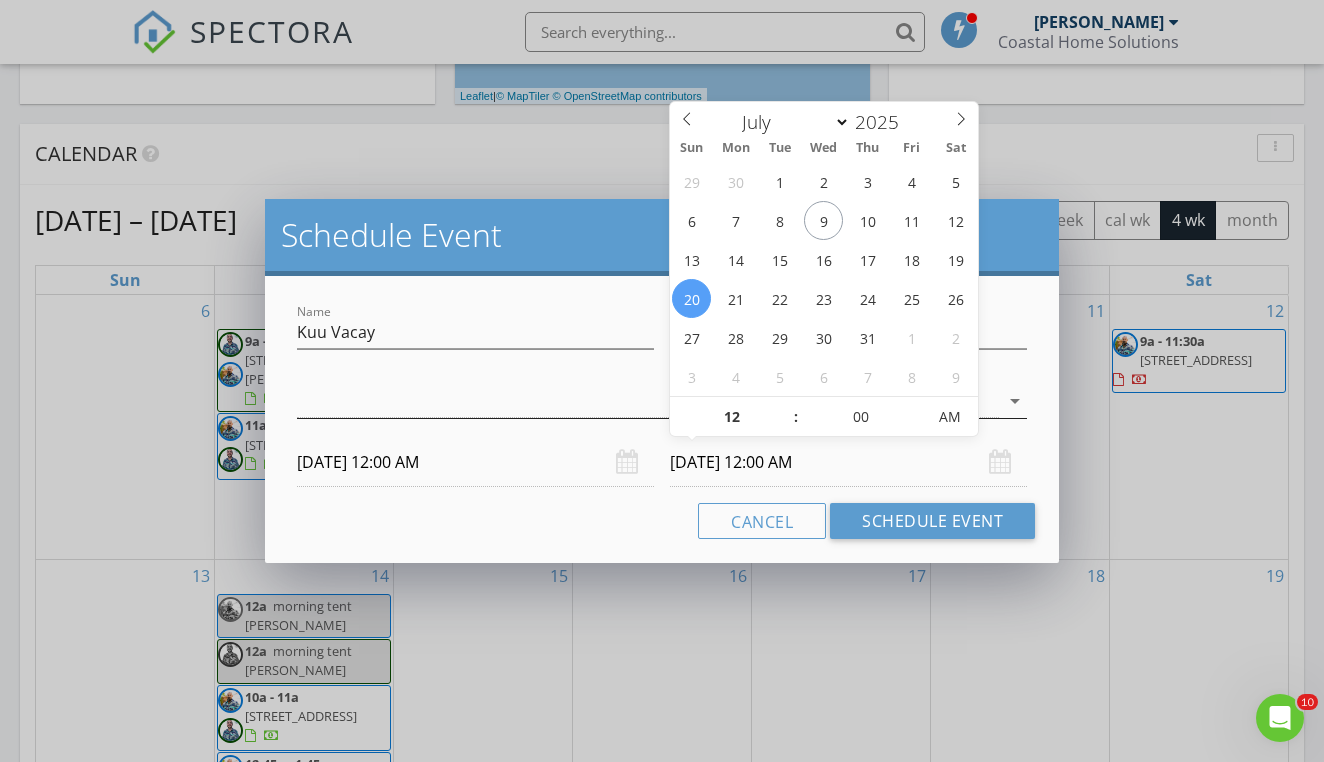 click at bounding box center [648, 401] 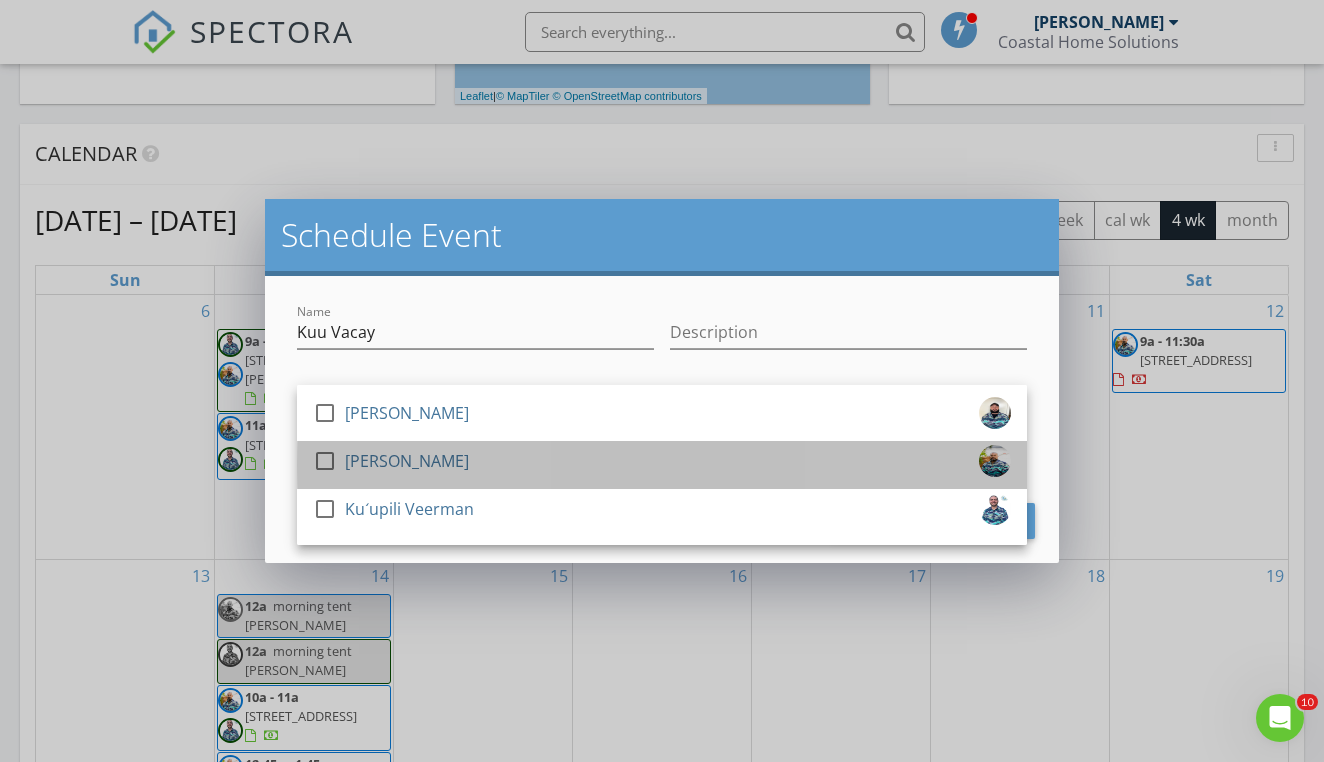 click on "[PERSON_NAME]" at bounding box center (407, 461) 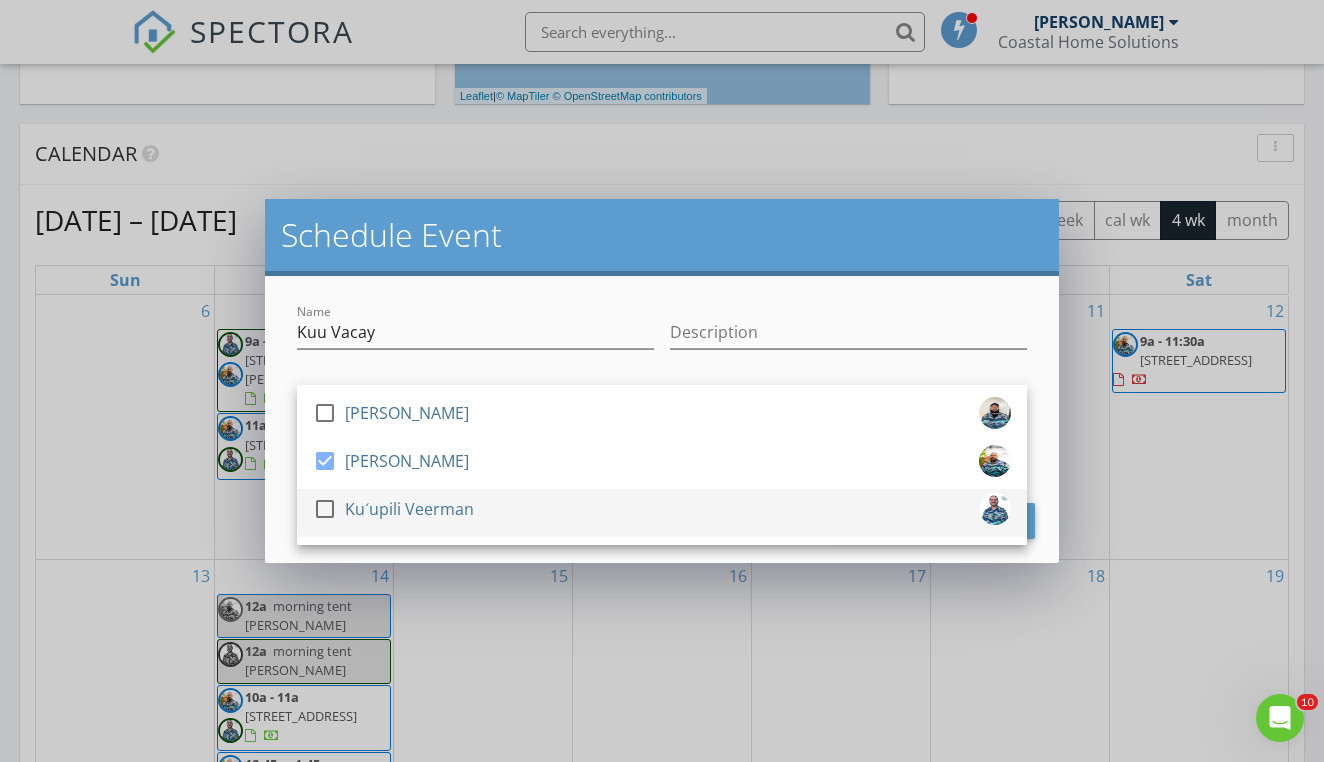 click on "Kuʻupili Veerman" at bounding box center [409, 509] 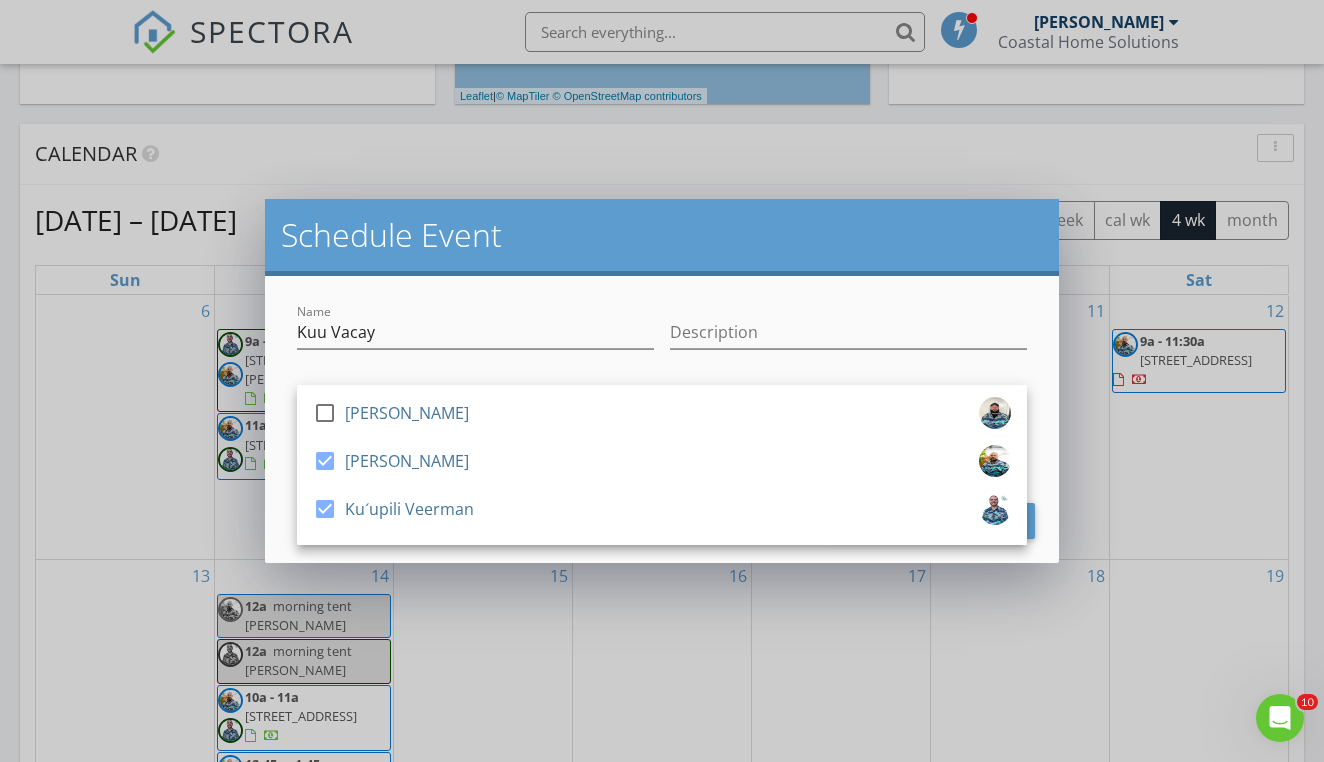 click on "Schedule Event" at bounding box center [662, 235] 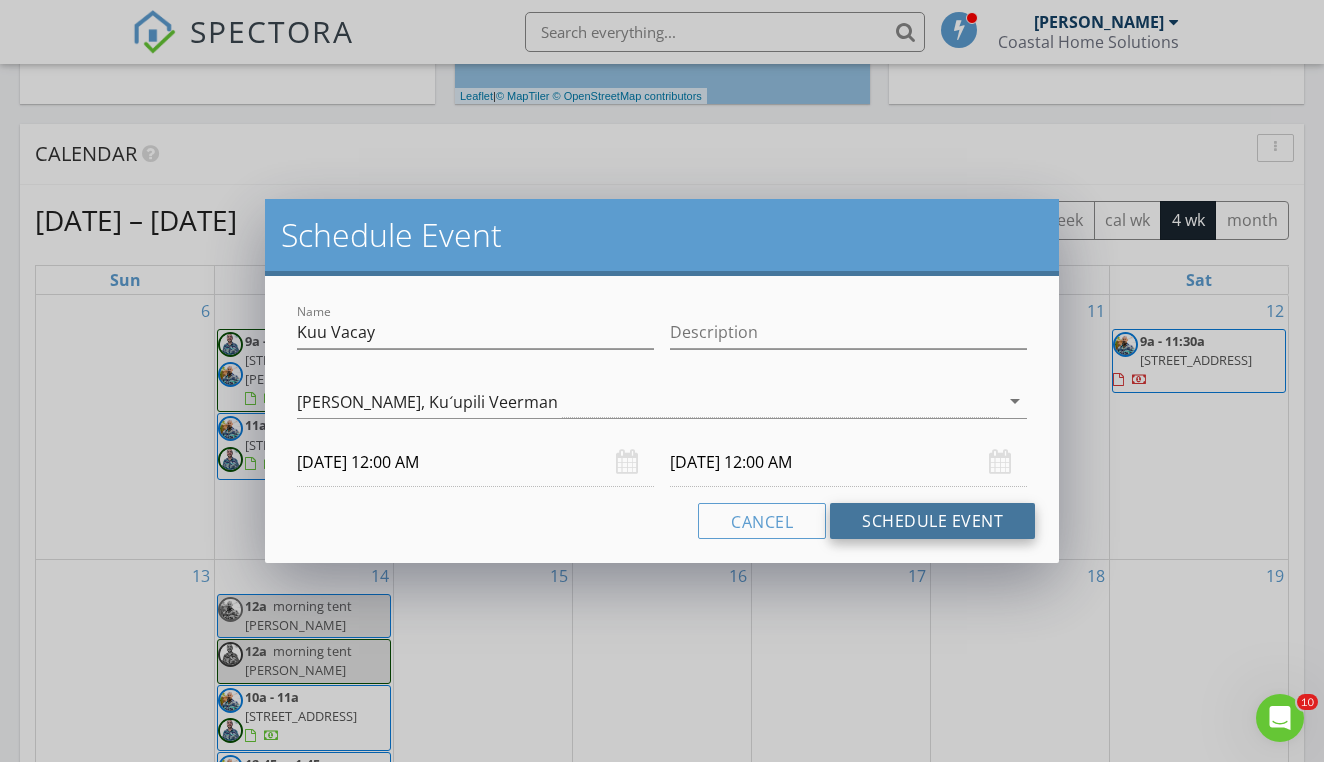 click on "Schedule Event" at bounding box center [932, 521] 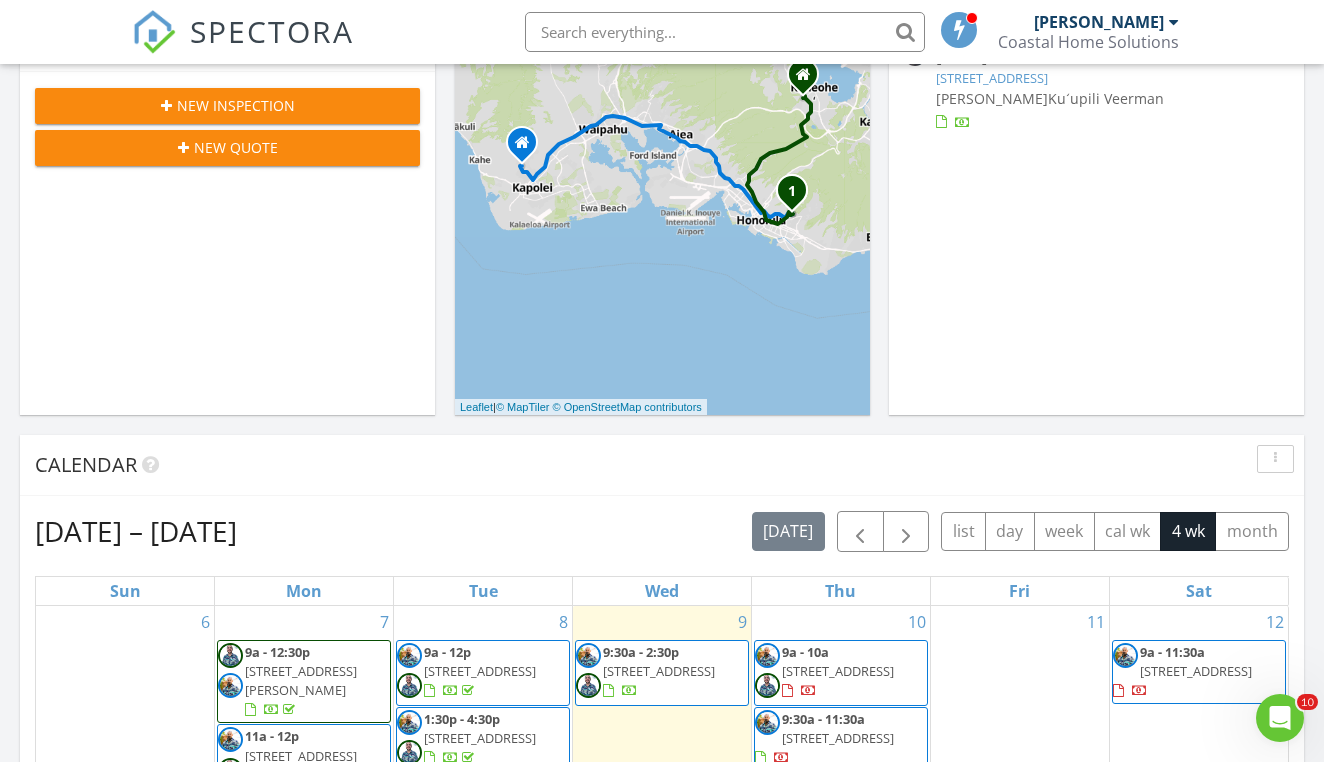 scroll, scrollTop: 443, scrollLeft: 0, axis: vertical 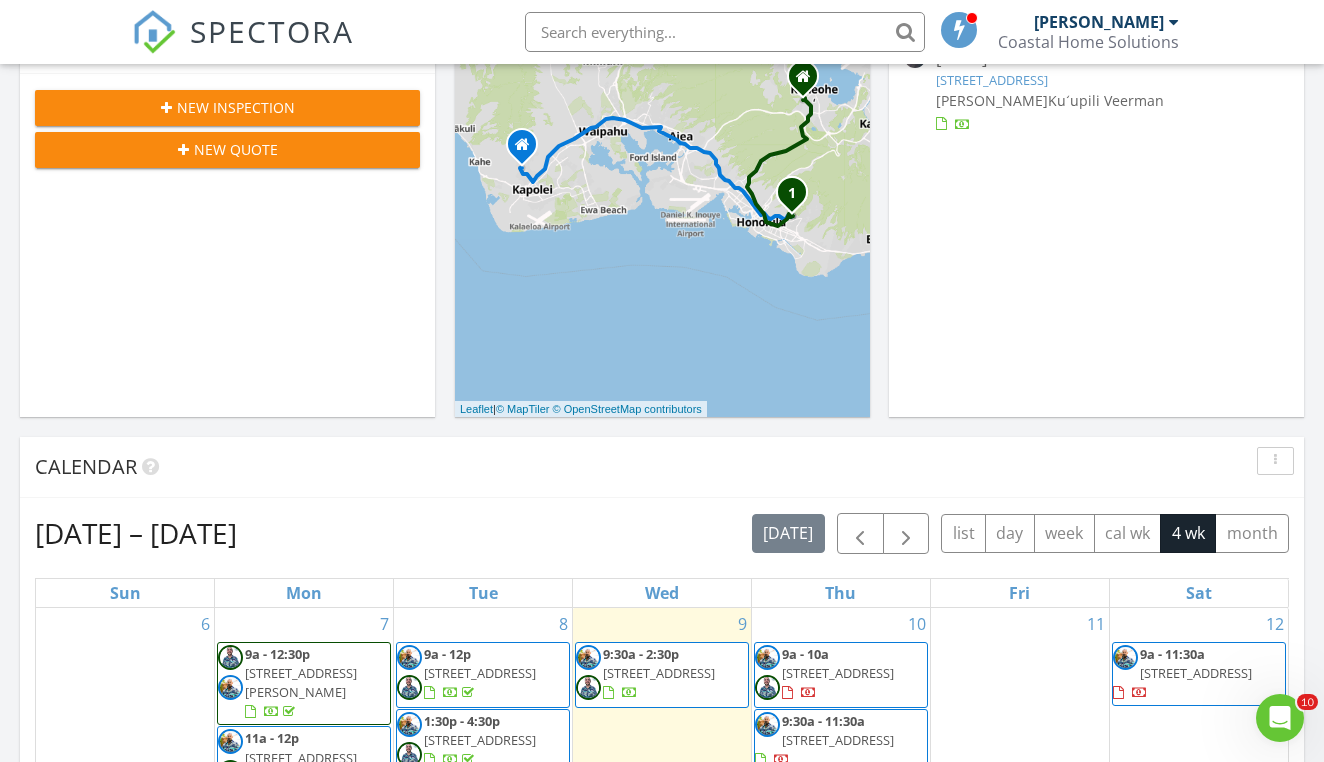 click on "New Inspection" at bounding box center [236, 107] 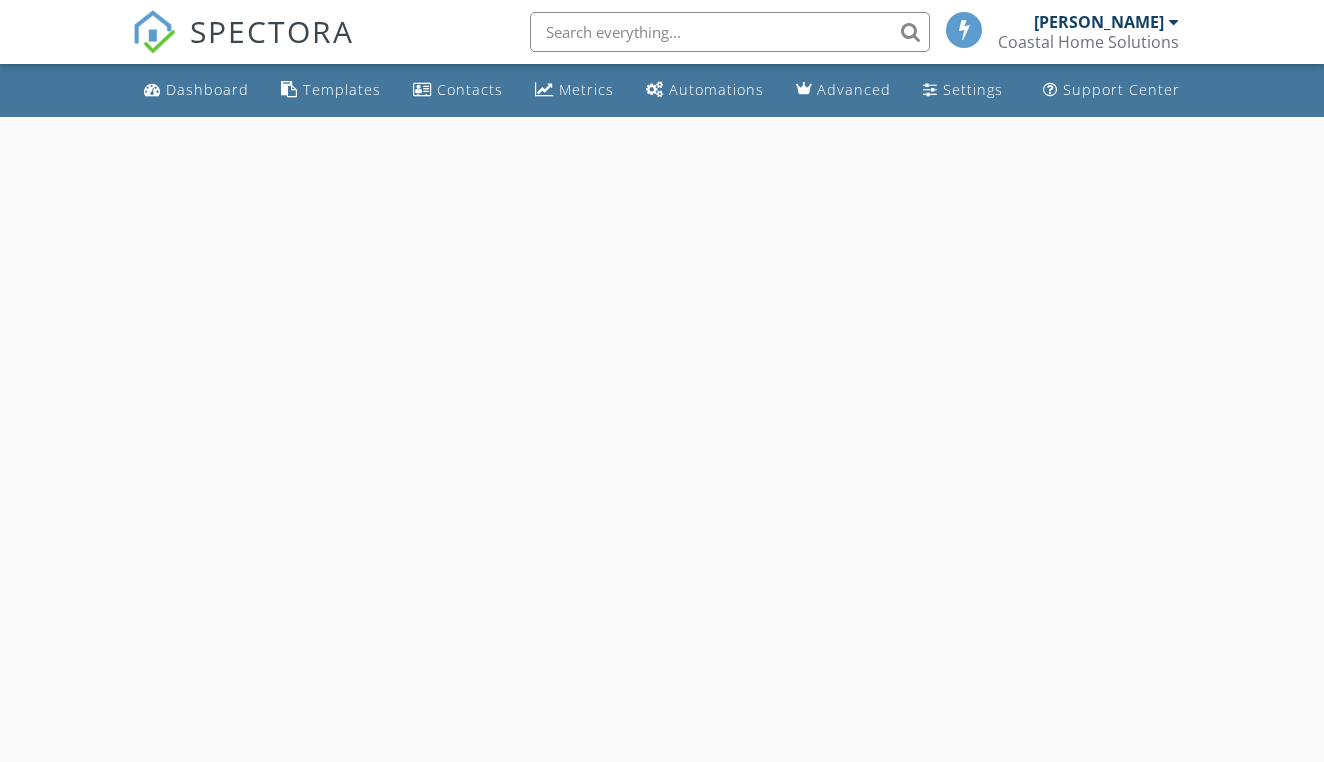 scroll, scrollTop: 0, scrollLeft: 0, axis: both 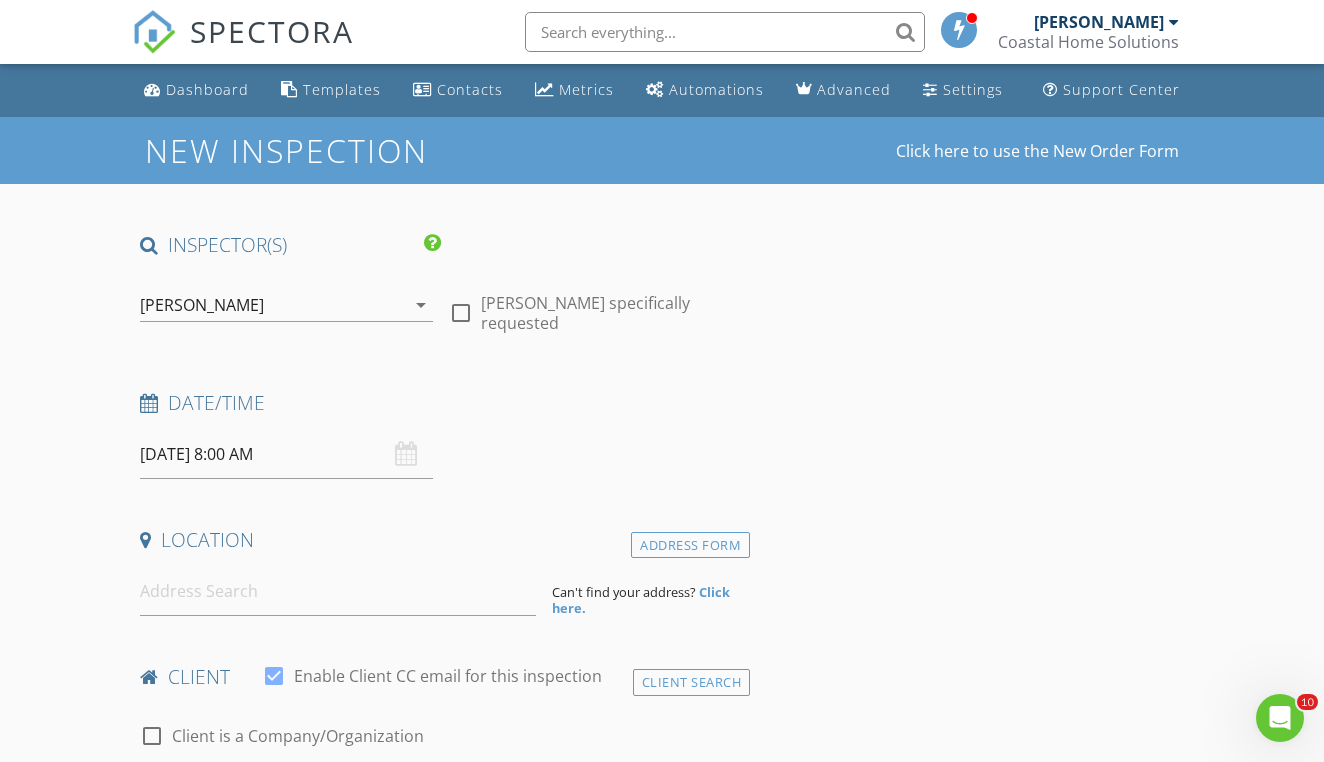 click on "[PERSON_NAME]" at bounding box center (272, 305) 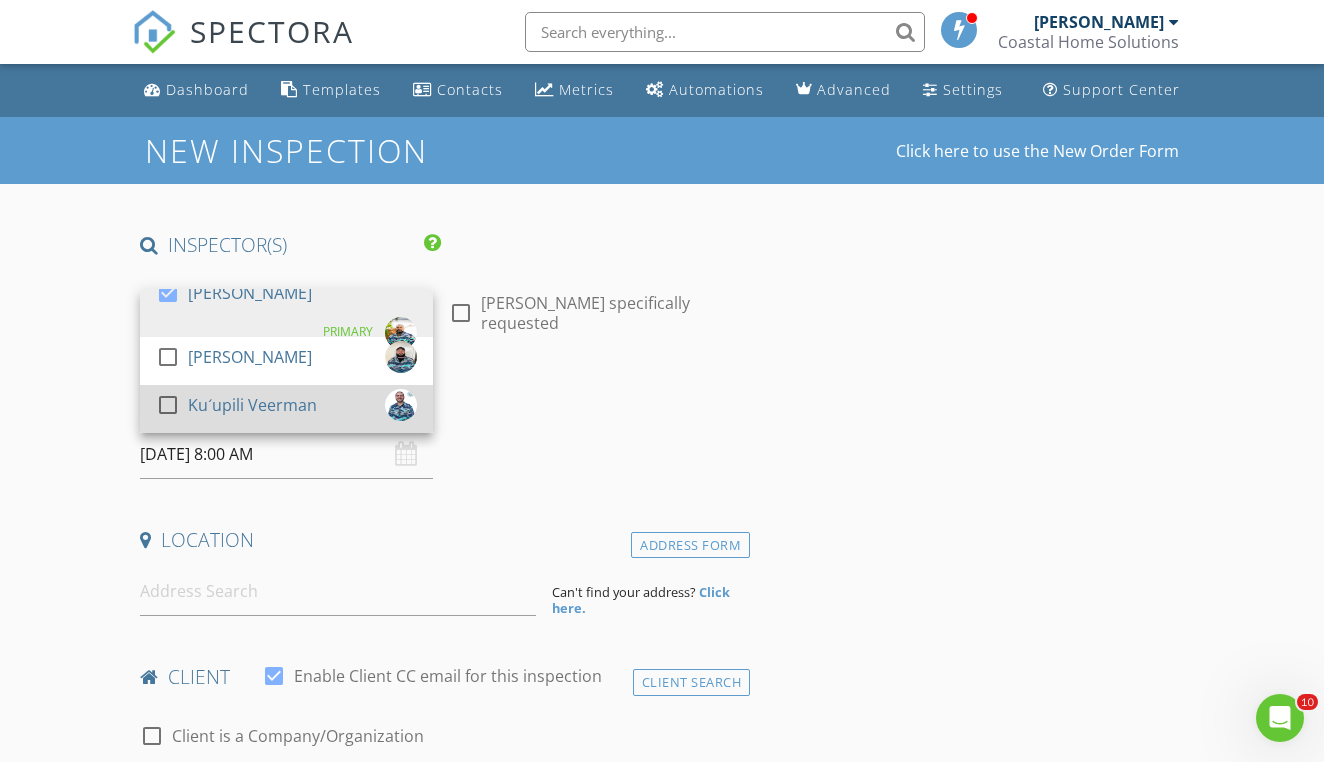 click on "Kuʻupili Veerman" at bounding box center [252, 405] 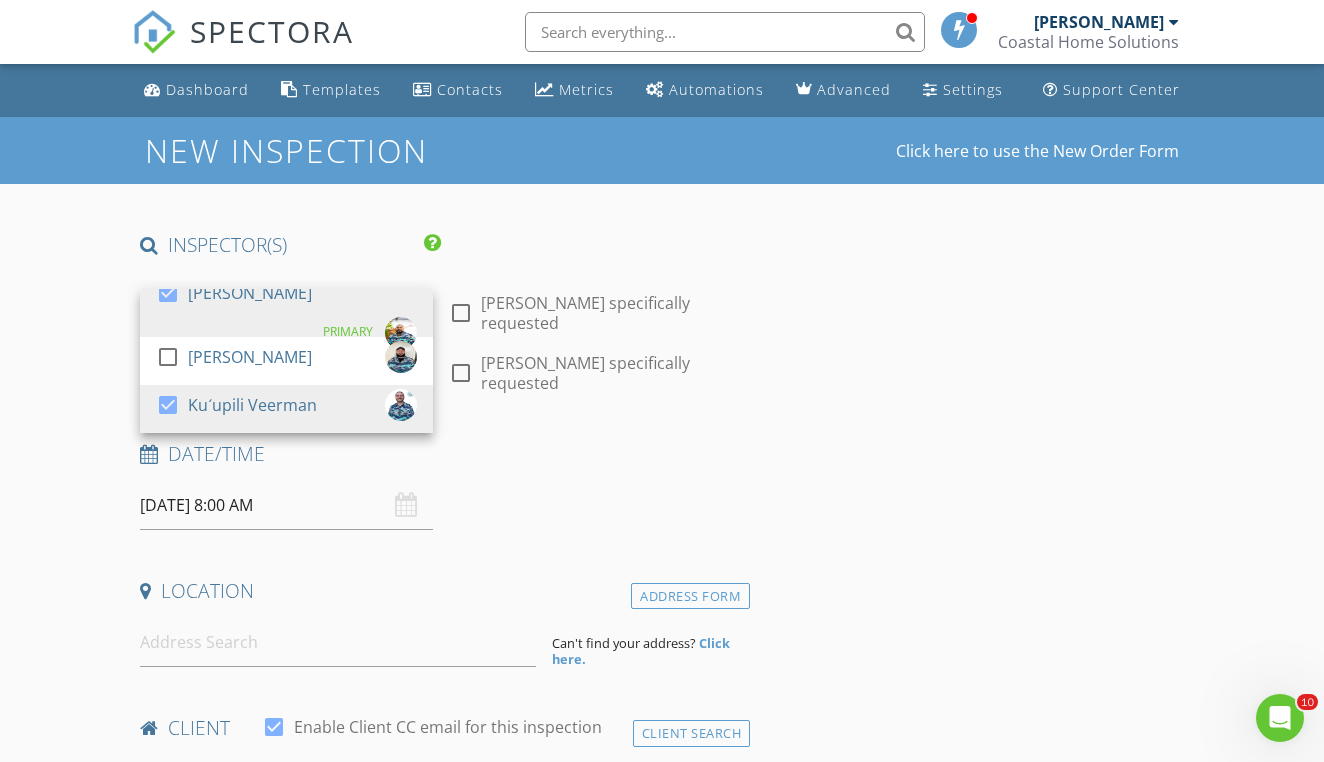 click on "07/10/2025 8:00 AM" at bounding box center (286, 505) 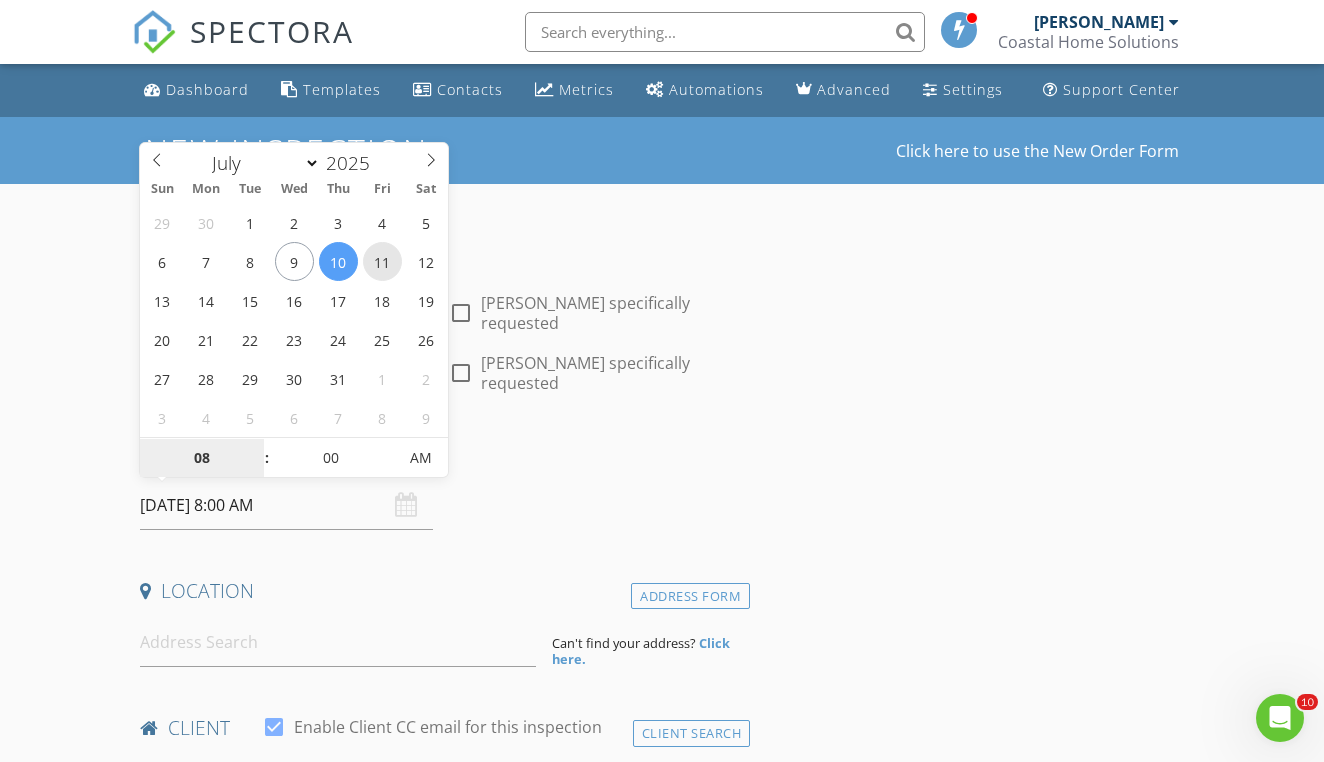 type on "07/11/2025 8:00 AM" 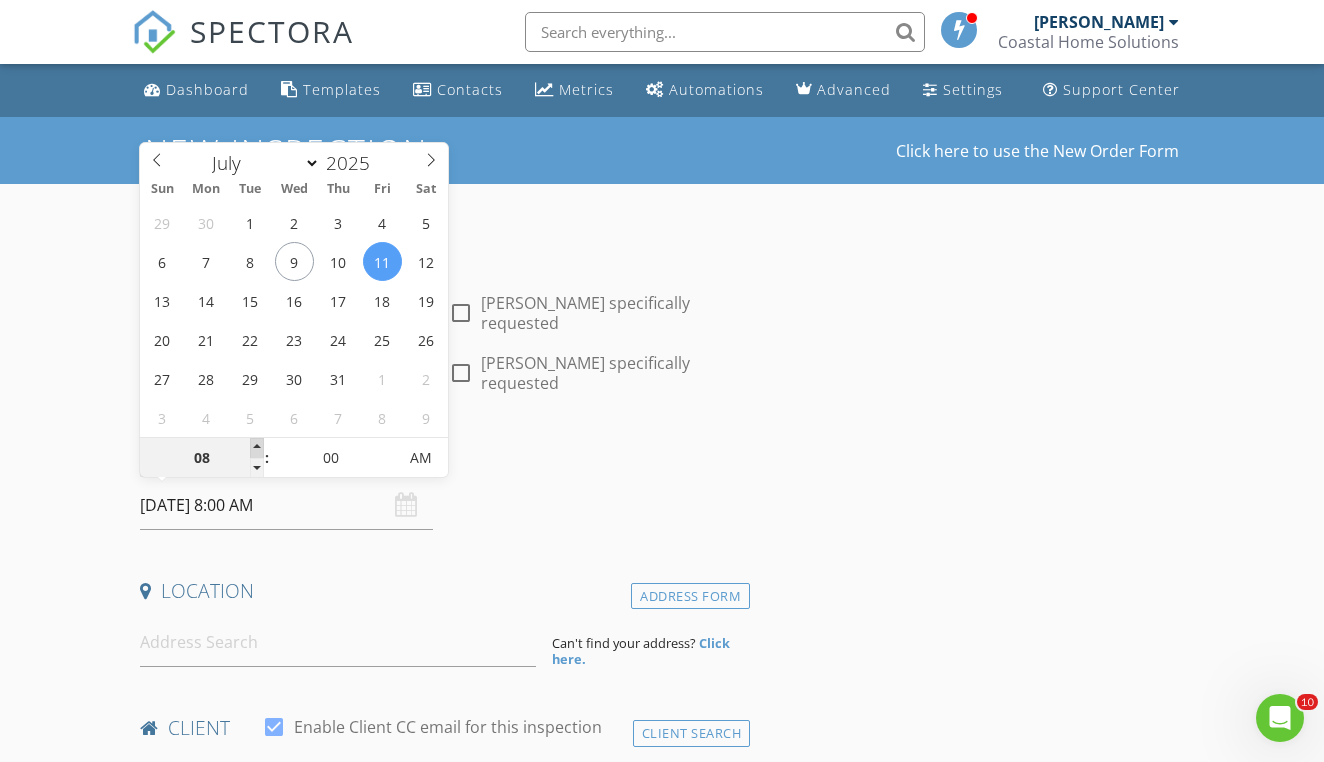 type on "09" 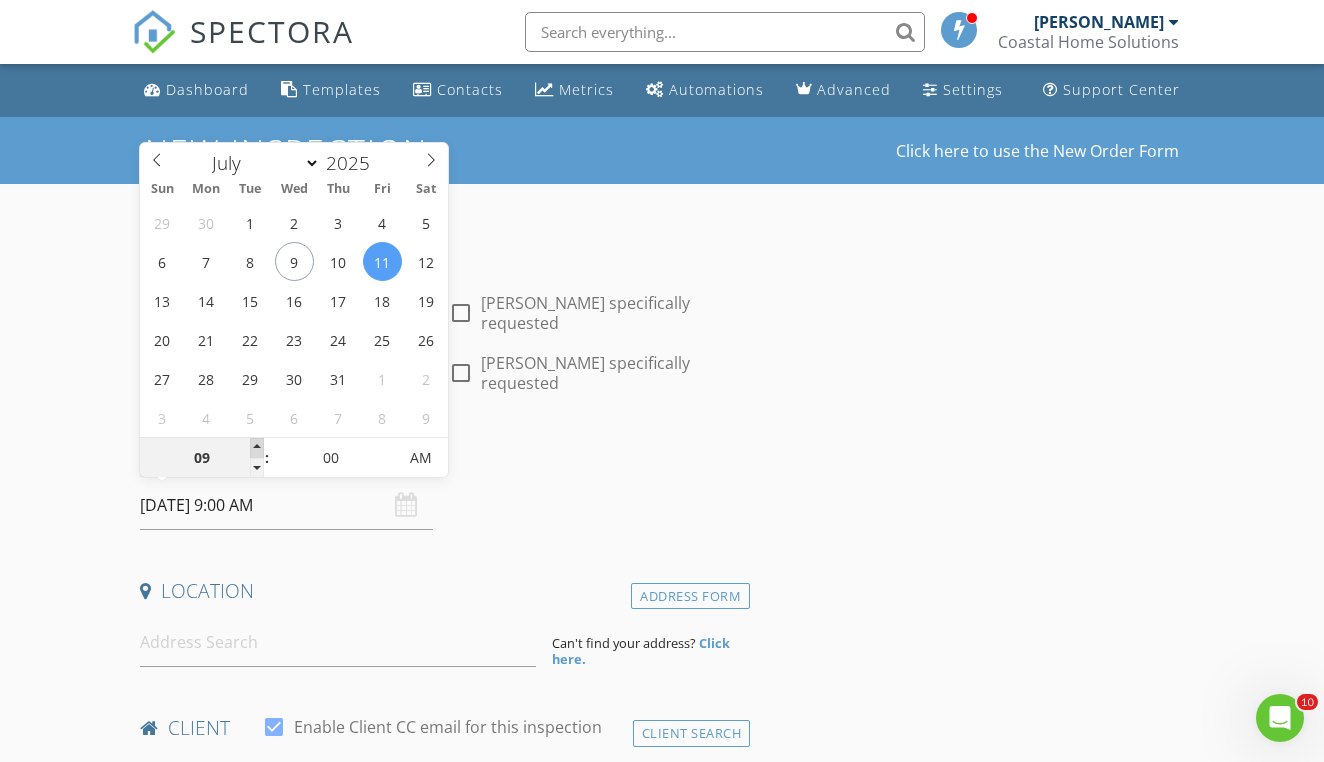 click at bounding box center (257, 448) 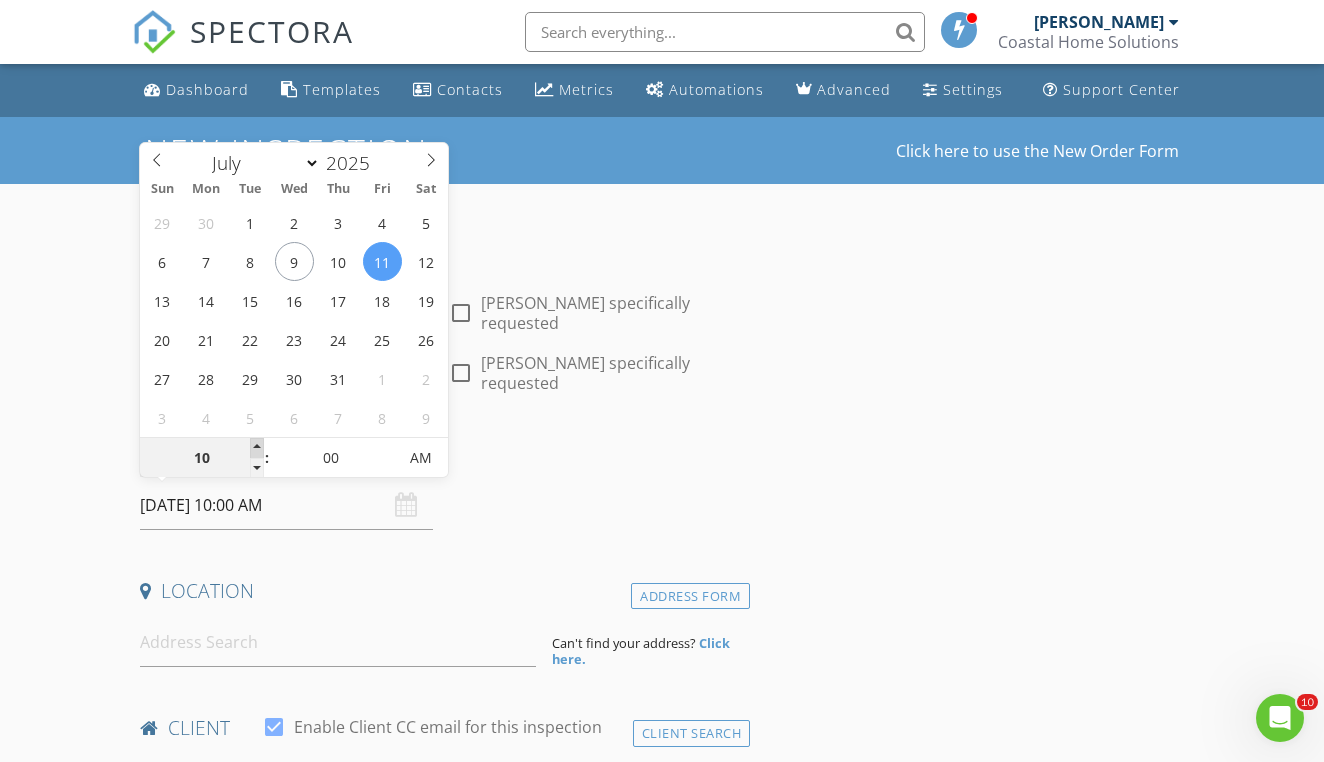 click at bounding box center [257, 448] 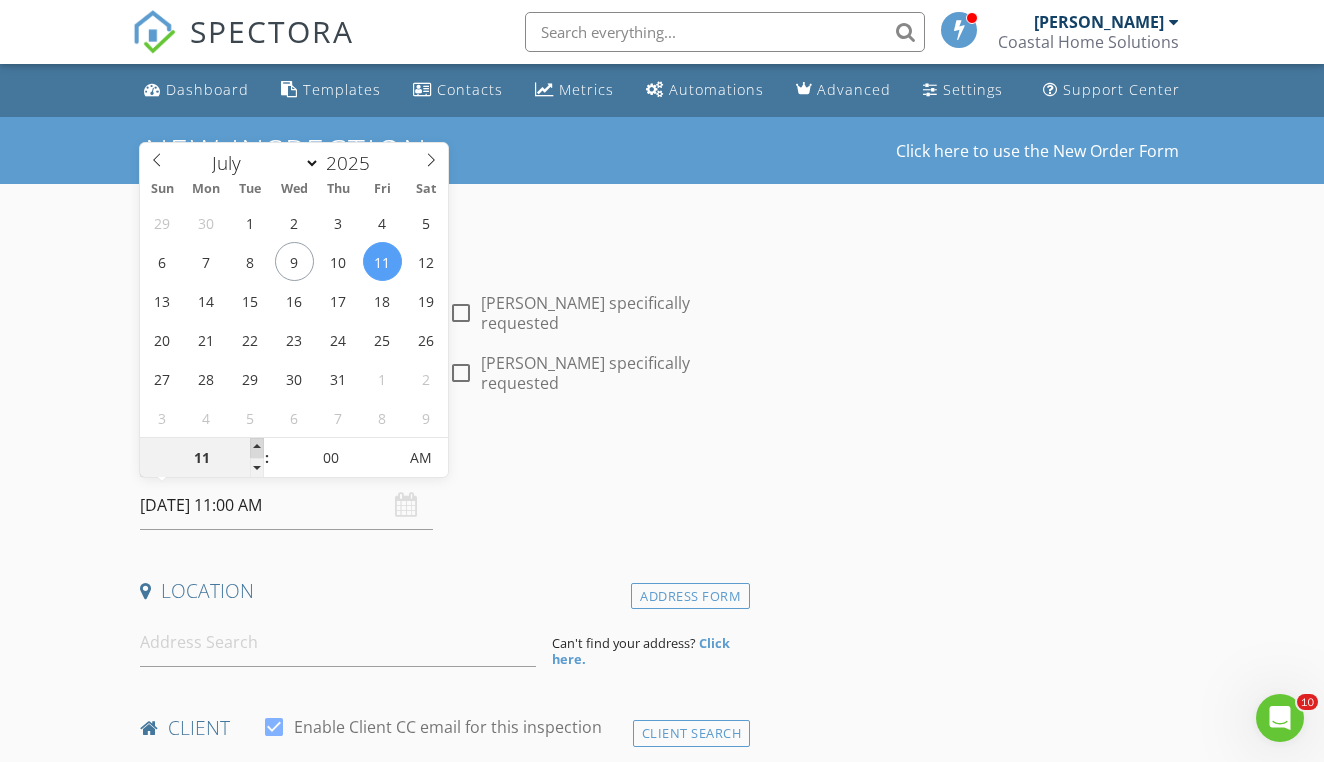 click at bounding box center (257, 448) 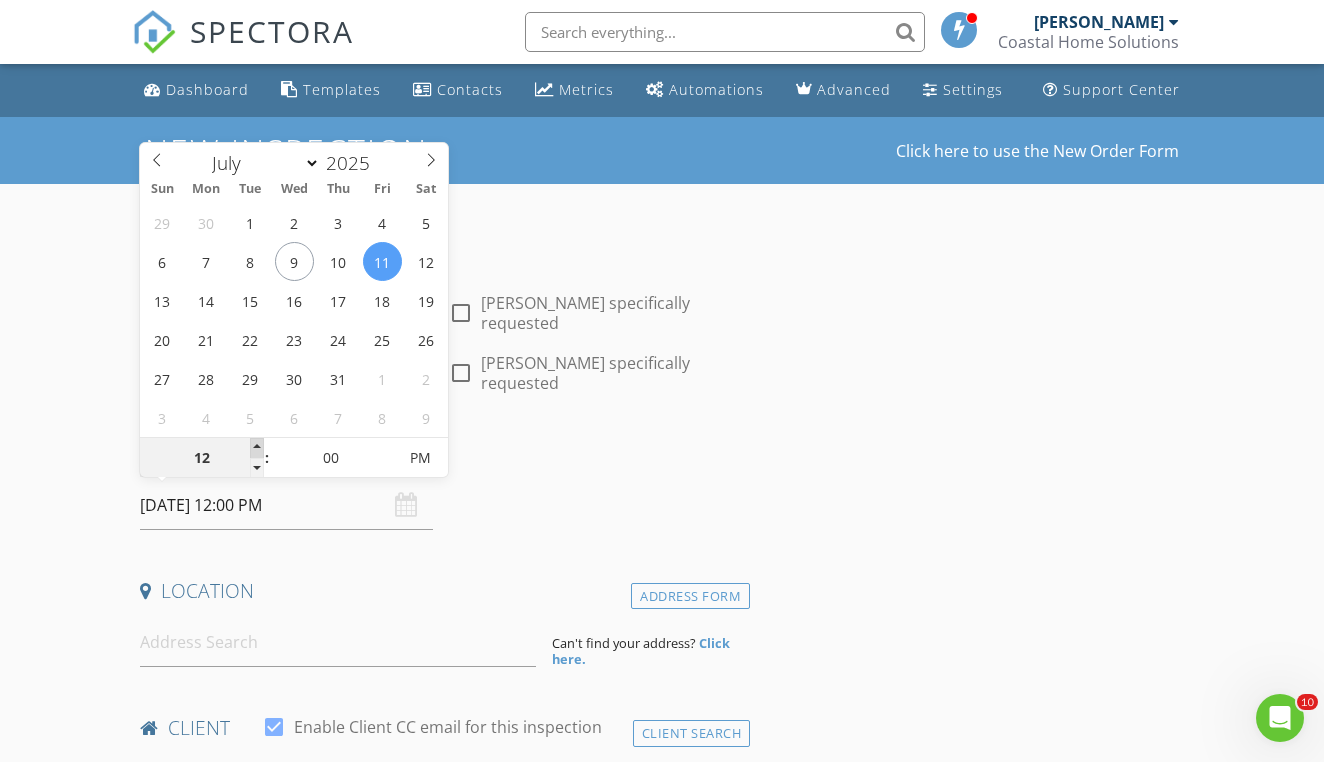 click at bounding box center (257, 448) 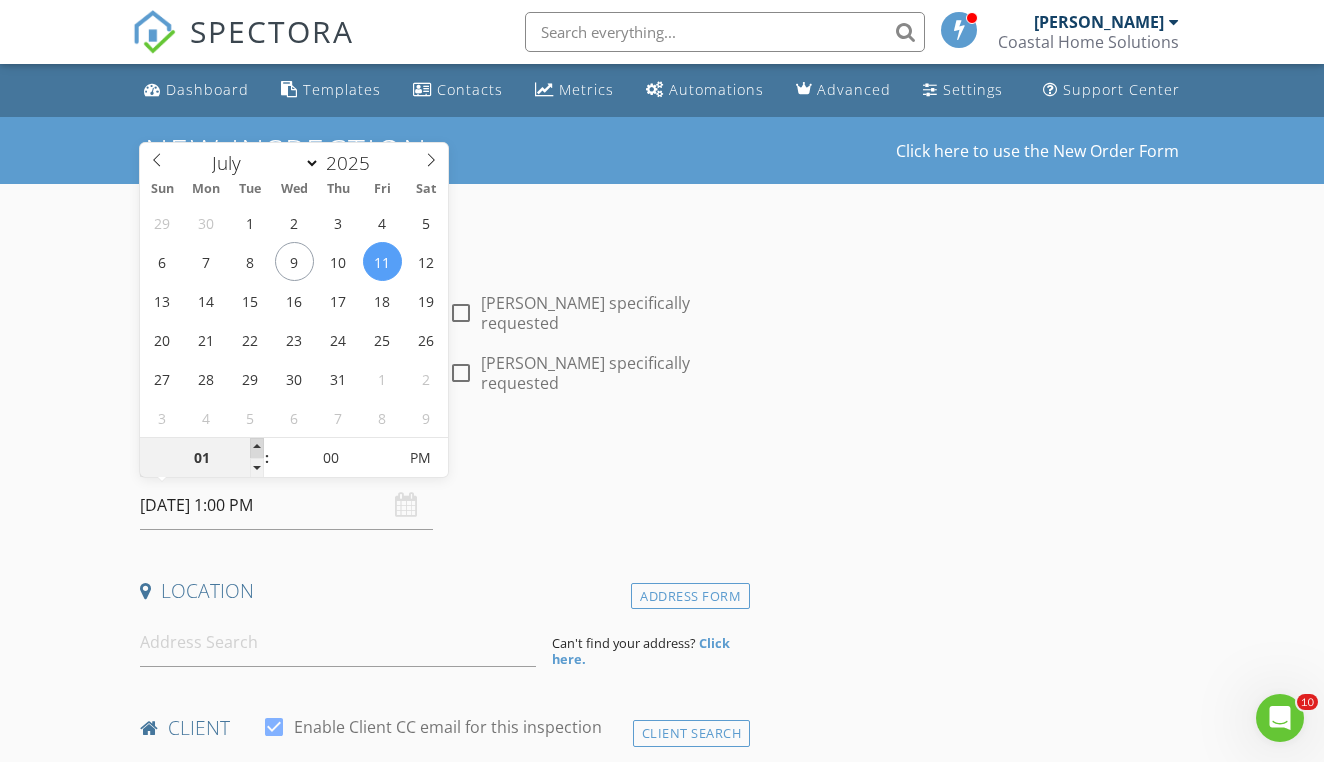 click at bounding box center (257, 448) 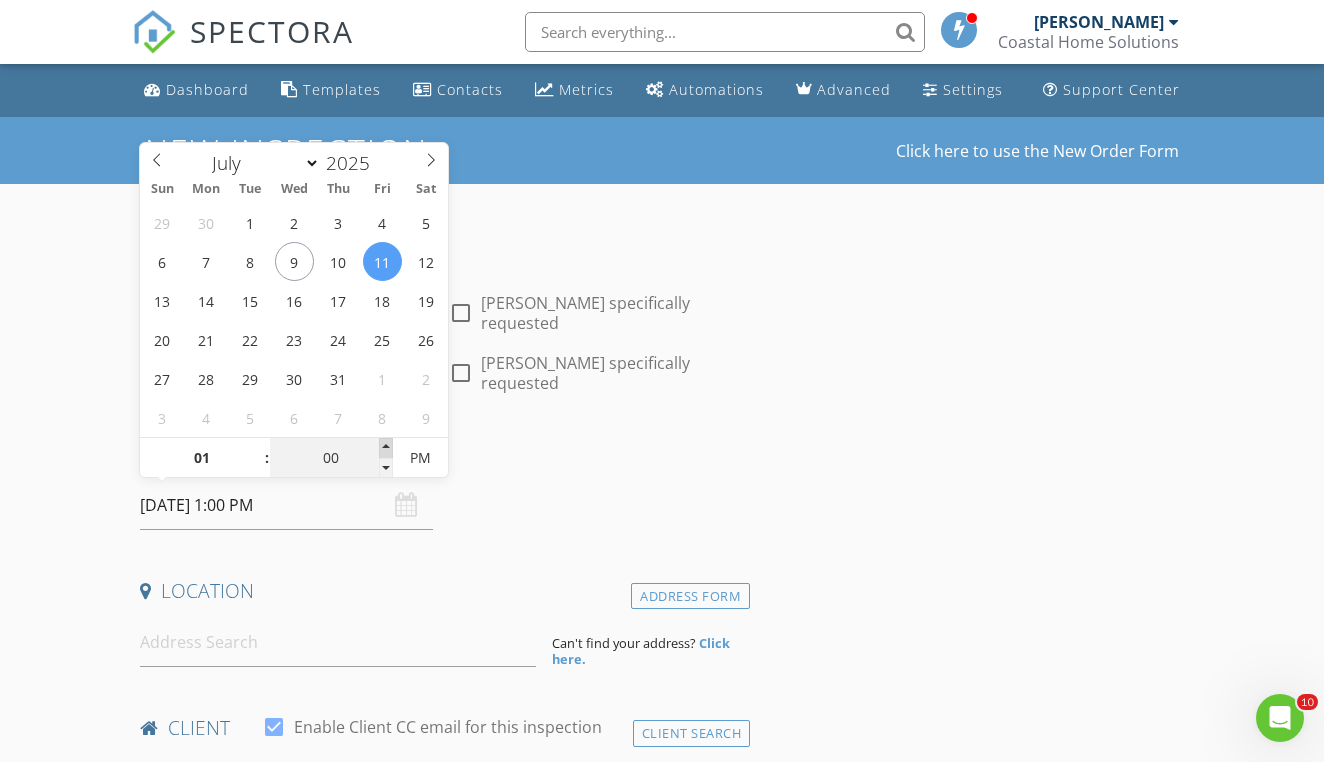 type on "05" 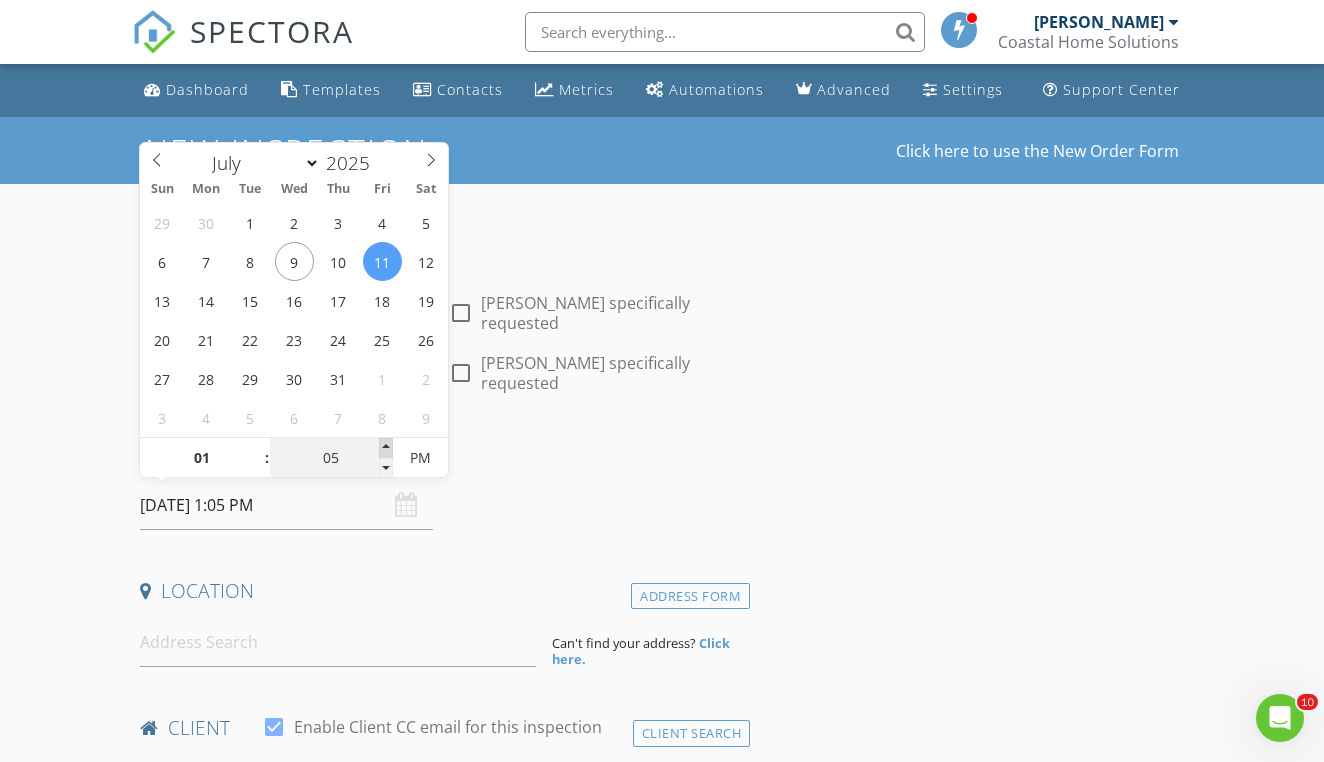 click at bounding box center (386, 448) 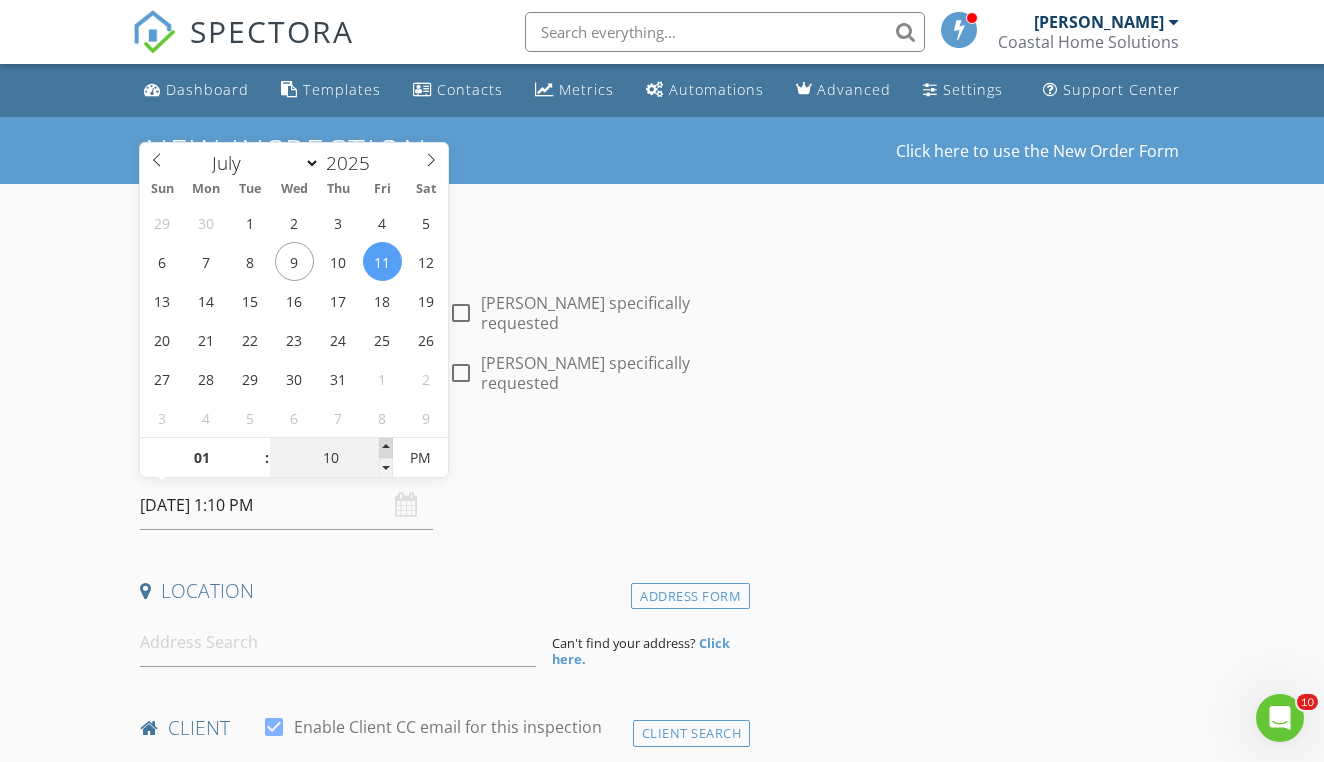 click at bounding box center (386, 448) 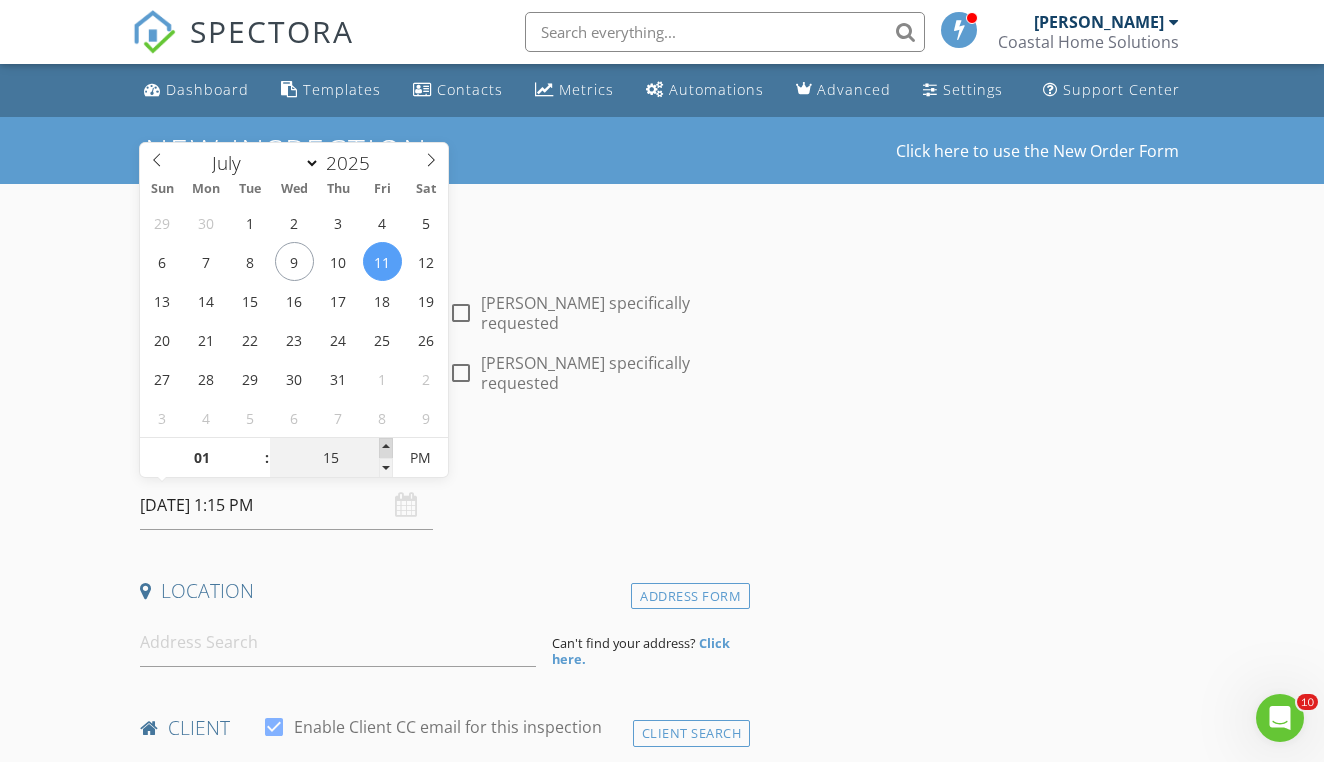click at bounding box center [386, 448] 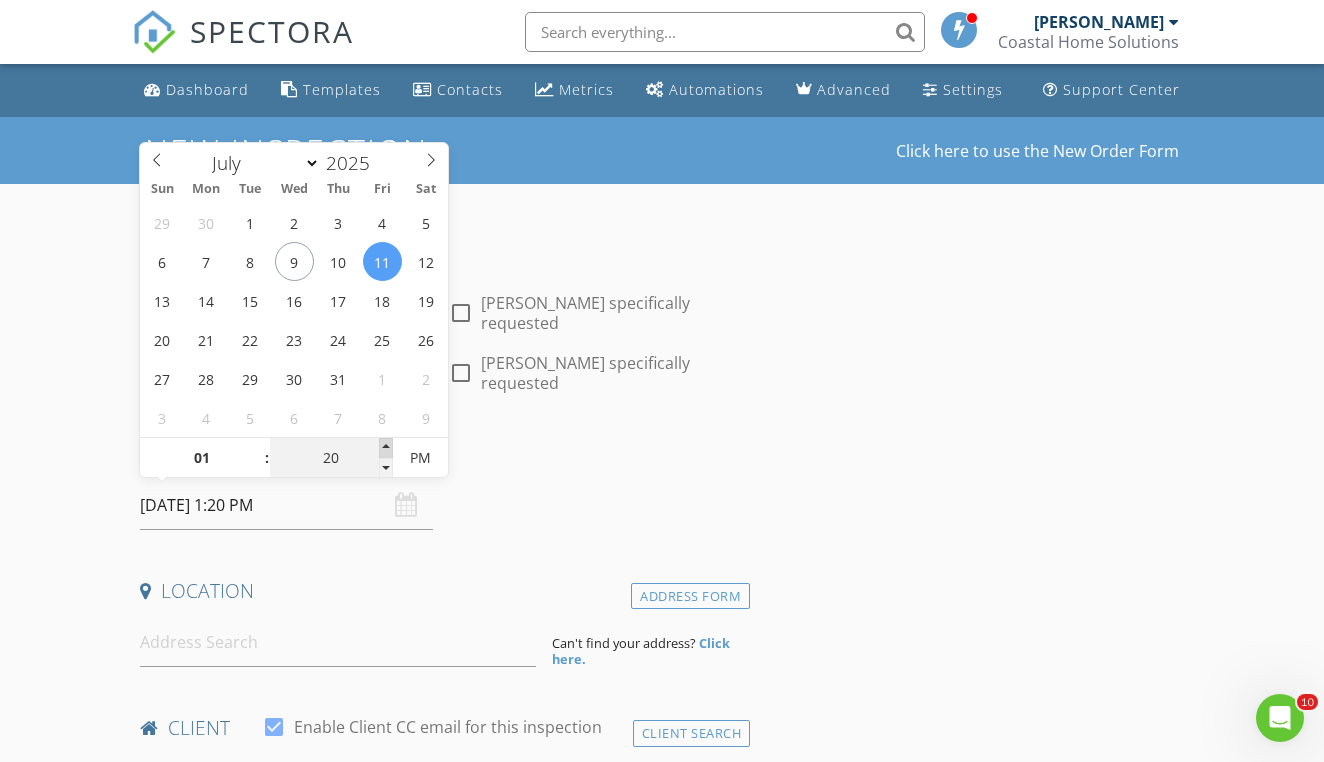 click at bounding box center (386, 448) 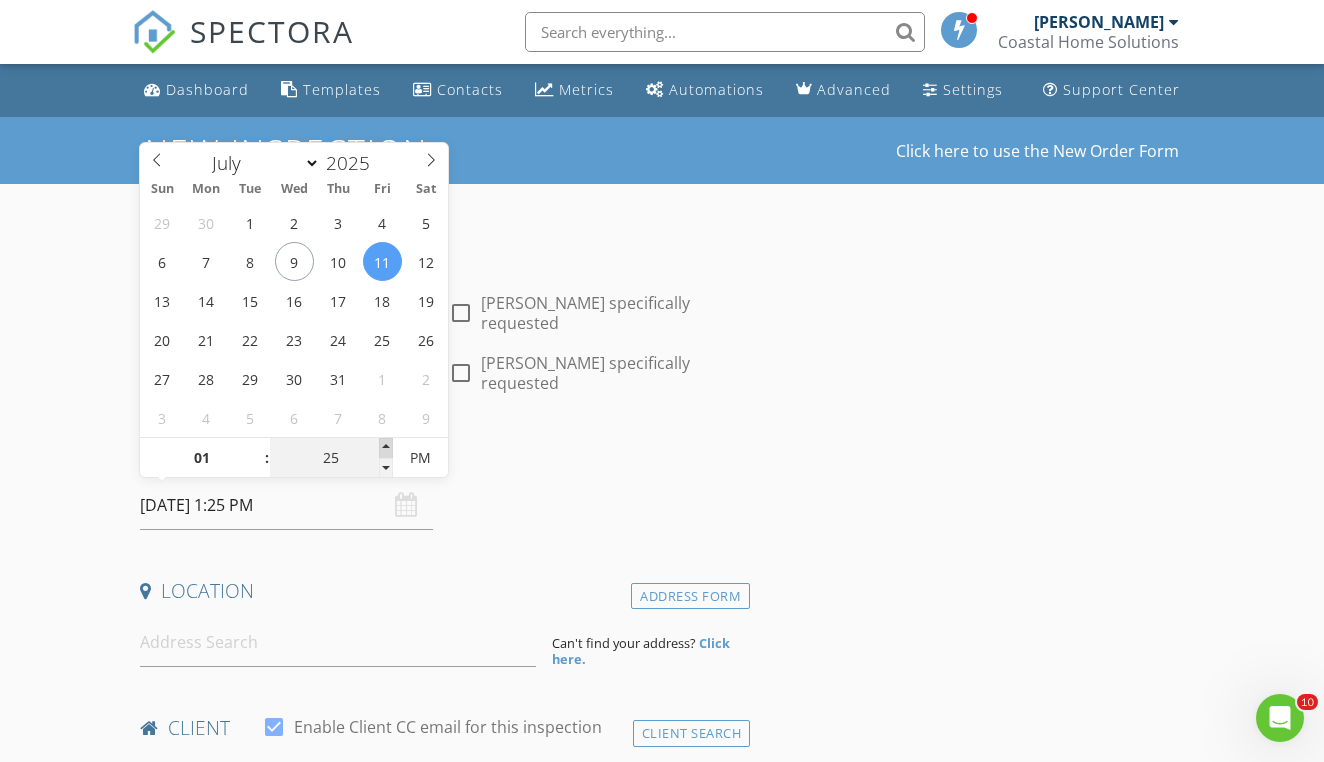 click at bounding box center (386, 448) 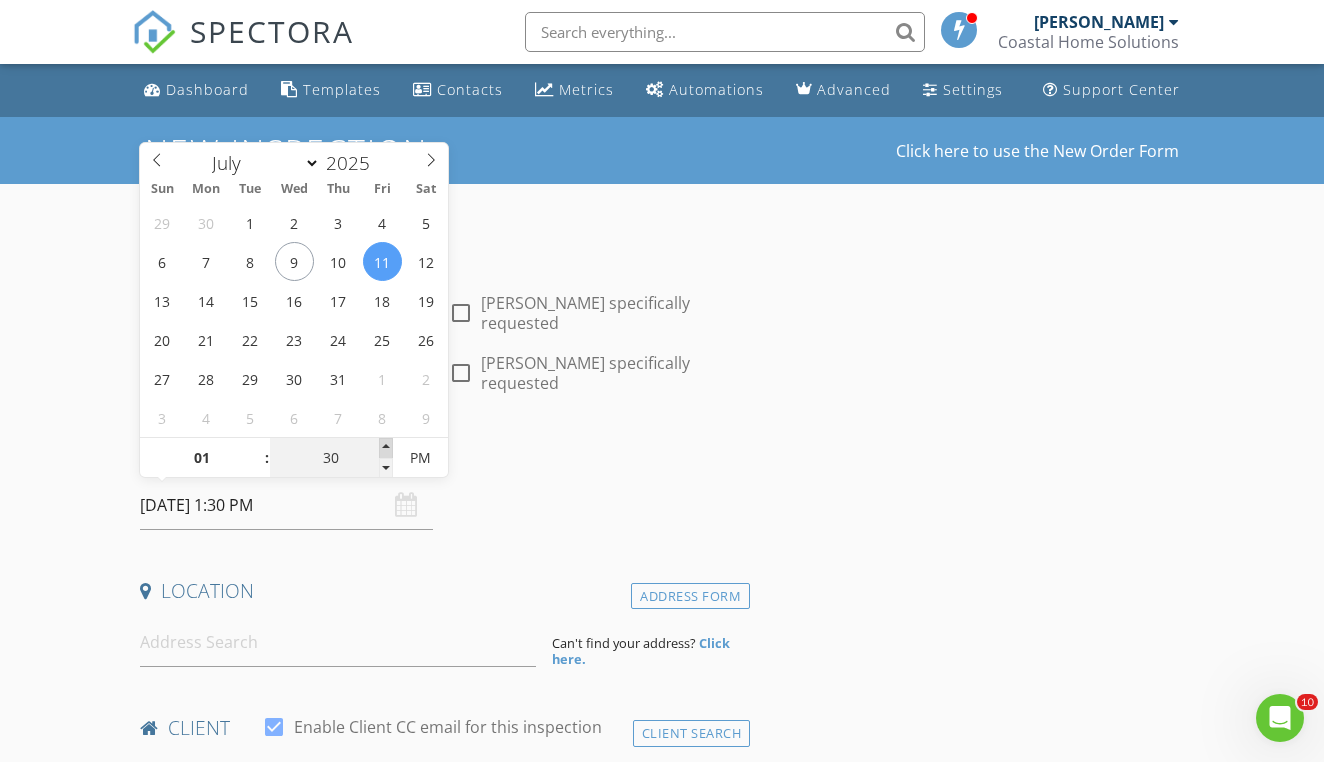 click at bounding box center (386, 448) 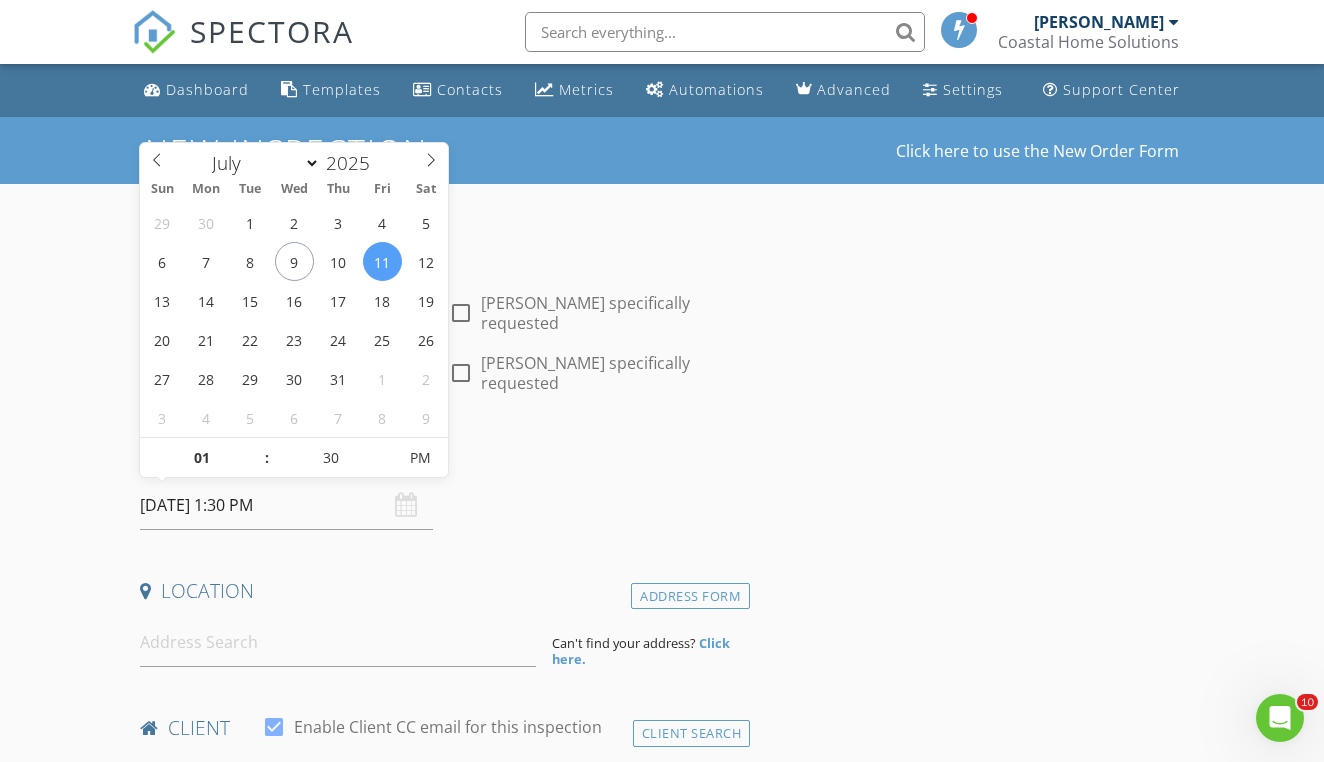 click on "INSPECTOR(S)
check_box   Charles Burton   PRIMARY   check_box_outline_blank   Sheldon Cavaco     check_box   Kuʻupili Veerman     Charles Burton,  Kuʻupili Veerman arrow_drop_down   check_box_outline_blank Charles Burton specifically requested check_box_outline_blank Kuʻupili Veerman specifically requested
Date/Time
07/11/2025 1:30 PM
Location
Address Form       Can't find your address?   Click here.
client
check_box Enable Client CC email for this inspection   Client Search     check_box_outline_blank Client is a Company/Organization     First Name   Last Name   Email   CC Email   Phone   Address   City   State   Zip       Notes   Private Notes
ADD ADDITIONAL client
SERVICES
check_box_outline_blank   Mold Inspection    Mold & Air Quality  check_box_outline_blank" at bounding box center (661, 1717) 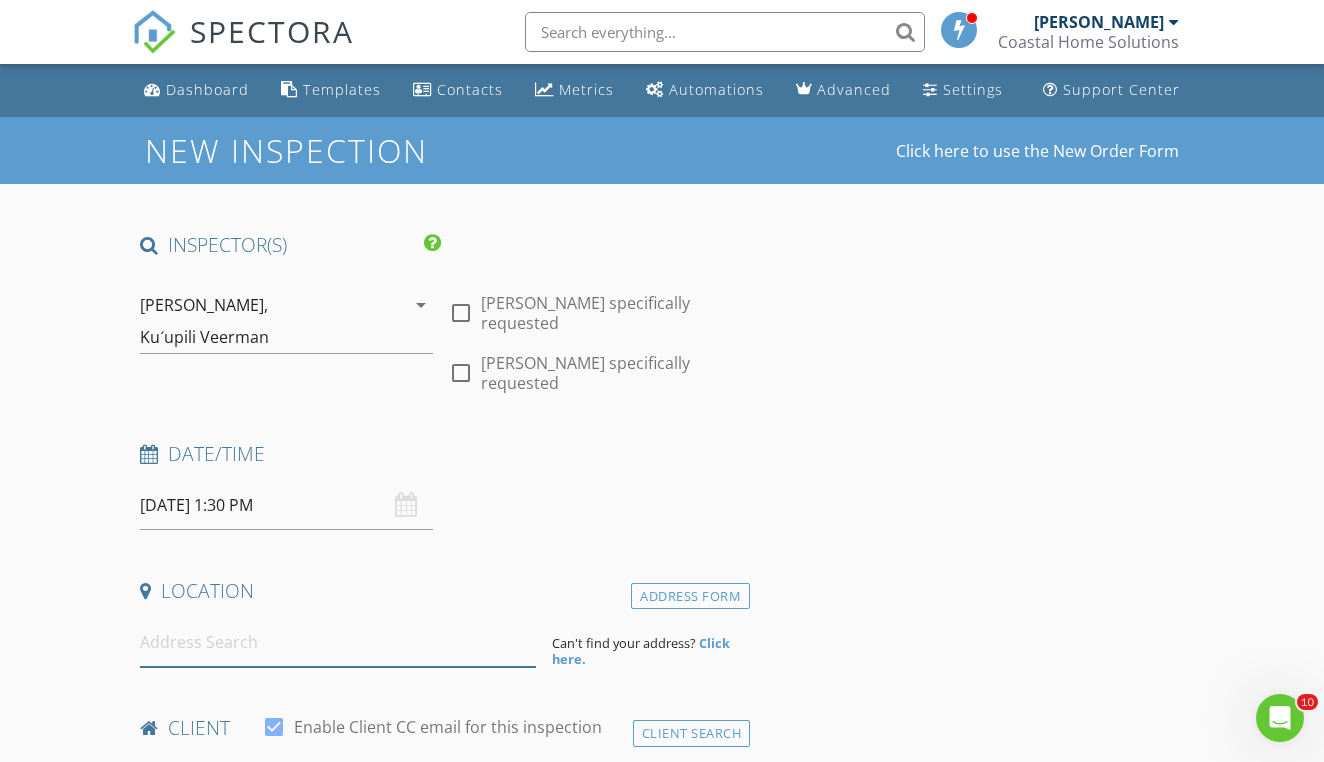 click at bounding box center [338, 642] 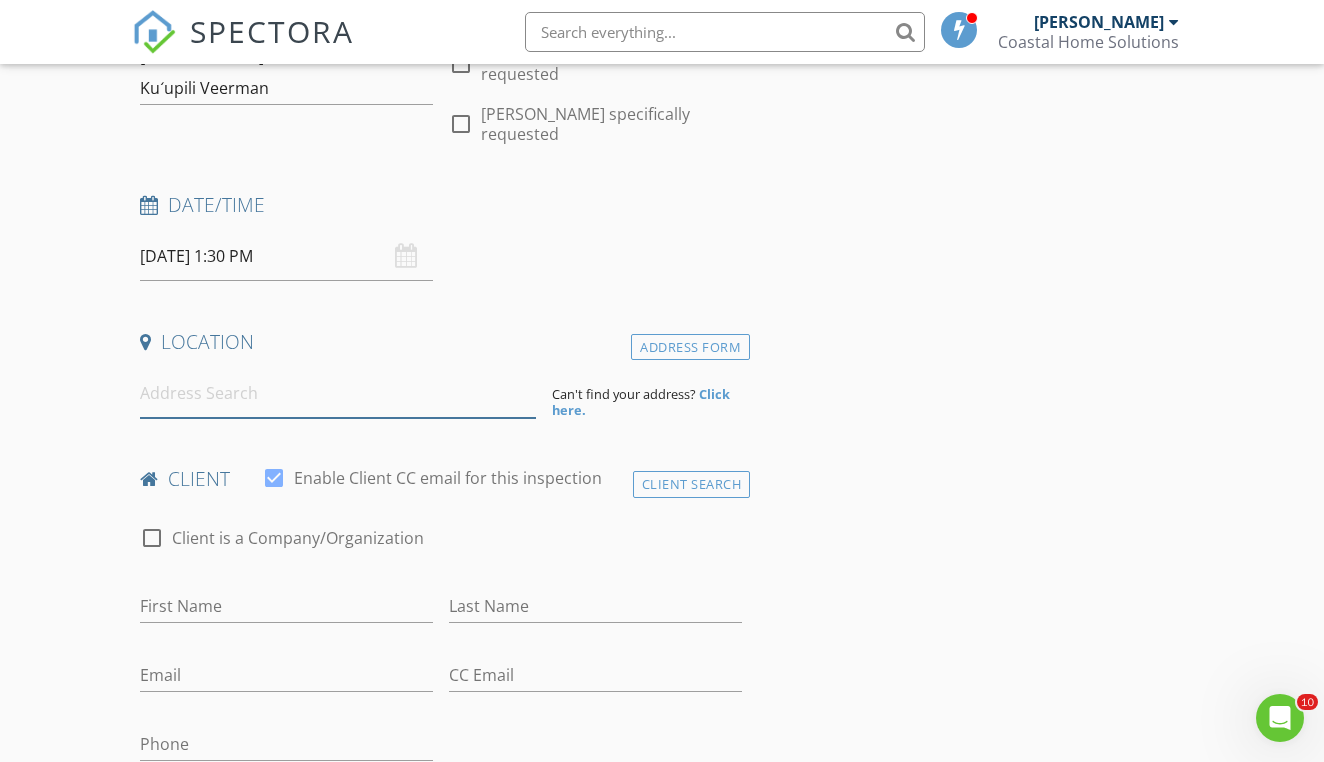 scroll, scrollTop: 249, scrollLeft: 0, axis: vertical 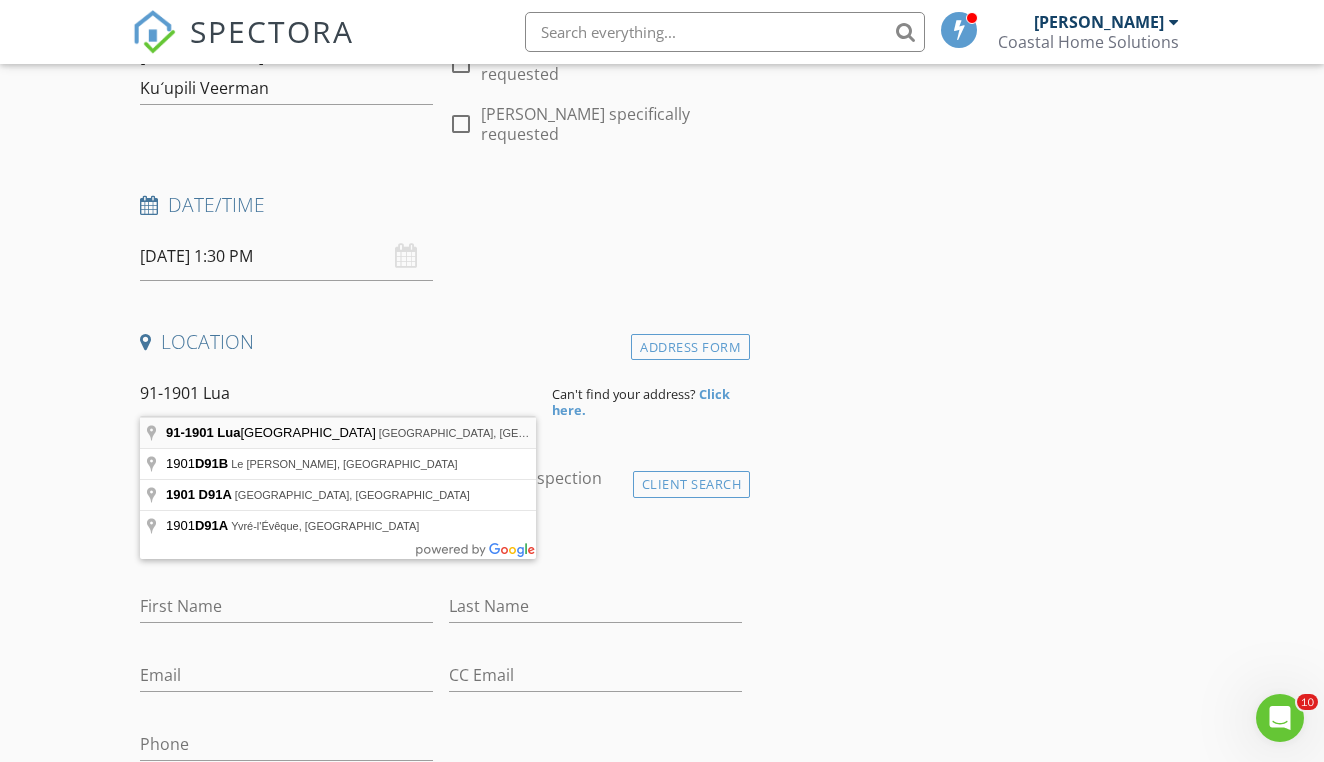 type on "91-1901 Luahoana Street, Ewa Beach, HI, USA" 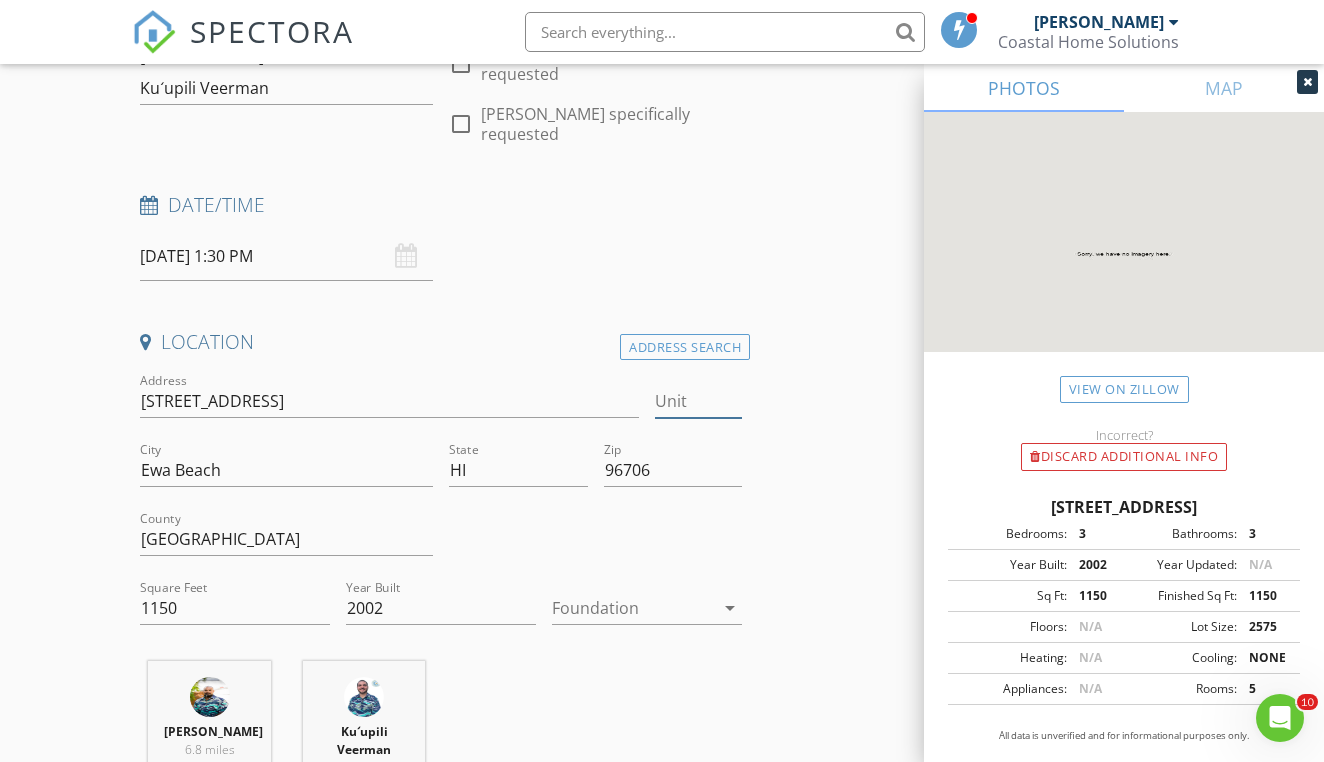 click on "Unit" at bounding box center (698, 401) 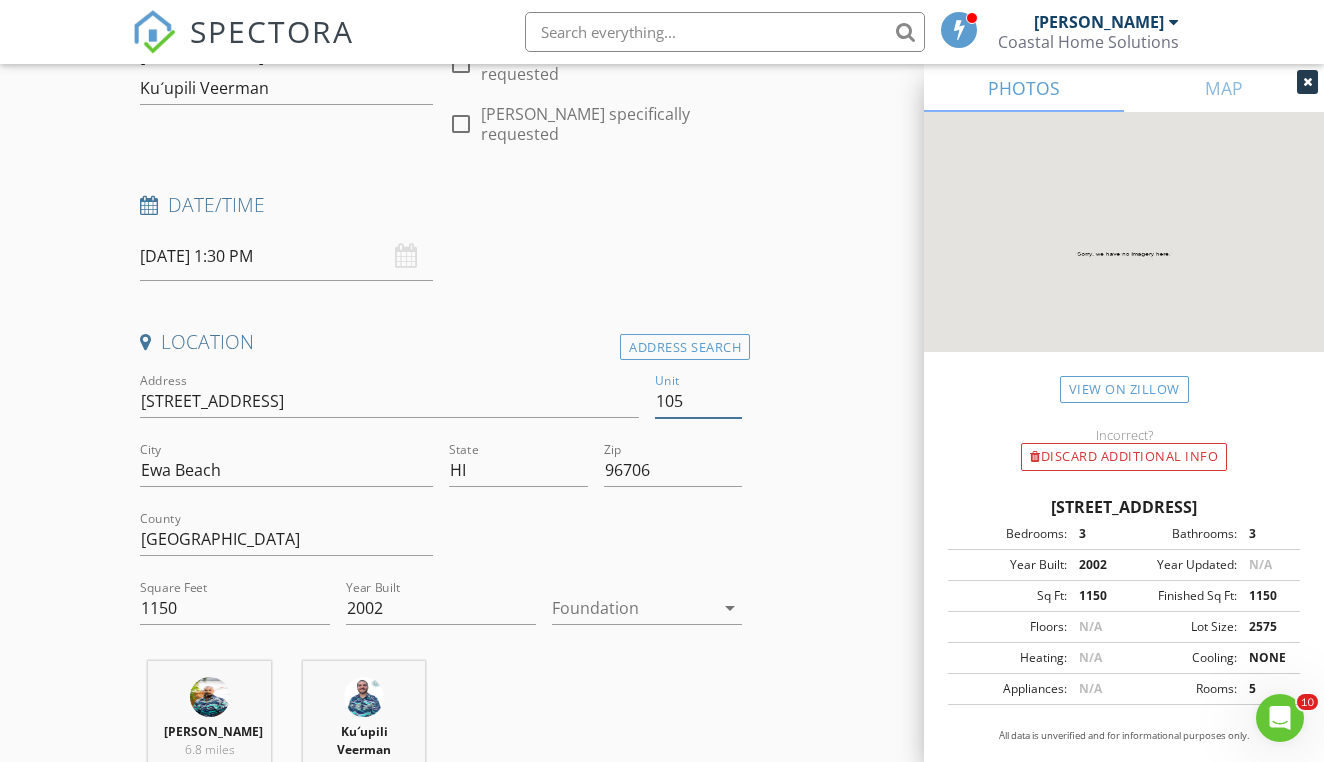 type on "105" 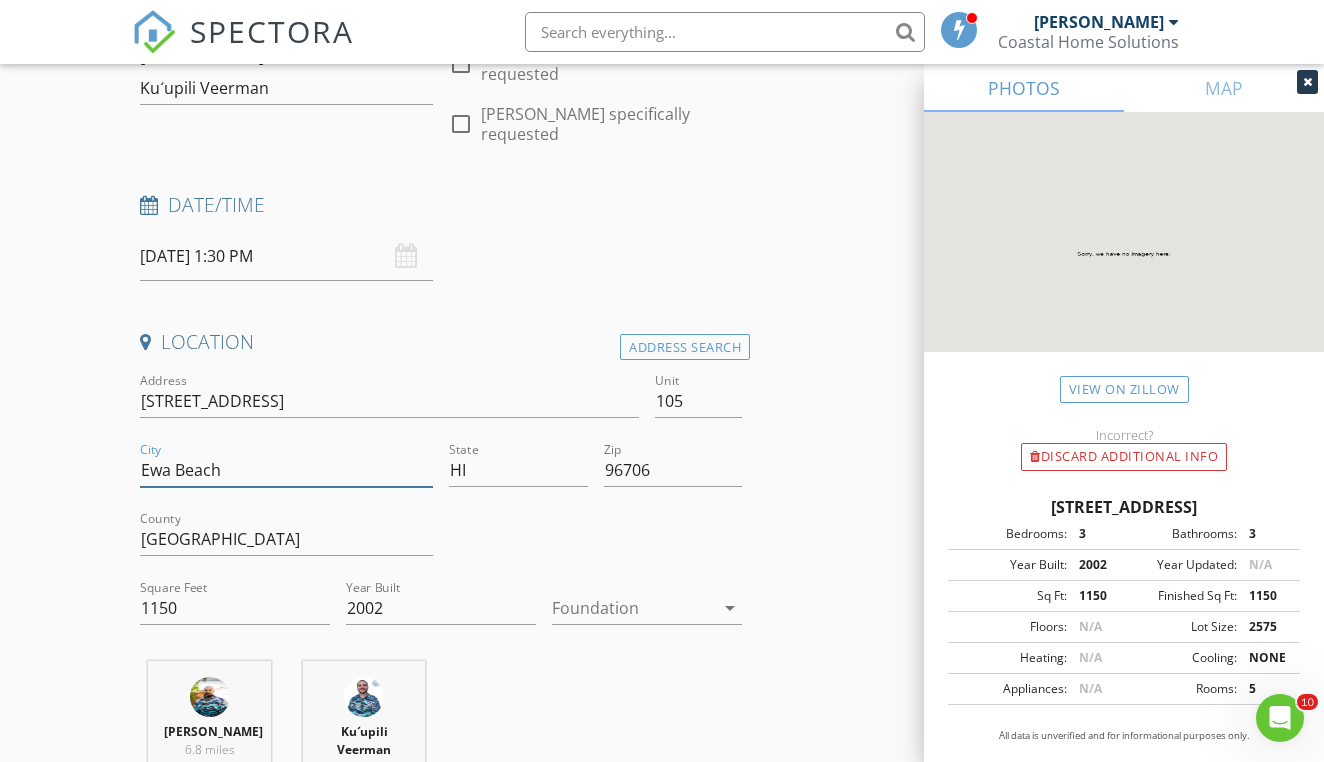 type 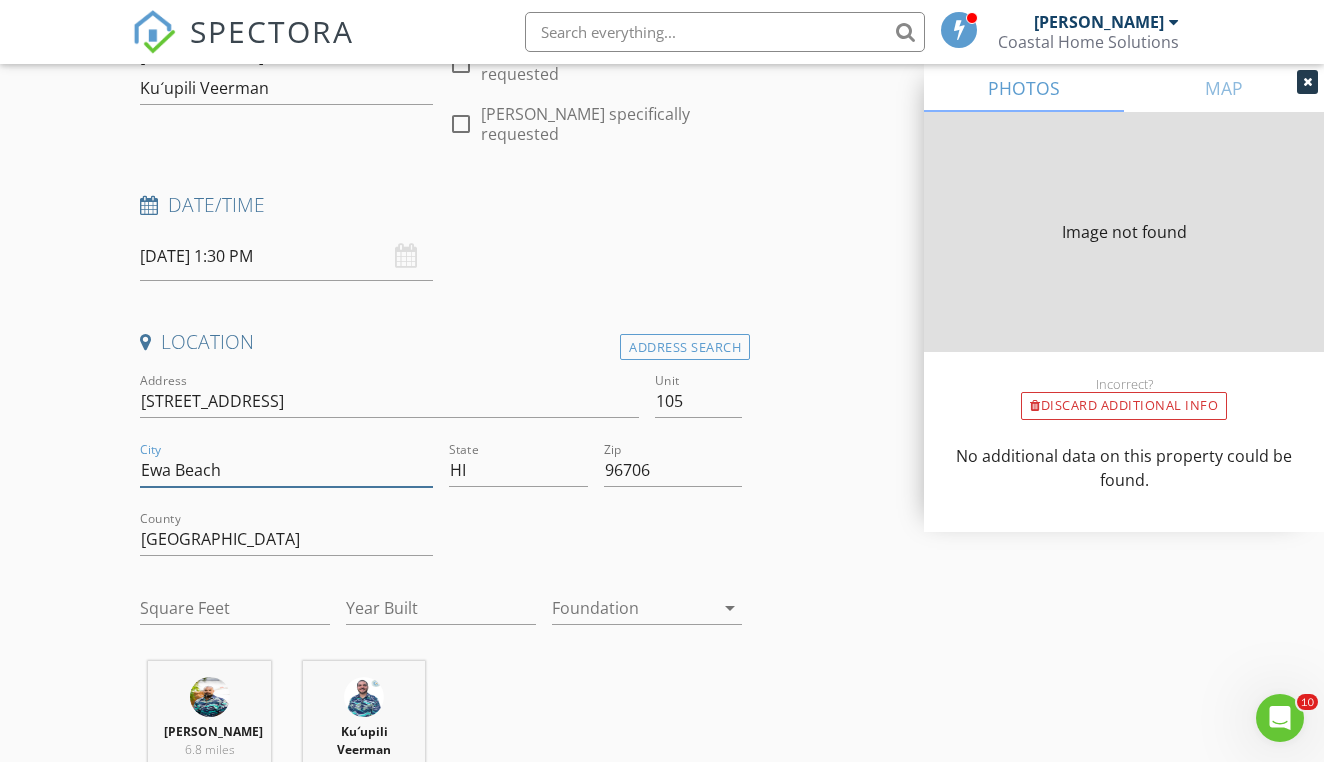 type on "1150" 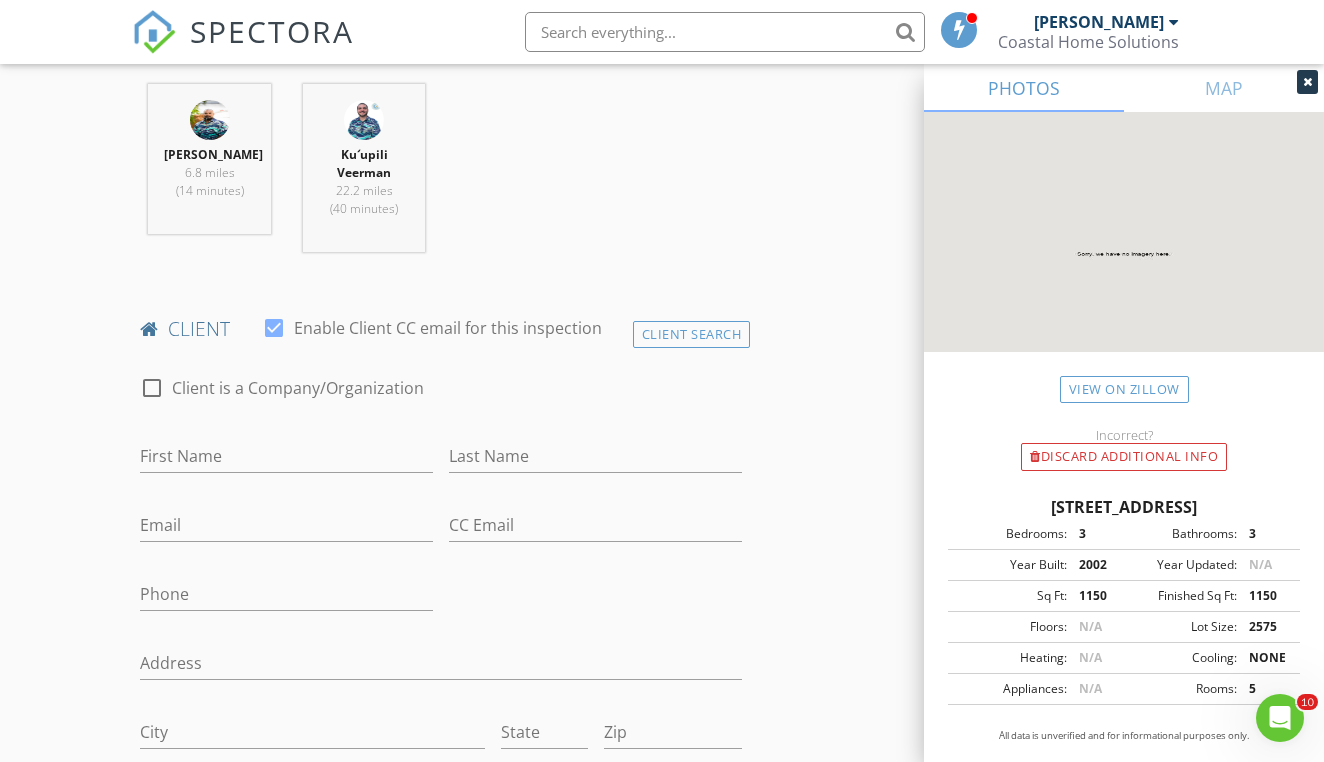 scroll, scrollTop: 894, scrollLeft: 0, axis: vertical 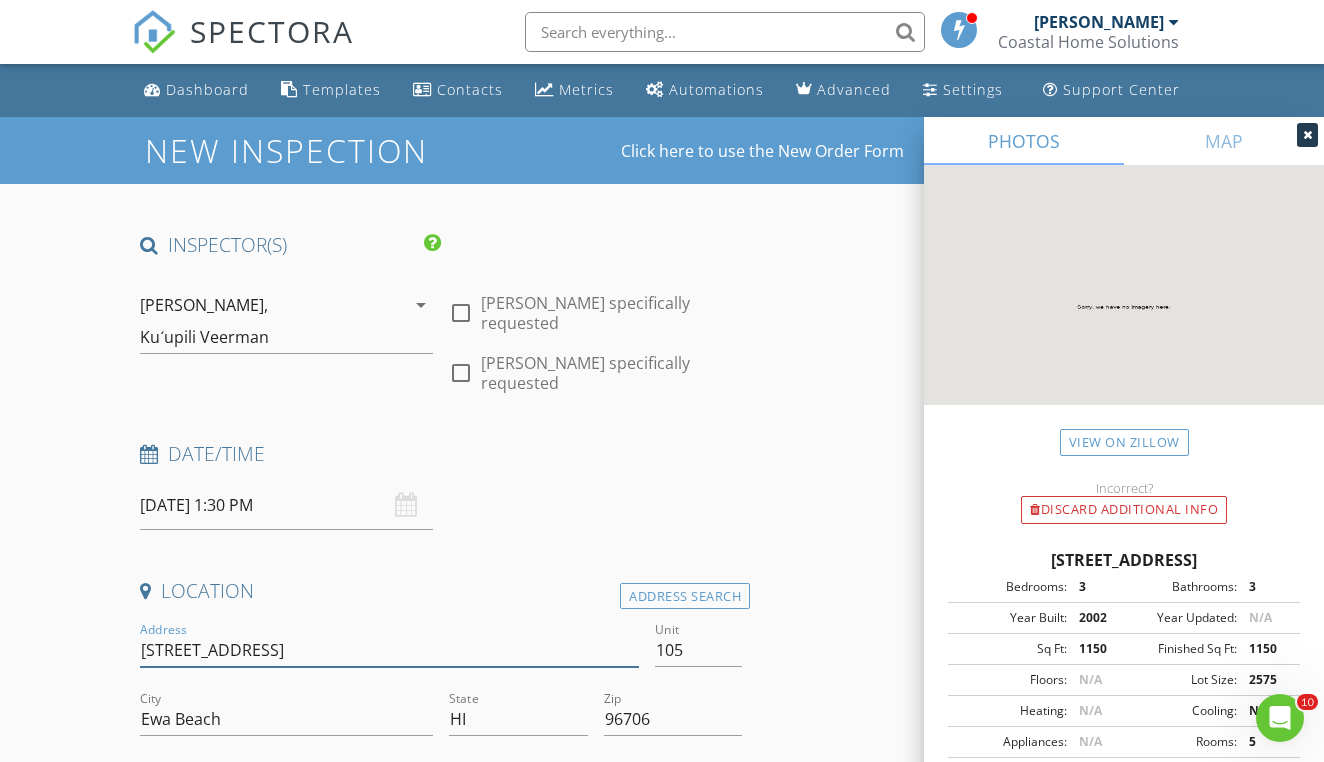 click on "91-1901 Luahoana St" at bounding box center [389, 650] 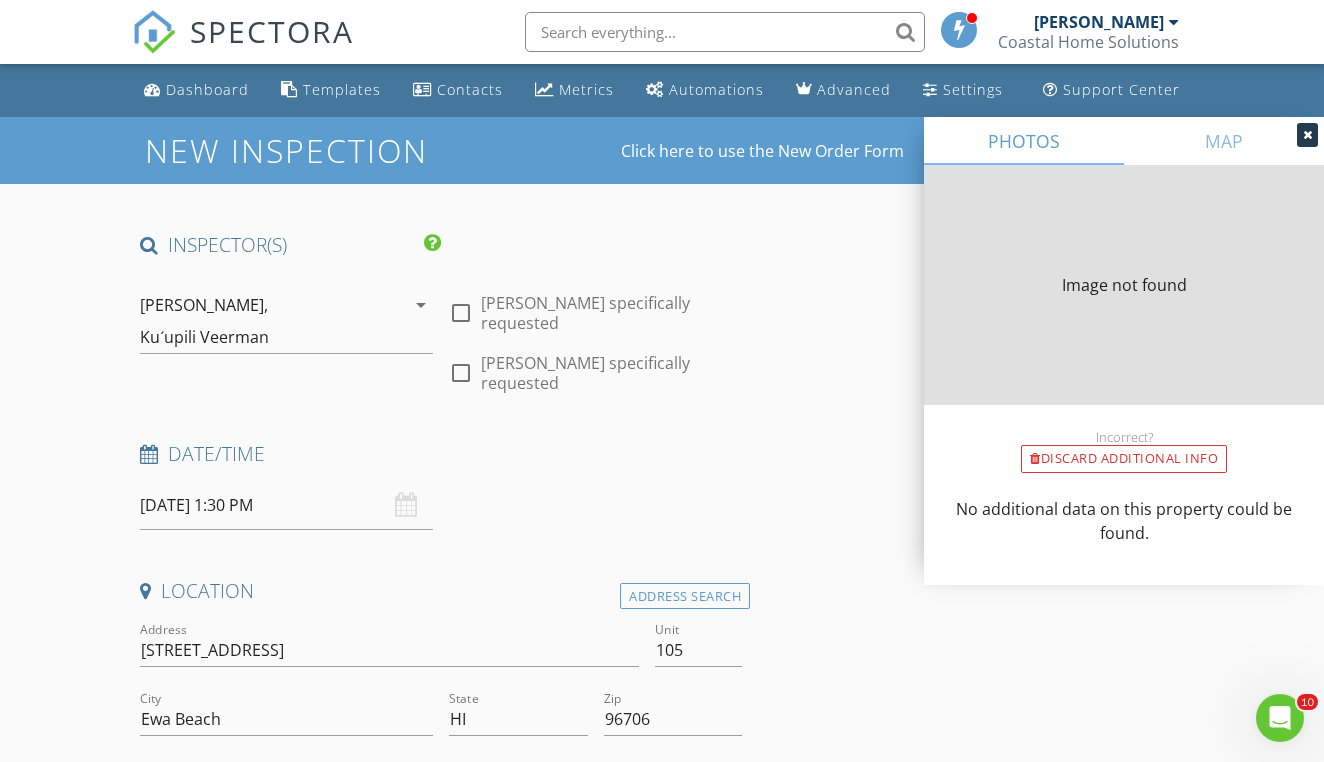 type on "1150" 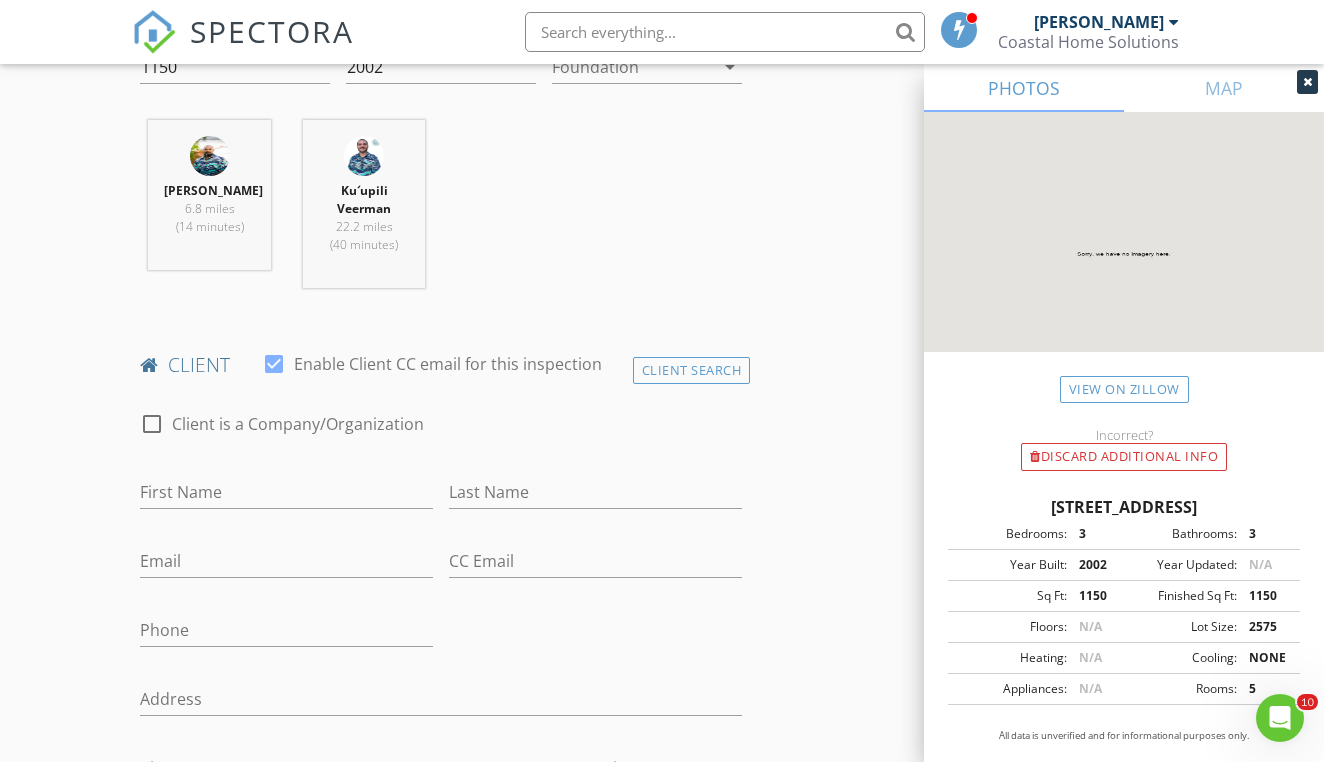 scroll, scrollTop: 798, scrollLeft: 0, axis: vertical 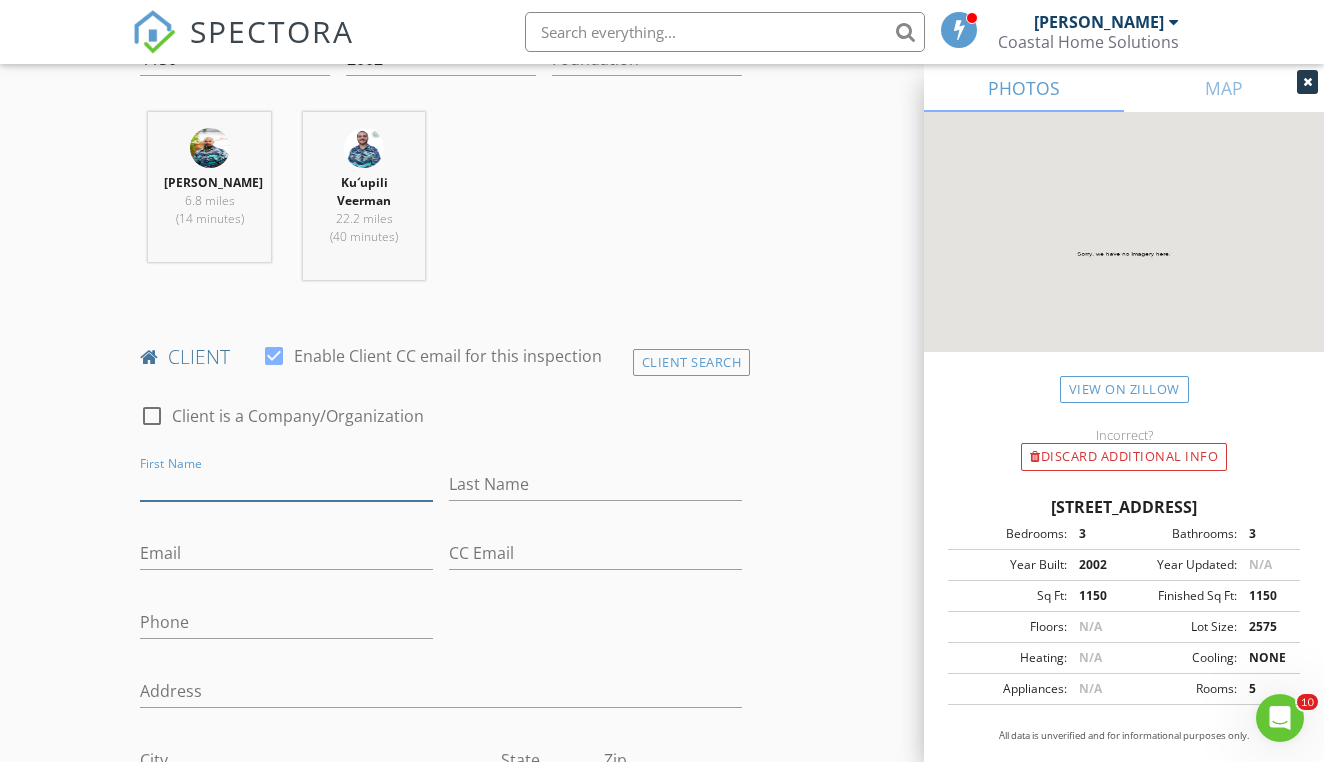 click on "First Name" at bounding box center (286, 484) 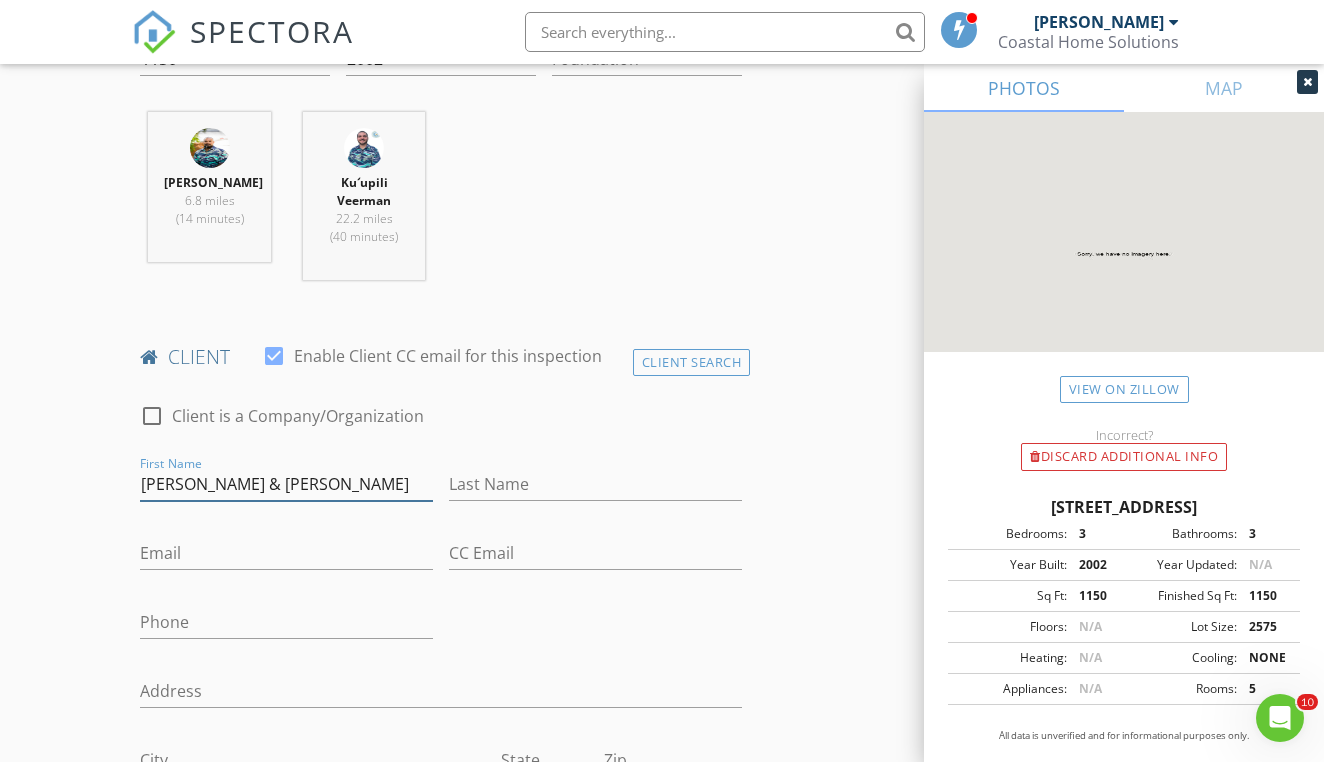type on "Adam & Arianne" 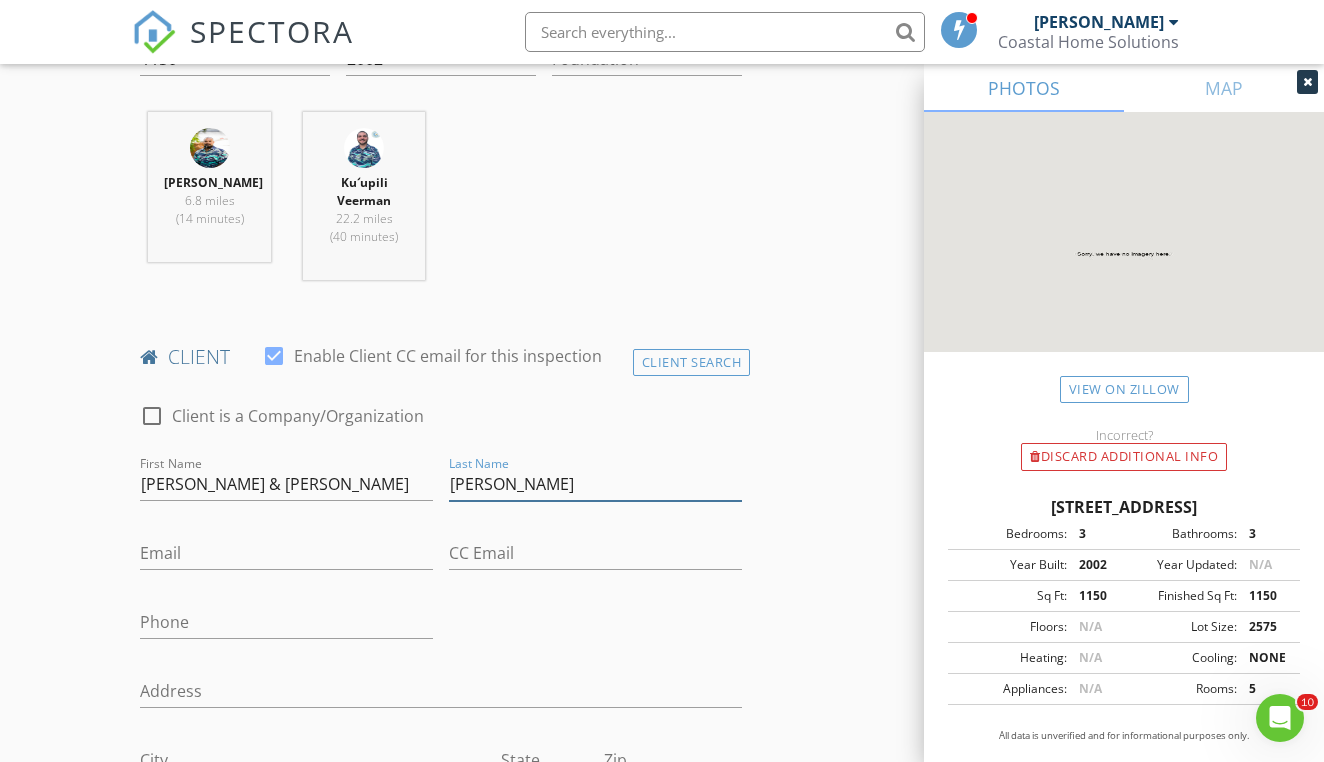 type on "Hupfer" 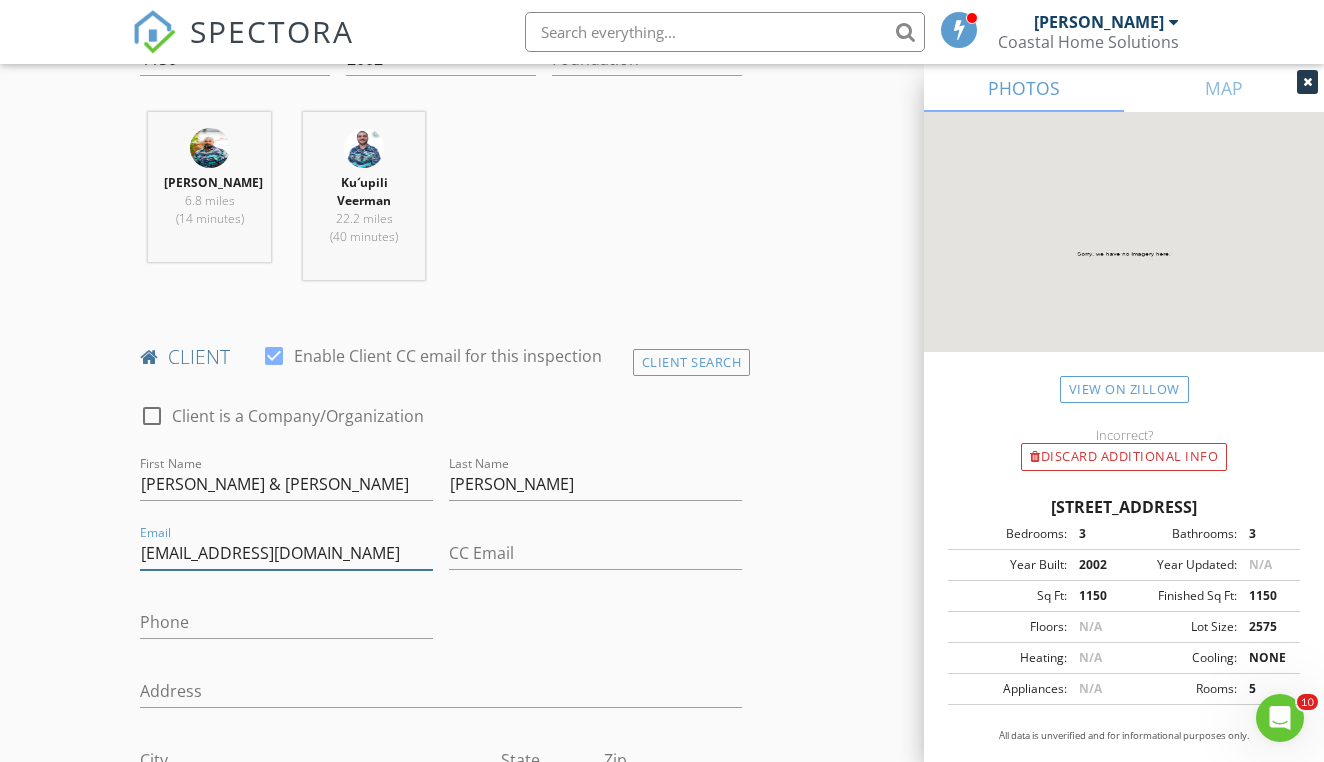type on "adamhupfer@gmail.com" 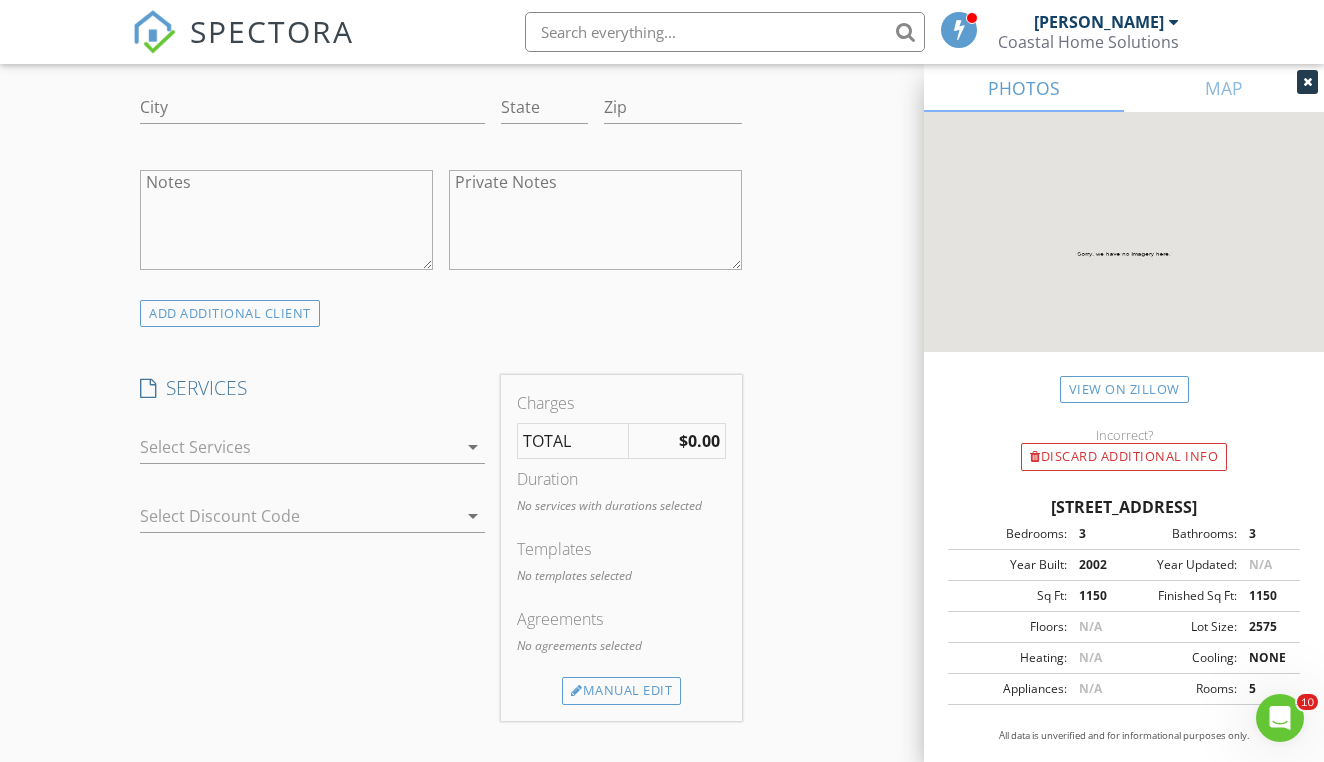 scroll, scrollTop: 1494, scrollLeft: 0, axis: vertical 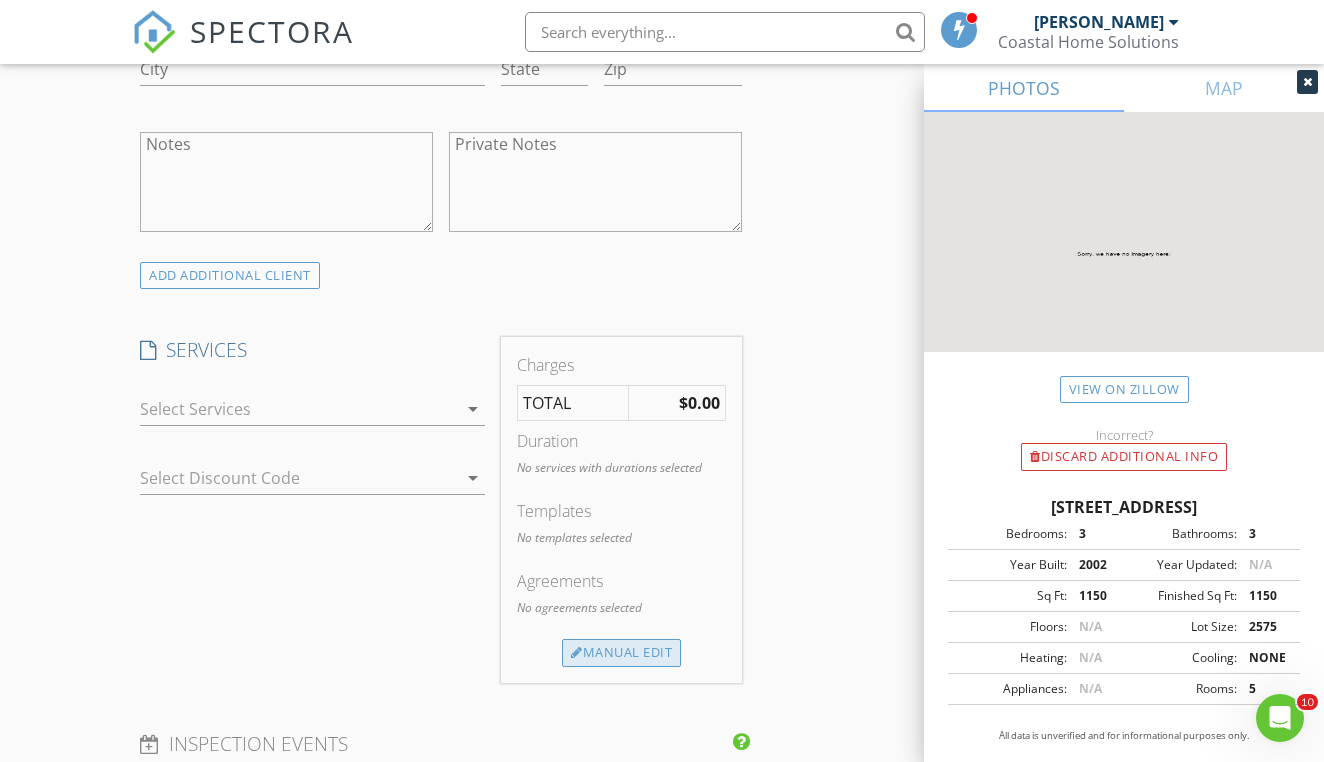 type on "ariannehupfer1@gmail.com" 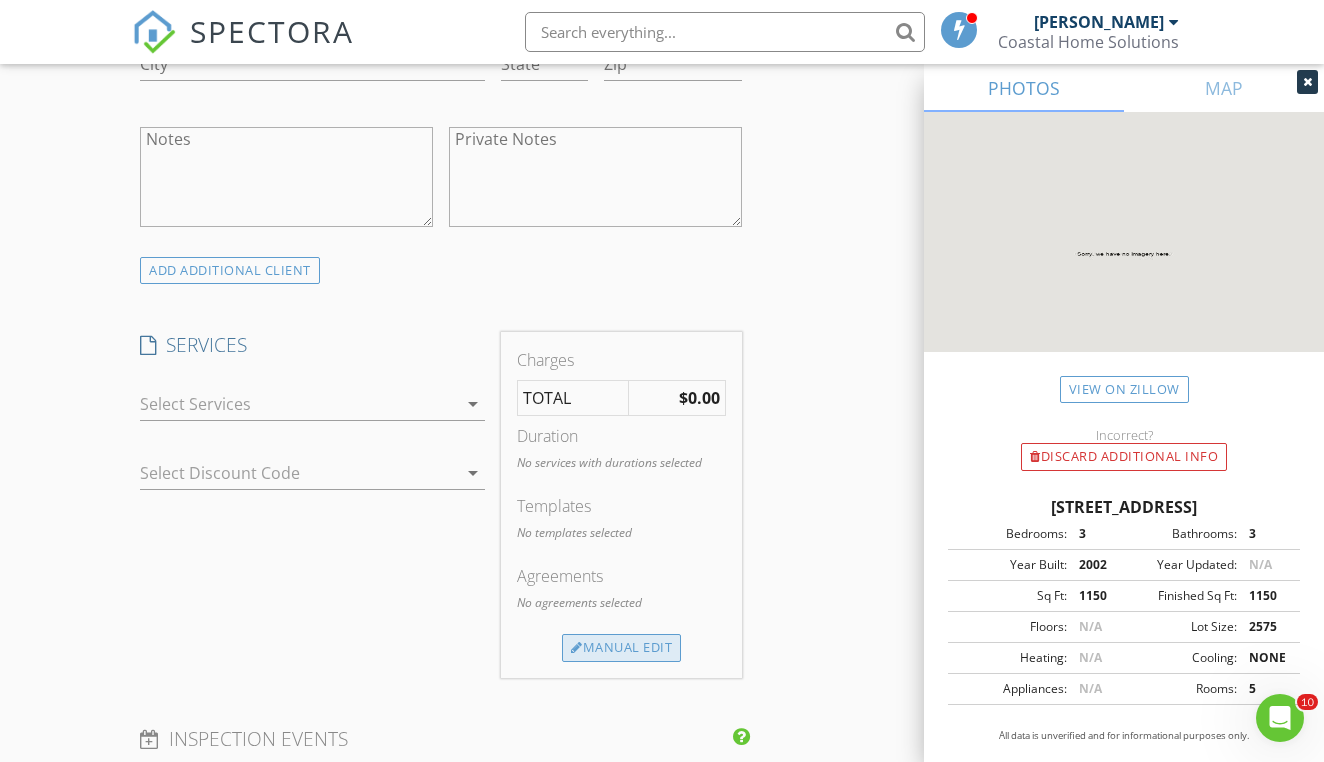click on "Manual Edit" at bounding box center [621, 648] 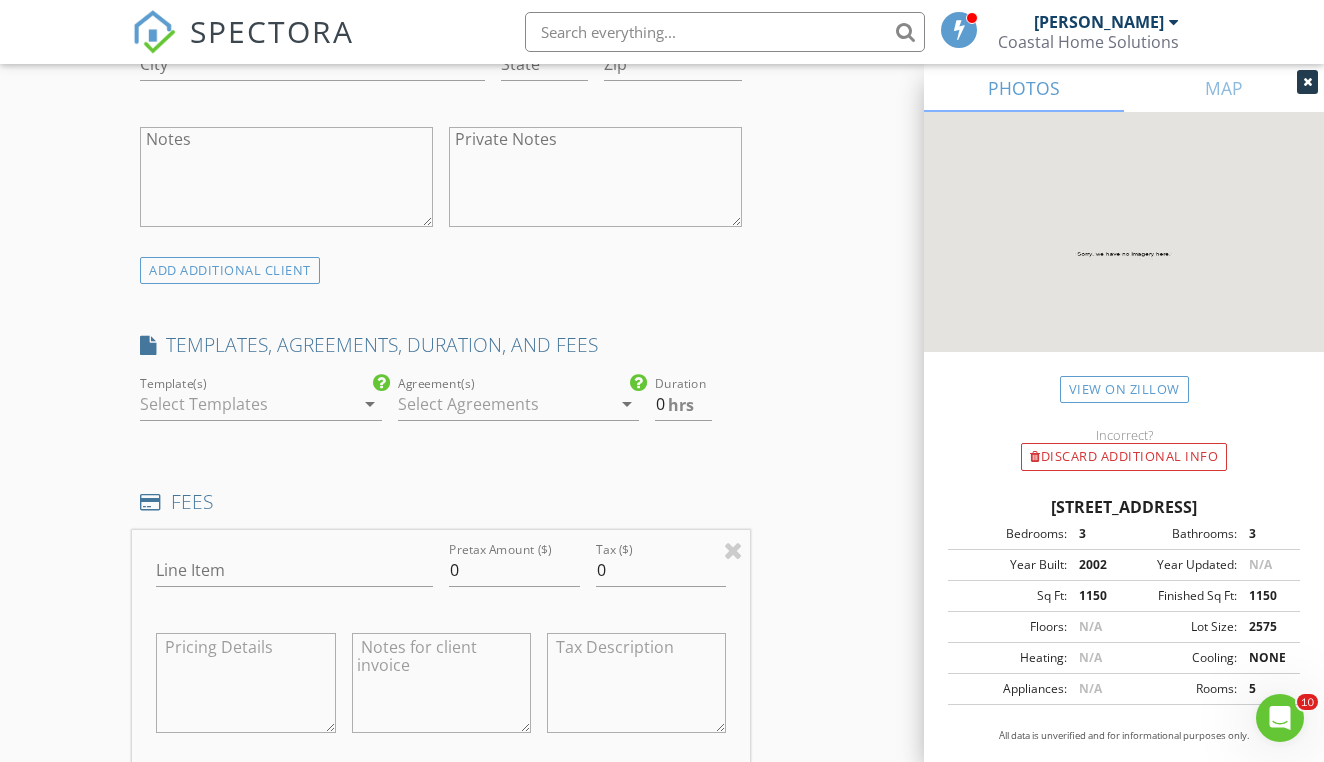 click at bounding box center (246, 404) 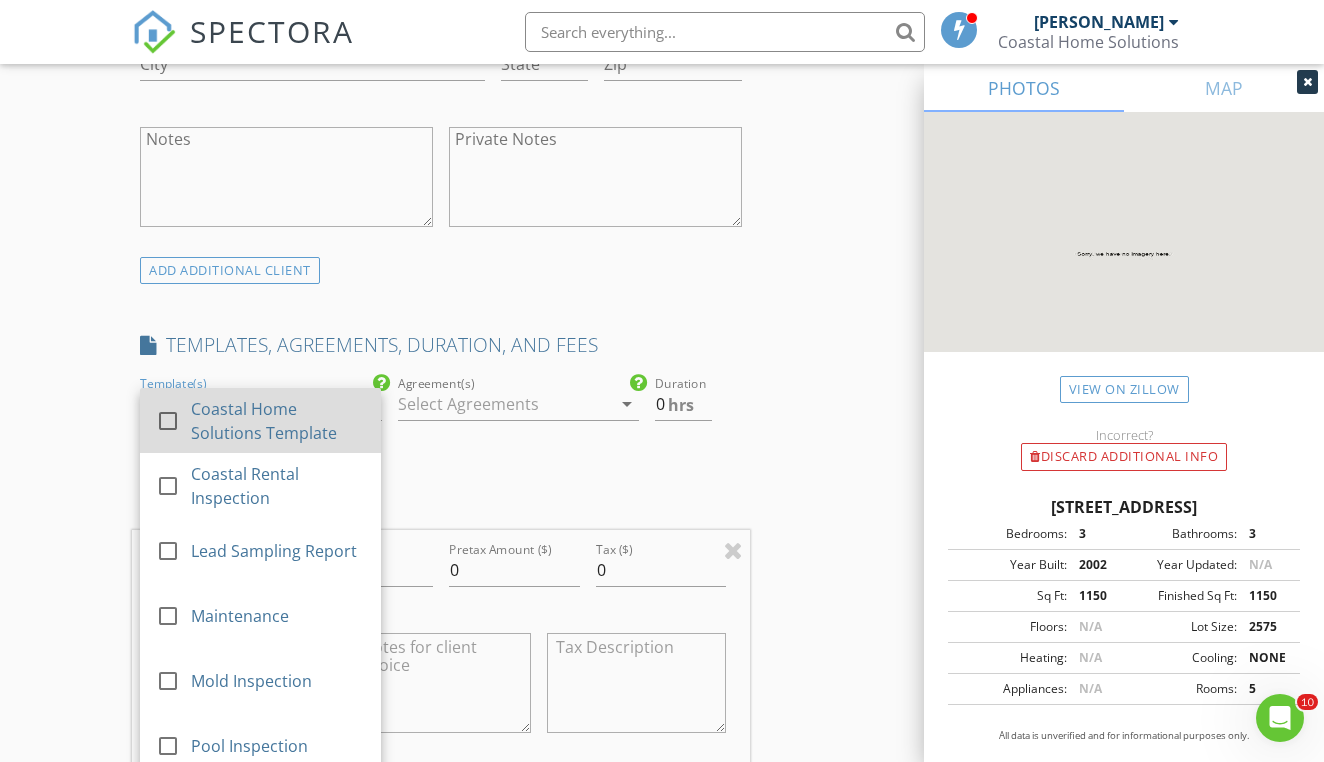 click on "Coastal Home Solutions  Template" at bounding box center (278, 421) 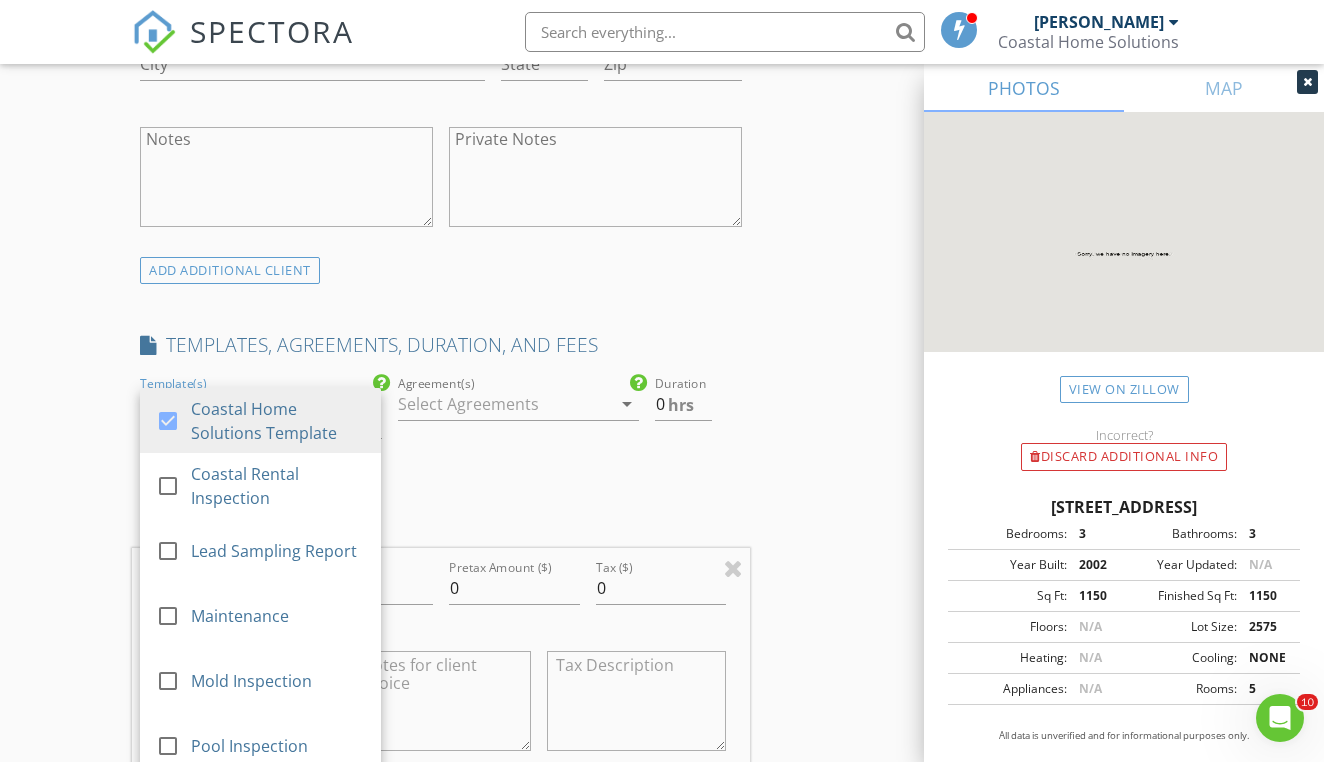 click at bounding box center (504, 404) 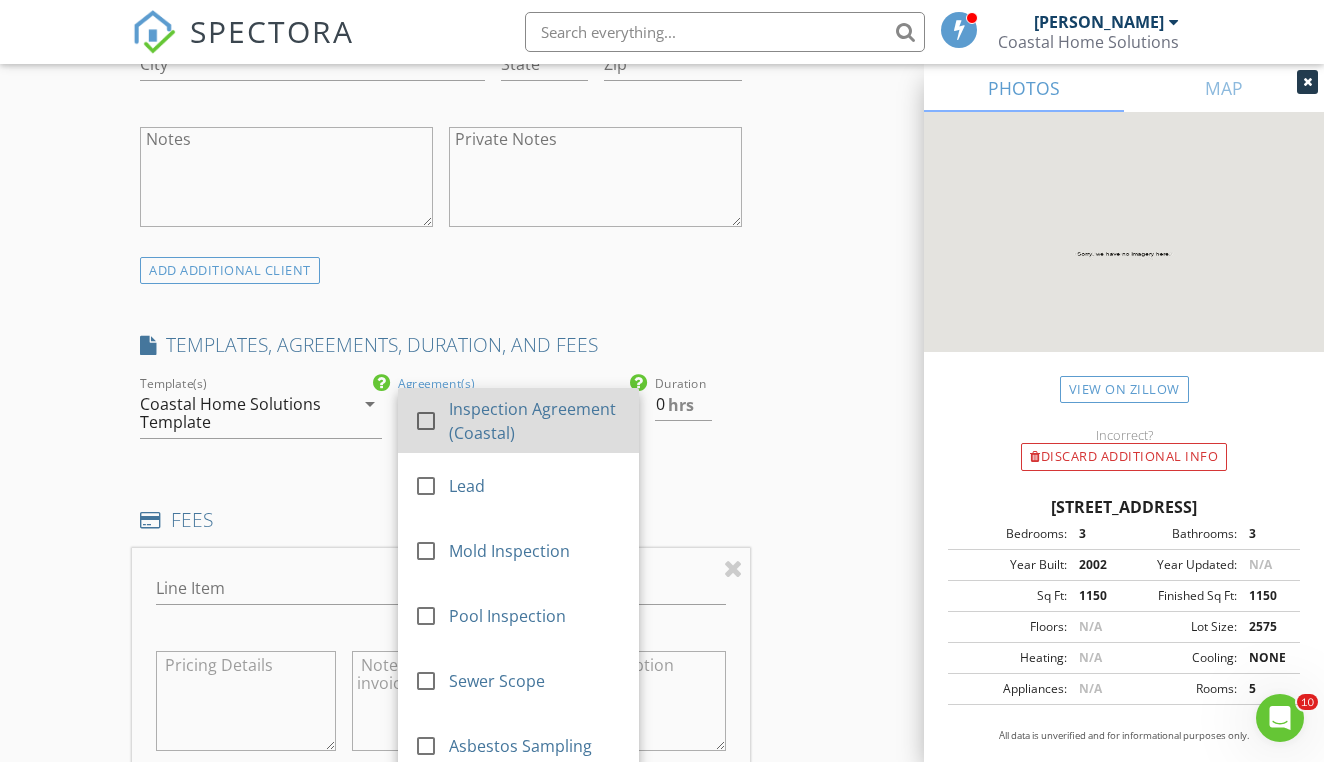 click on "Inspection Agreement (Coastal)" at bounding box center [536, 421] 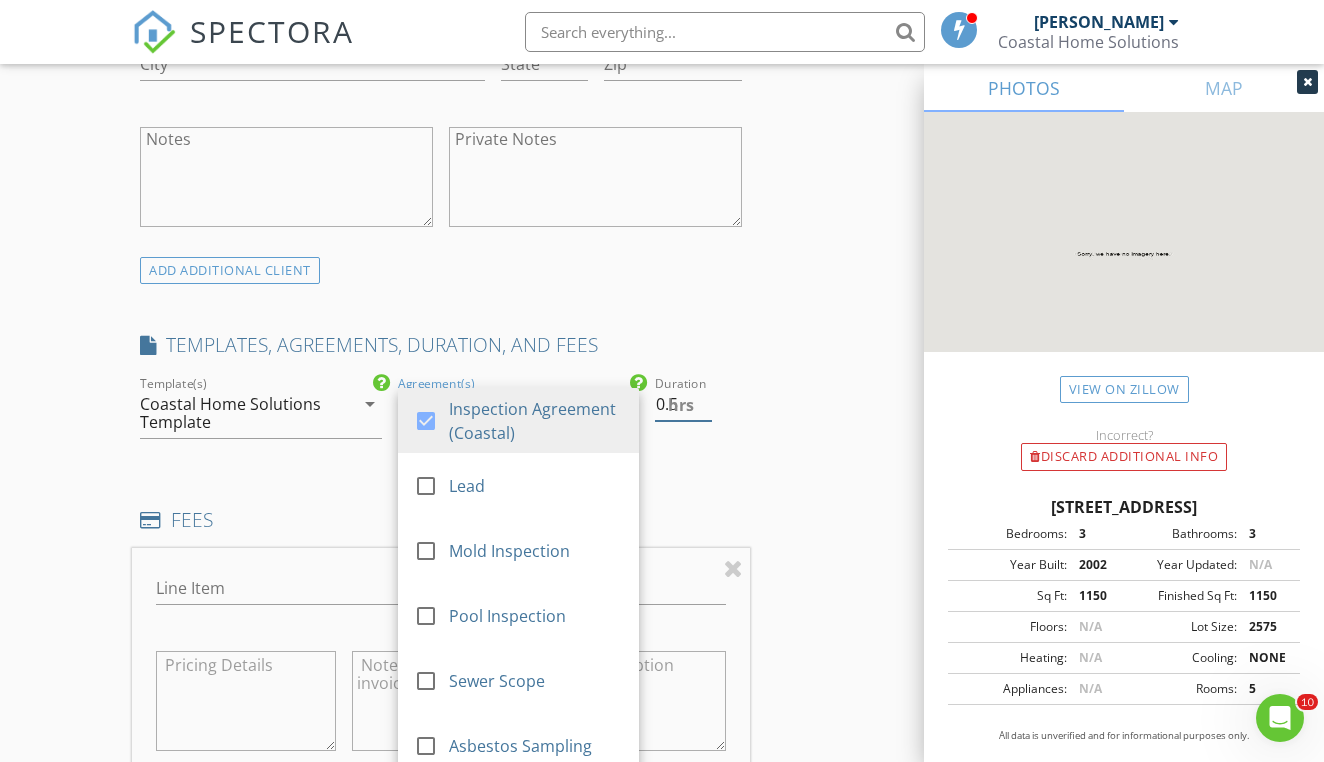 click on "0.5" at bounding box center (683, 404) 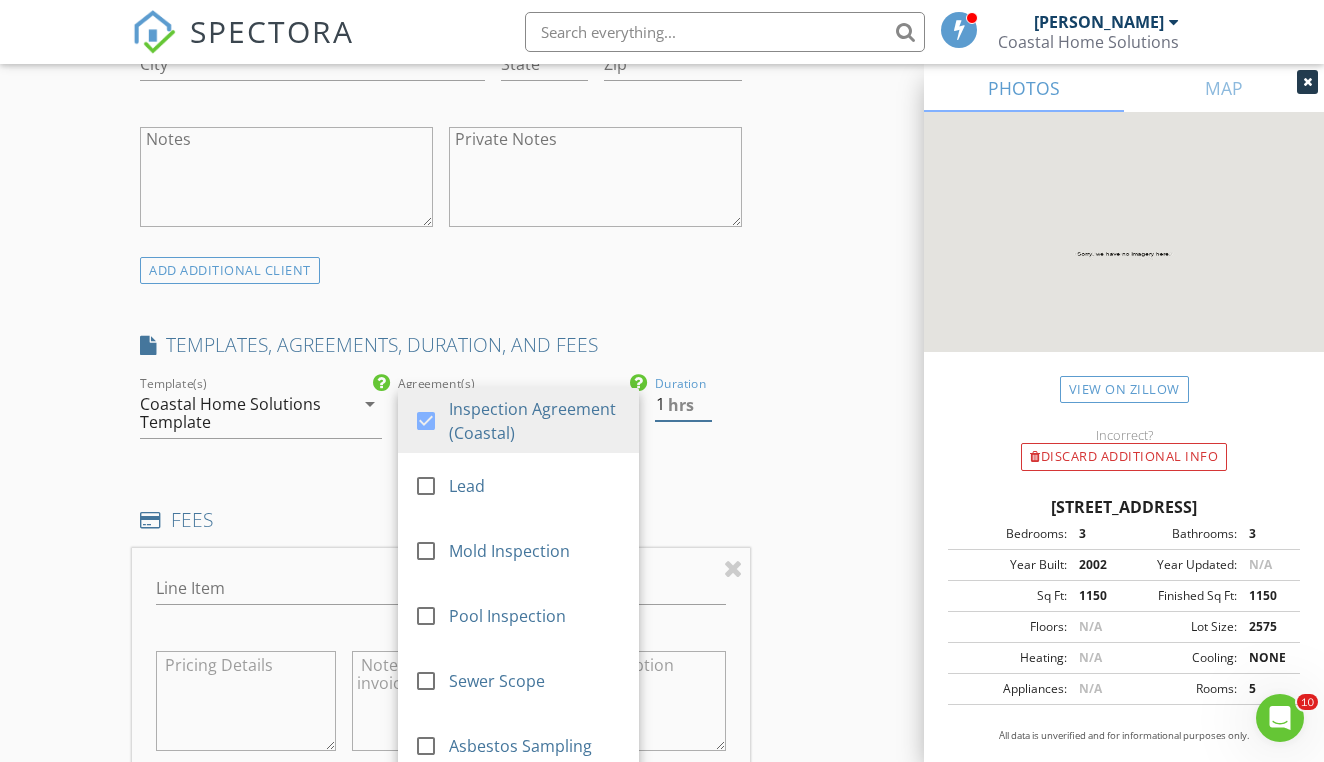 click on "1" at bounding box center (683, 404) 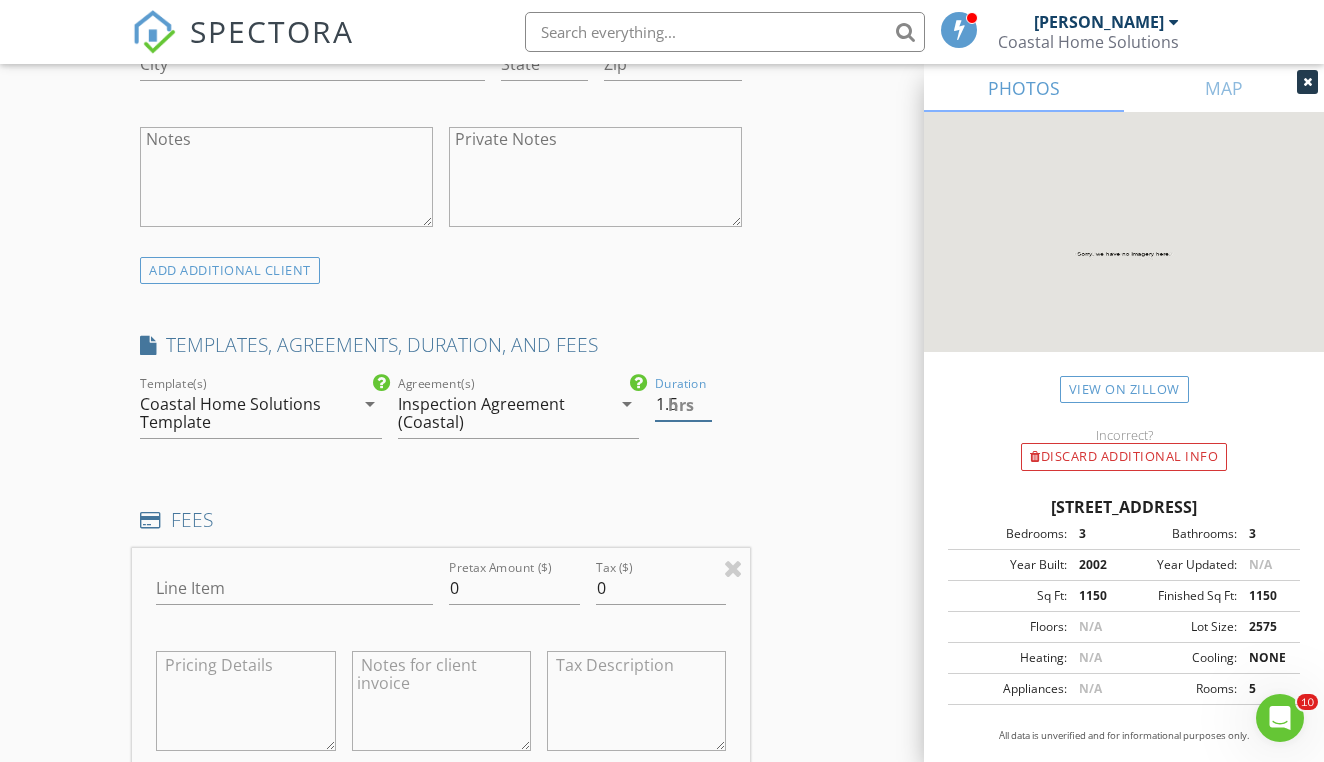 click on "1.5" at bounding box center (683, 404) 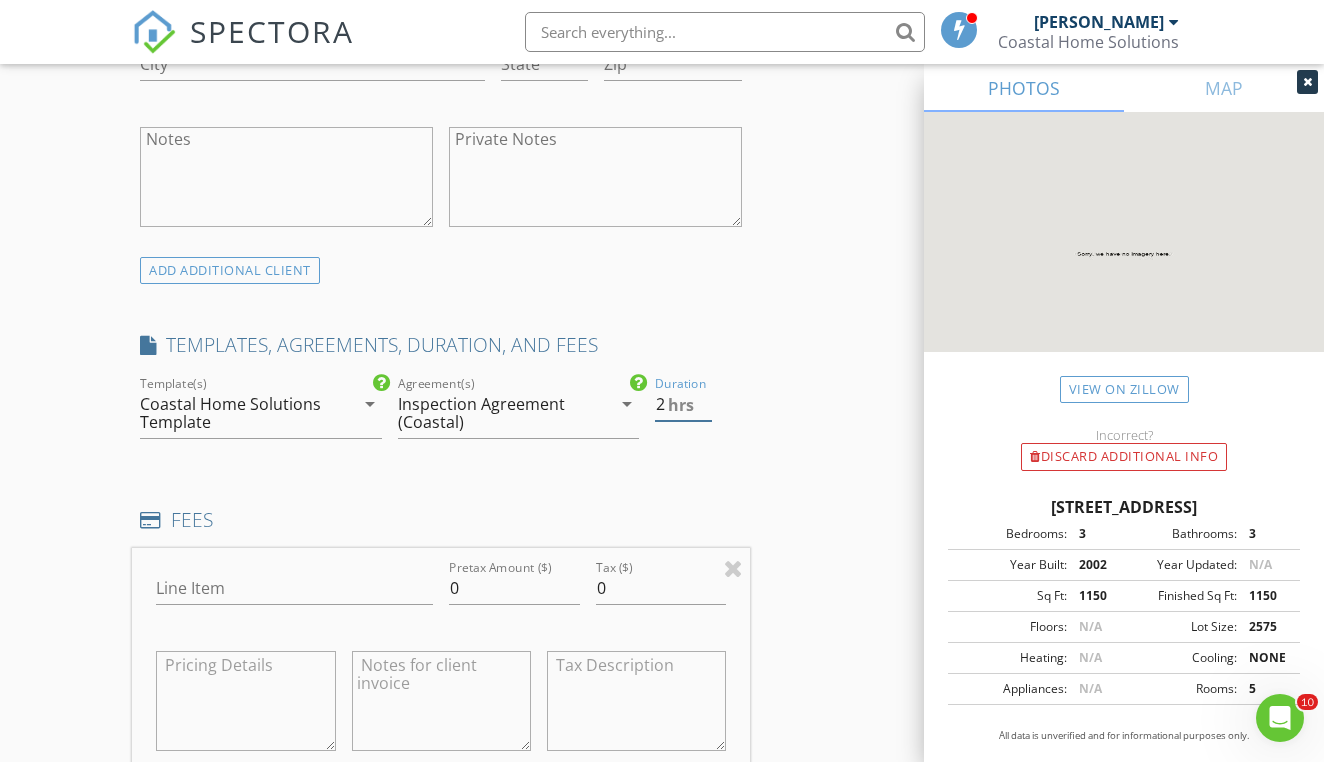 click on "2" at bounding box center [683, 404] 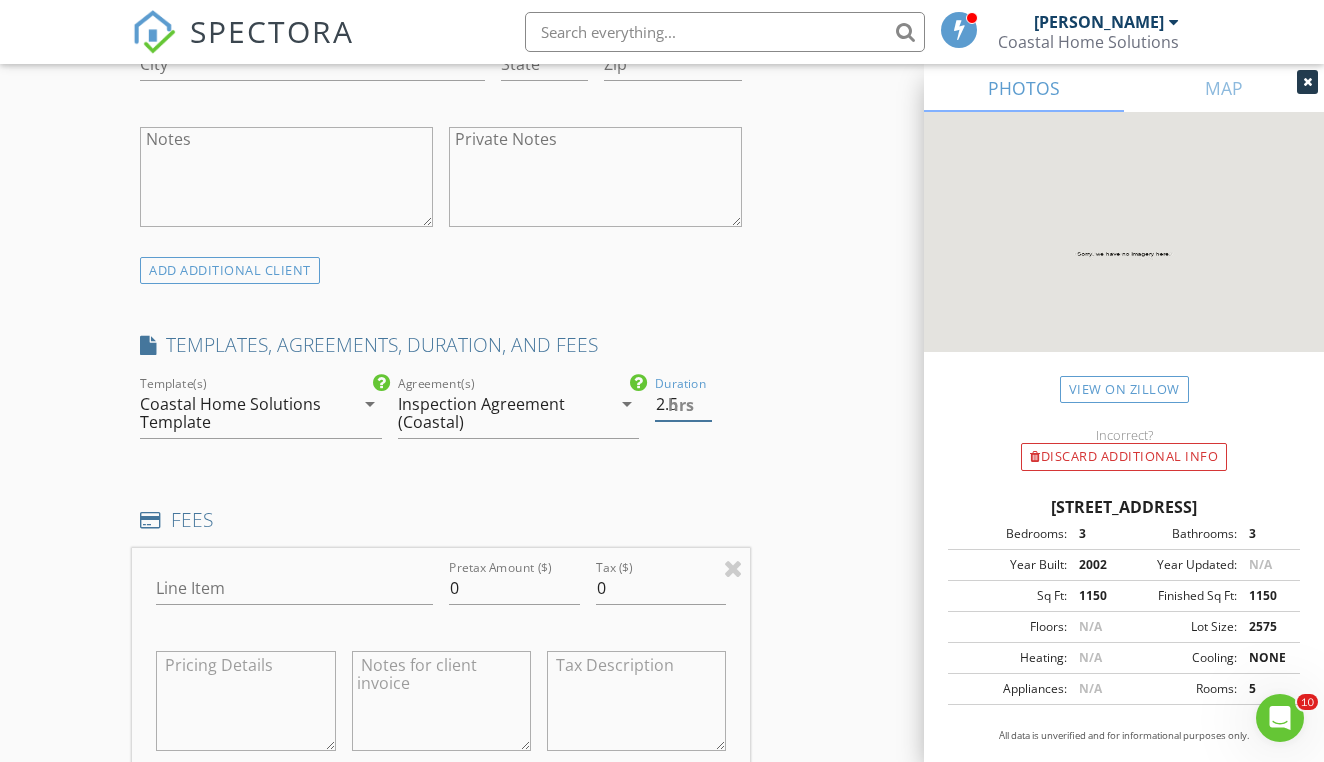 click on "2.5" at bounding box center (683, 404) 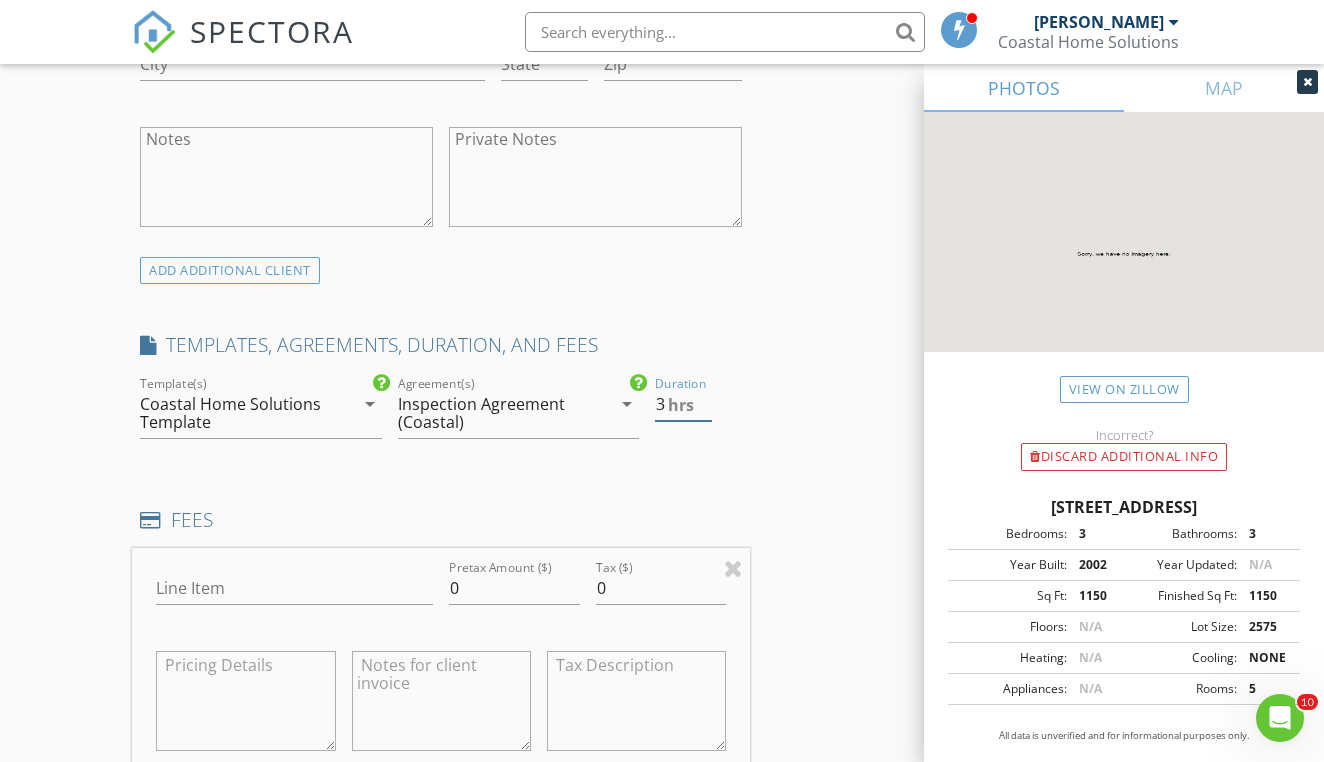 click on "3" at bounding box center (683, 404) 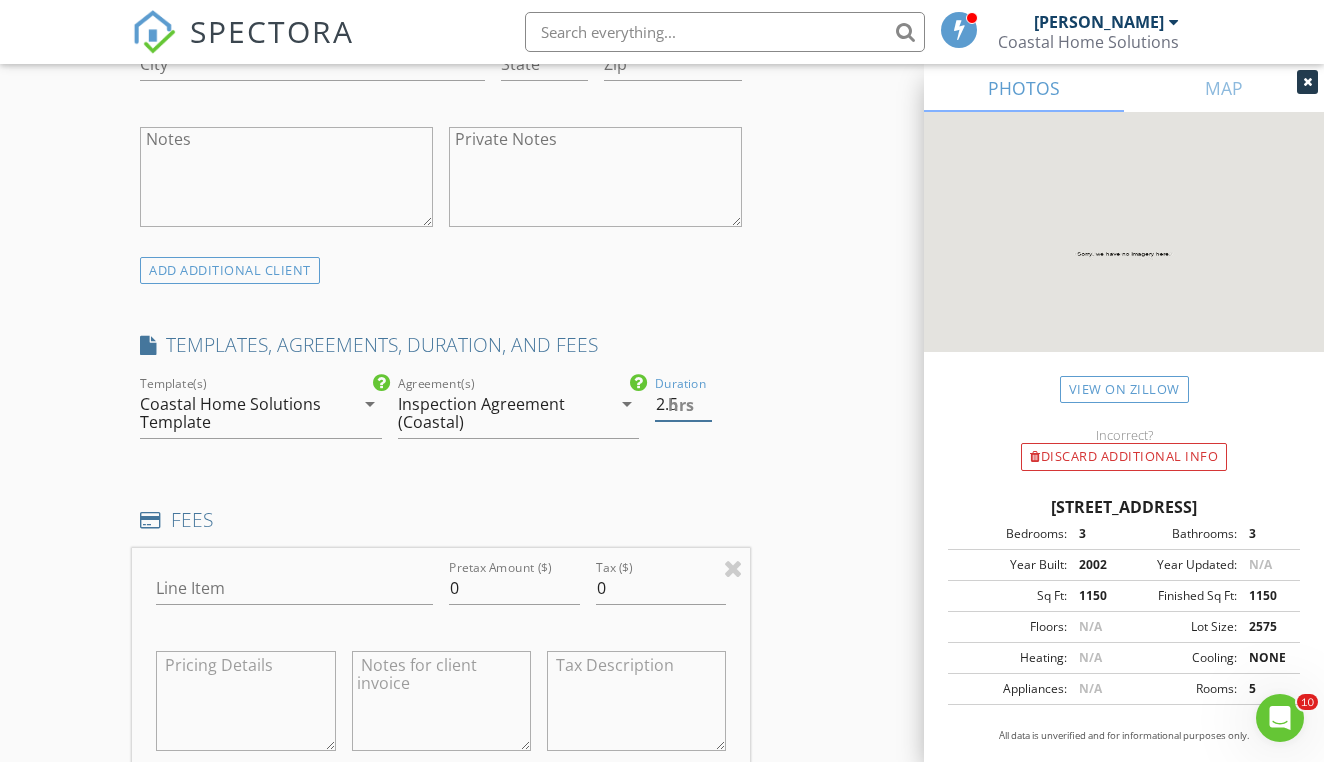 click on "2.5" at bounding box center [683, 404] 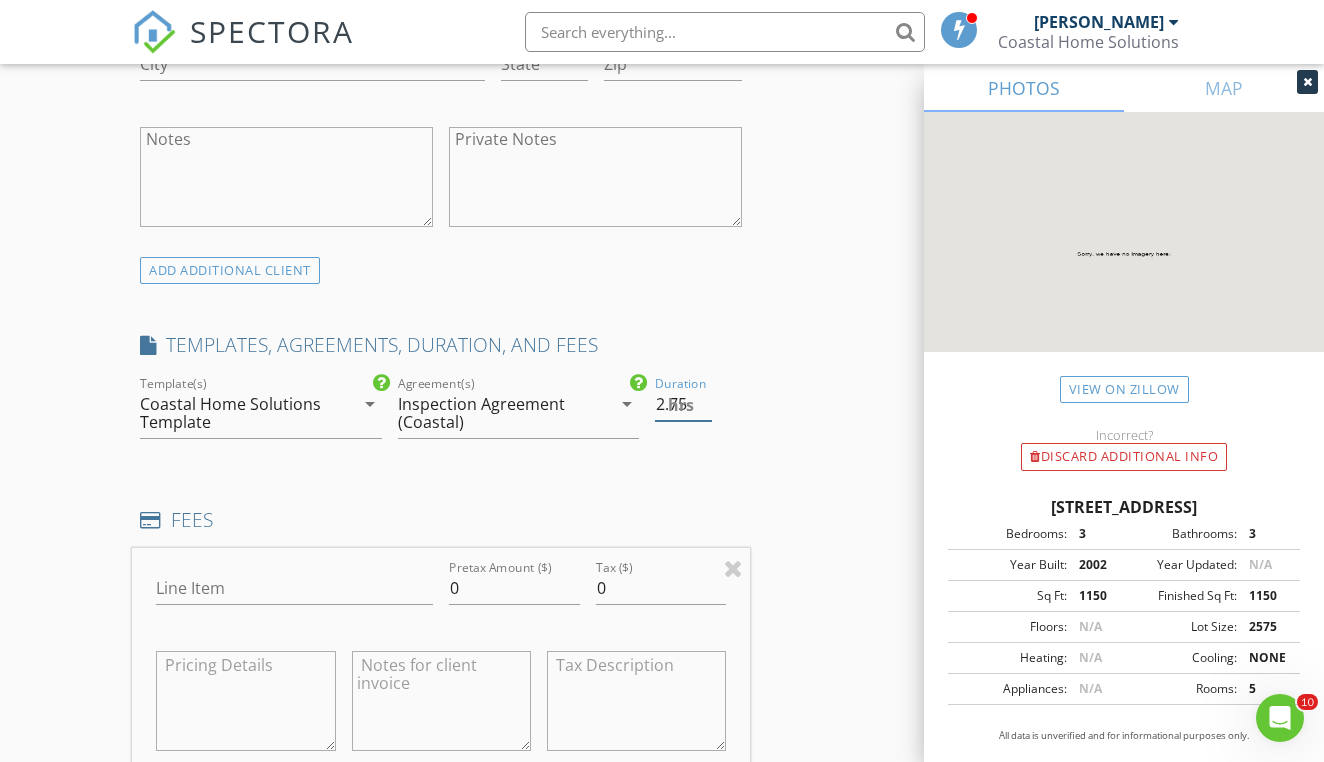 type on "2.75" 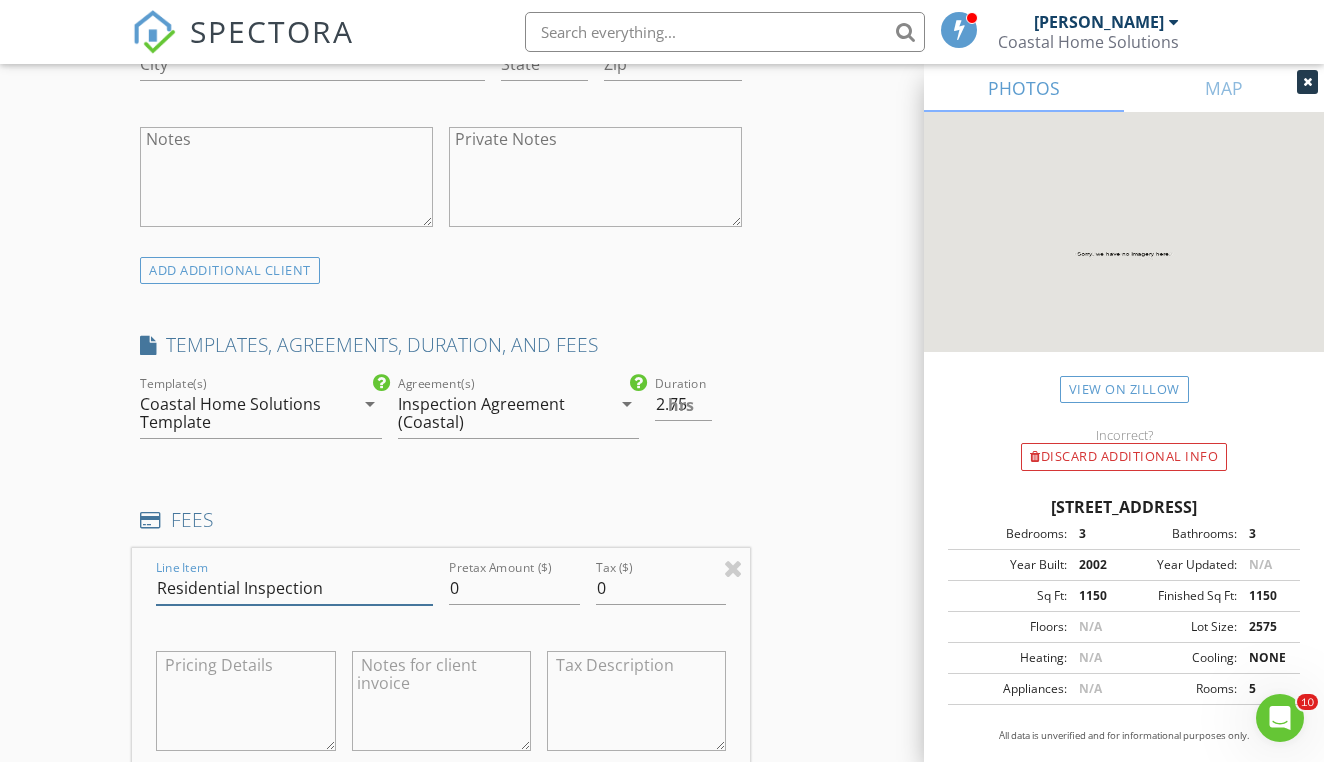type on "Residential Inspection" 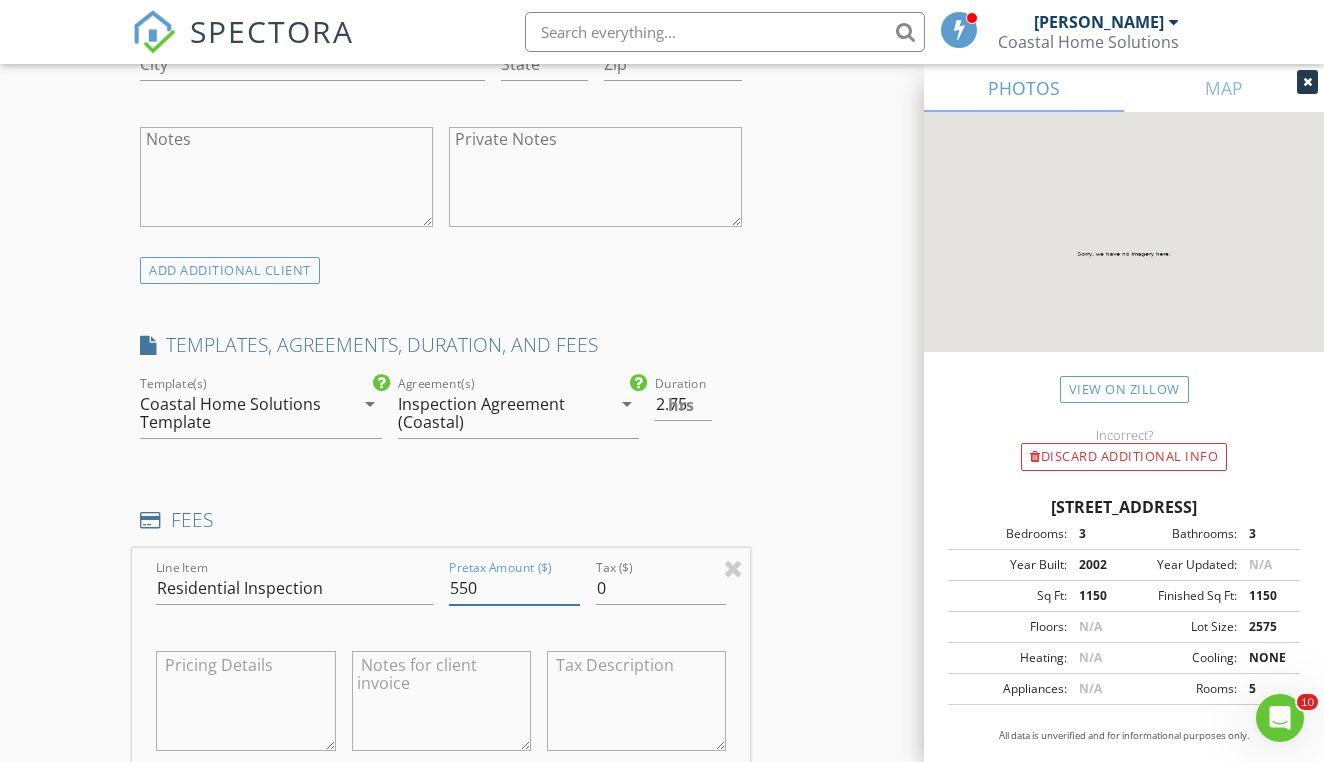type on "550" 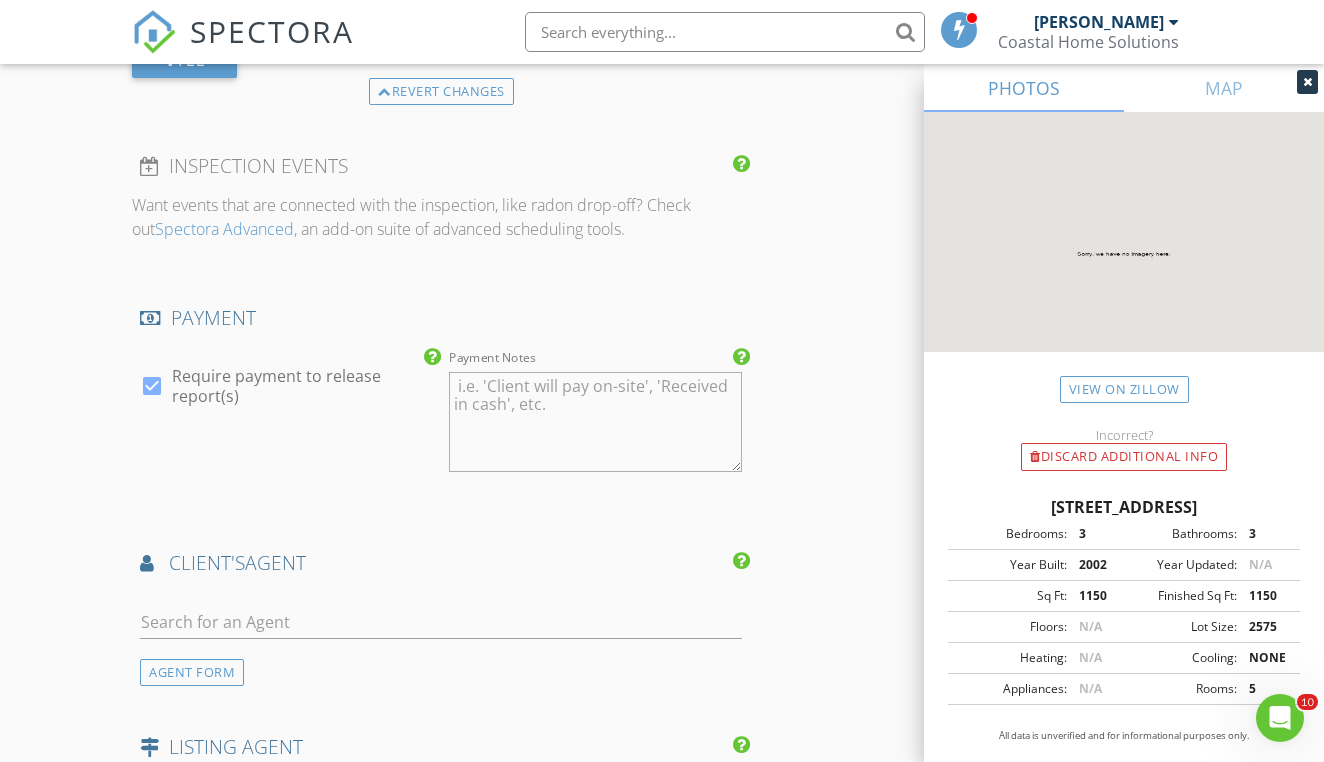 scroll, scrollTop: 2304, scrollLeft: 0, axis: vertical 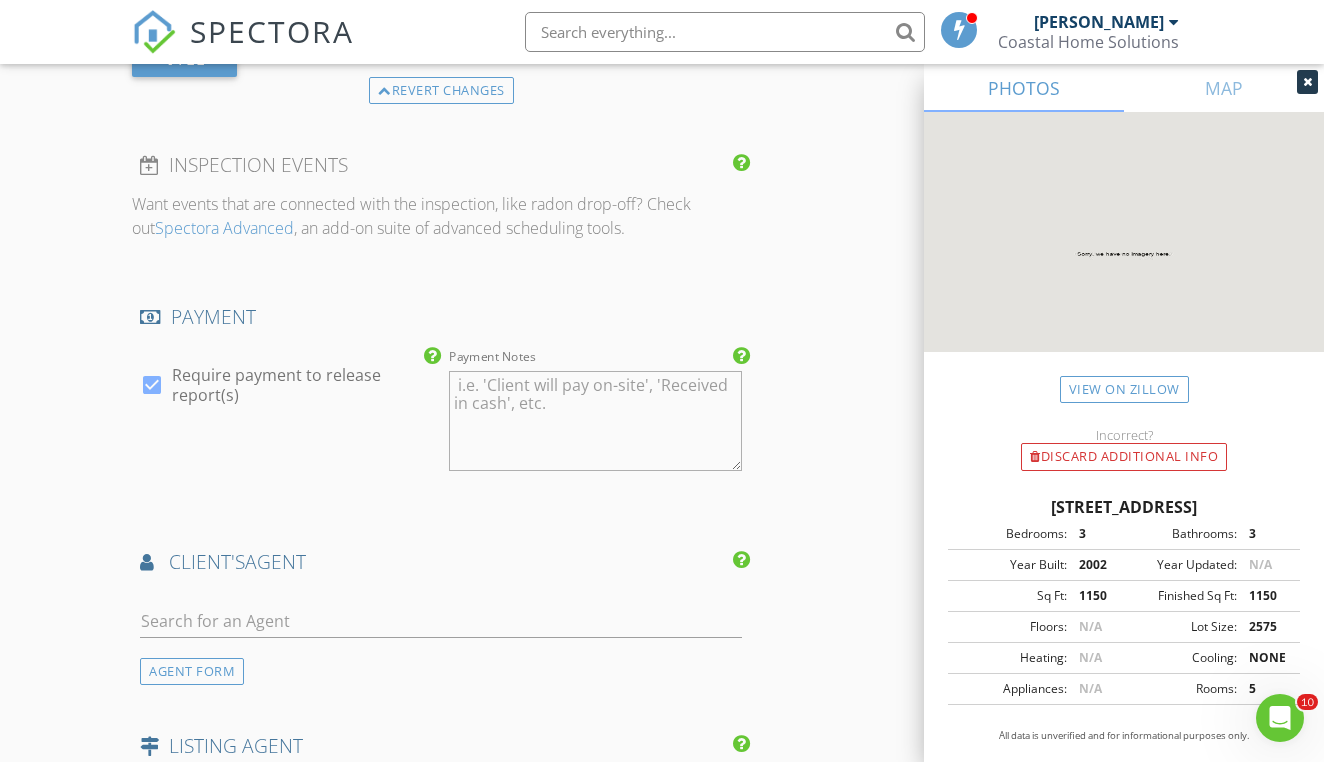 type on "24.75" 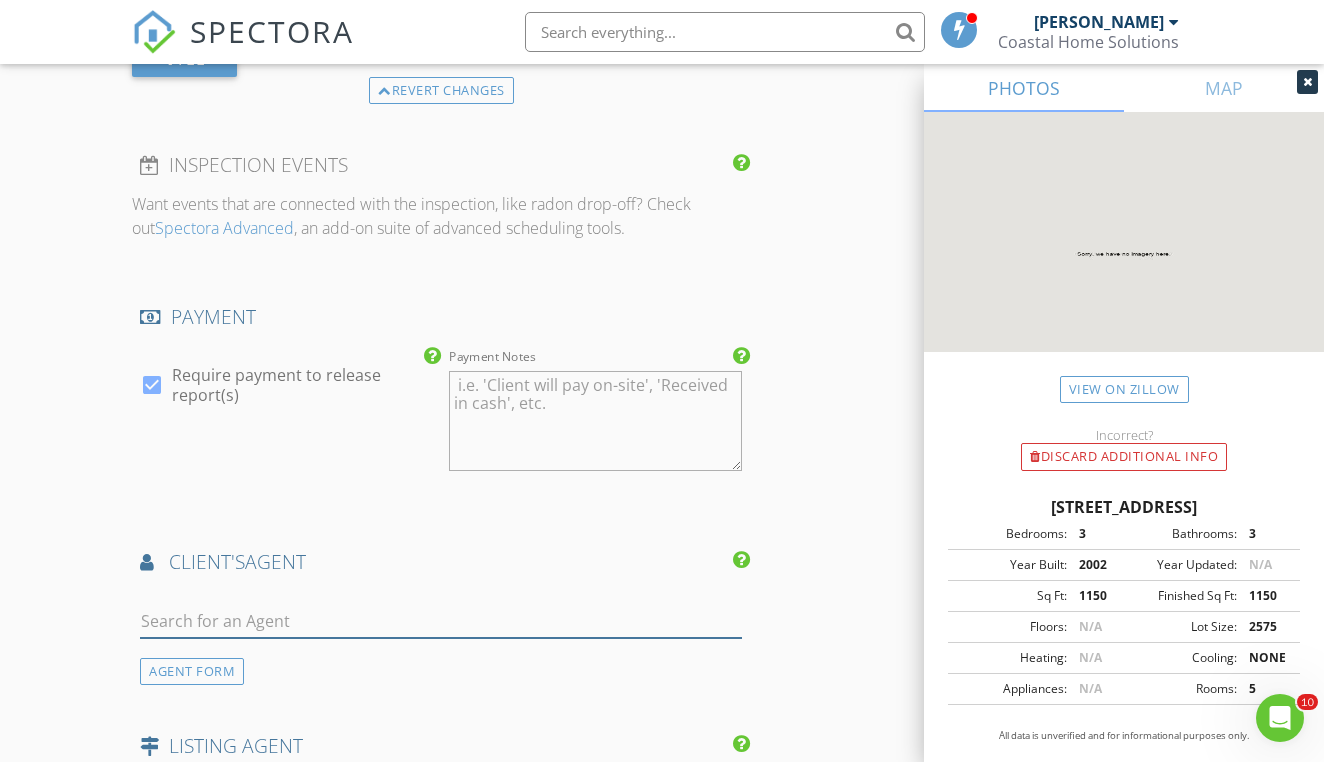 click at bounding box center [441, 621] 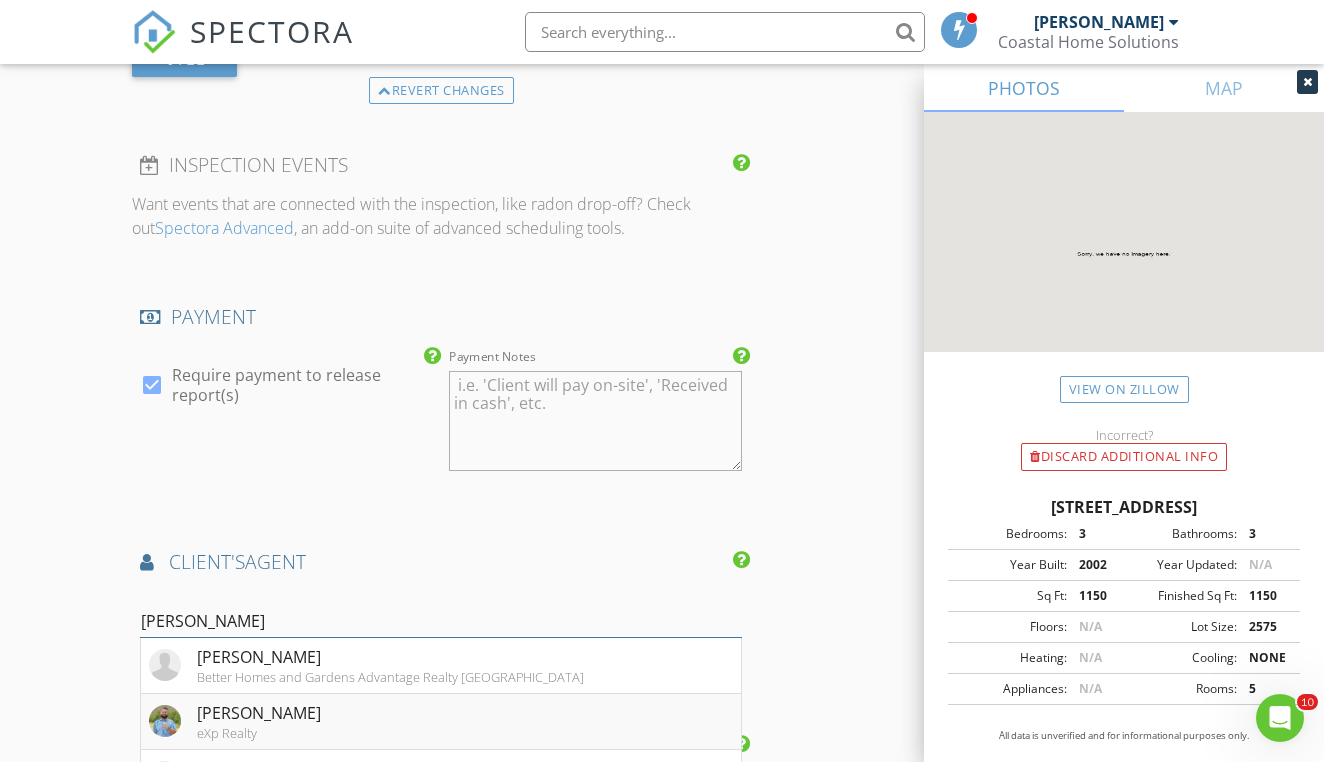 type on "Justin" 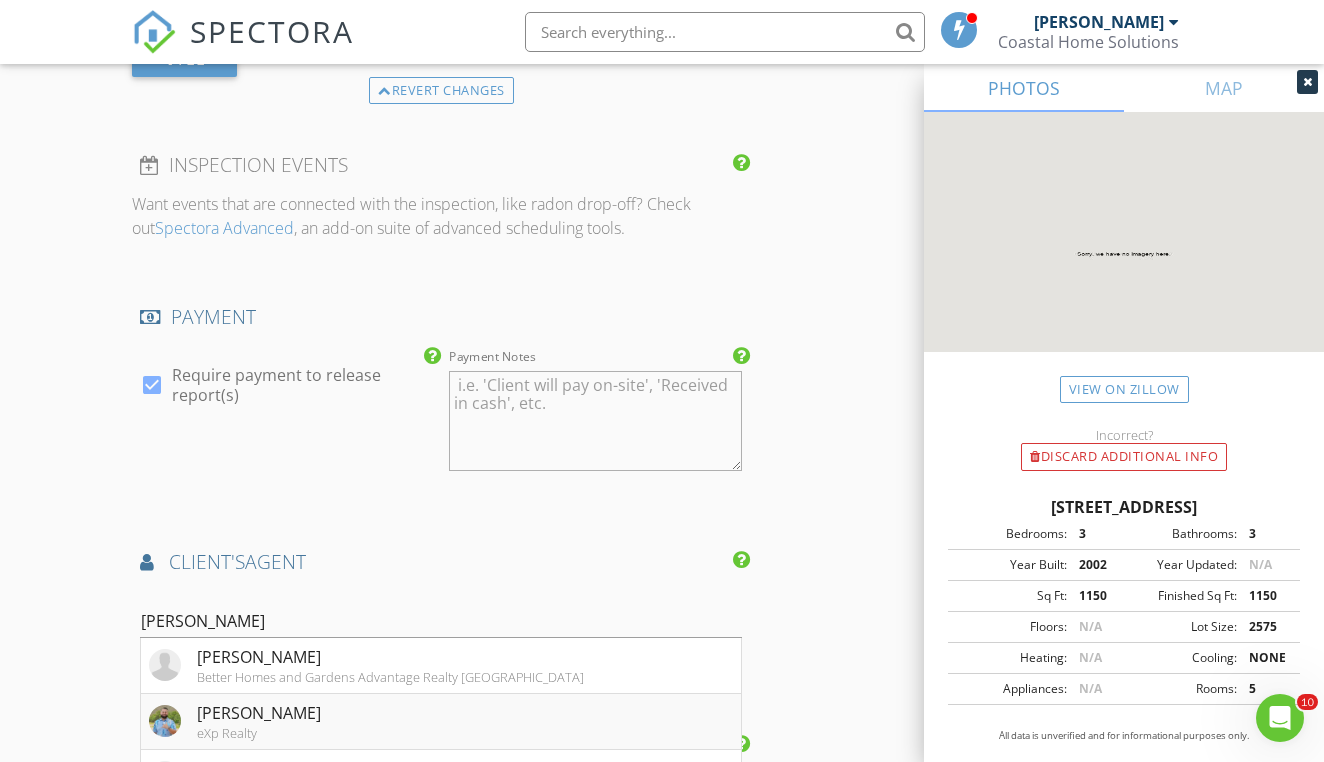 click on "Justin Taparra" at bounding box center (259, 713) 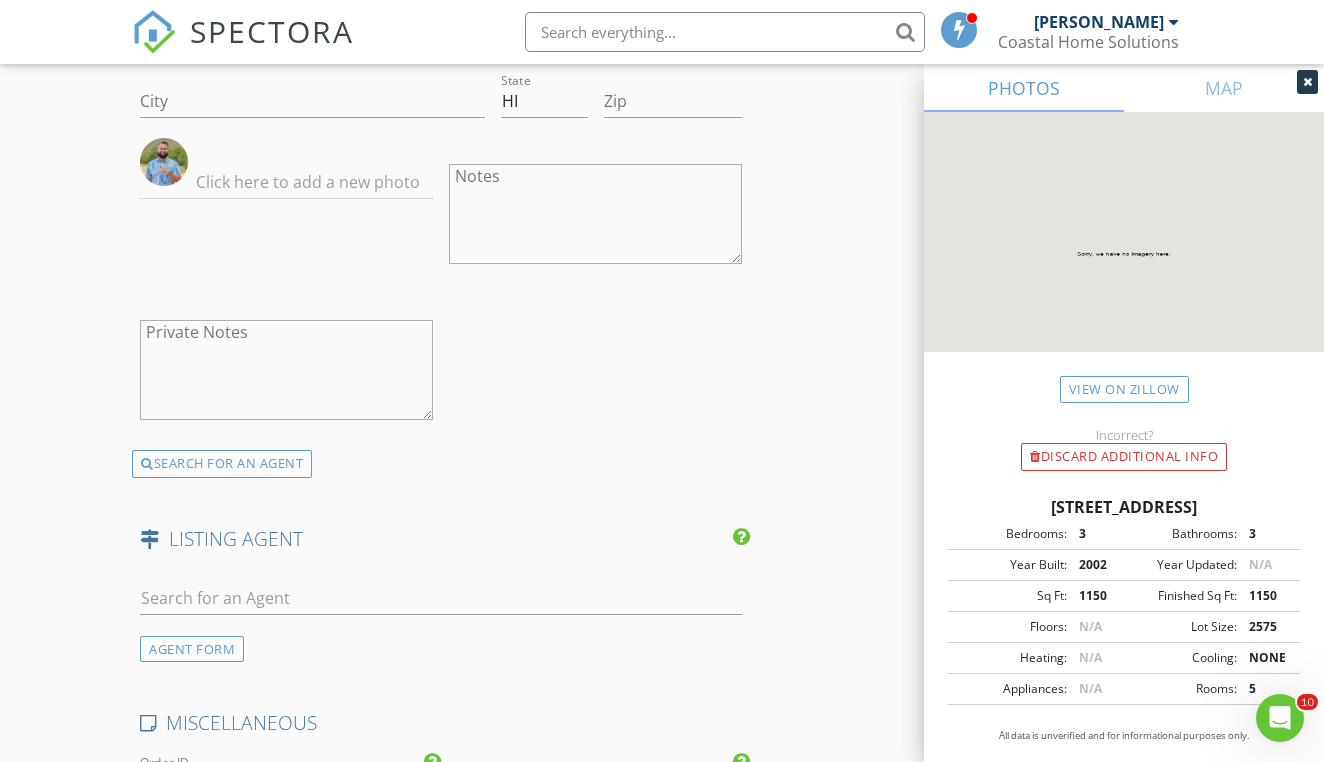 scroll, scrollTop: 3151, scrollLeft: 0, axis: vertical 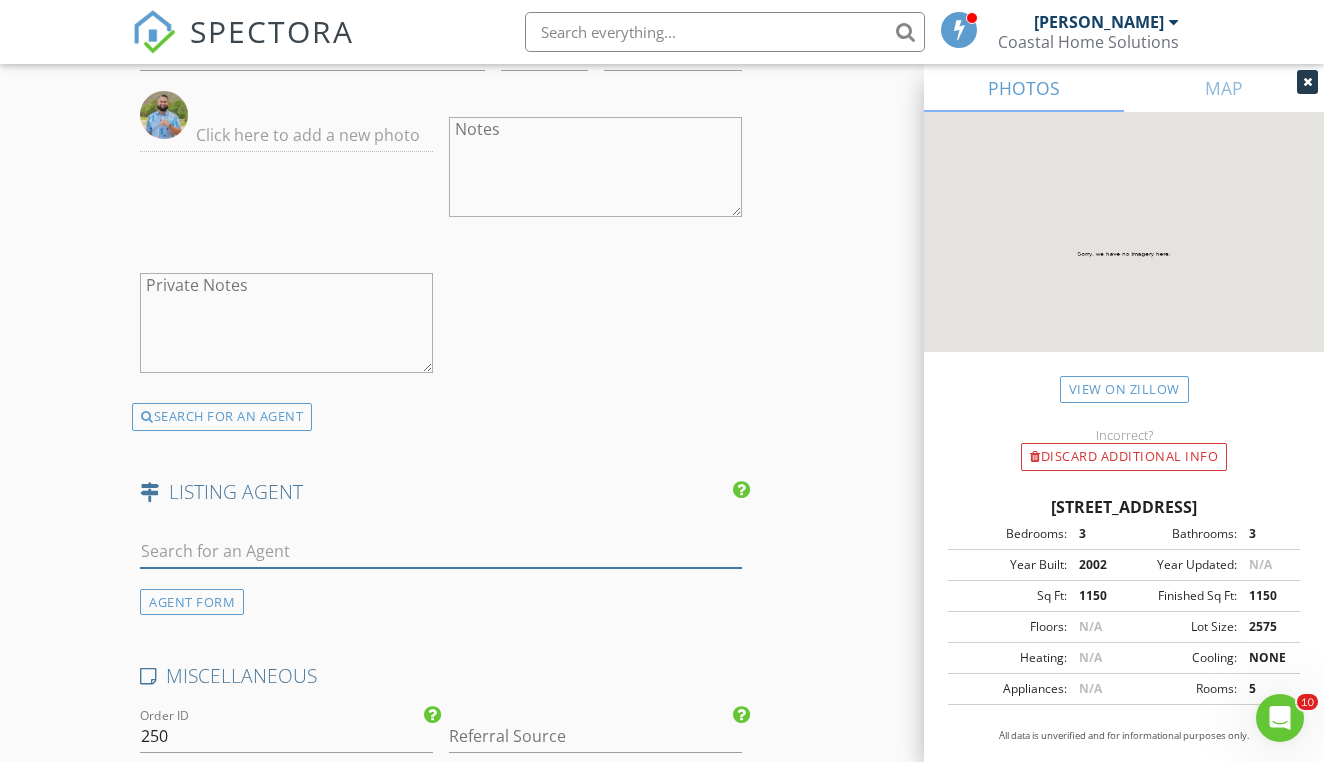 click at bounding box center (441, 551) 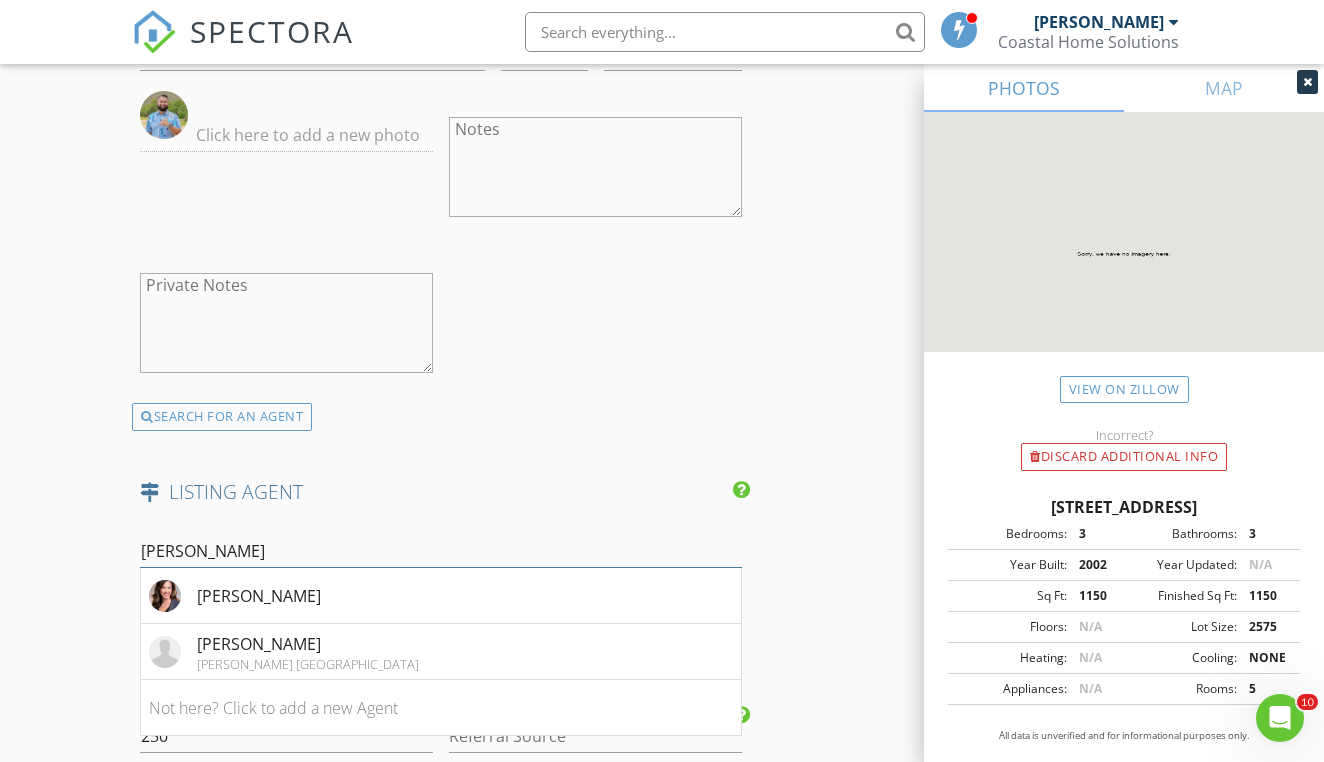 type on "Roland" 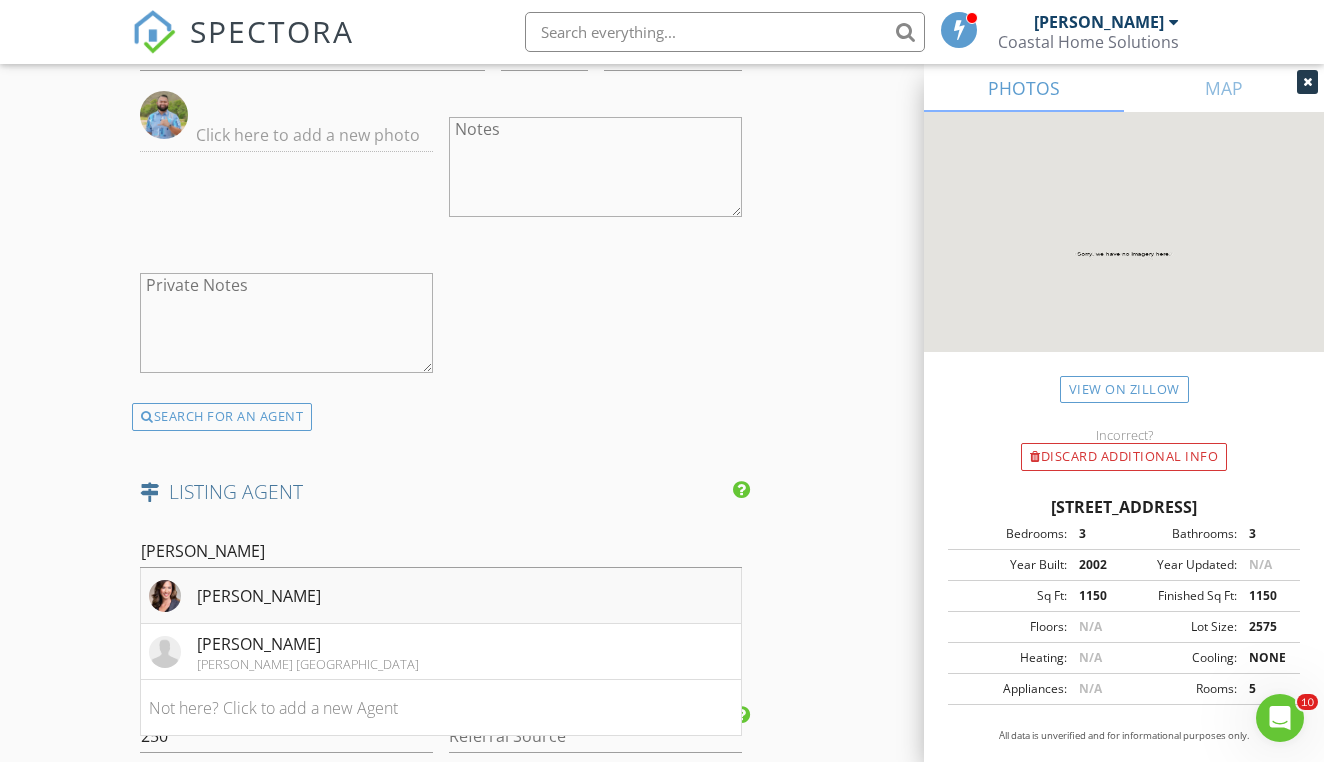 drag, startPoint x: 187, startPoint y: 548, endPoint x: 256, endPoint y: 592, distance: 81.8352 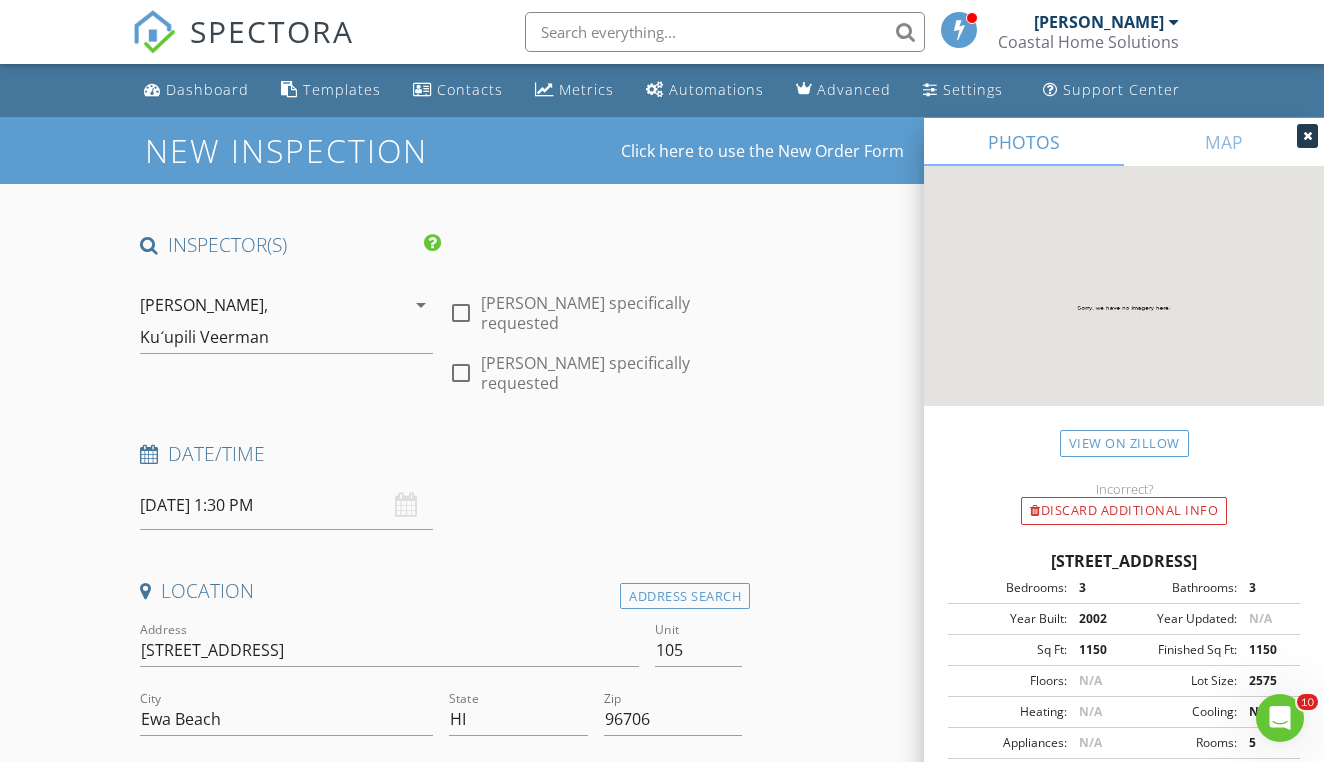 scroll, scrollTop: 0, scrollLeft: 0, axis: both 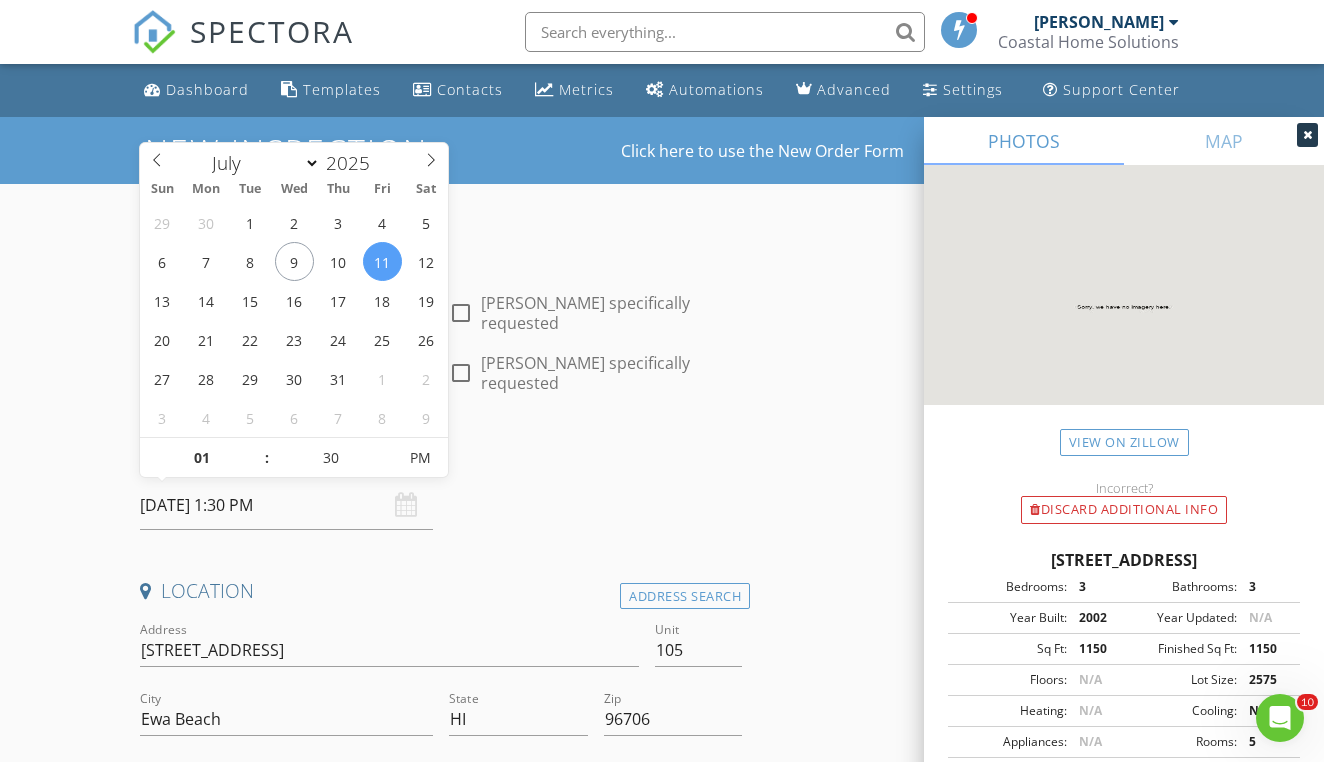 click on "07/11/2025 1:30 PM" at bounding box center [286, 505] 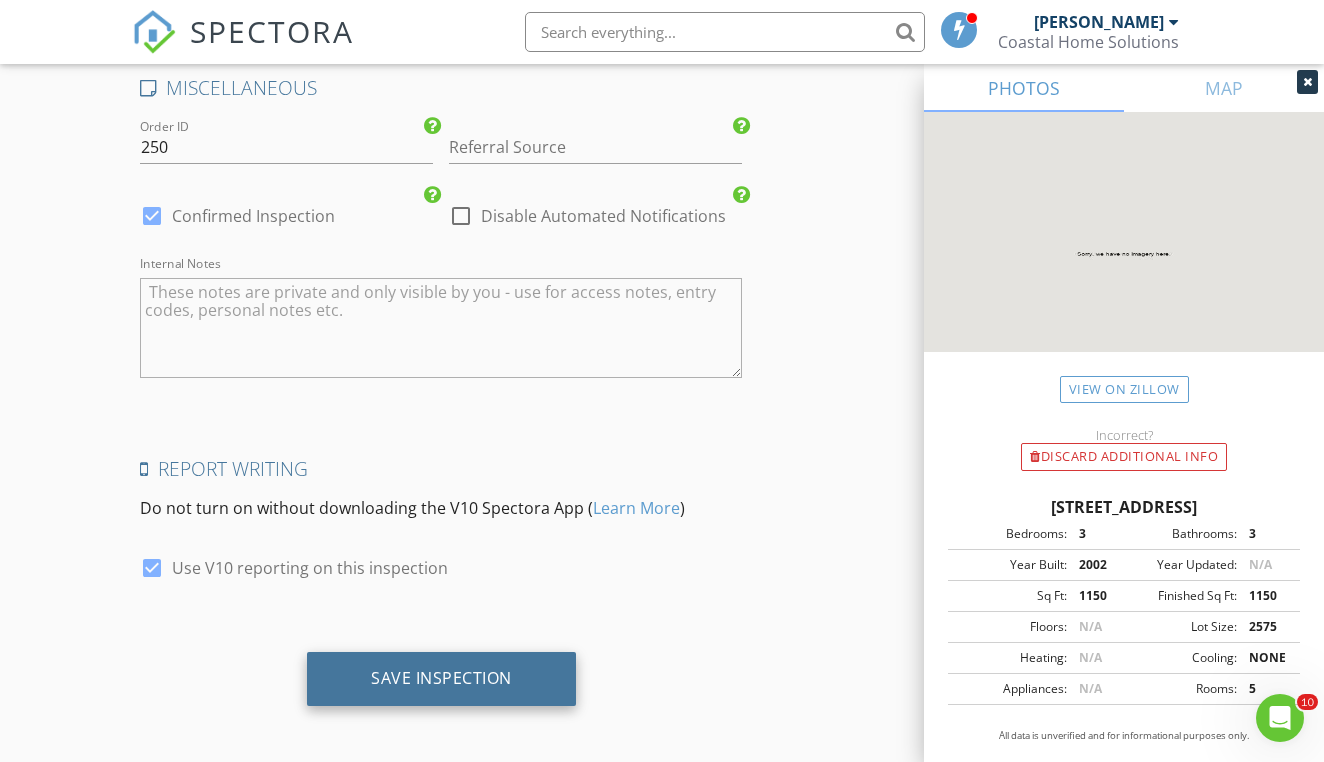 scroll, scrollTop: 4332, scrollLeft: 0, axis: vertical 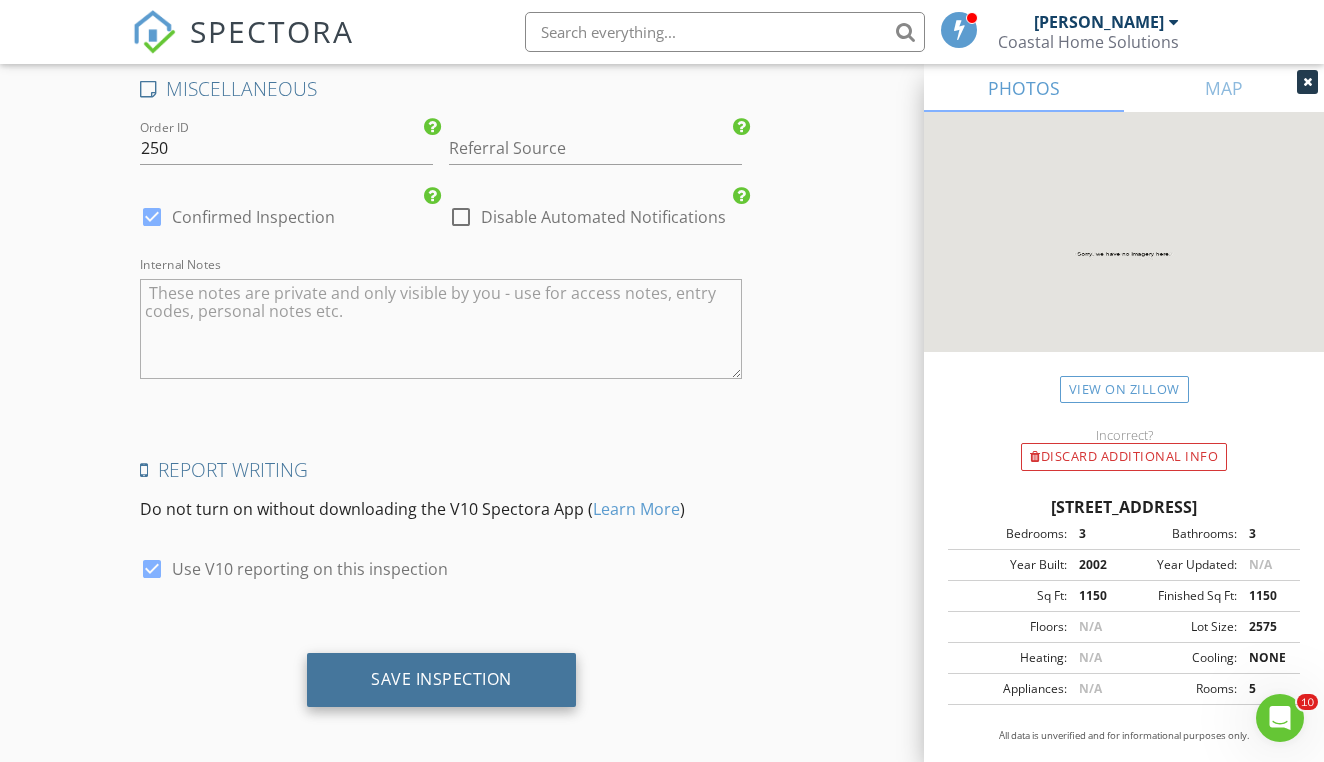 click on "Save Inspection" at bounding box center [441, 680] 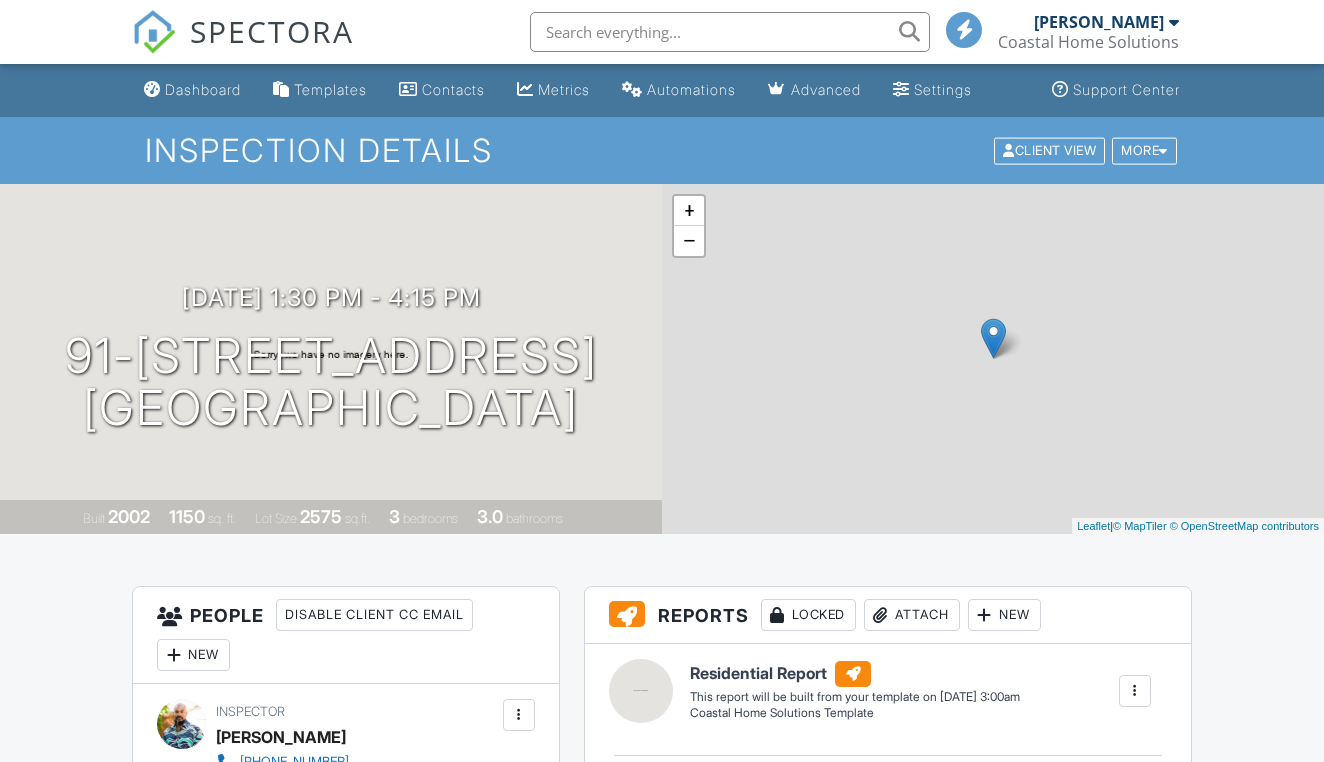 scroll, scrollTop: 0, scrollLeft: 0, axis: both 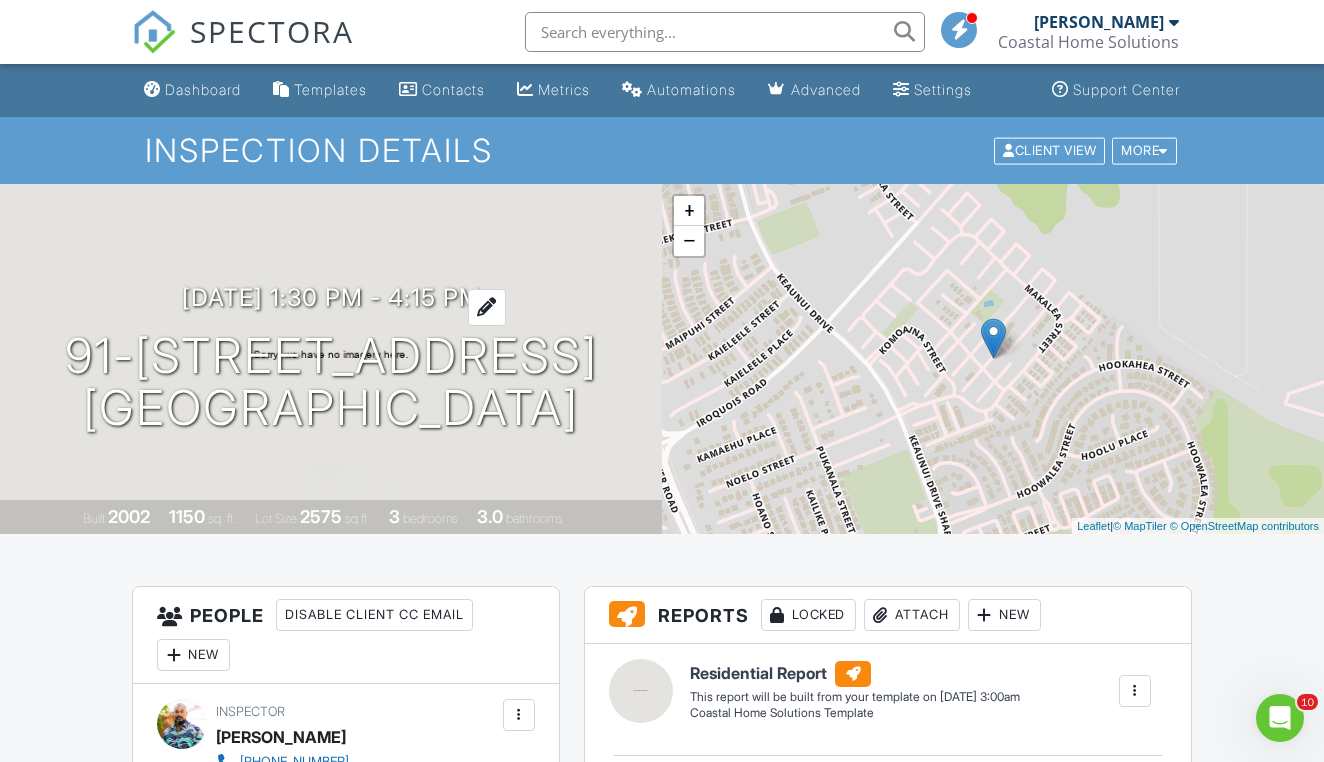 click on "07/11/2025  1:30 pm
- 4:15 pm" at bounding box center [331, 297] 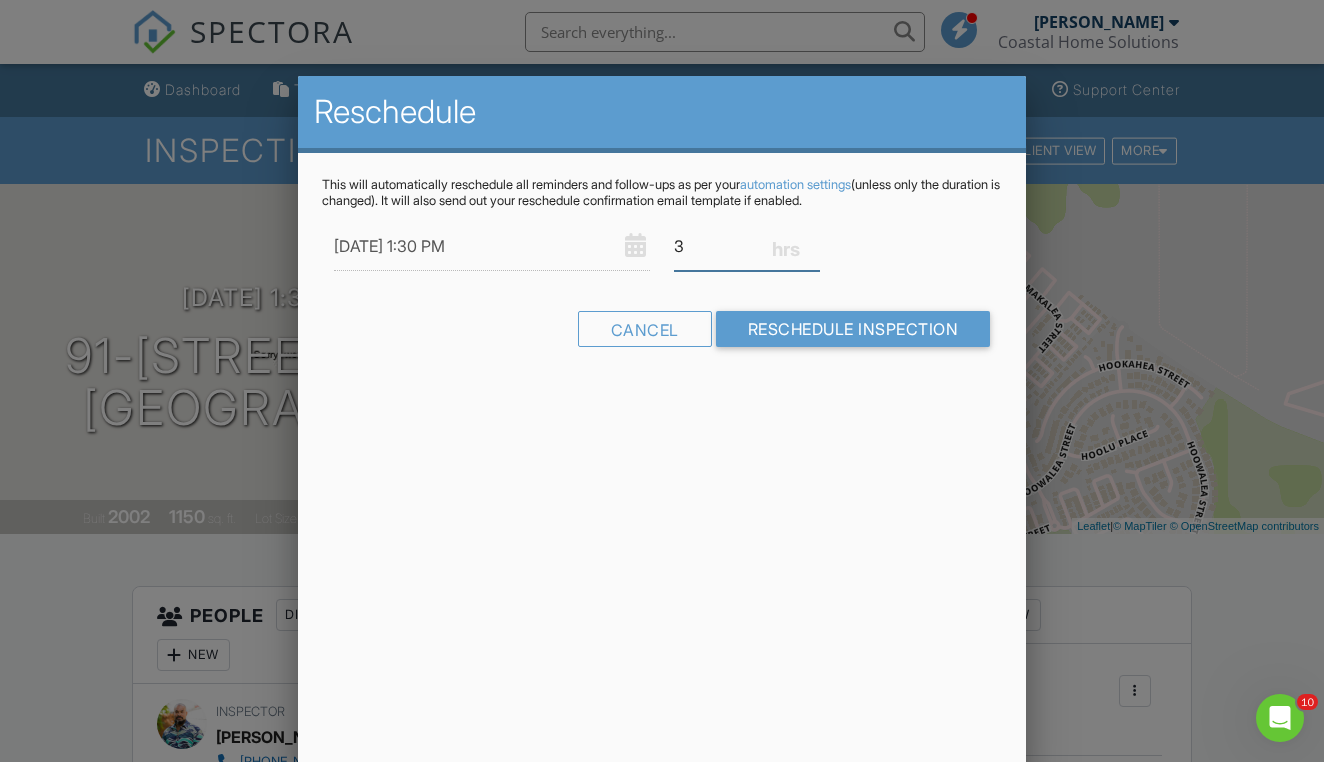 click on "3" at bounding box center (747, 246) 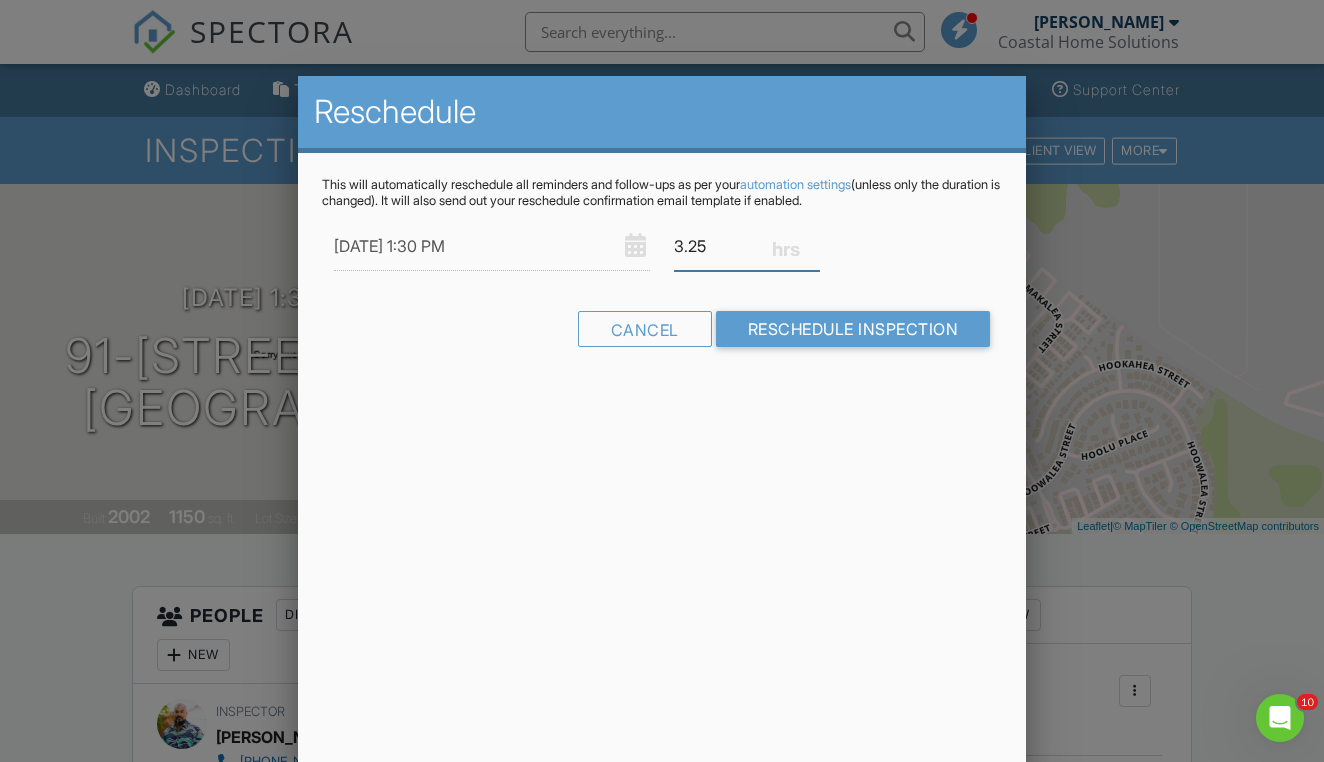 click on "3.25" at bounding box center (747, 246) 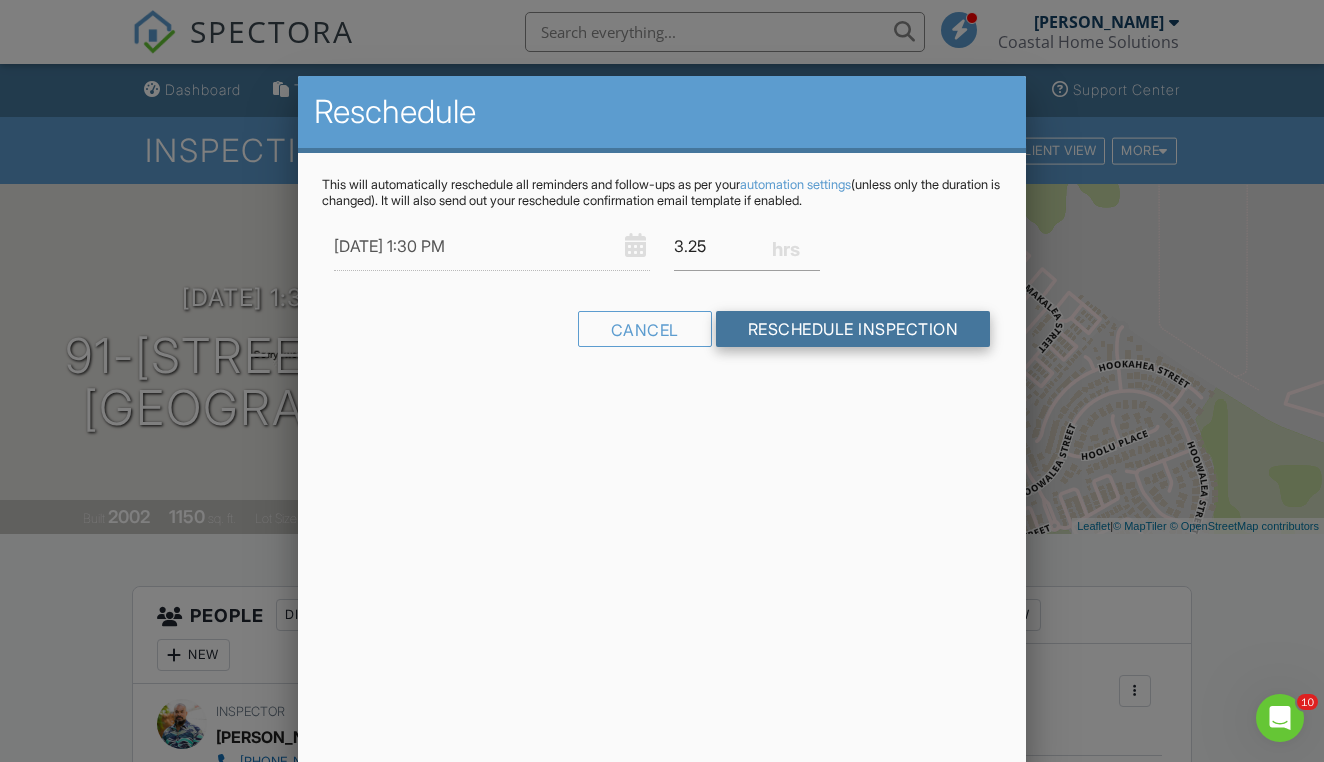 click on "Reschedule Inspection" at bounding box center (853, 329) 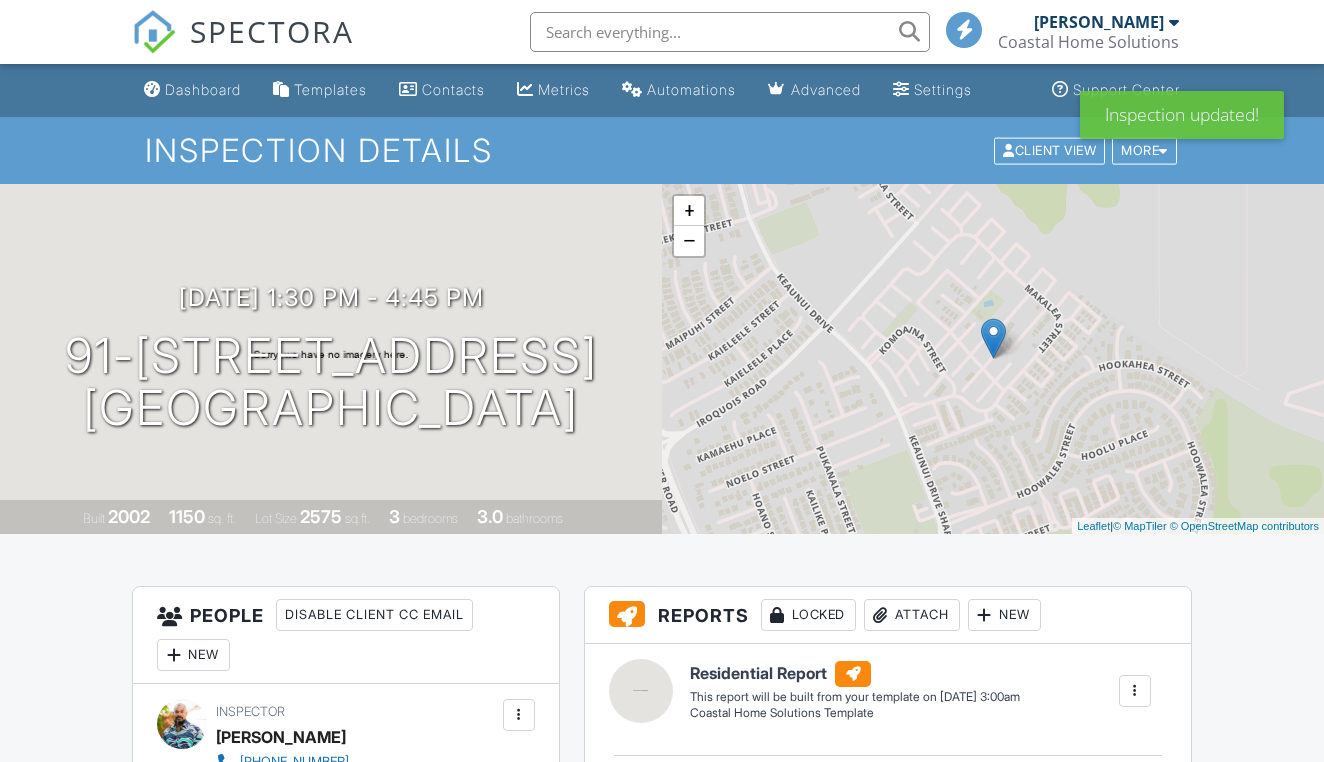 scroll, scrollTop: 0, scrollLeft: 0, axis: both 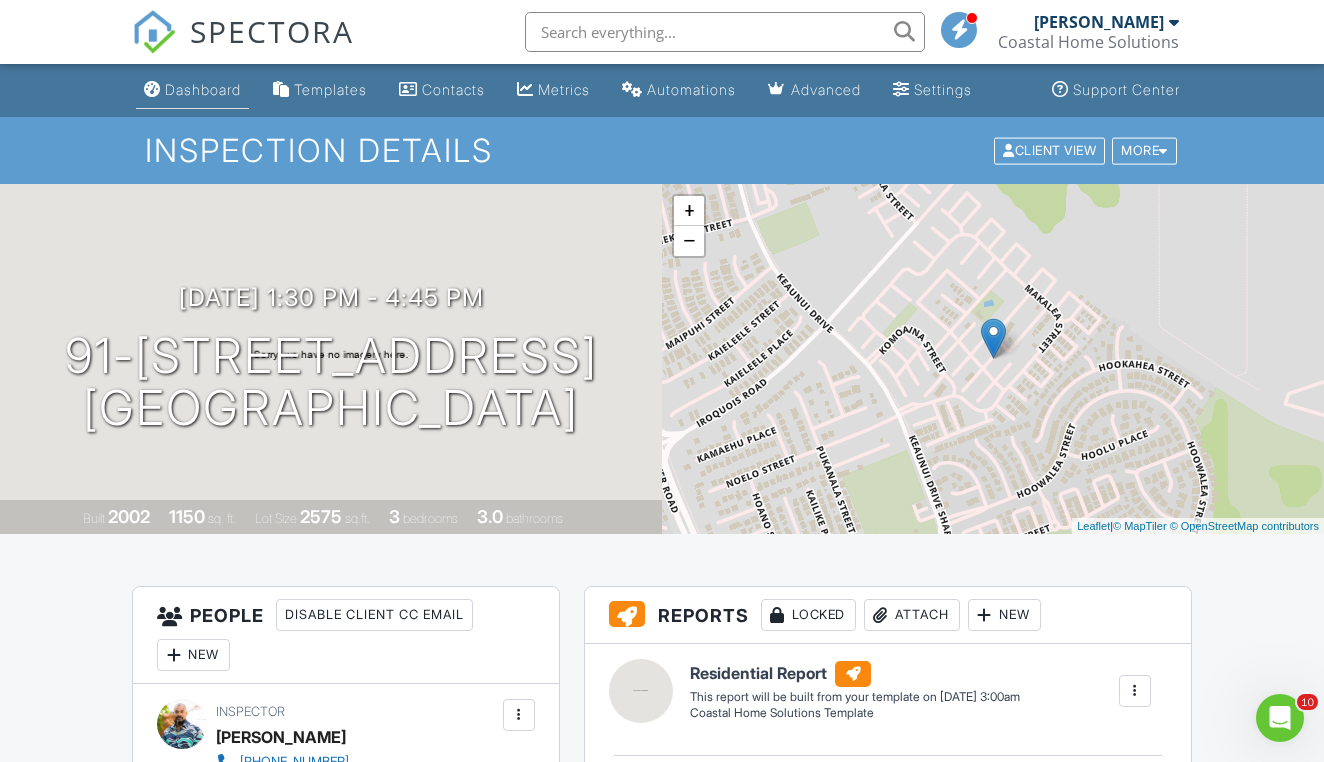 click on "Dashboard" at bounding box center (203, 89) 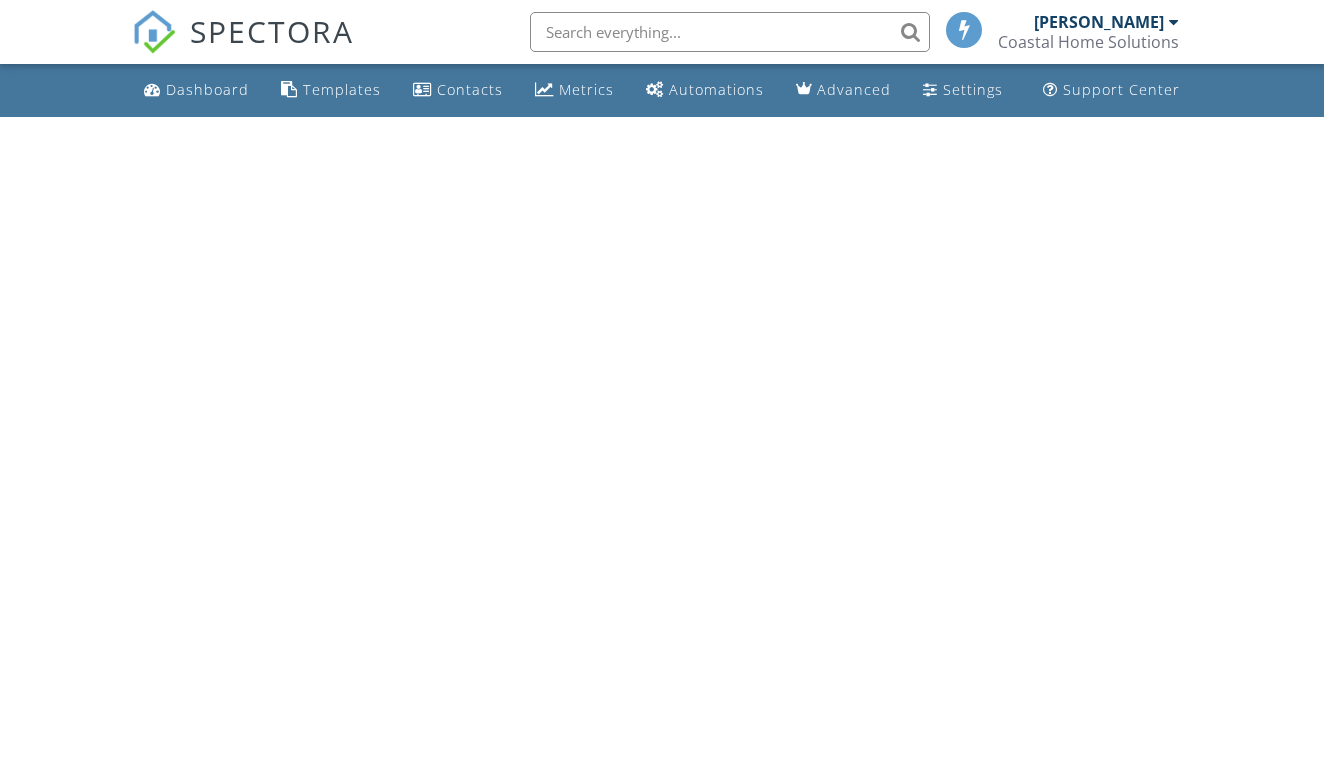 scroll, scrollTop: 0, scrollLeft: 0, axis: both 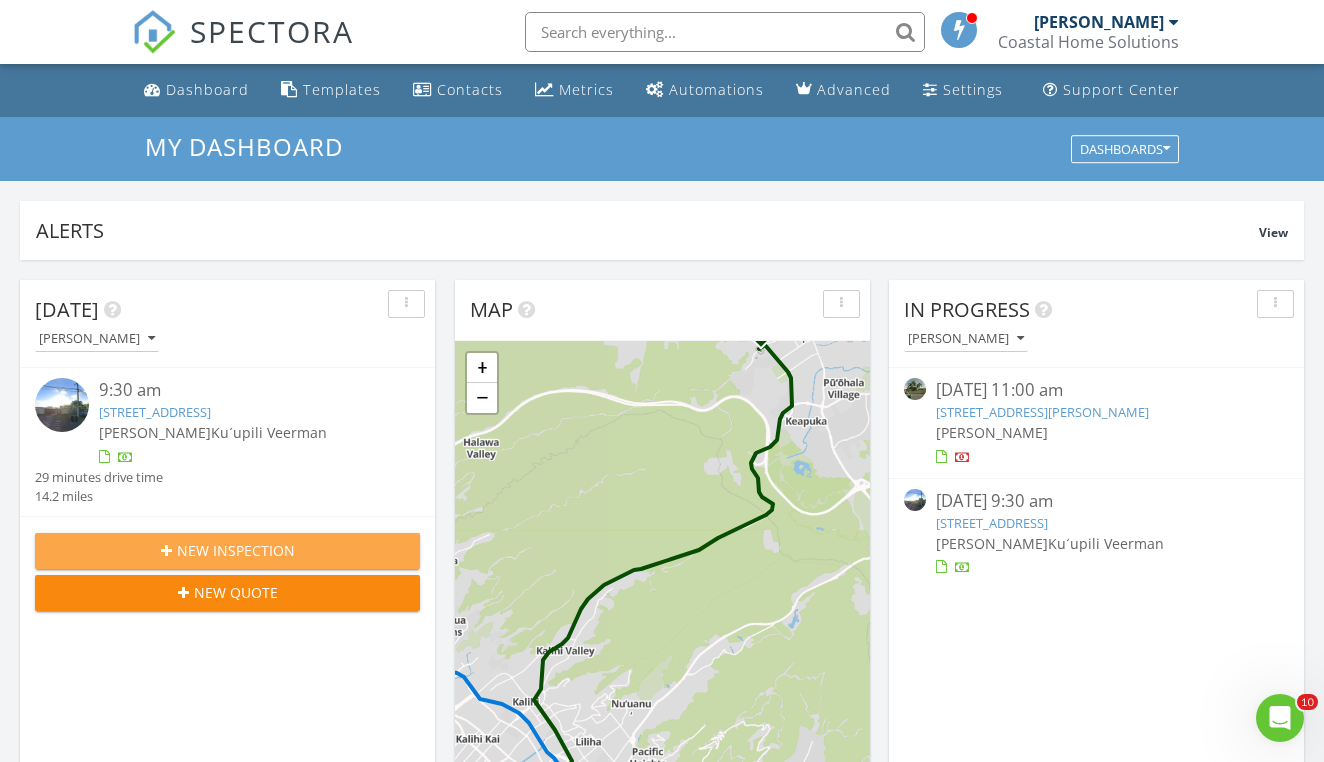 click on "New Inspection" at bounding box center [236, 550] 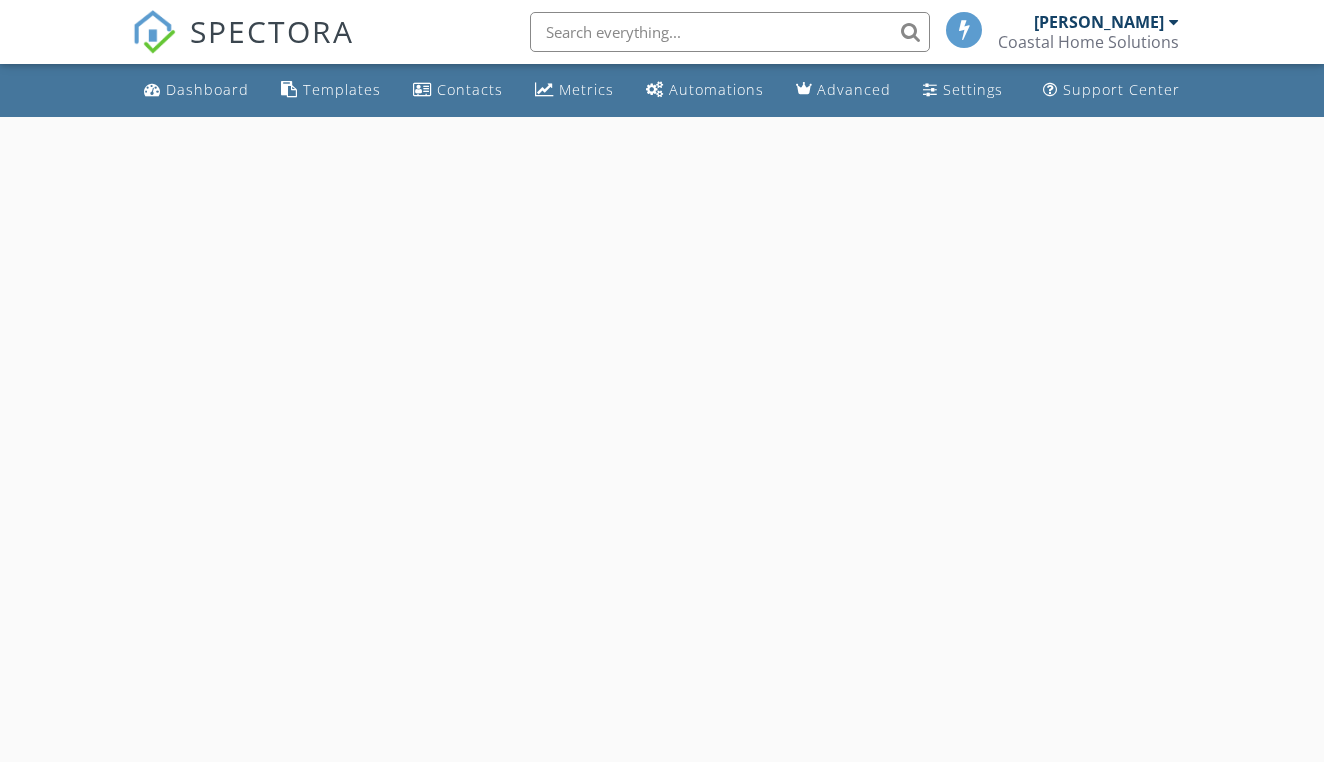scroll, scrollTop: 0, scrollLeft: 0, axis: both 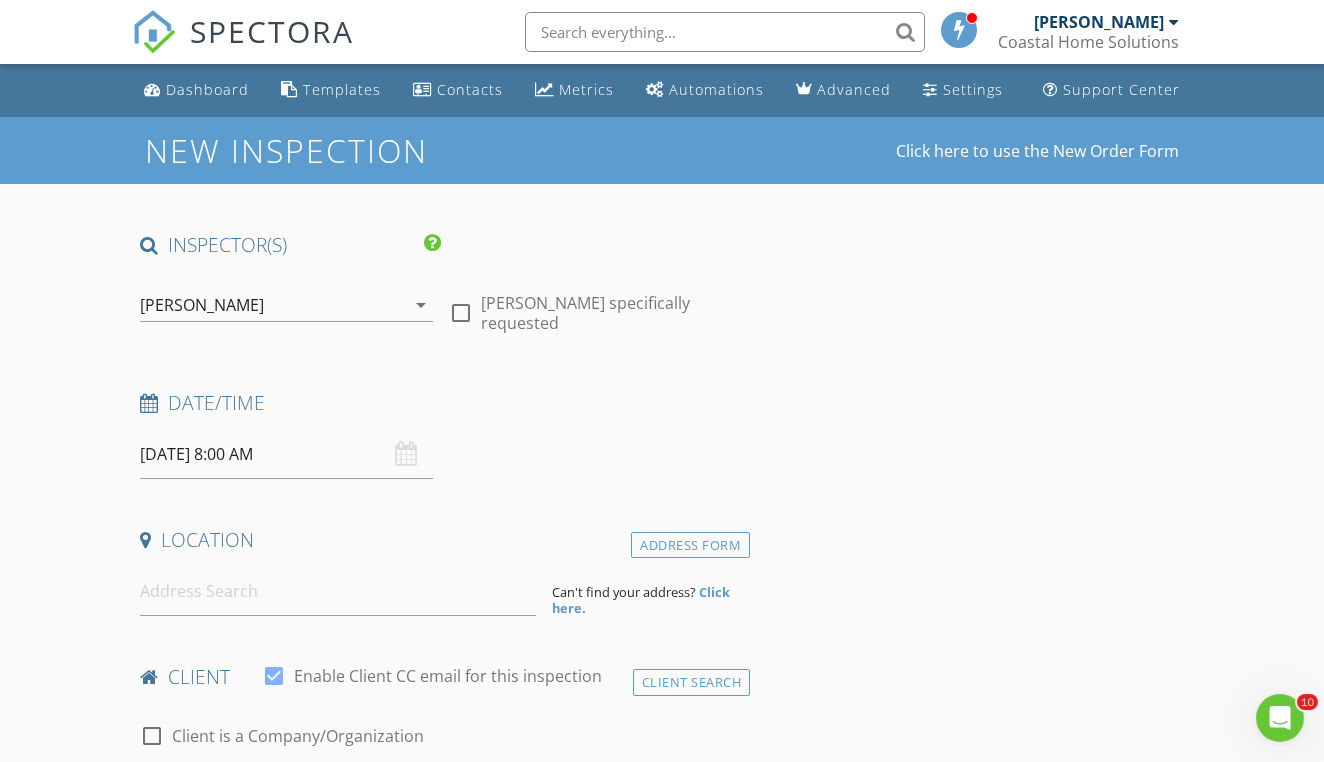 click on "07/10/2025 8:00 AM" at bounding box center (286, 454) 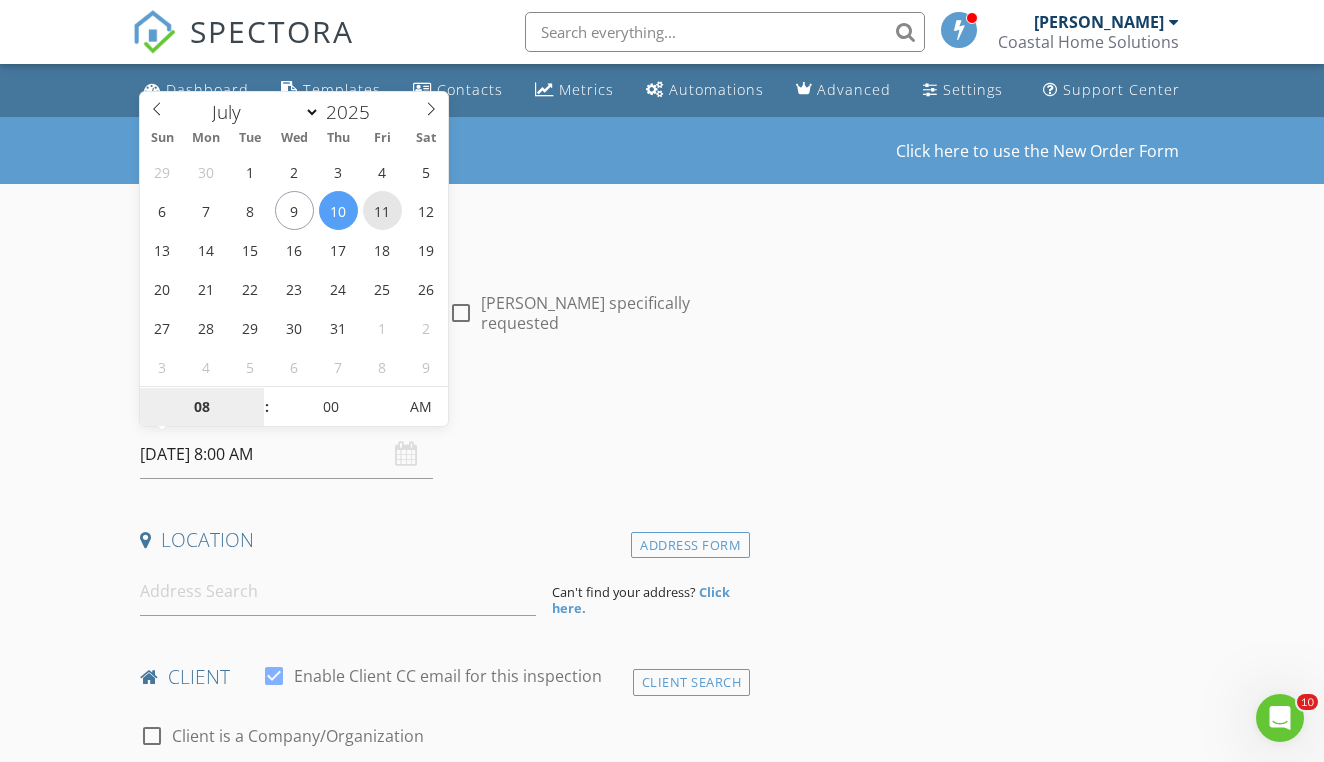 type on "07/11/2025 8:00 AM" 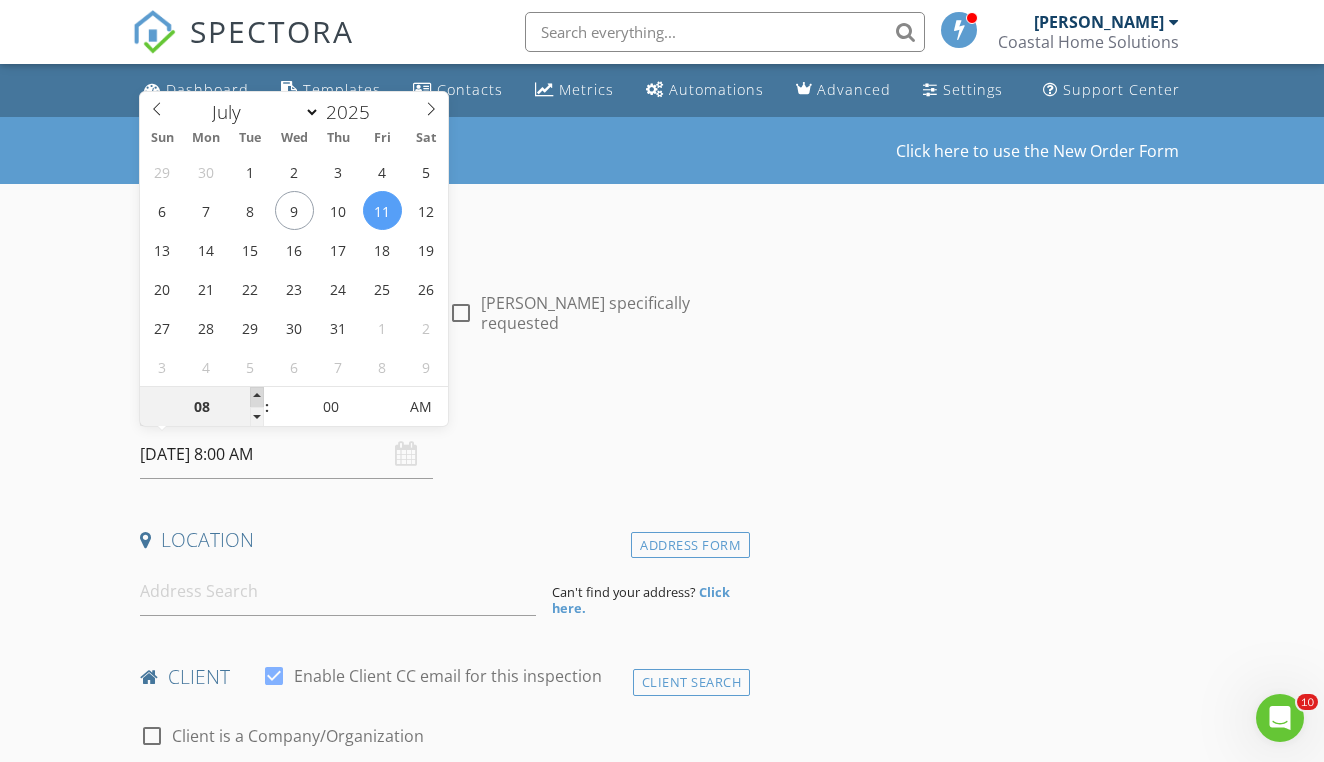 type on "09" 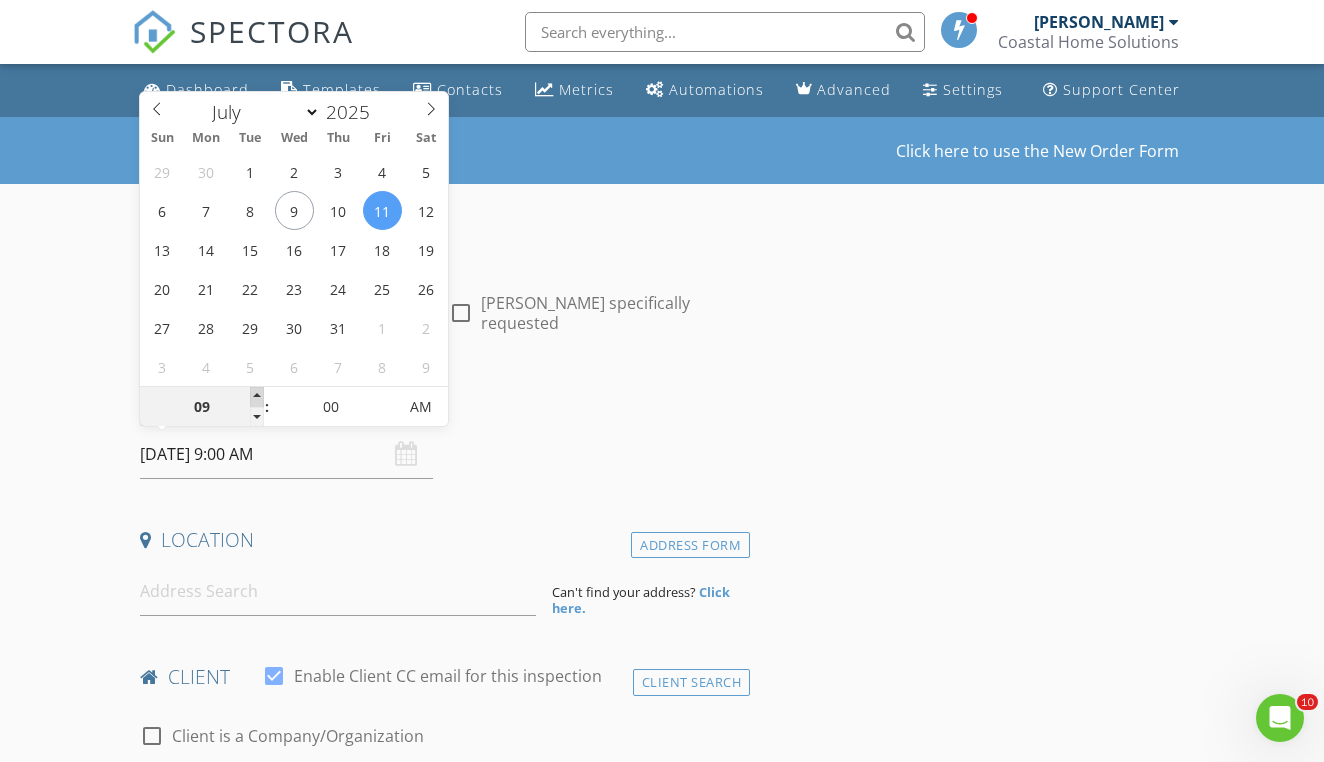 click at bounding box center [257, 397] 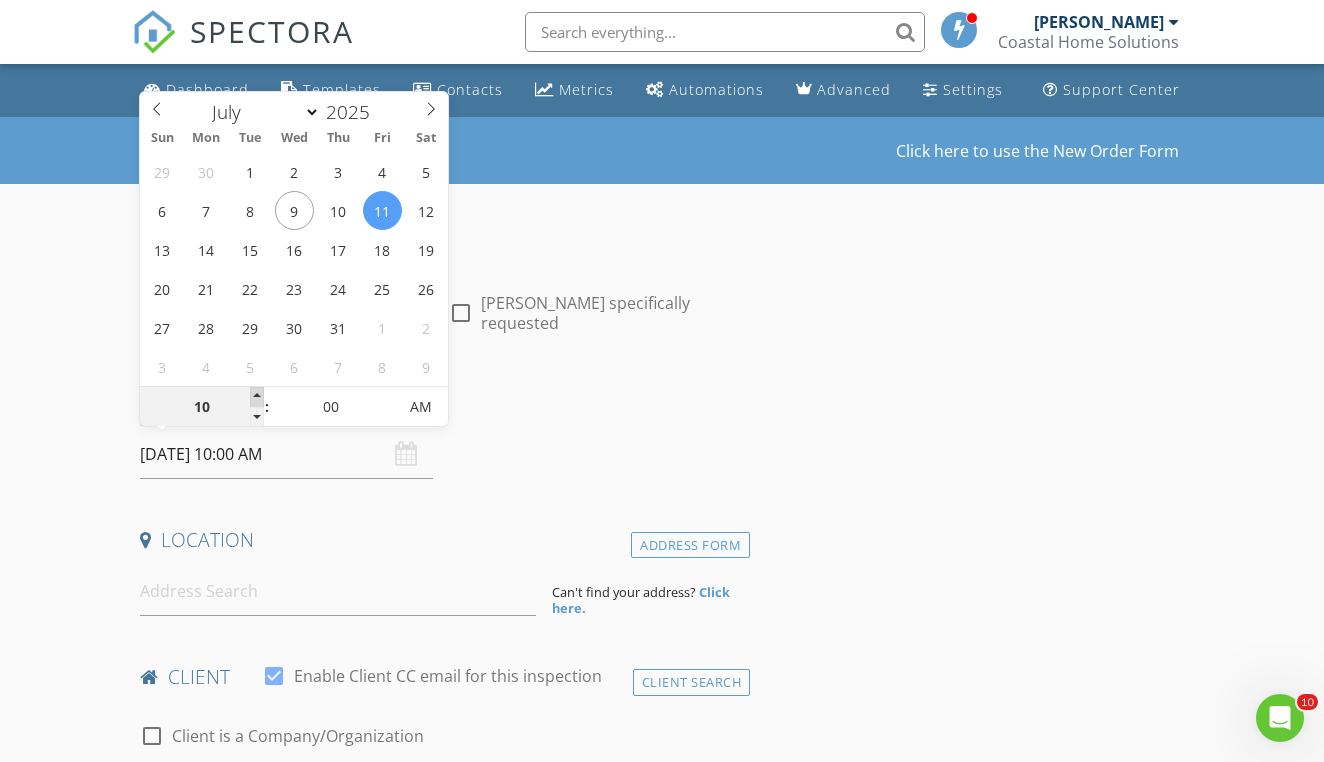 click at bounding box center (257, 397) 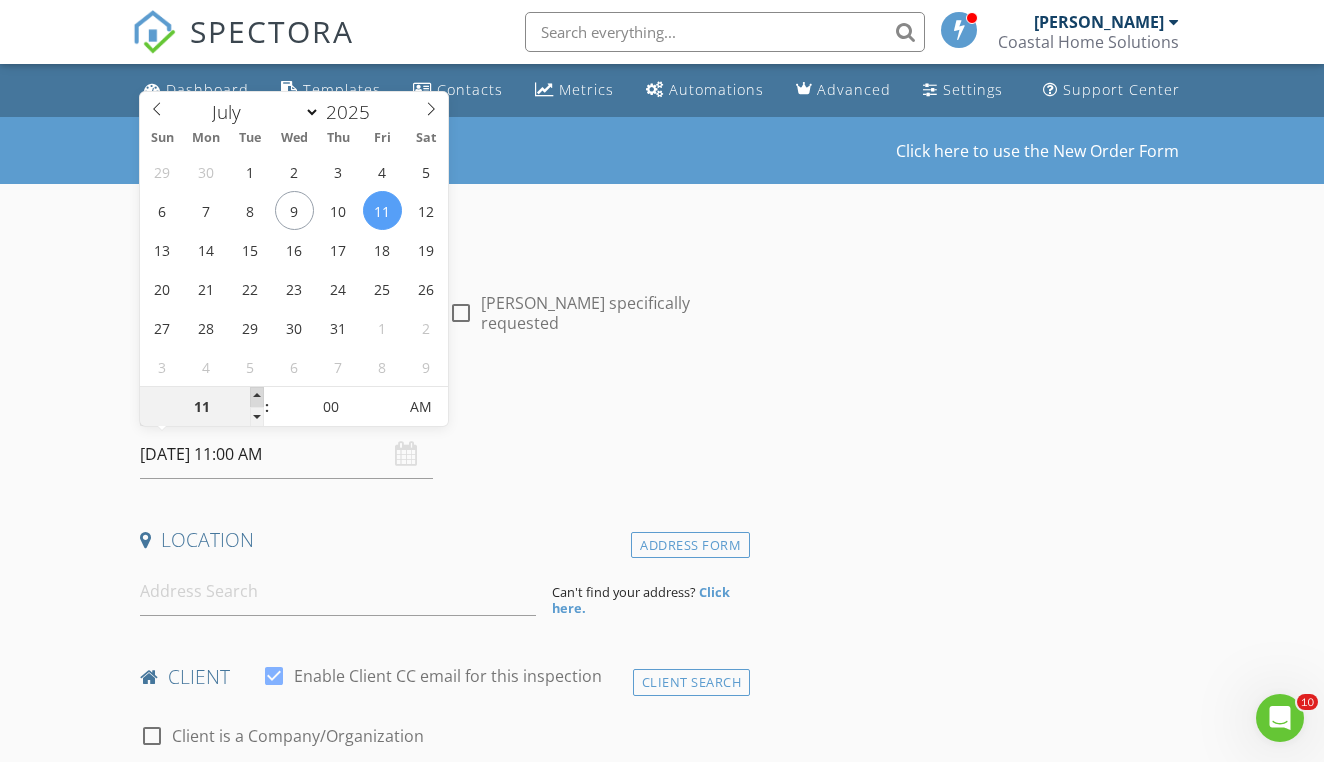 click at bounding box center [257, 397] 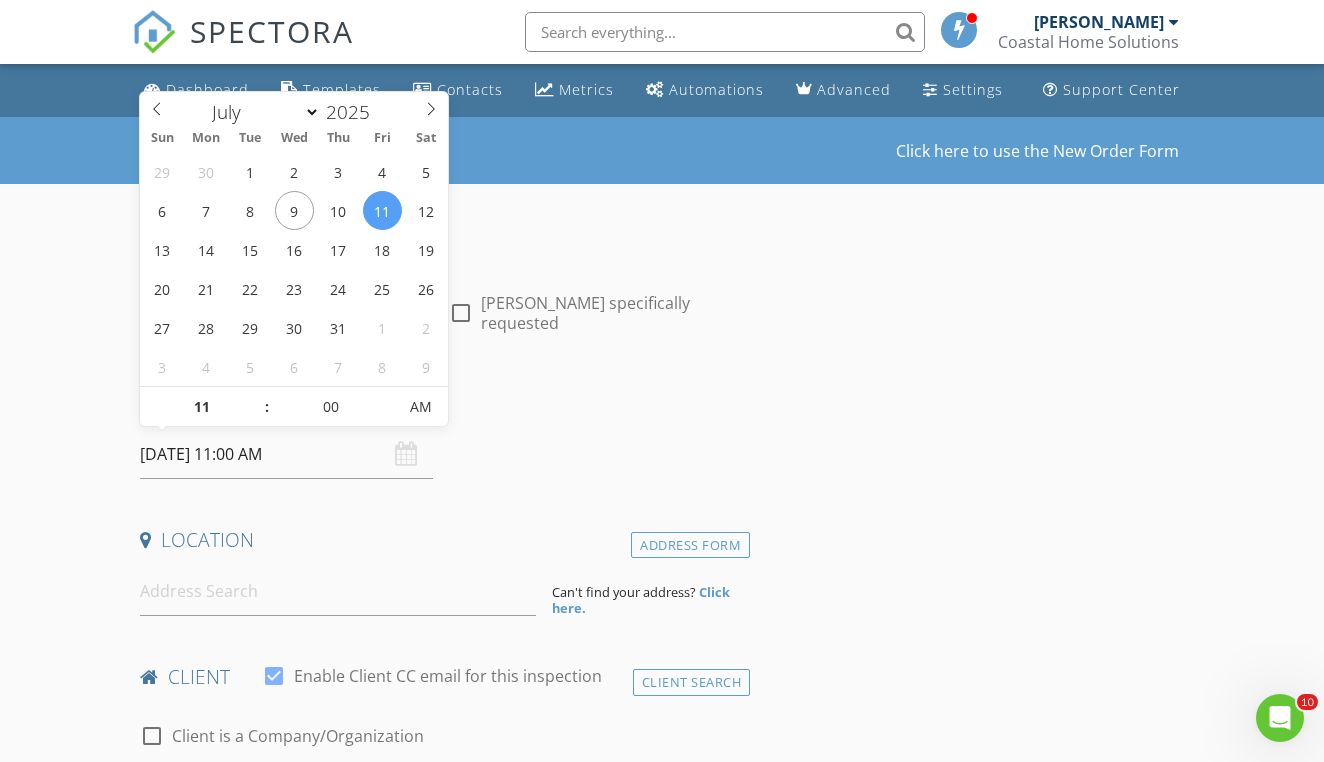 click on "INSPECTOR(S)
check_box   Charles Burton   PRIMARY   check_box_outline_blank   Sheldon Cavaco     check_box_outline_blank   Kuʻupili Veerman     Charles Burton arrow_drop_down   check_box_outline_blank Charles Burton specifically requested
Date/Time
07/11/2025 11:00 AM
Location
Address Form       Can't find your address?   Click here.
client
check_box Enable Client CC email for this inspection   Client Search     check_box_outline_blank Client is a Company/Organization     First Name   Last Name   Email   CC Email   Phone   Address   City   State   Zip       Notes   Private Notes
ADD ADDITIONAL client
SERVICES
check_box_outline_blank   Mold Inspection    Mold & Air Quality  check_box_outline_blank   Lead Sampling    check_box_outline_blank   Pool Inspection      Sewer Scope" at bounding box center (661, 1692) 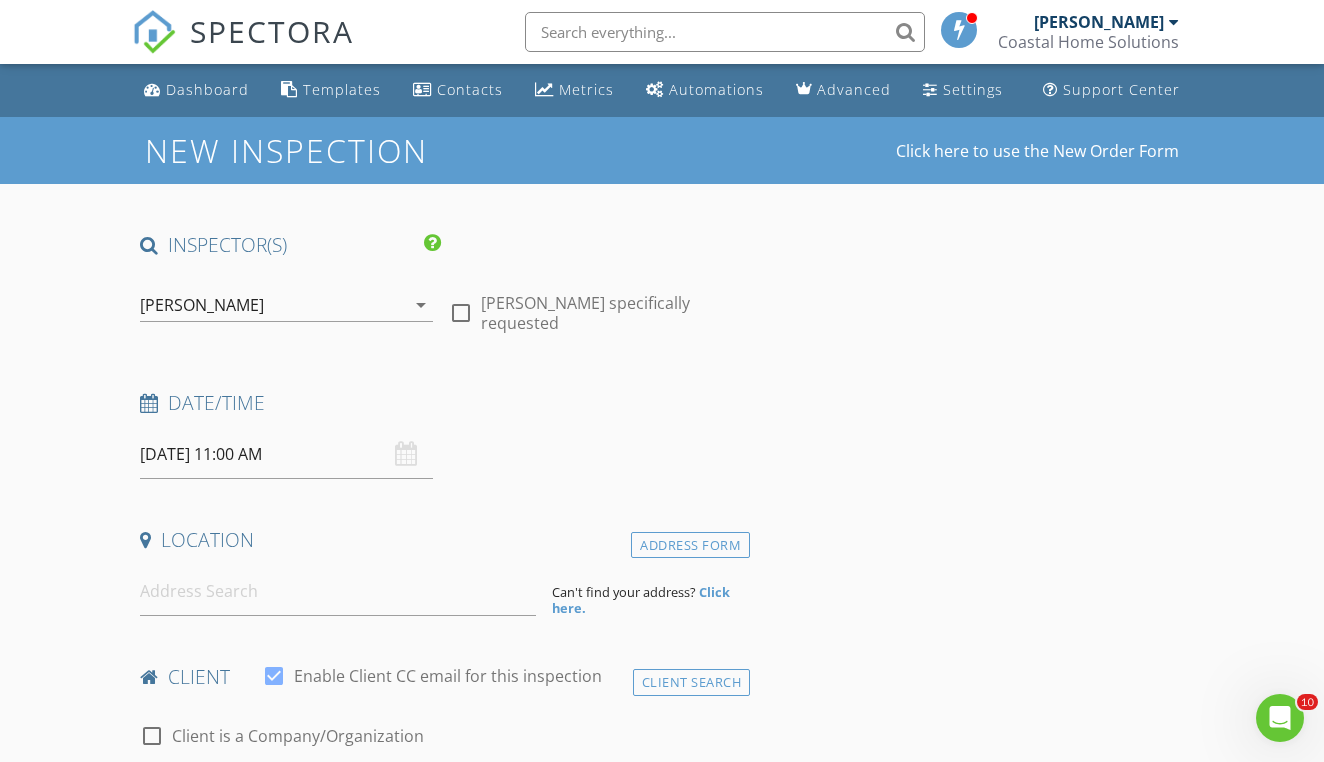 click on "[PERSON_NAME]" at bounding box center [202, 305] 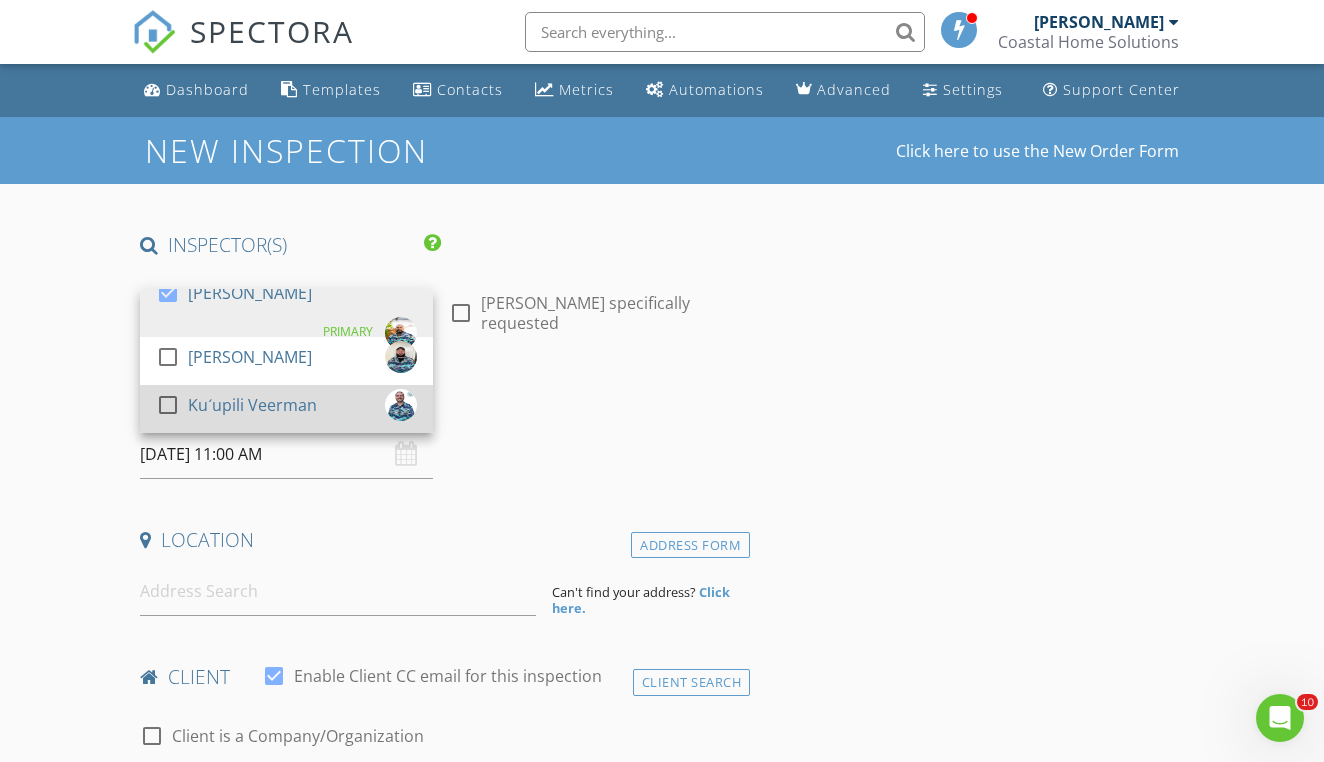 click on "Kuʻupili Veerman" at bounding box center (252, 405) 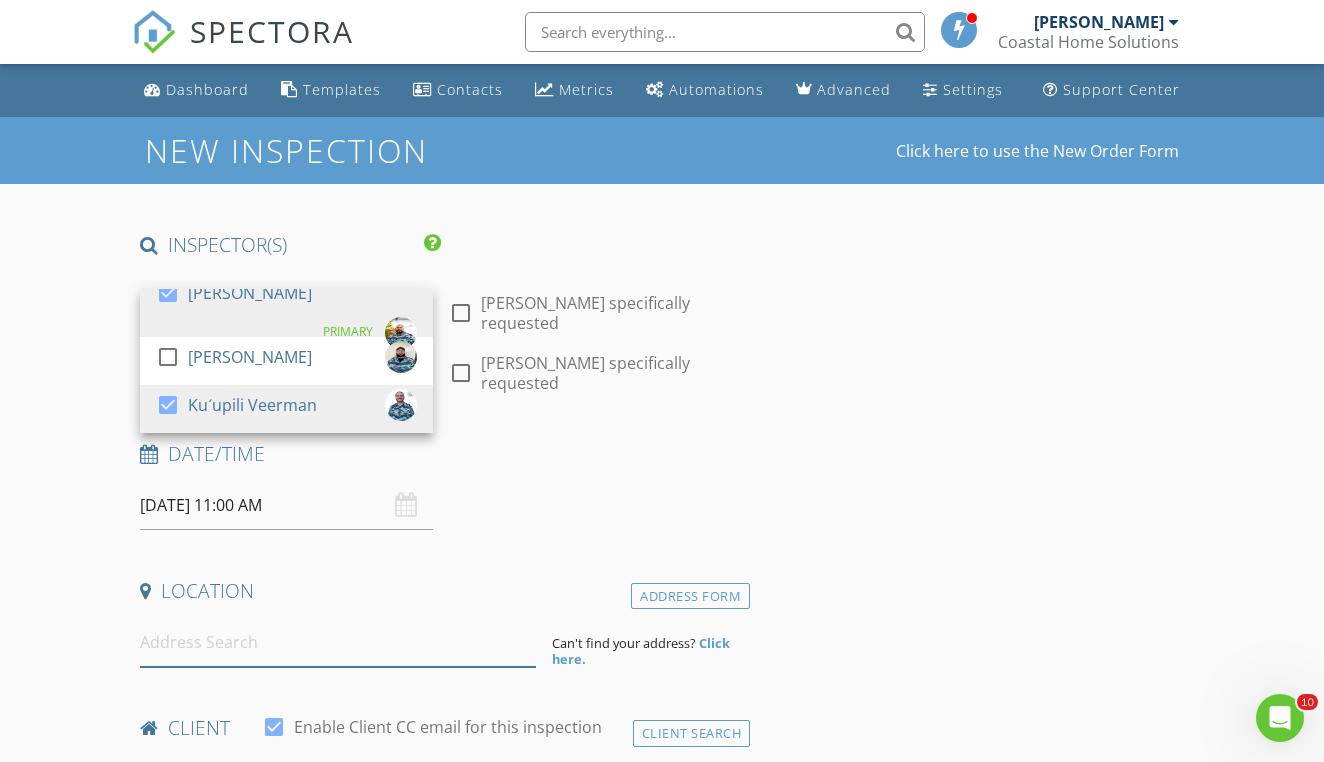 click at bounding box center (338, 642) 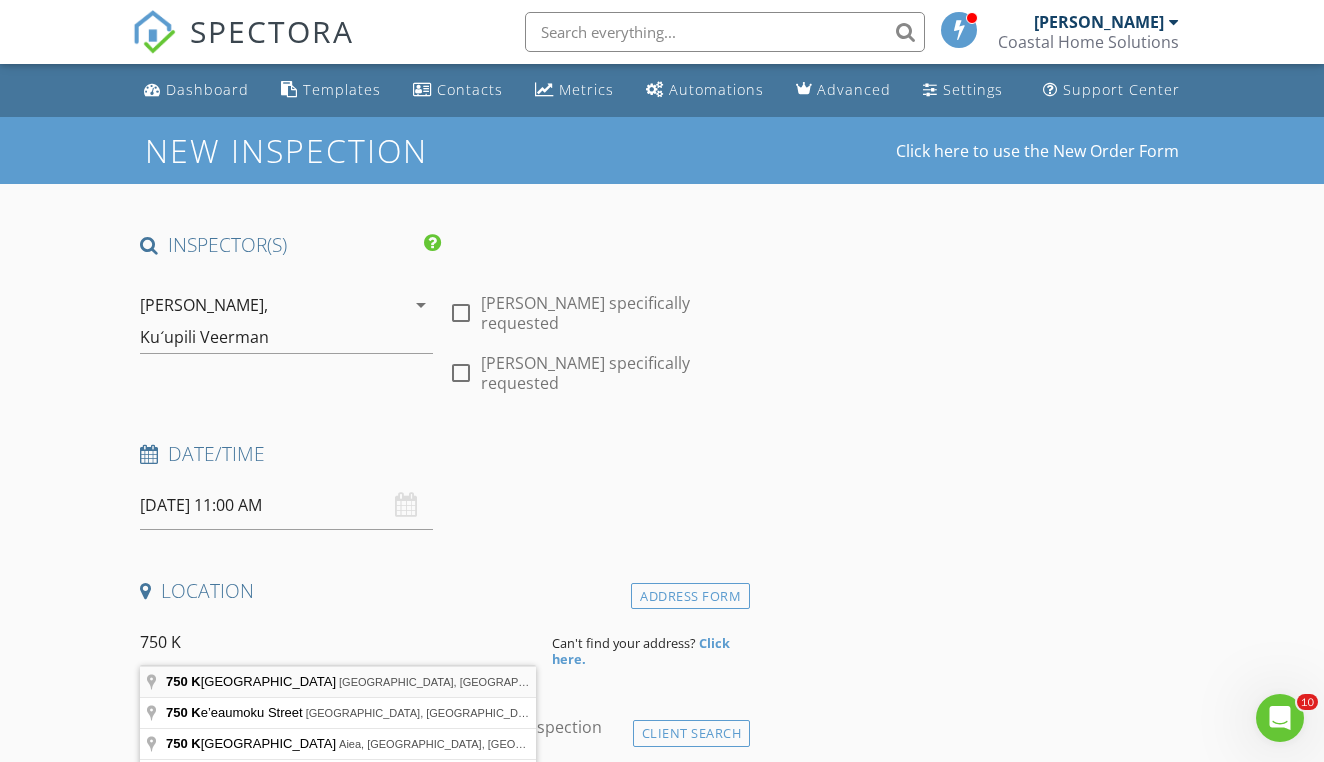 type on "750 Kaheka Street, Honolulu, HI, USA" 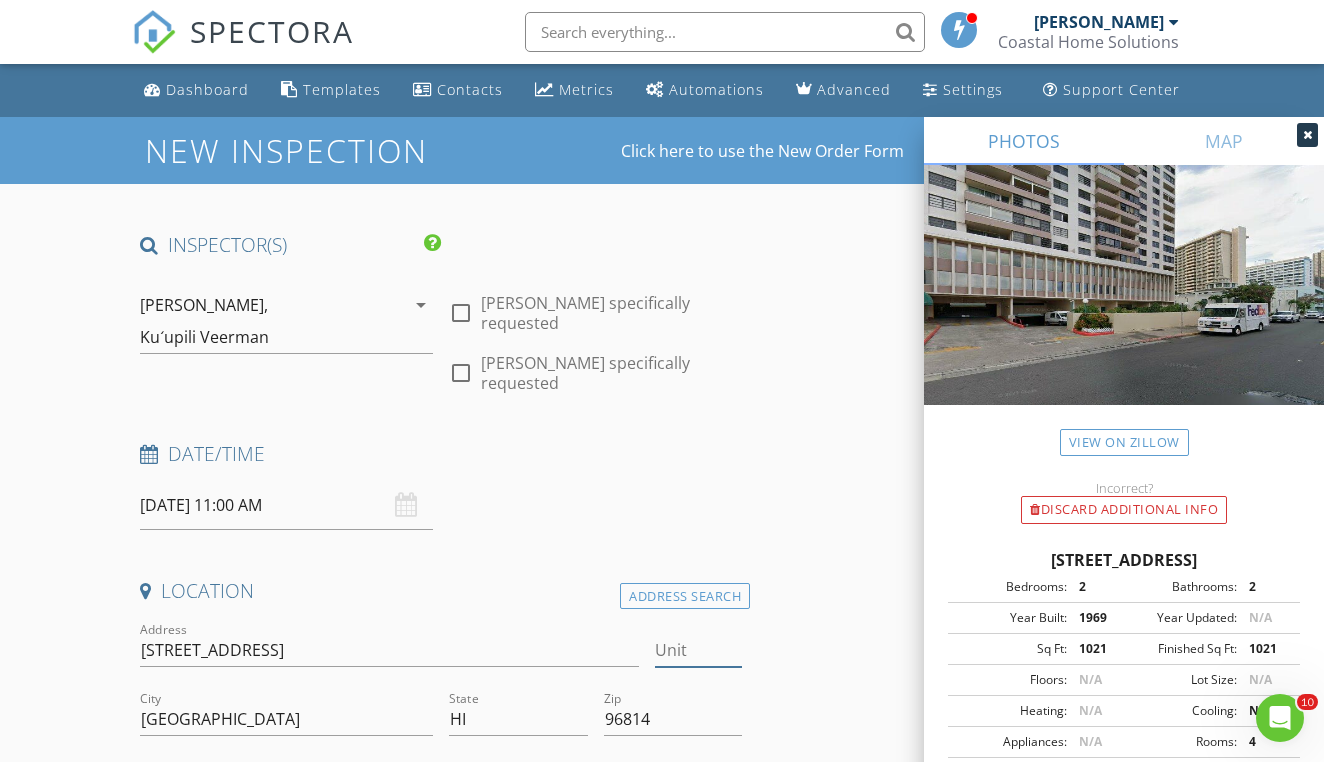 click on "Unit" at bounding box center [698, 650] 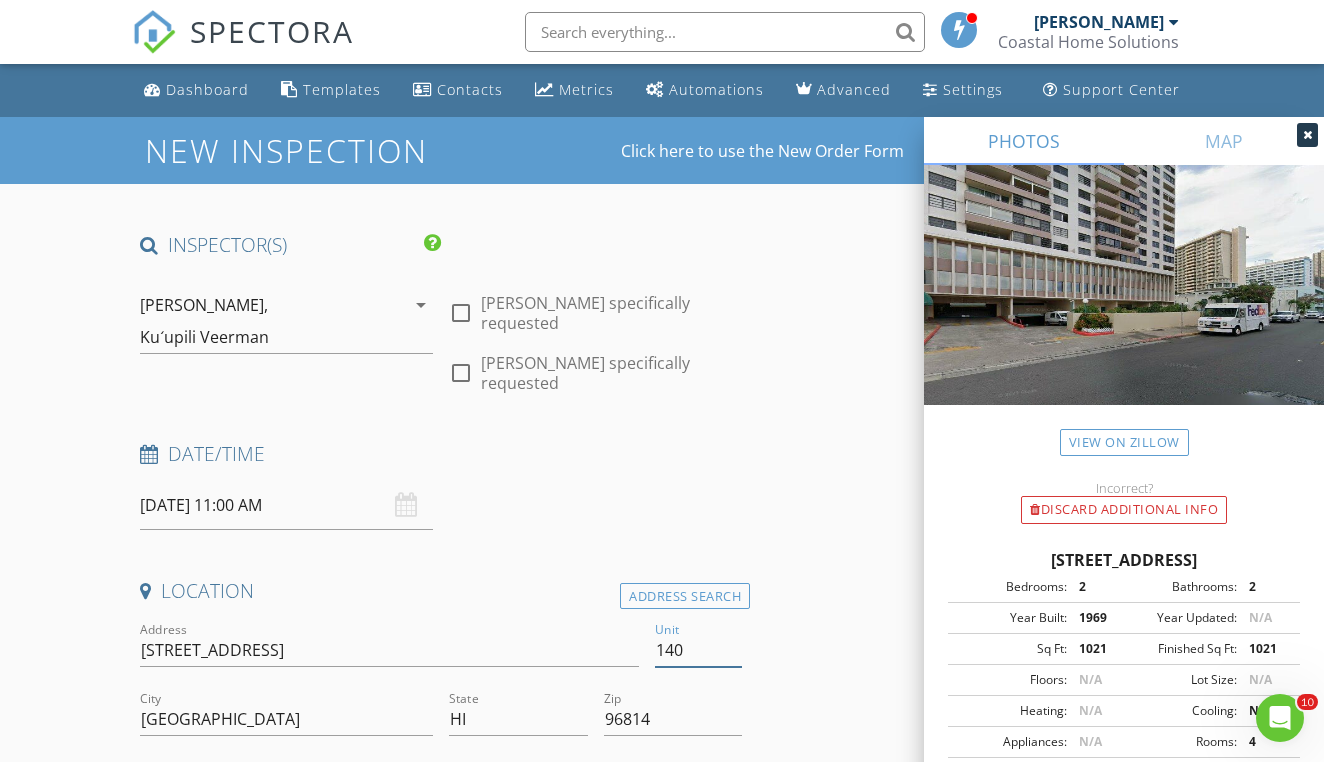 type on "1403" 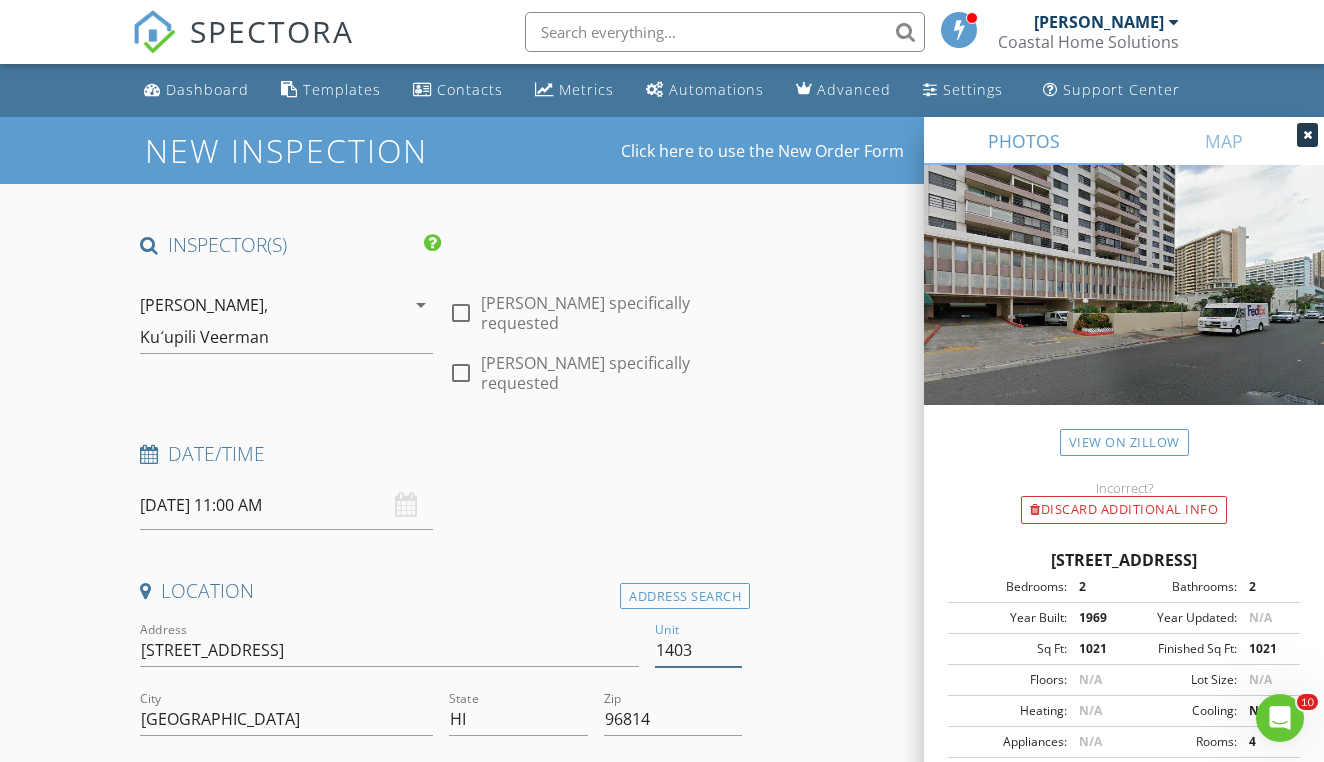 type 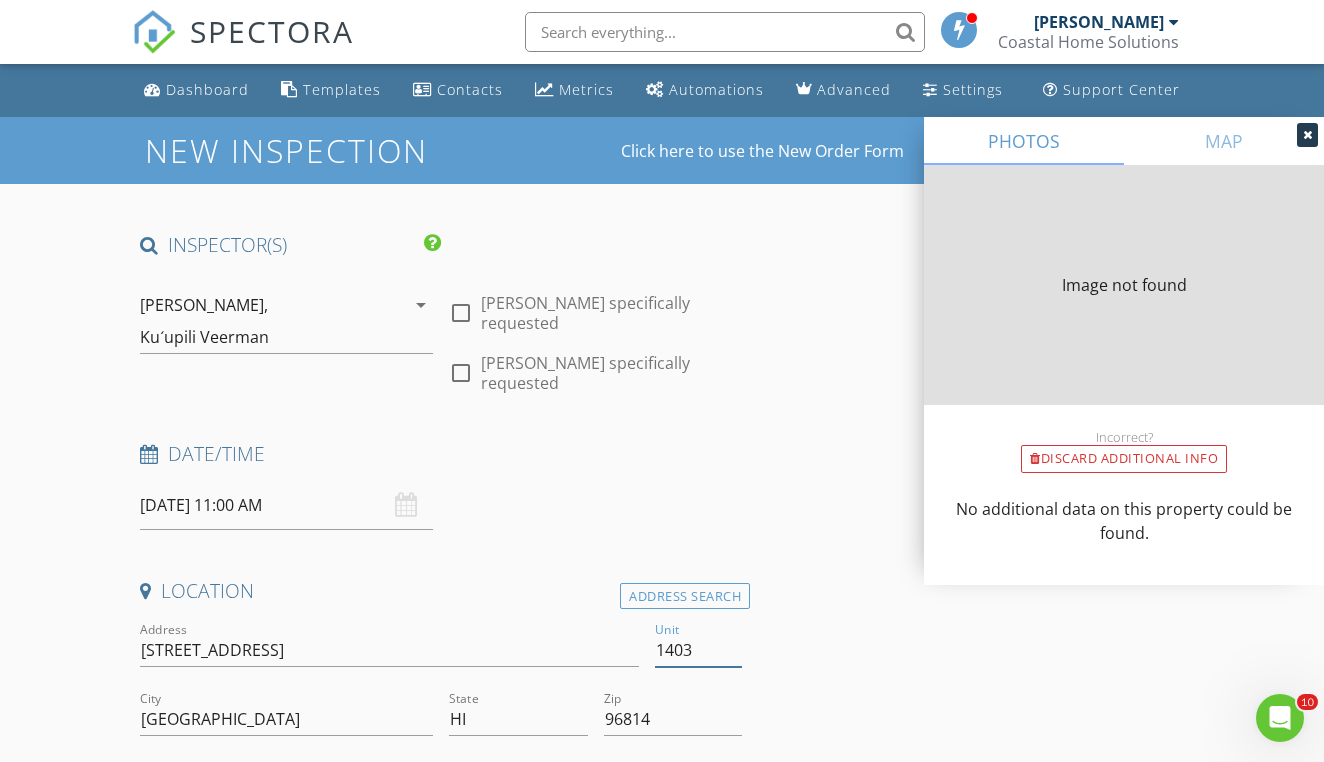 type on "803" 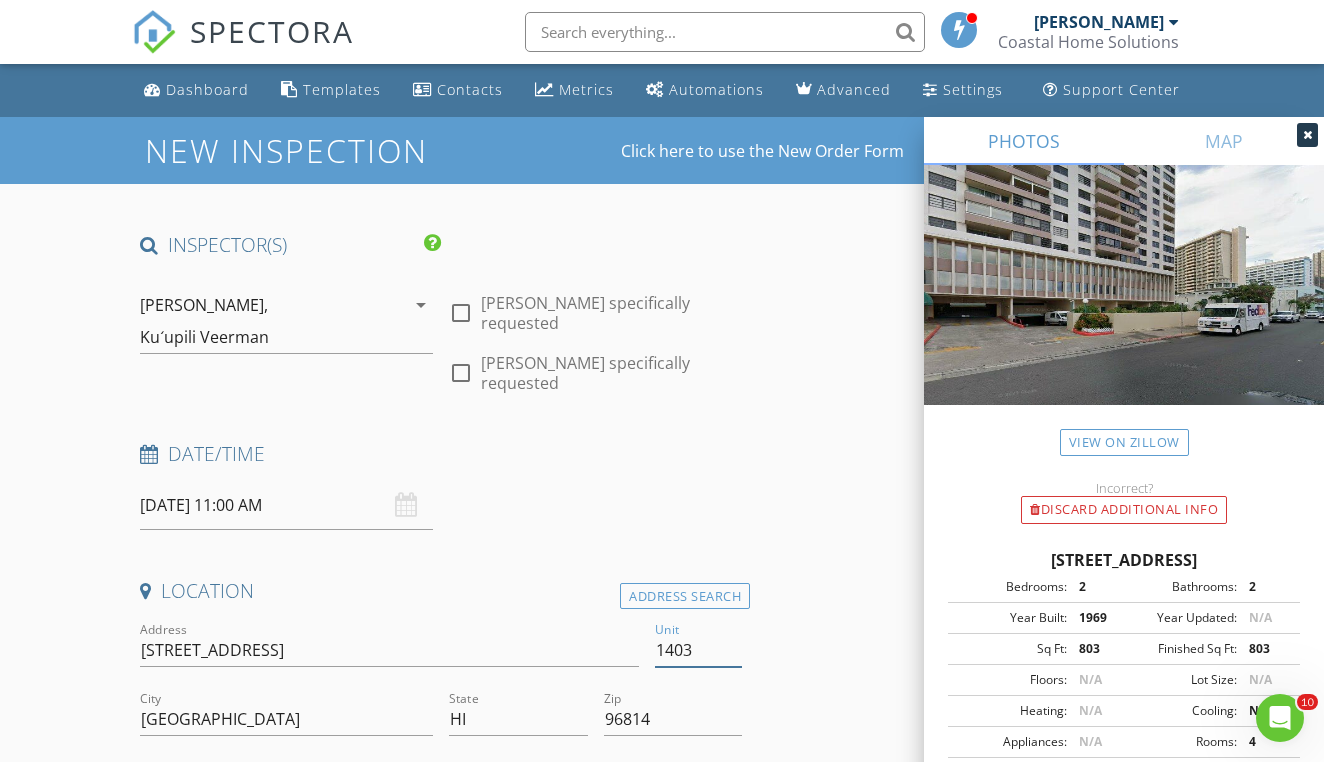 type on "1403" 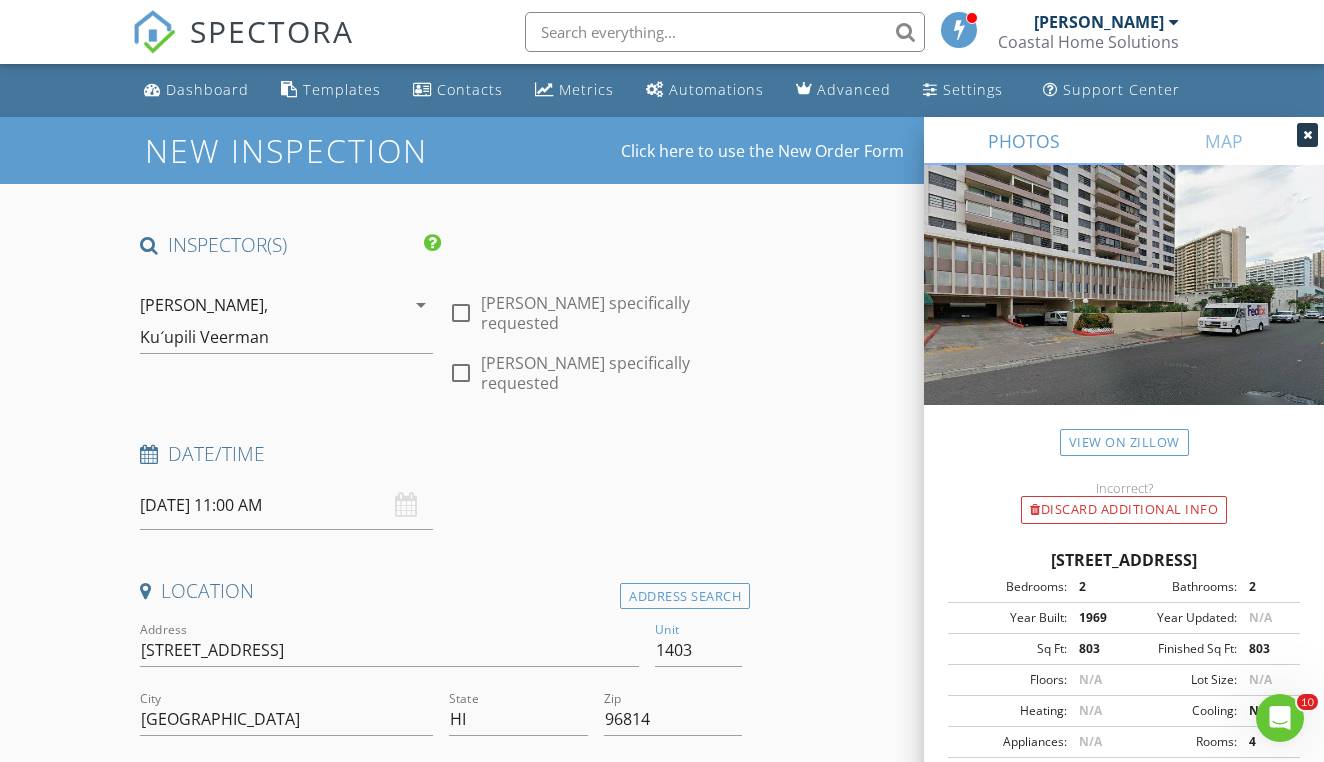 click on "INSPECTOR(S)
check_box   Charles Burton   PRIMARY   check_box_outline_blank   Sheldon Cavaco     check_box   Kuʻupili Veerman     Charles Burton,  Kuʻupili Veerman arrow_drop_down   check_box_outline_blank Charles Burton specifically requested check_box_outline_blank Kuʻupili Veerman specifically requested
Date/Time
07/11/2025 11:00 AM
Location
Address Search       Address 750 Kaheka St   Unit 1403   City Honolulu   State HI   Zip 96814   County Honolulu     Square Feet 803   Year Built 1969   Foundation arrow_drop_down     Kuʻupili Veerman     12.4 miles     (25 minutes)         Charles Burton     22.5 miles     (36 minutes)
client
check_box Enable Client CC email for this inspection   Client Search     check_box_outline_blank Client is a Company/Organization     First Name   Last Name   Email   CC Email   Phone   Address   City   State   Zip" at bounding box center (661, 1931) 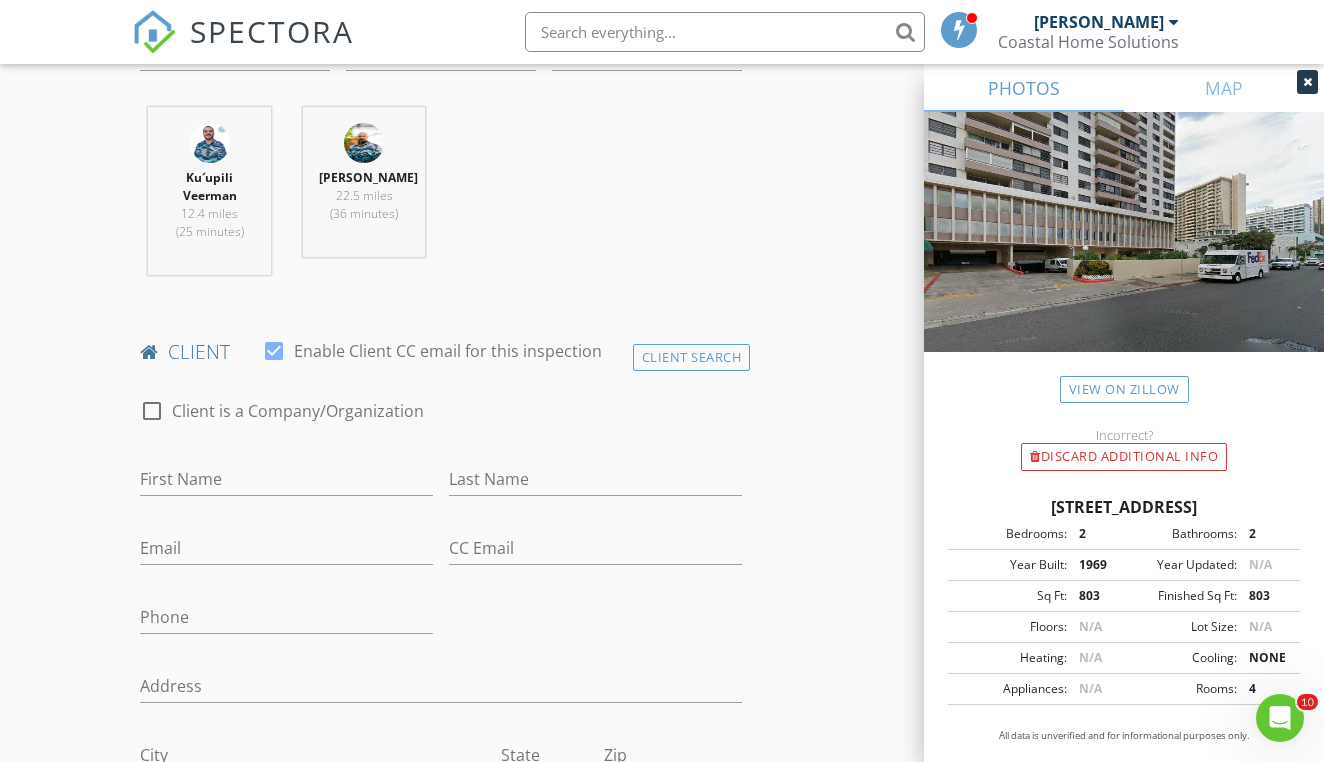 scroll, scrollTop: 814, scrollLeft: 0, axis: vertical 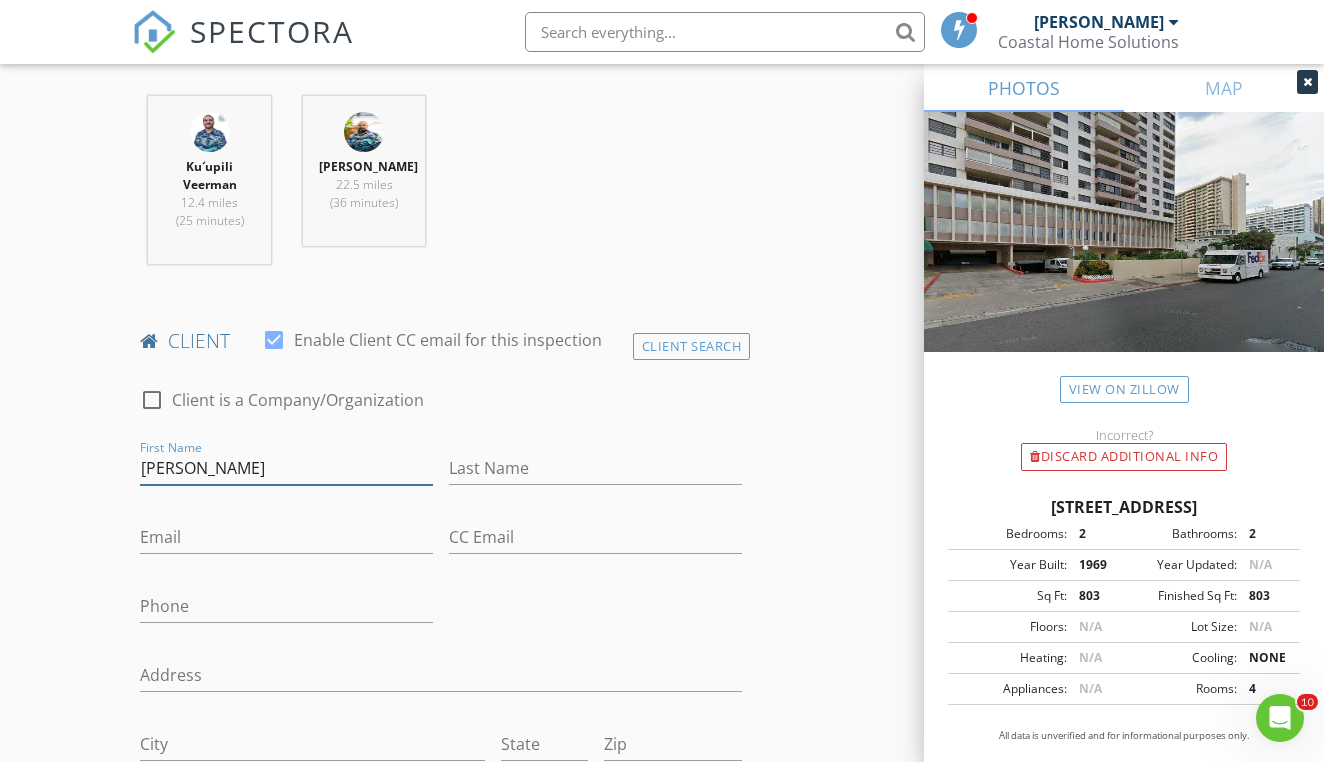 type on "Joseph" 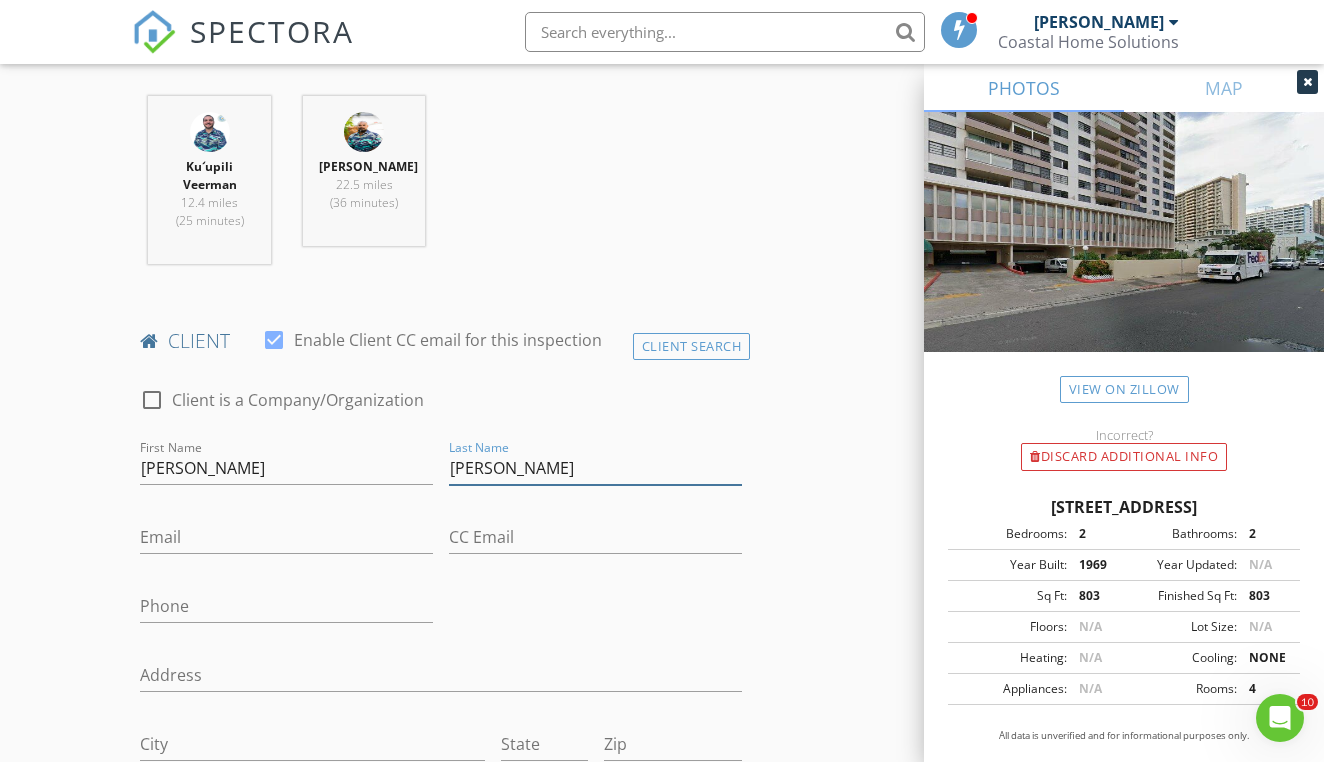 type on "Ng" 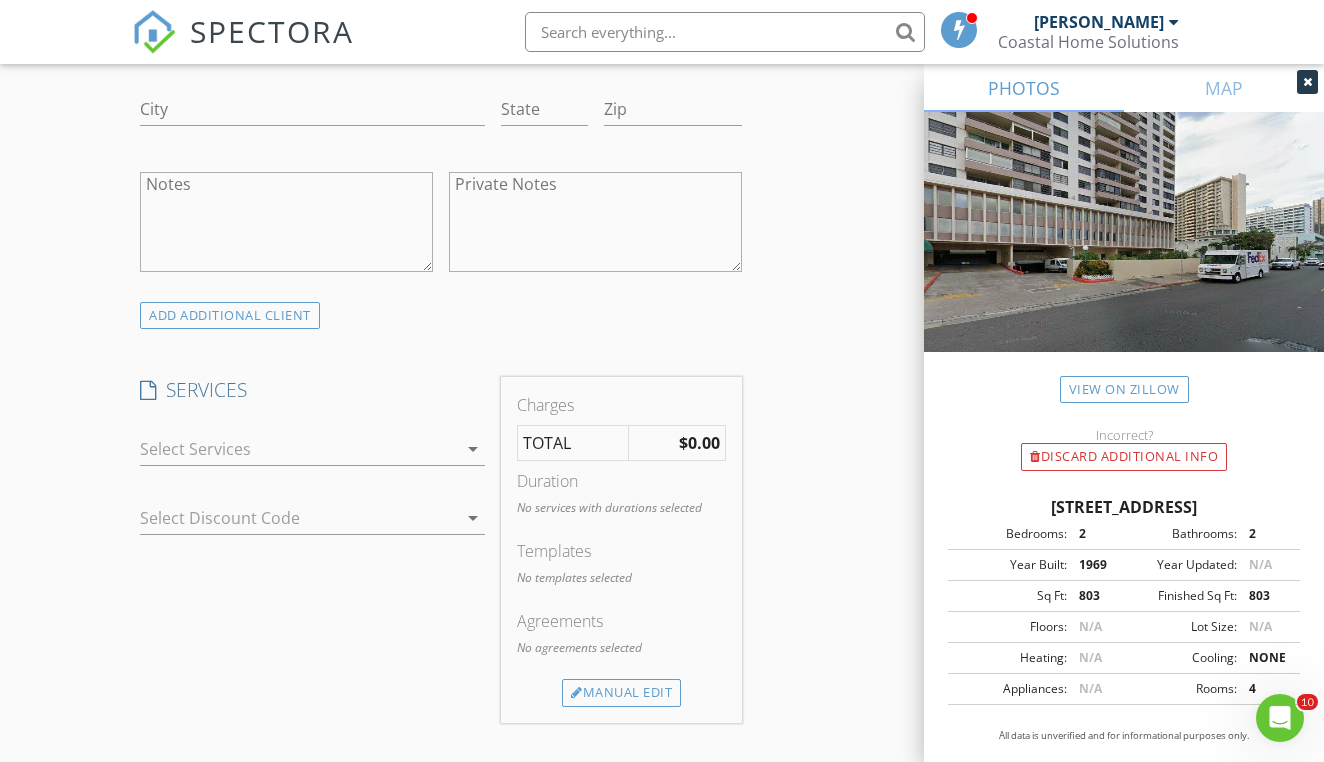 scroll, scrollTop: 1450, scrollLeft: 0, axis: vertical 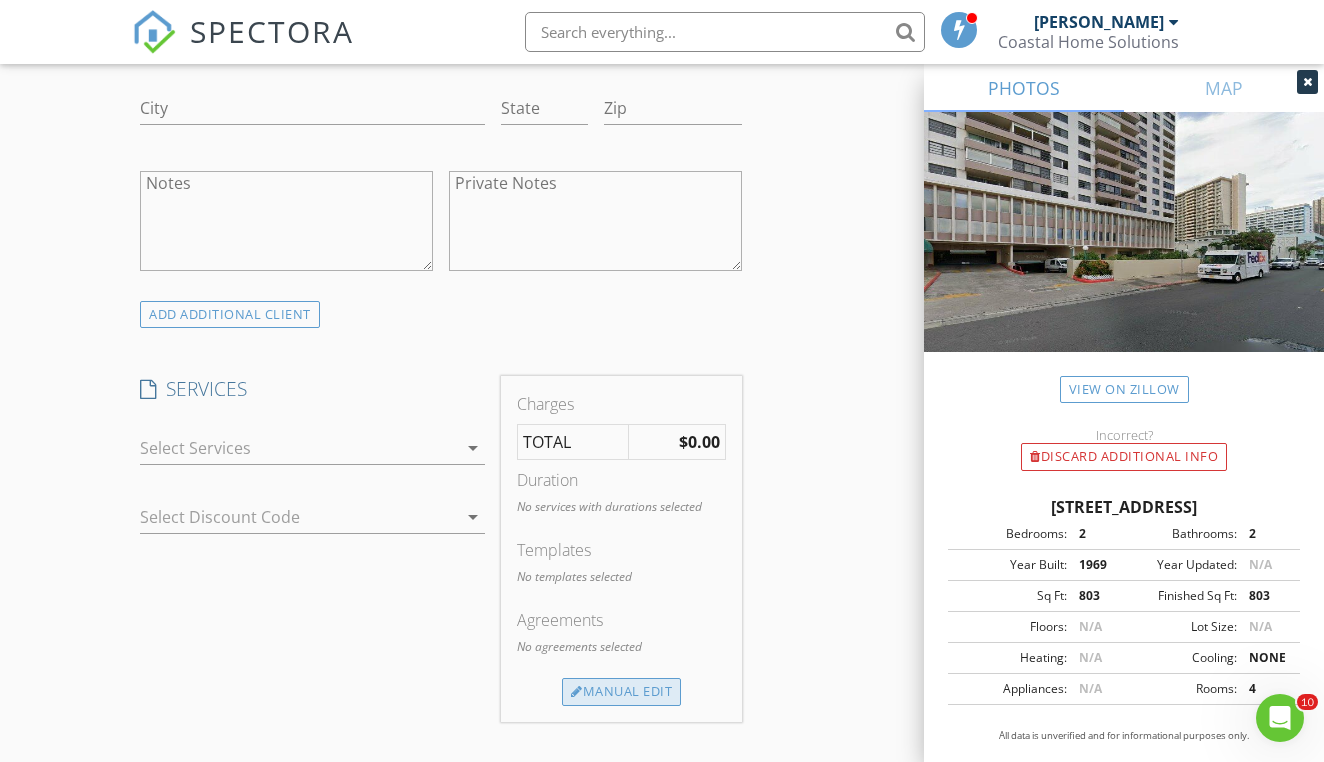 type on "itsjoeshmoe1015@gmail.com" 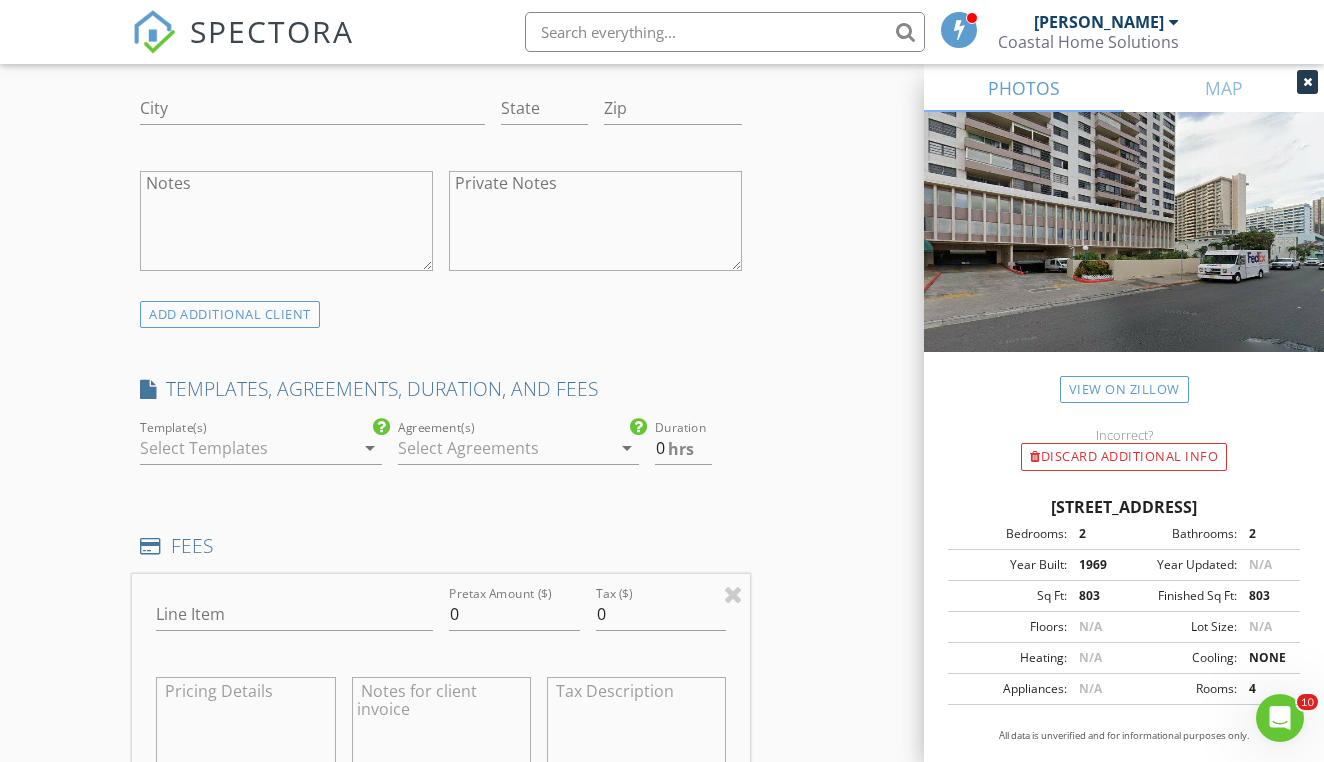 click at bounding box center [246, 448] 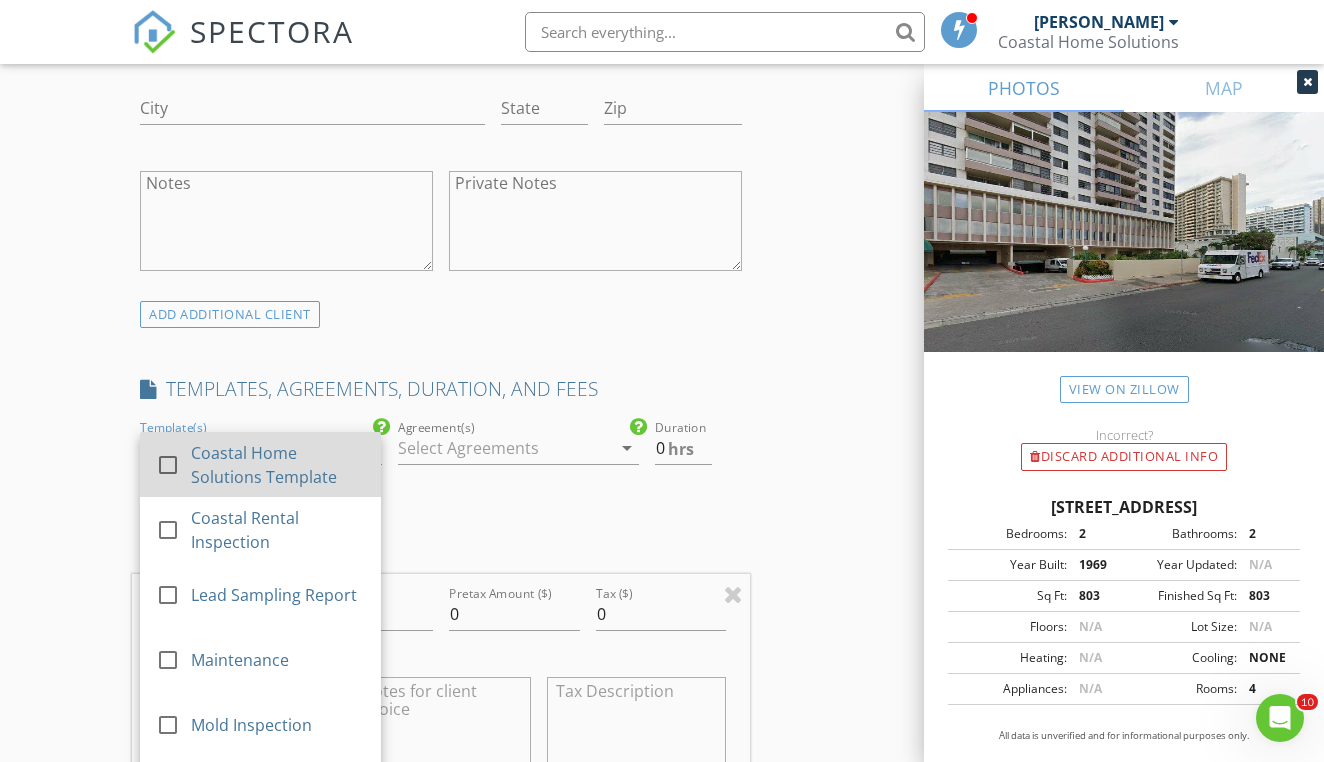 click on "Coastal Home Solutions  Template" at bounding box center (278, 465) 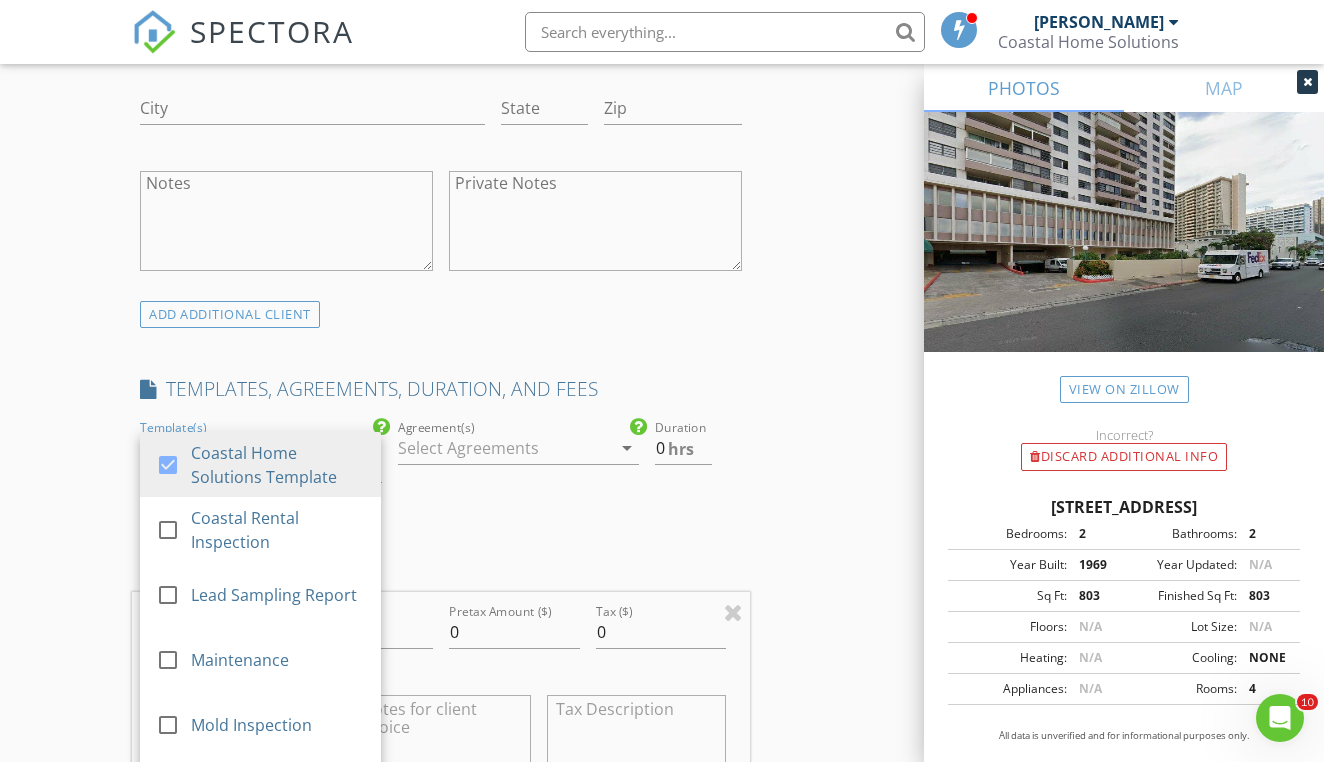 click at bounding box center [504, 448] 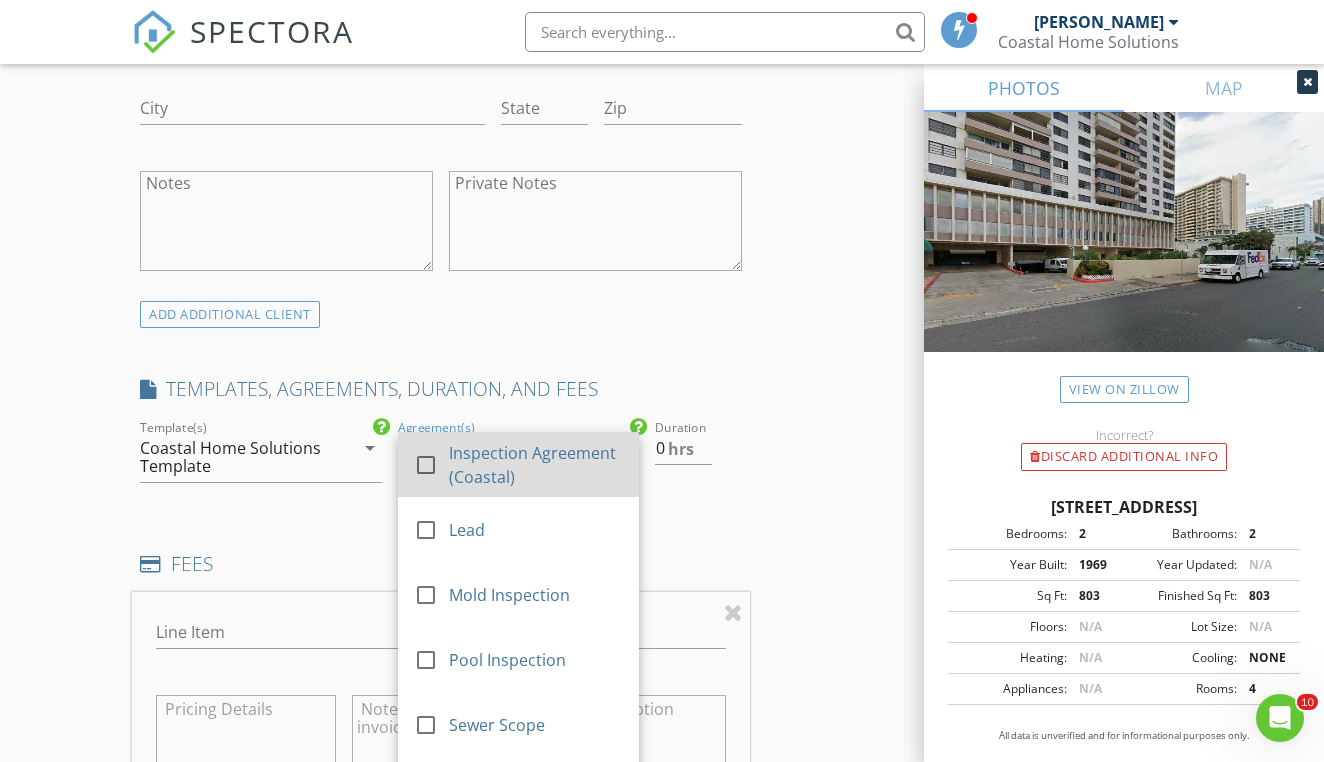 click on "Inspection Agreement (Coastal)" at bounding box center [536, 465] 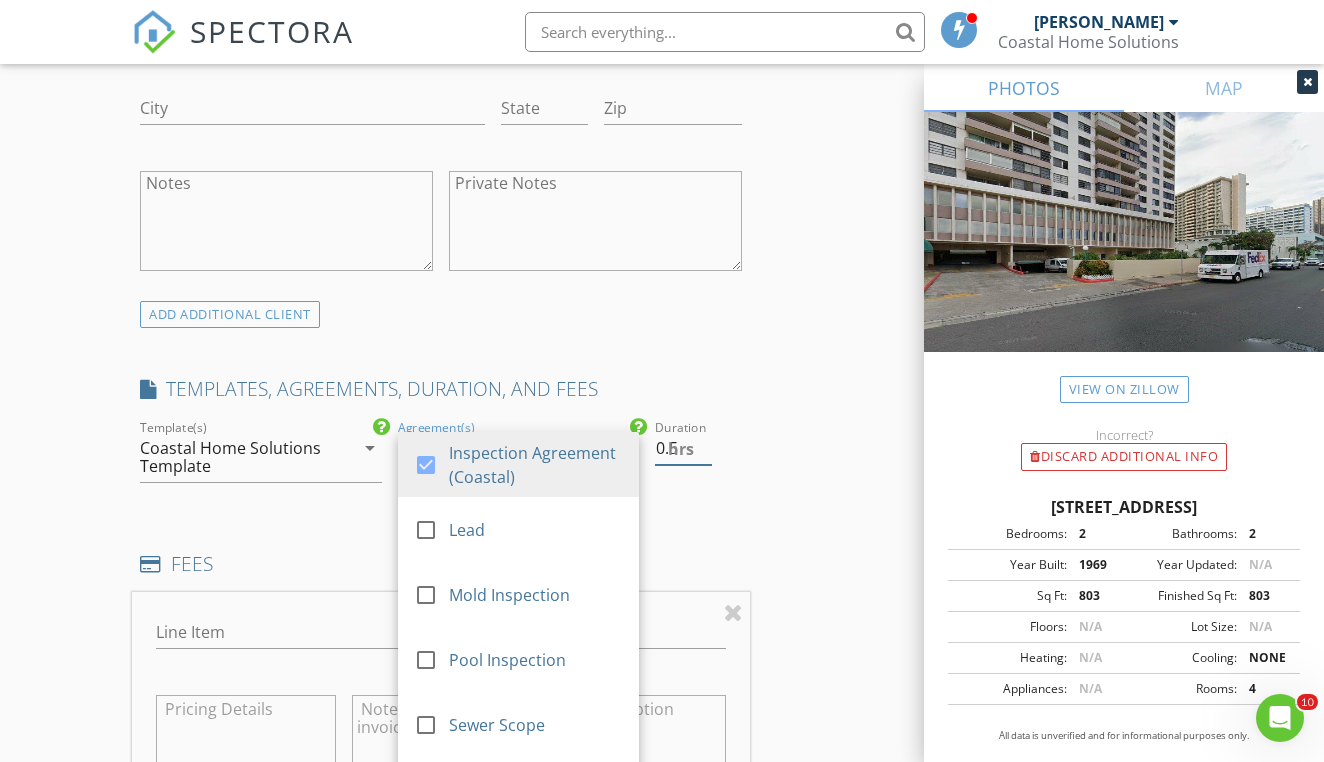 click on "0.5" at bounding box center [683, 448] 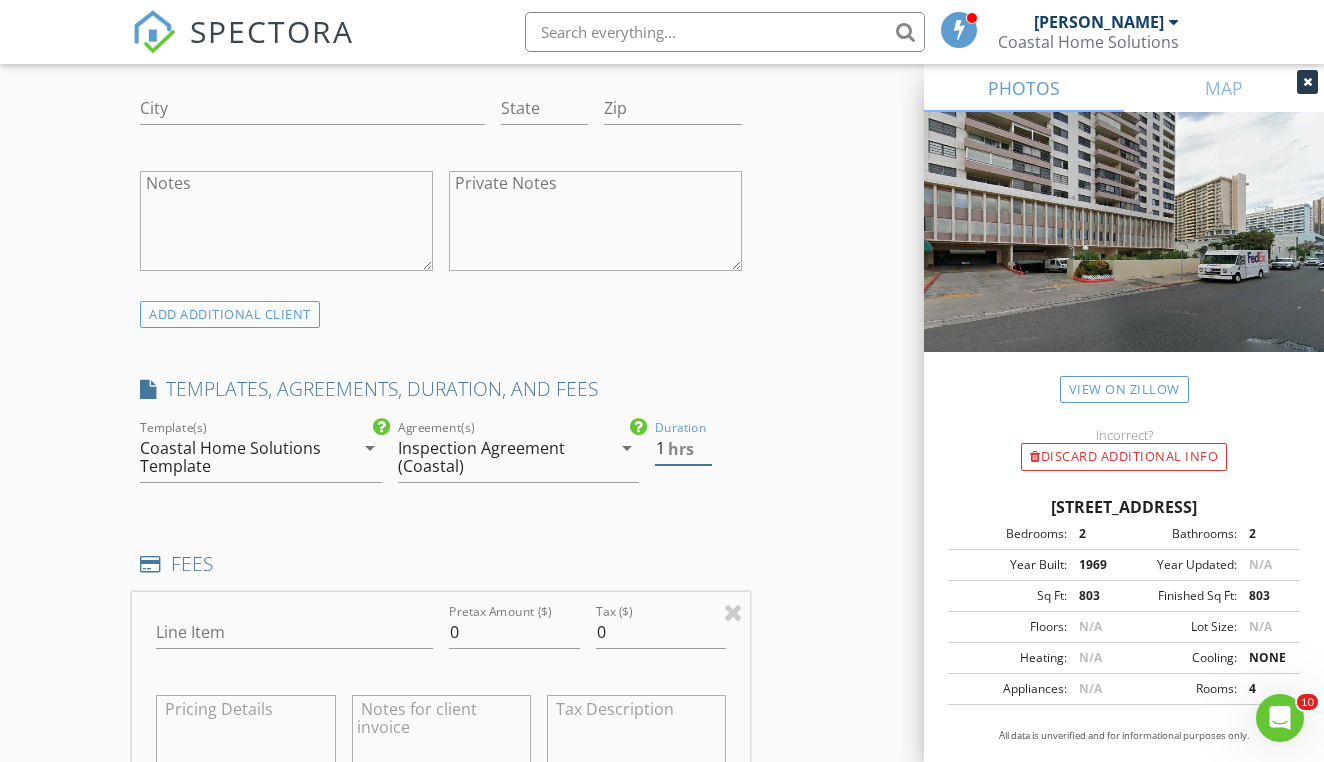 click on "1" at bounding box center (683, 448) 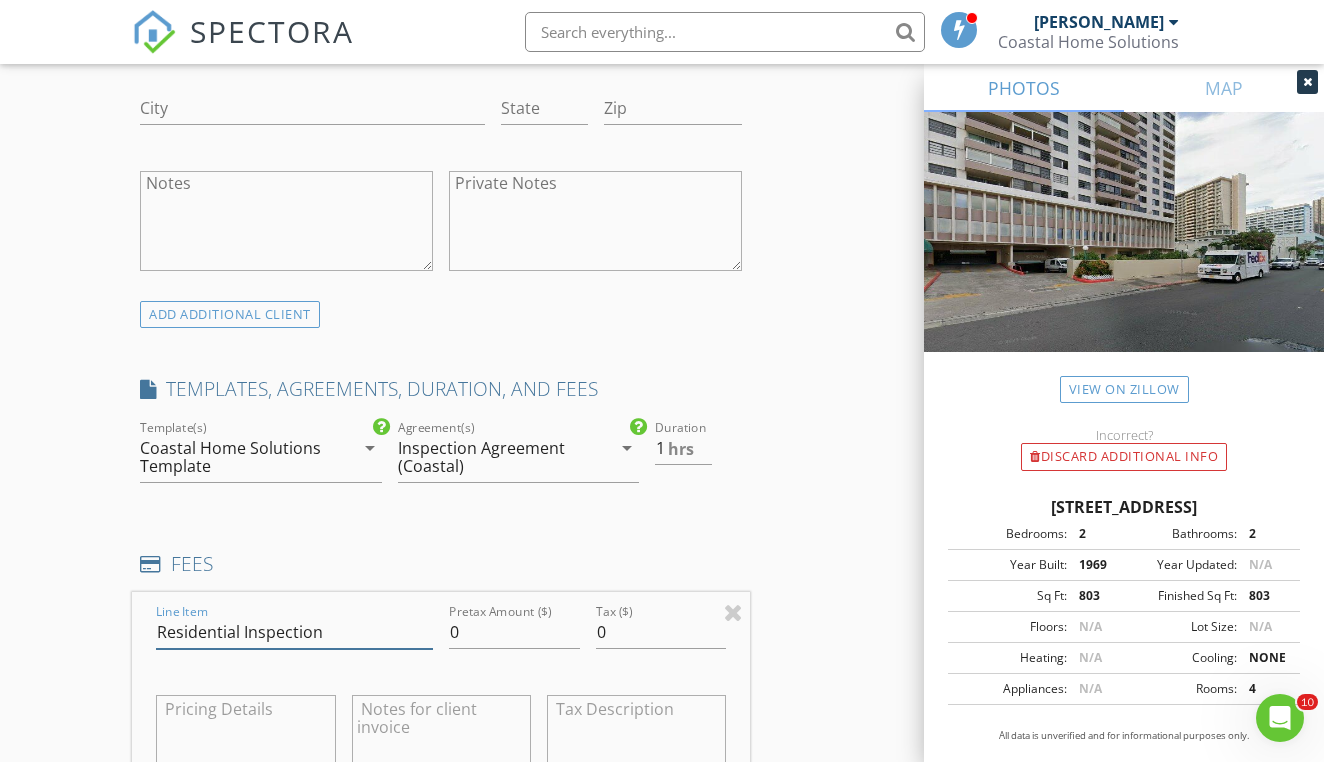 type on "Residential Inspection" 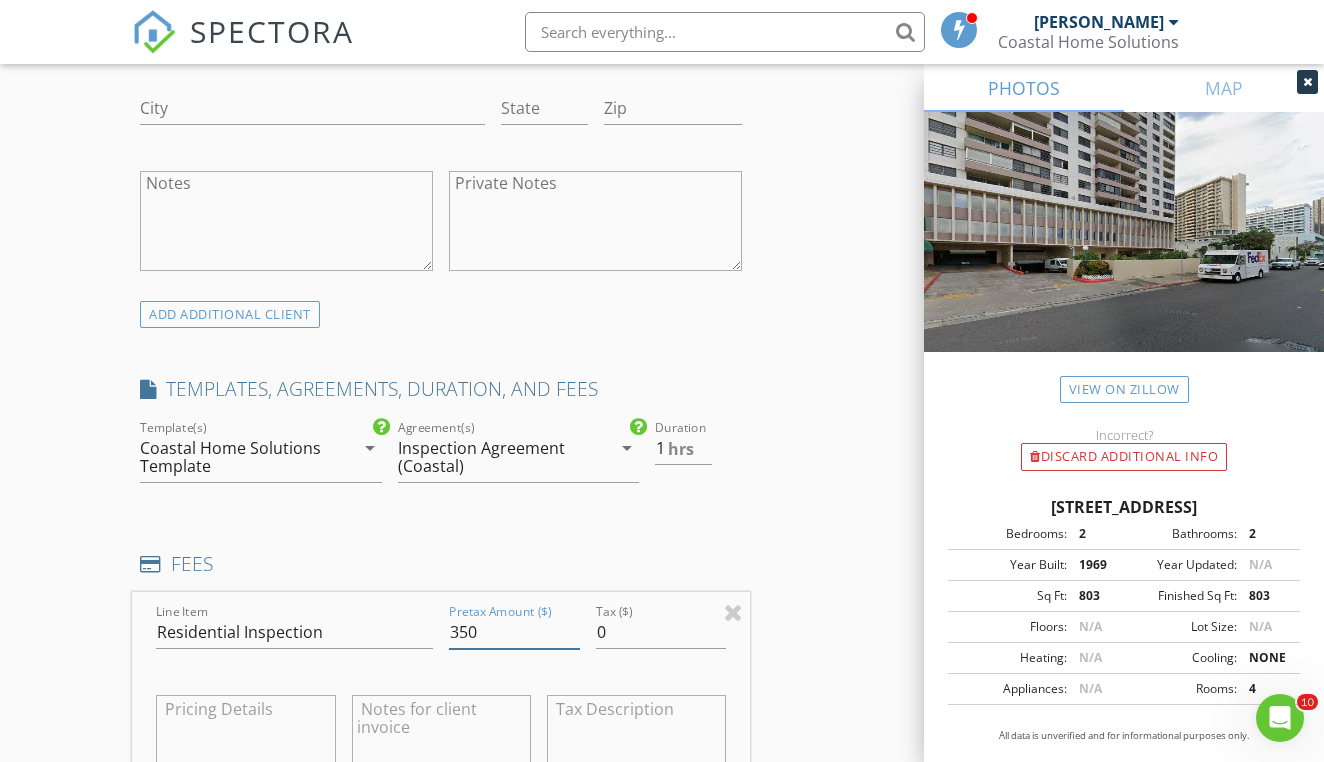 type on "350" 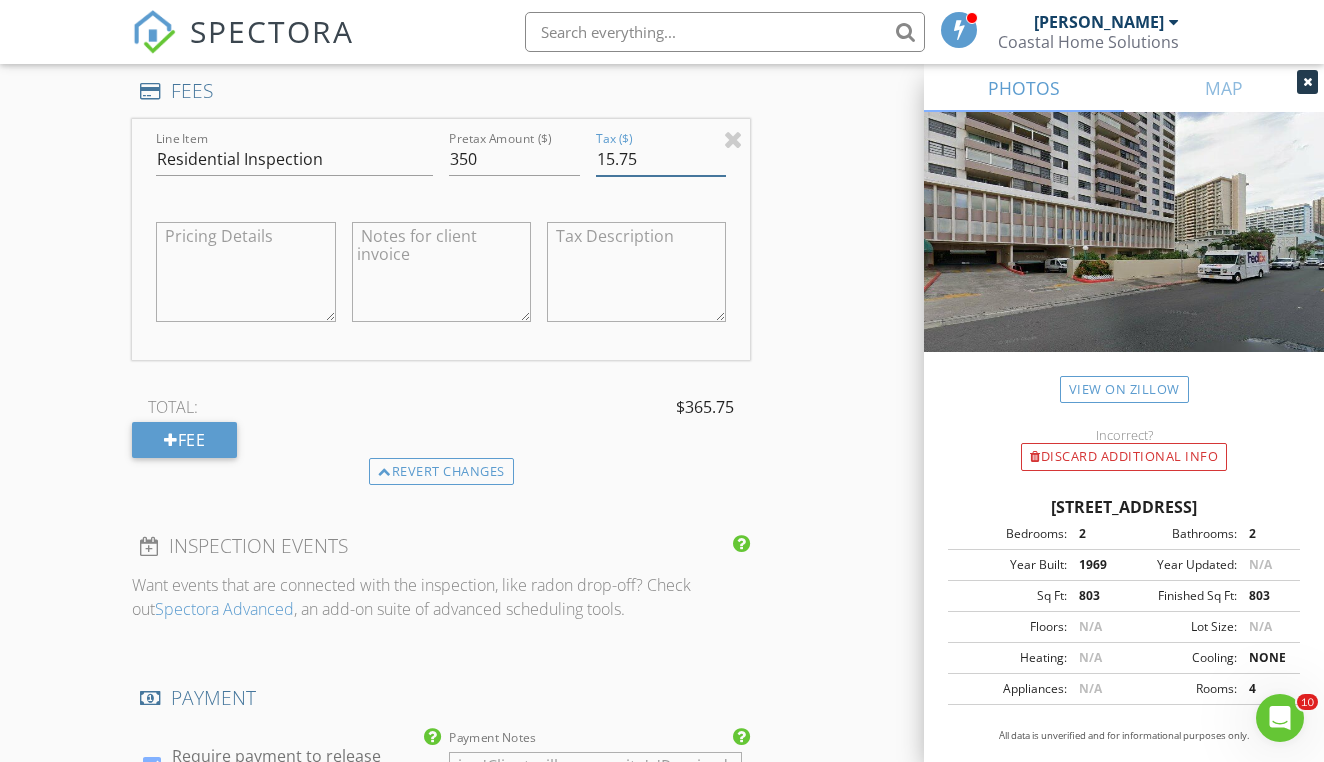 scroll, scrollTop: 2229, scrollLeft: 0, axis: vertical 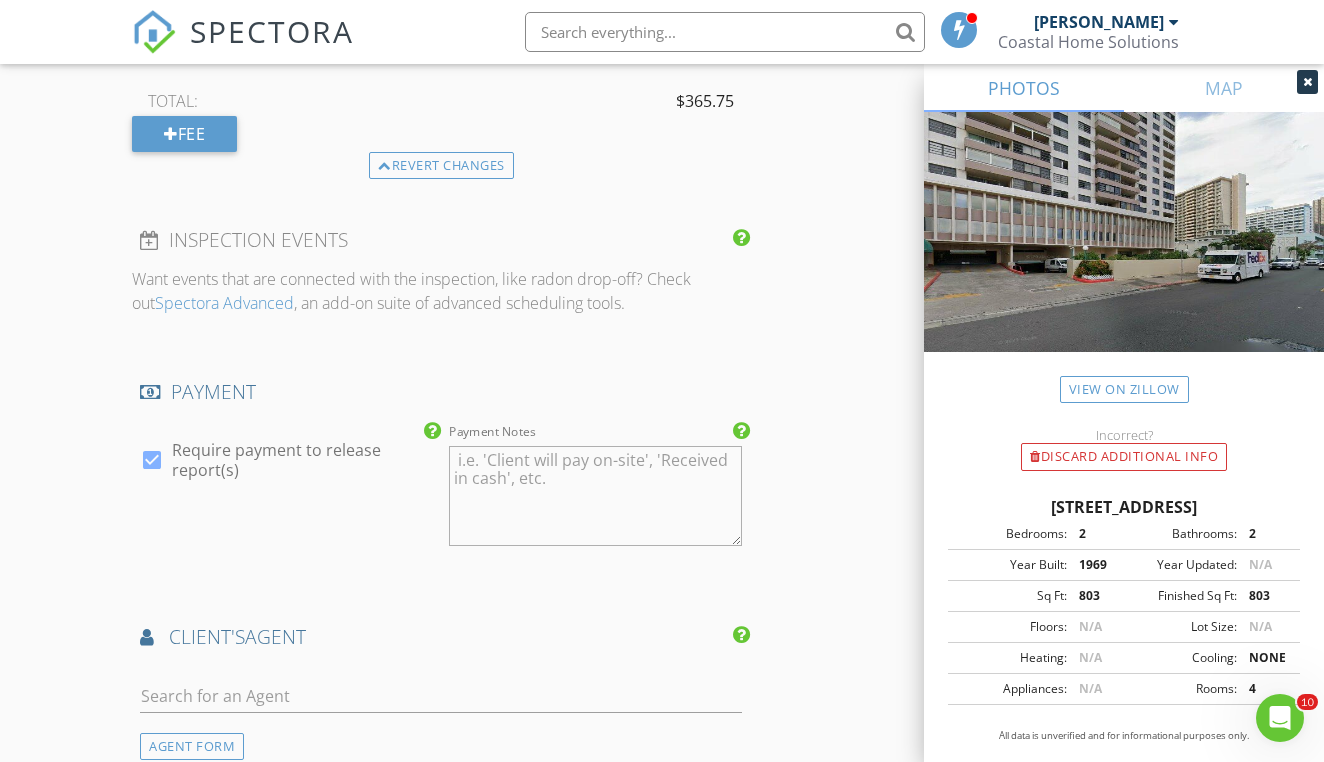type on "15.75" 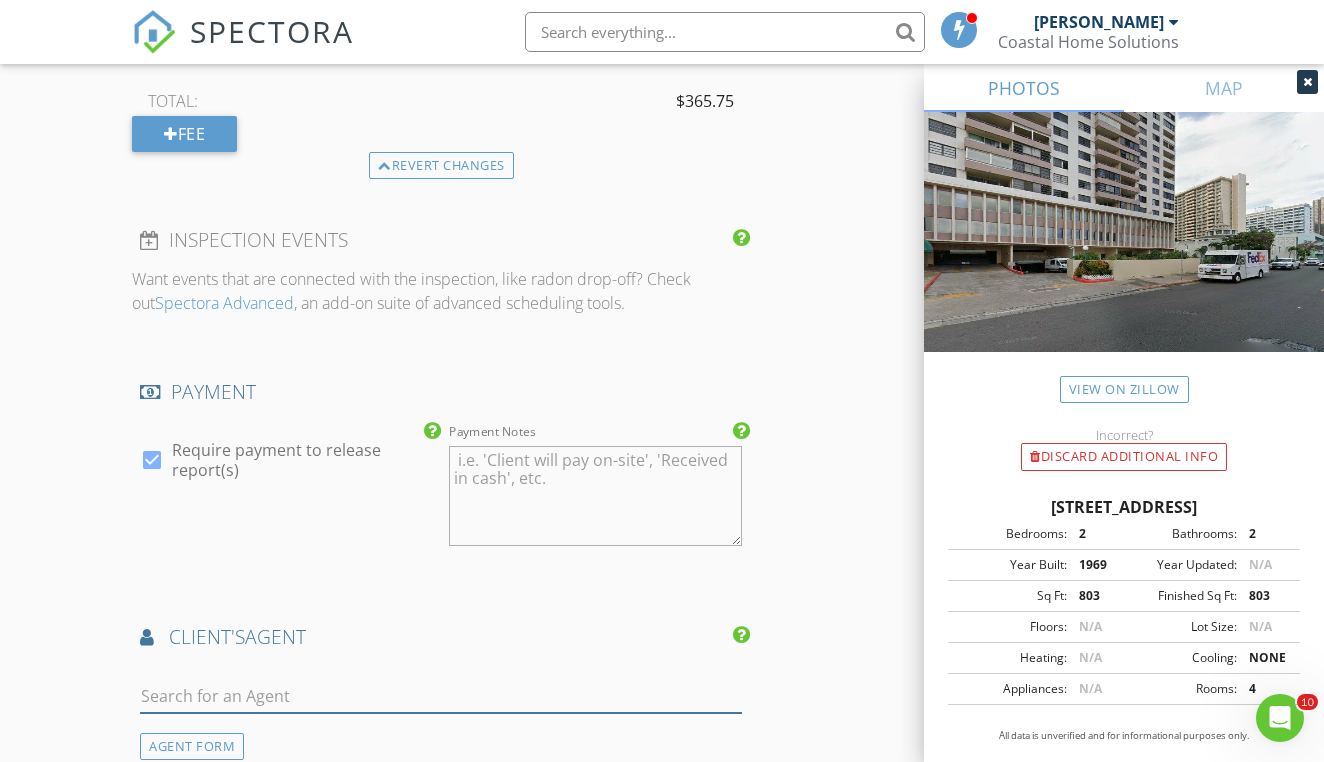 click at bounding box center [441, 696] 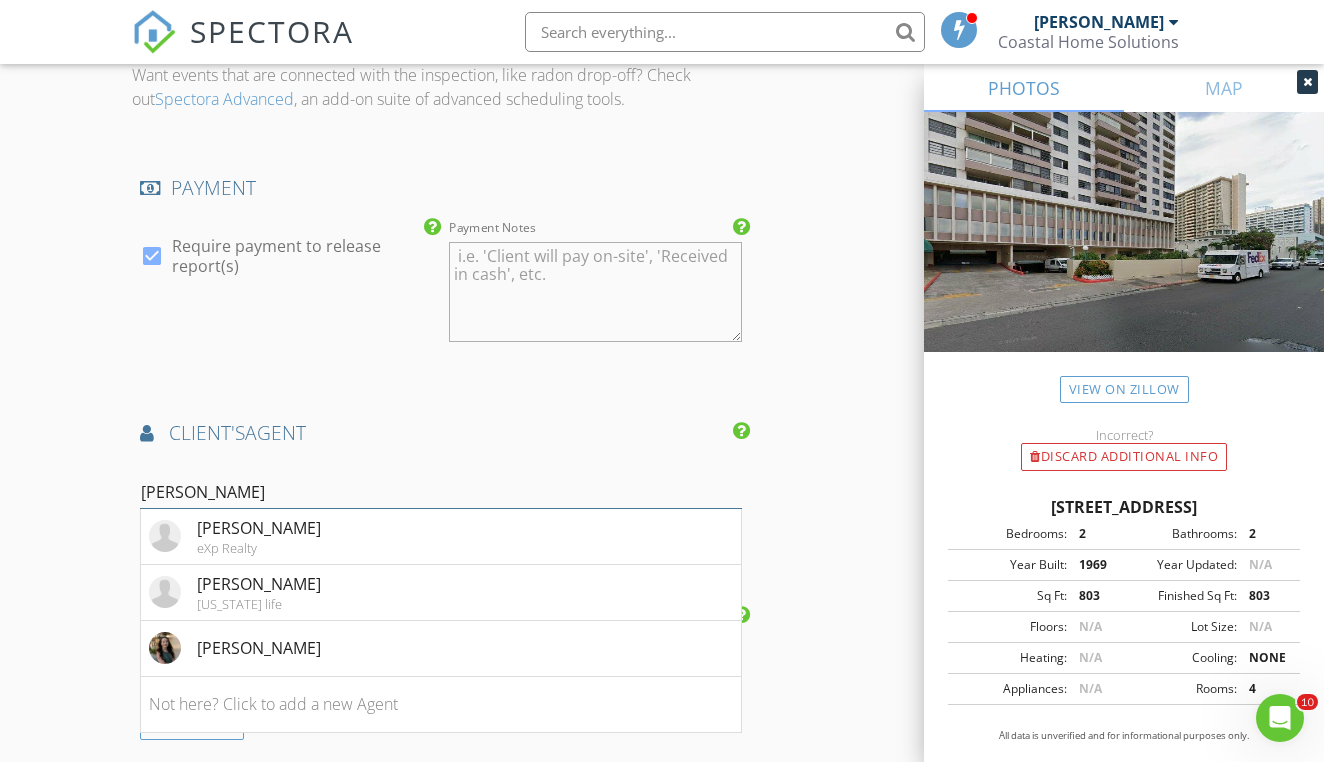 scroll, scrollTop: 2434, scrollLeft: 0, axis: vertical 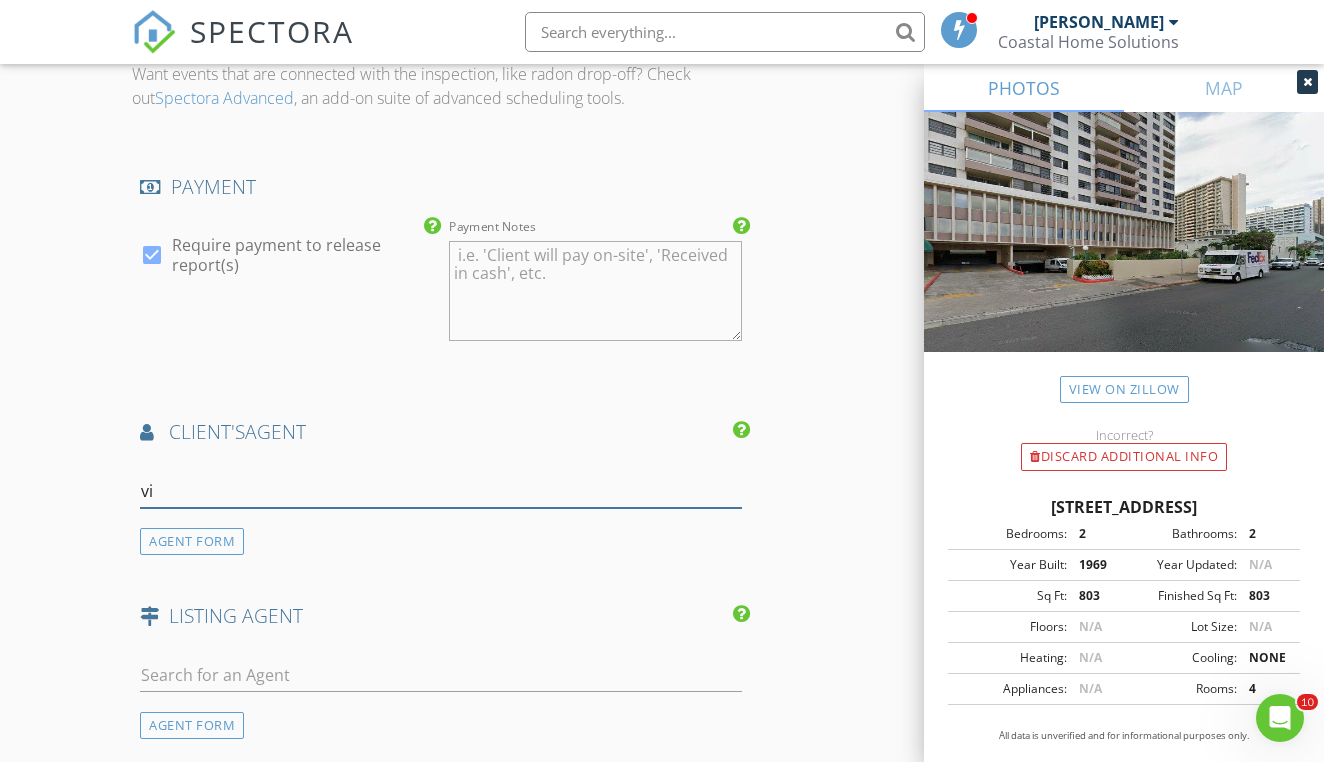 type on "v" 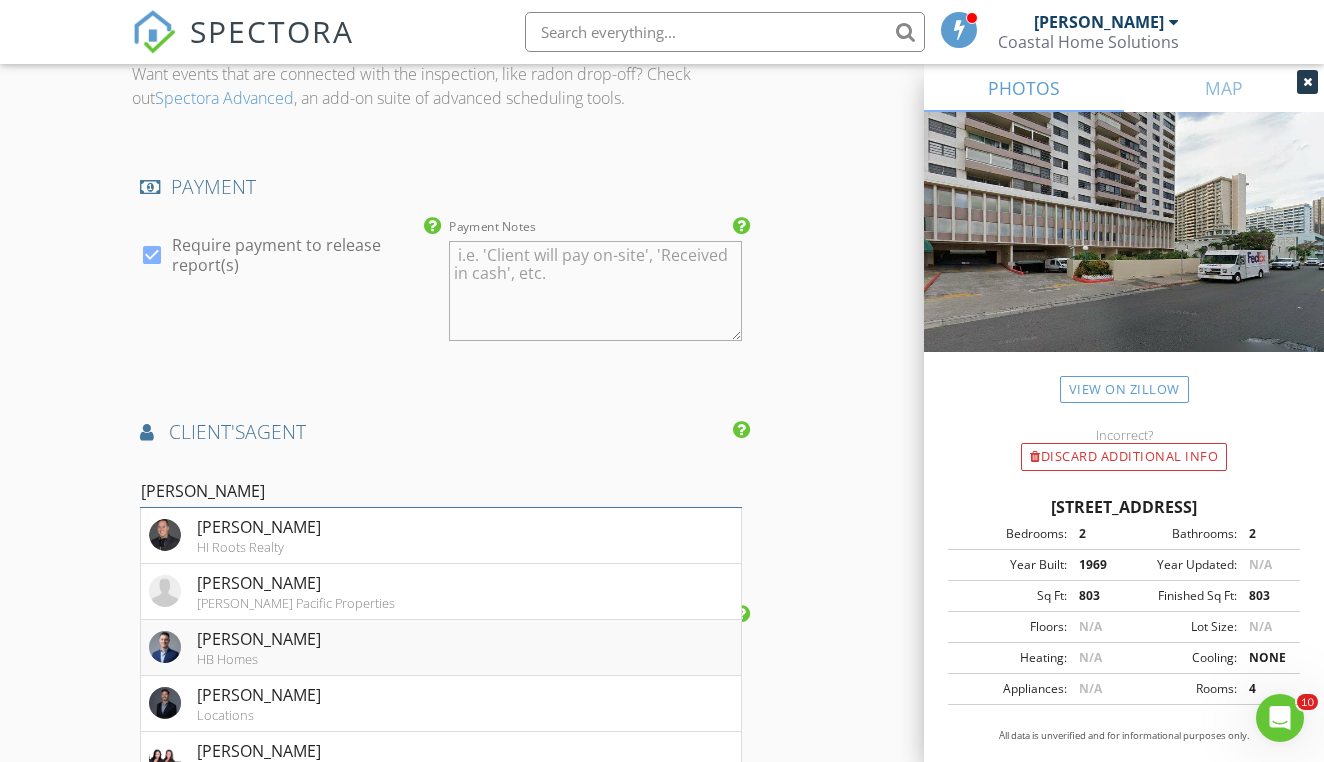 type on "Sean" 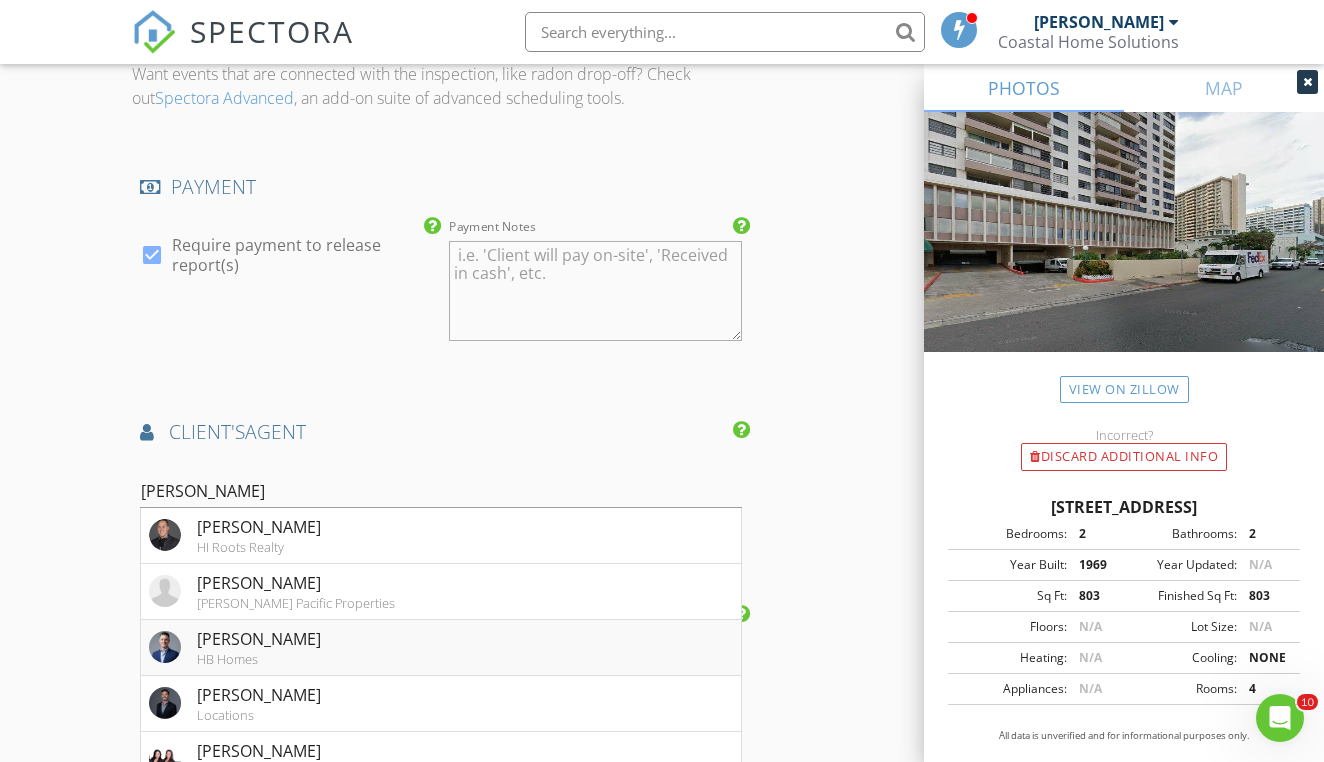click on "HB Homes" at bounding box center [259, 659] 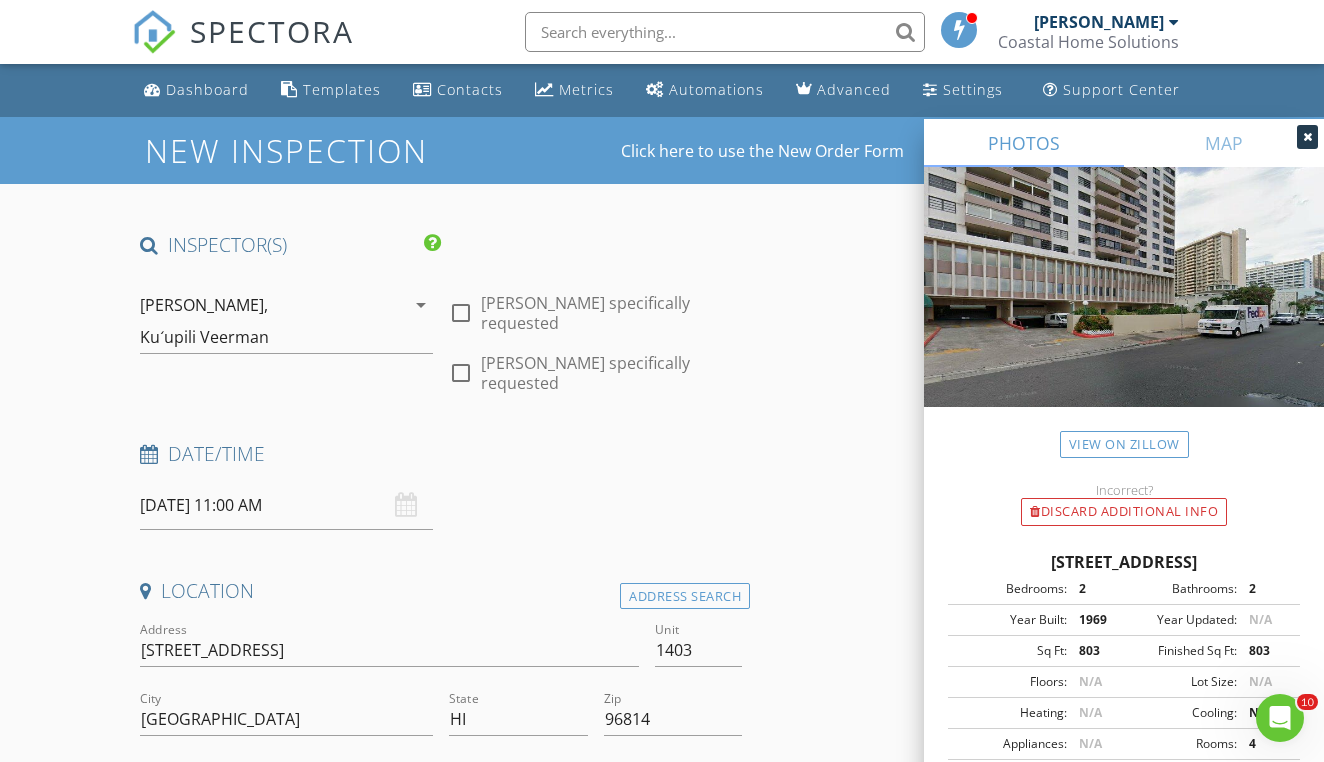 scroll, scrollTop: 0, scrollLeft: 0, axis: both 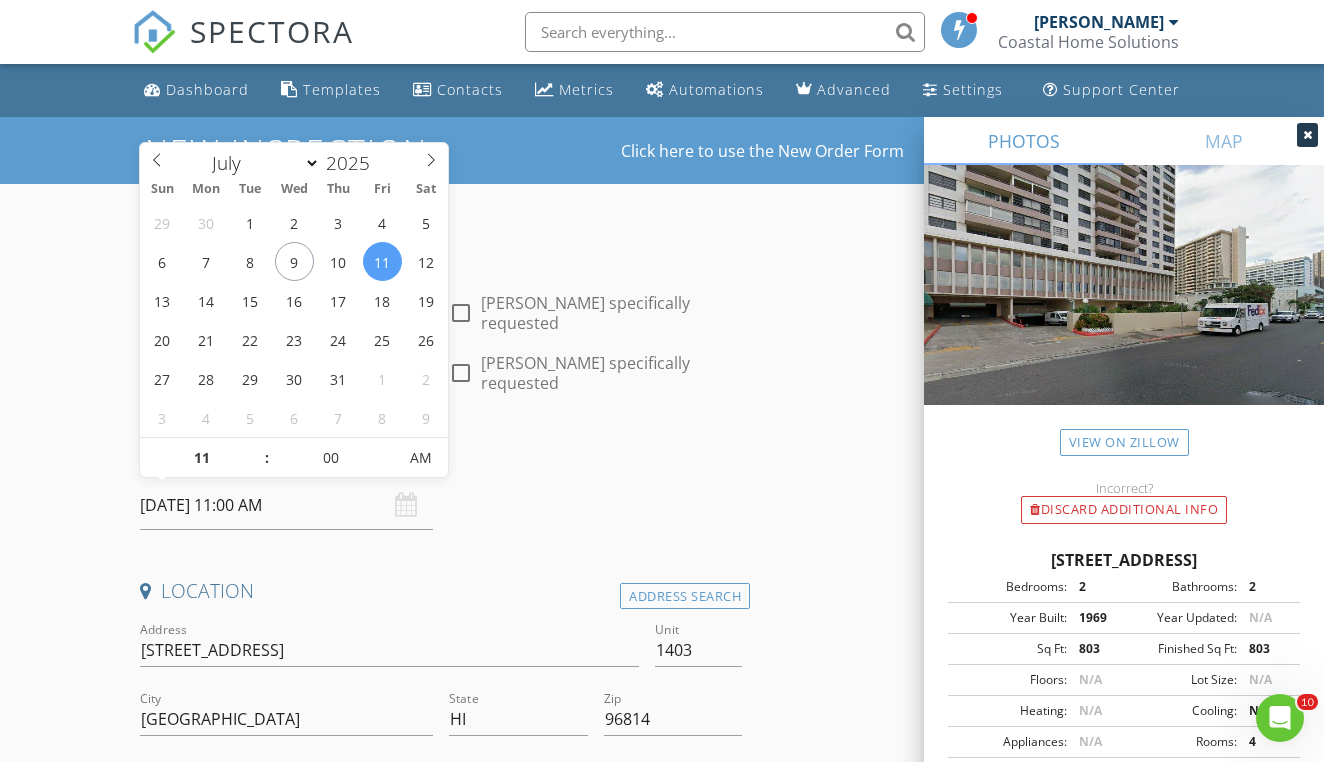 click on "07/11/2025 11:00 AM" at bounding box center [286, 505] 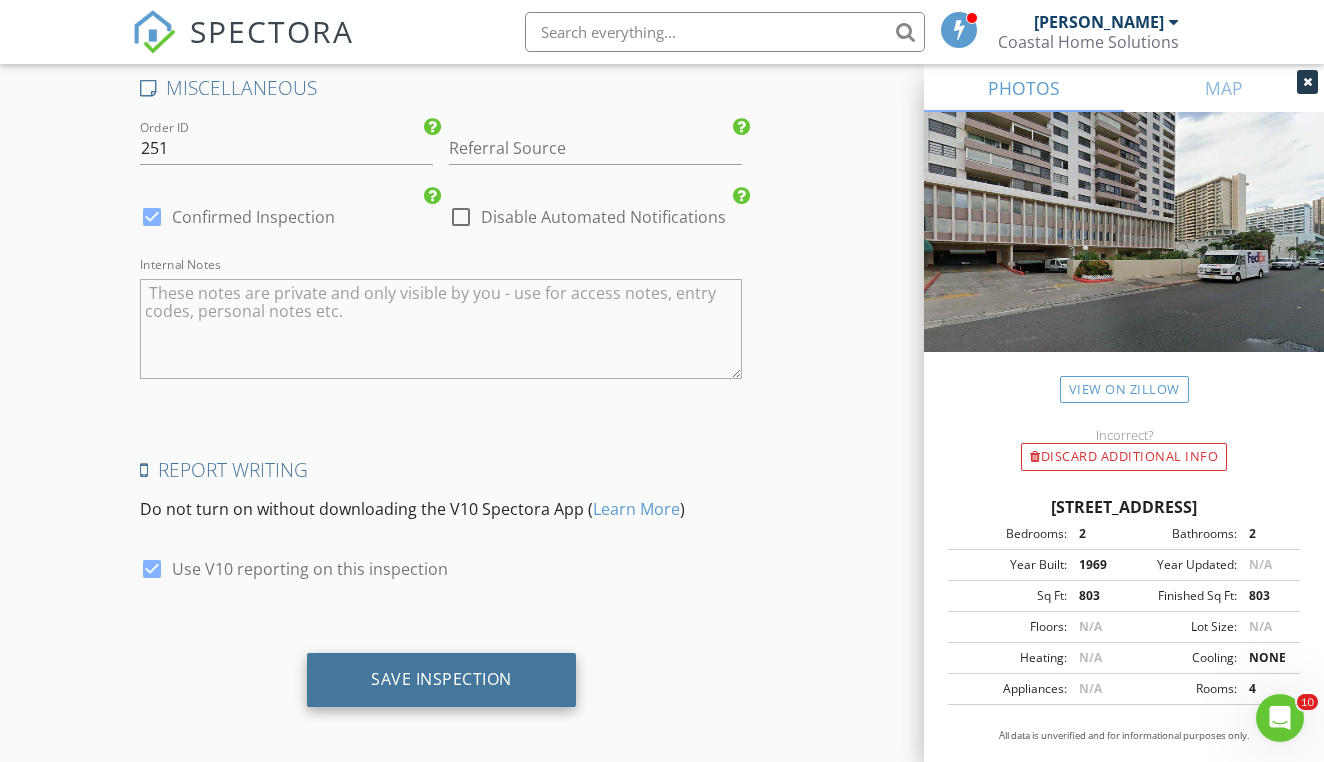 scroll, scrollTop: 3738, scrollLeft: 0, axis: vertical 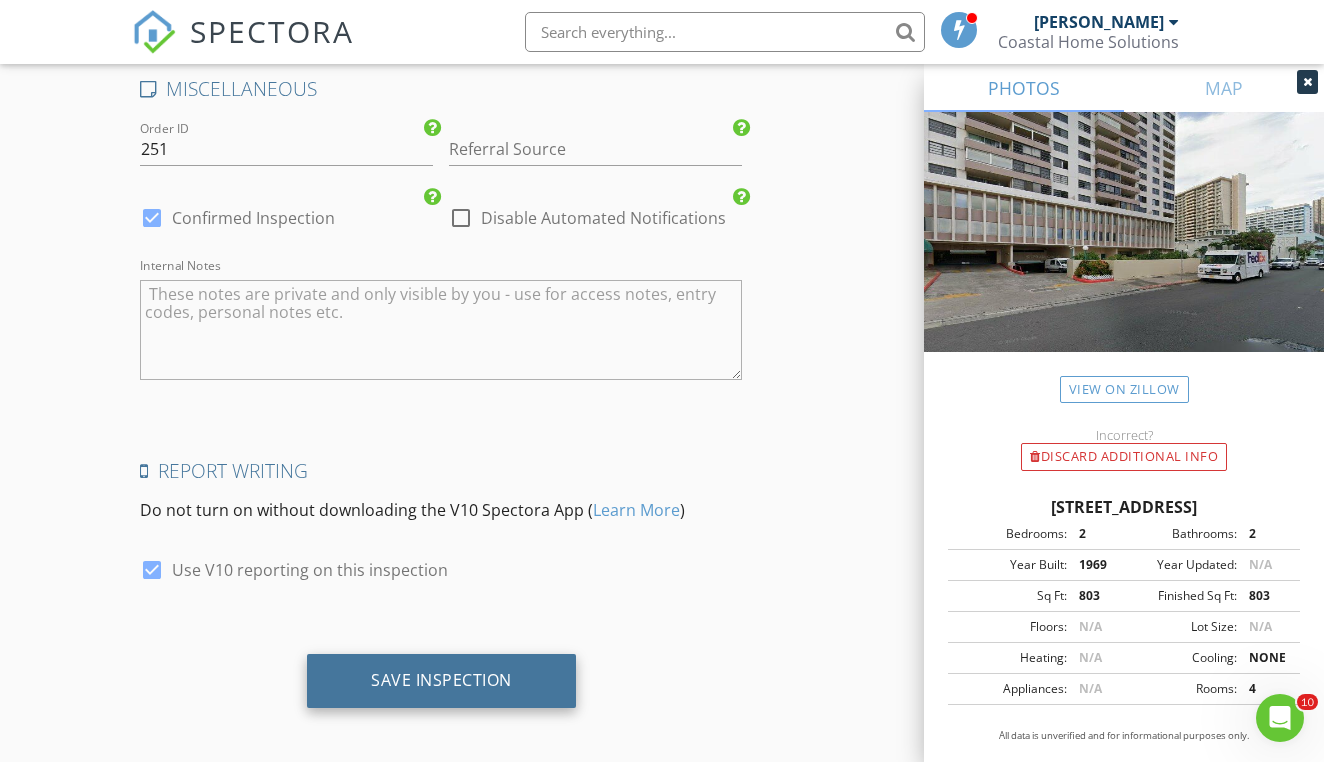 click on "Save Inspection" at bounding box center [441, 680] 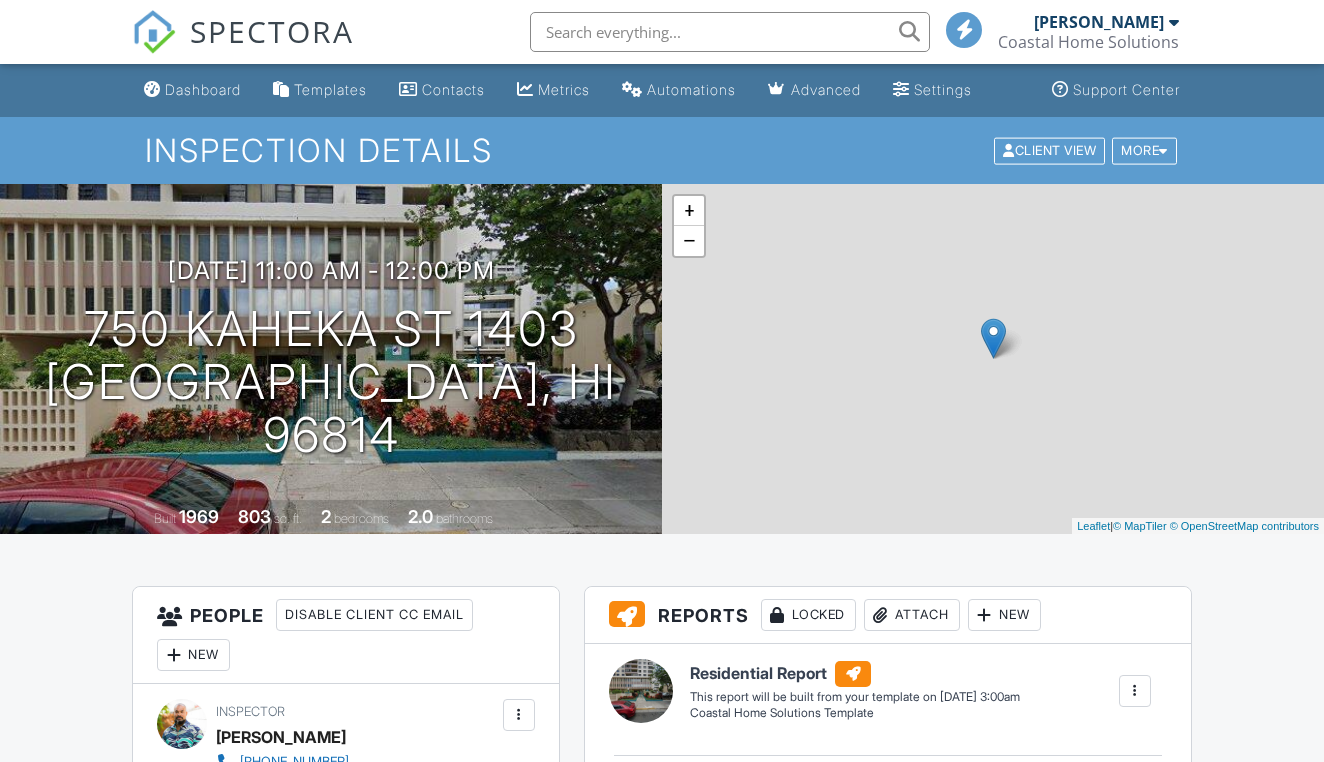 scroll, scrollTop: 0, scrollLeft: 0, axis: both 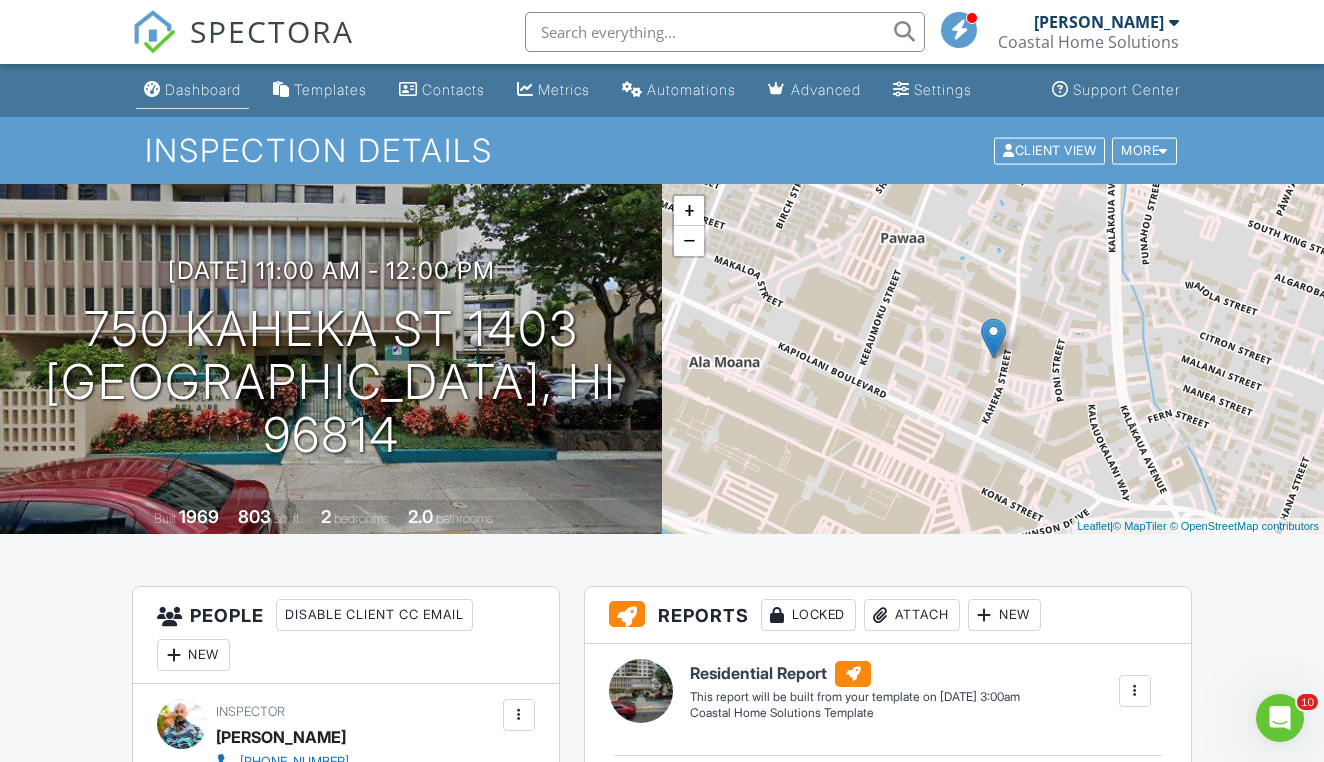 click on "Dashboard" at bounding box center [203, 89] 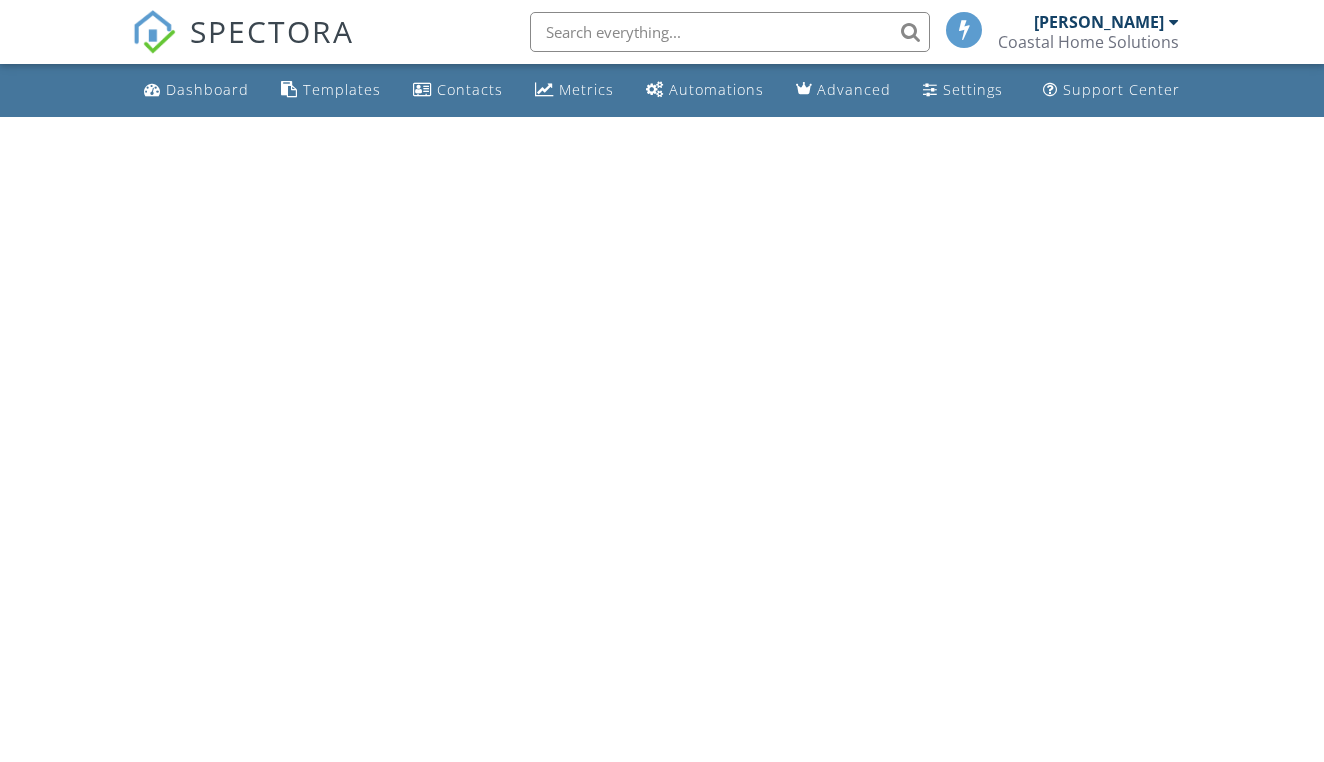scroll, scrollTop: 0, scrollLeft: 0, axis: both 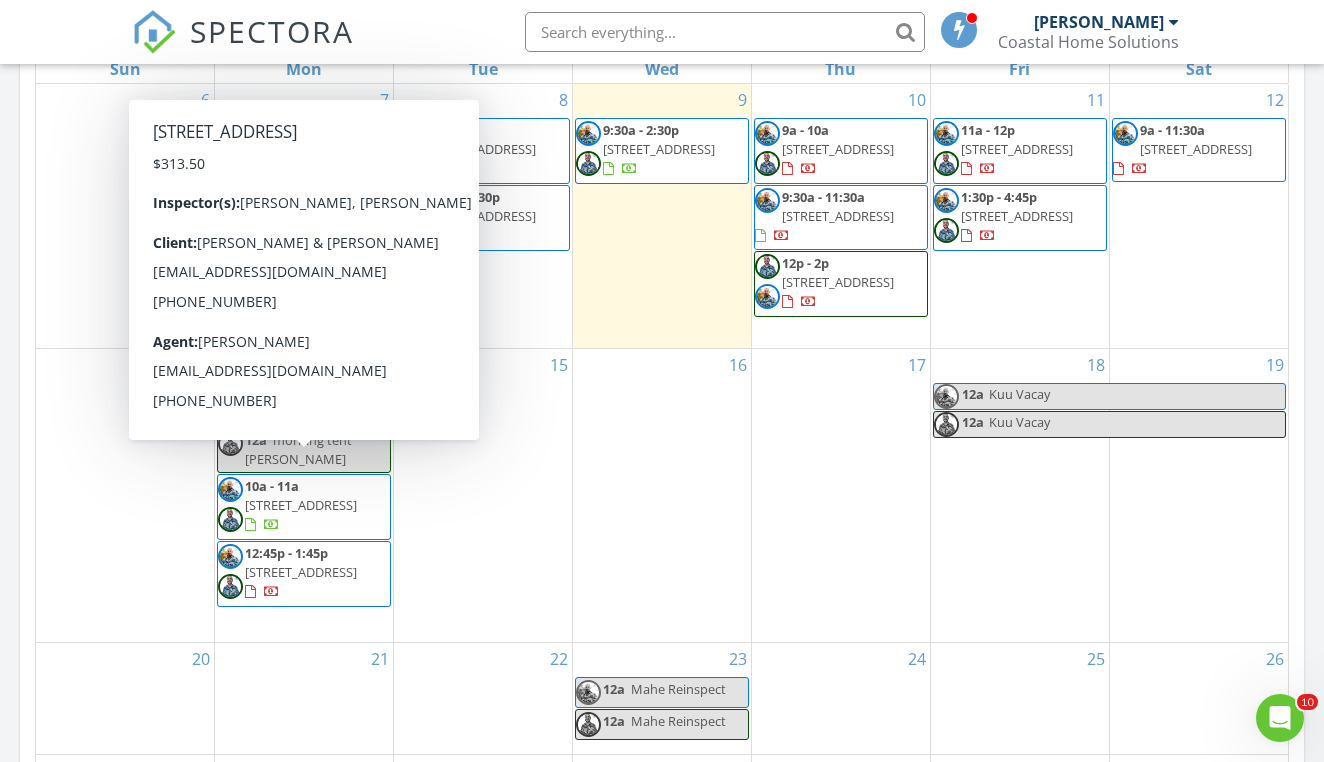 click on "[STREET_ADDRESS]" at bounding box center [301, 505] 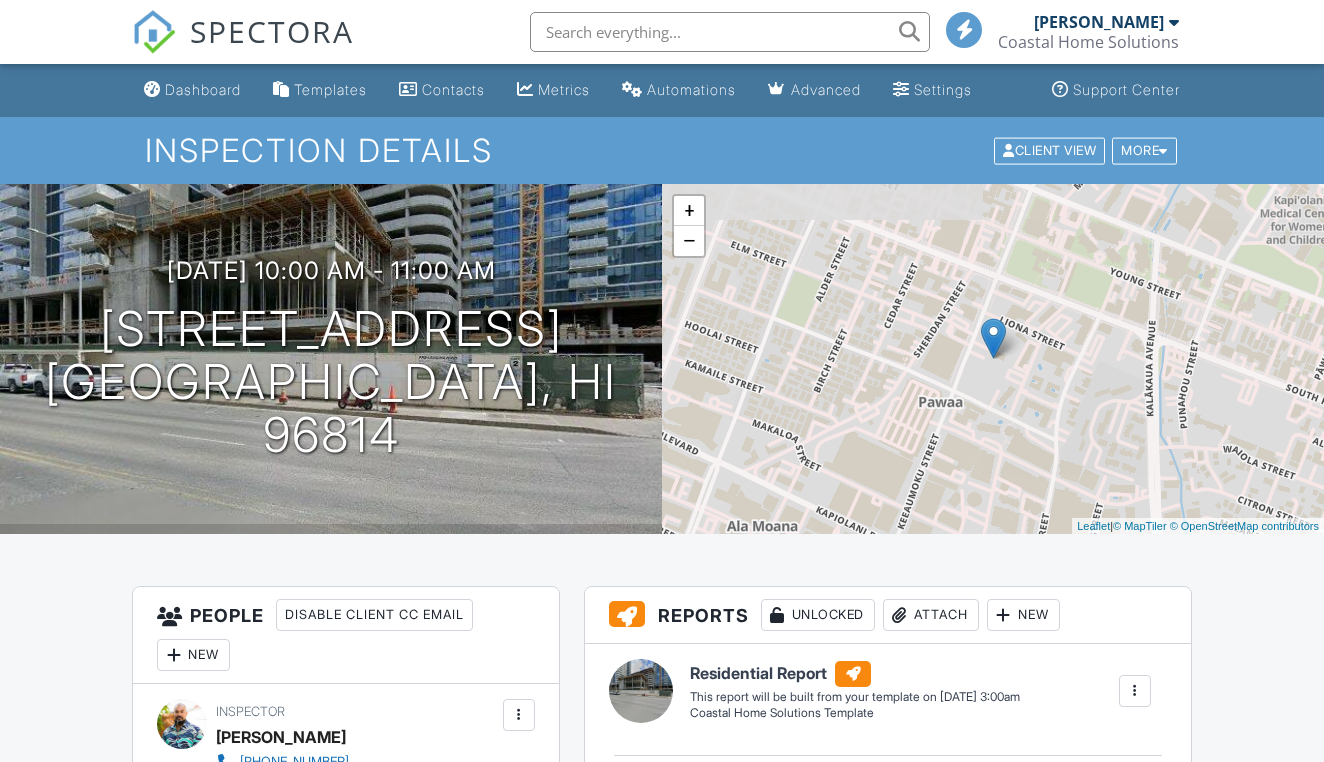 scroll, scrollTop: 0, scrollLeft: 0, axis: both 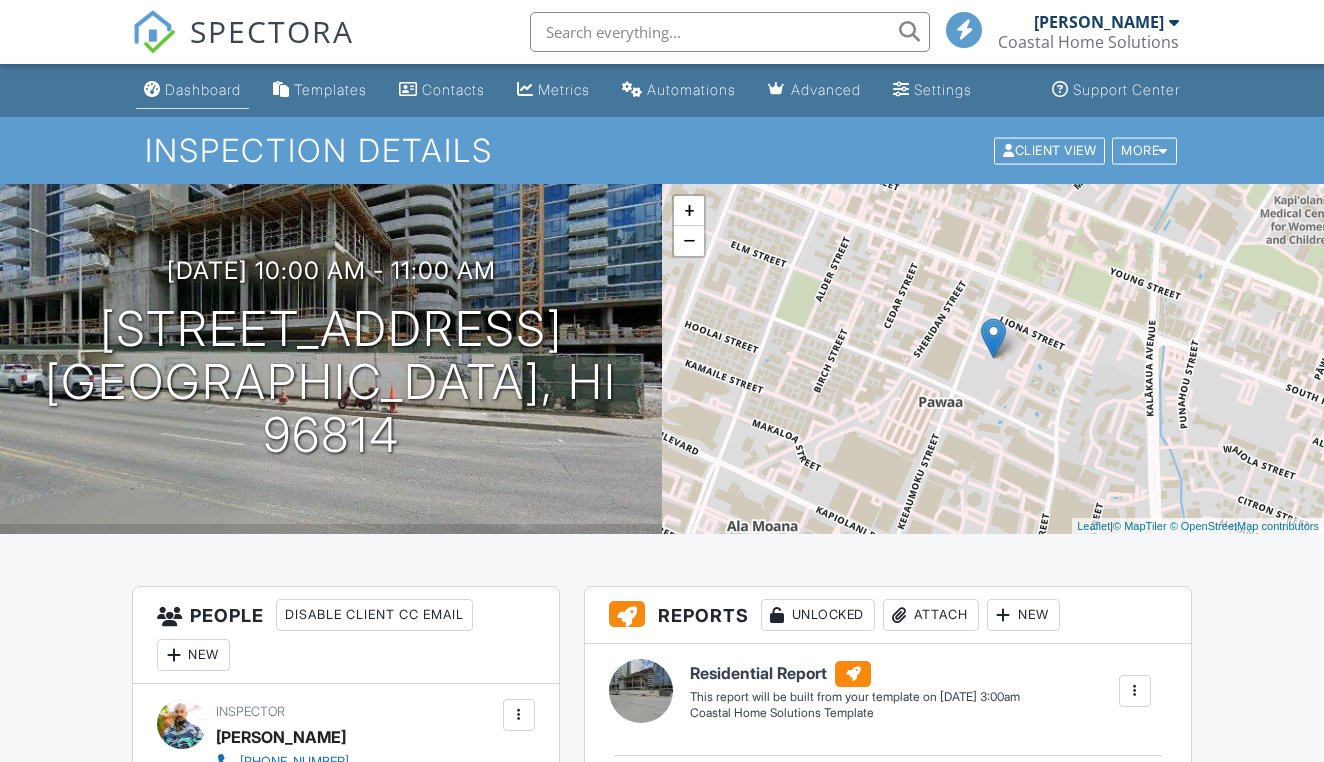 click on "Dashboard" at bounding box center [203, 89] 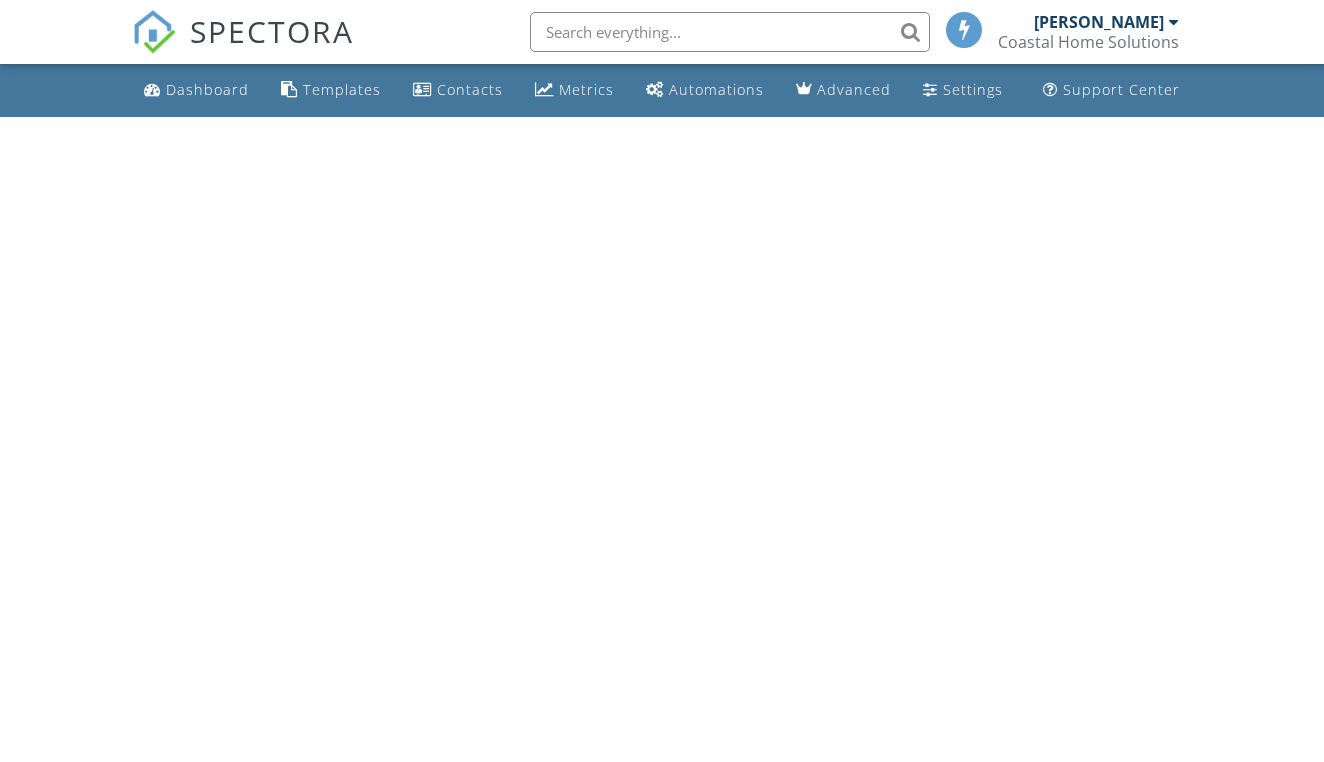 scroll, scrollTop: 0, scrollLeft: 0, axis: both 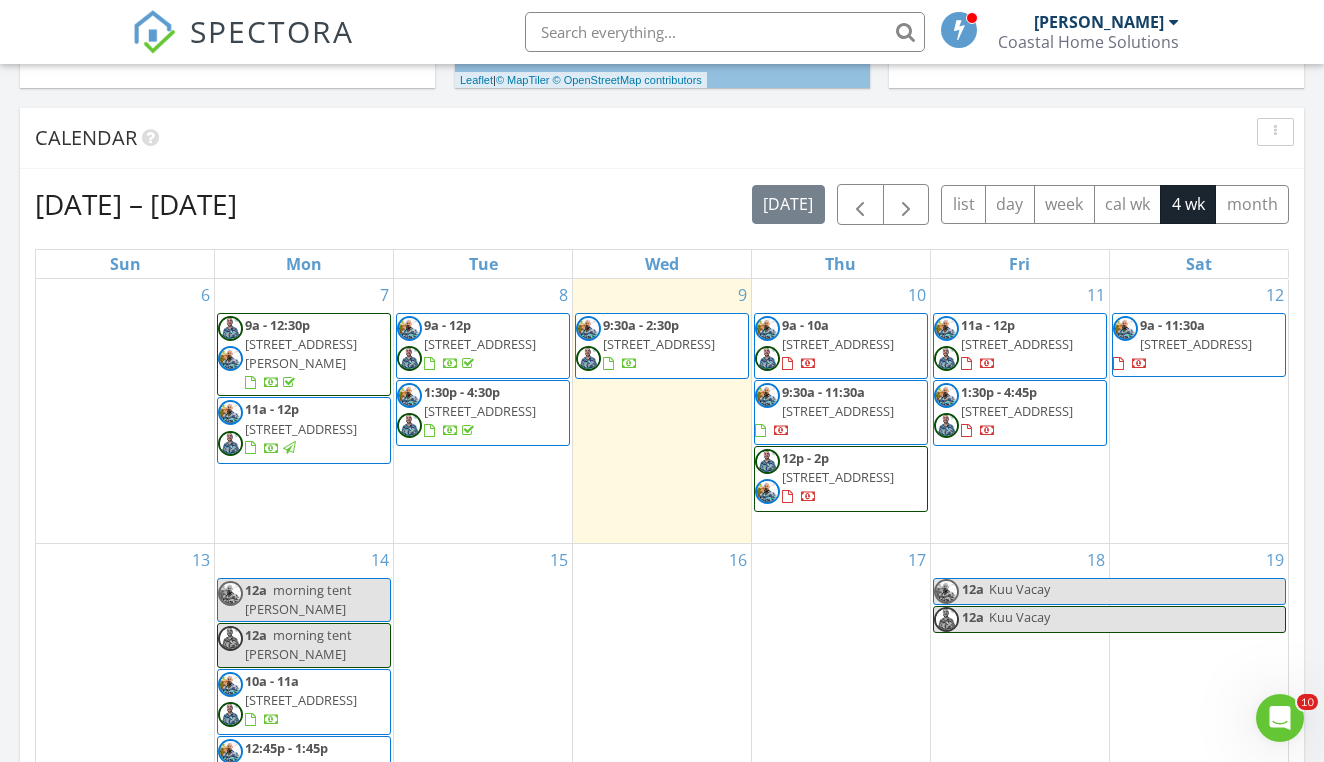 click on "[STREET_ADDRESS]" at bounding box center (1196, 344) 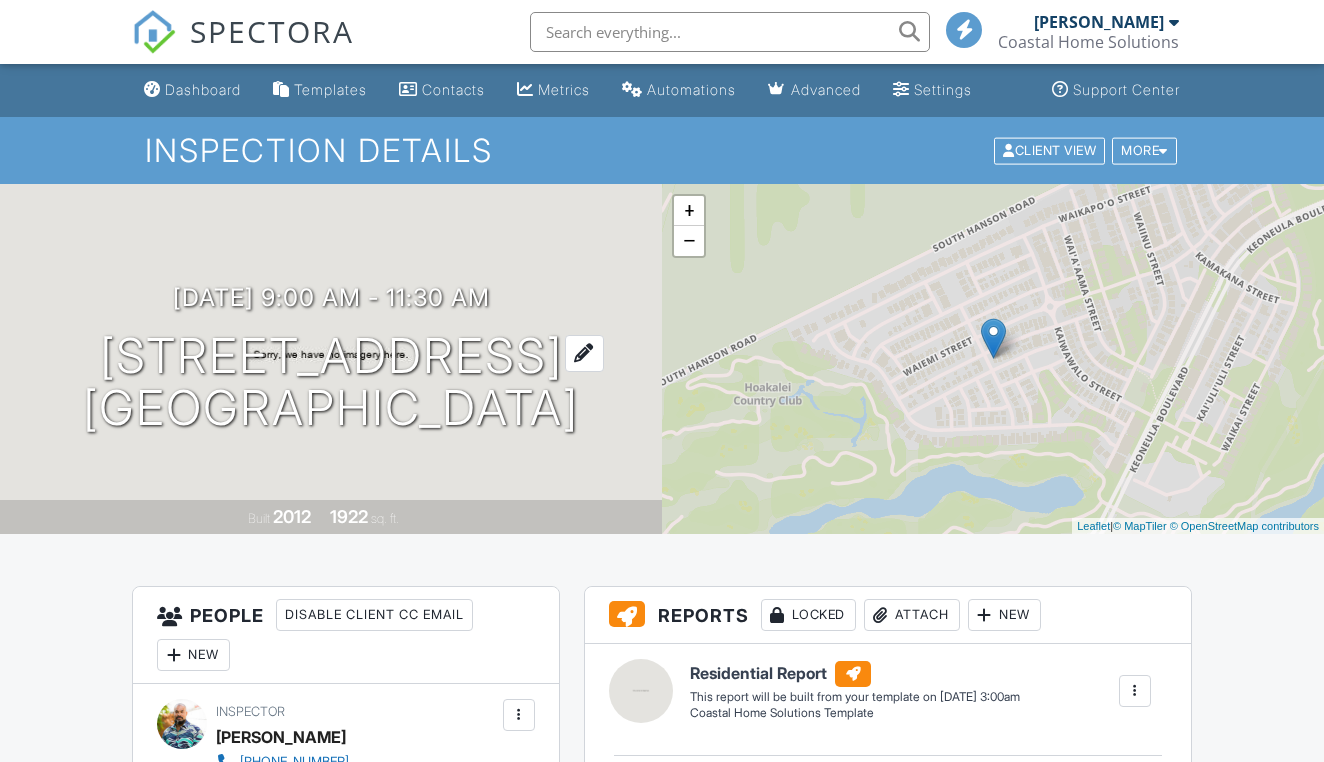 scroll, scrollTop: 0, scrollLeft: 0, axis: both 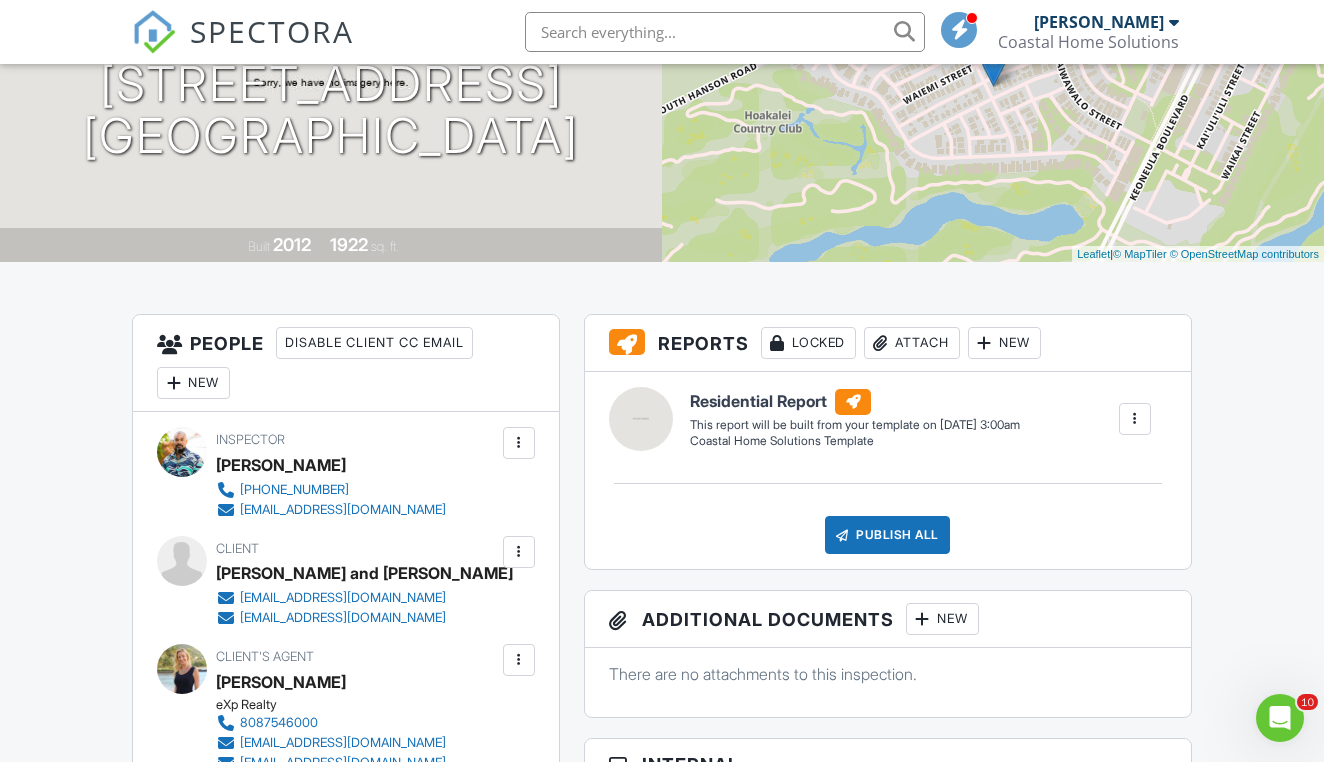 click at bounding box center (174, 383) 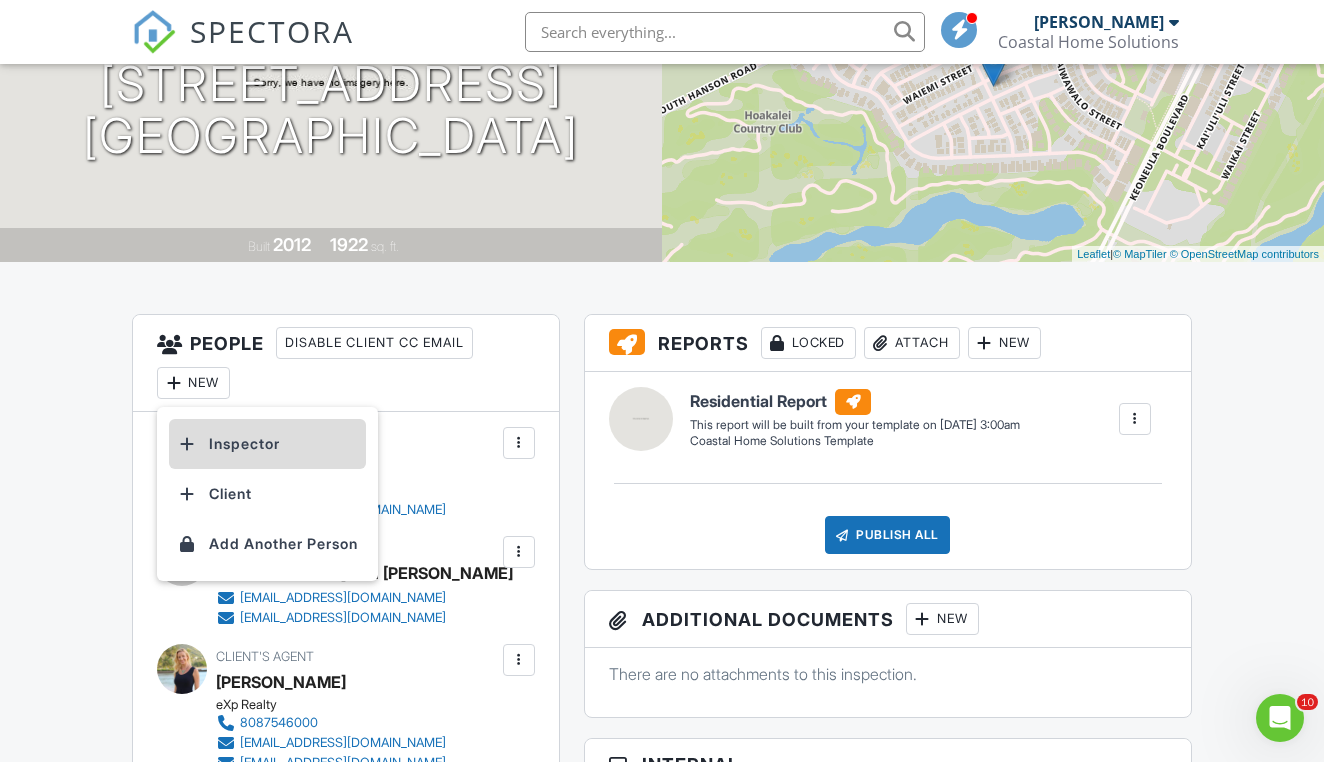 click on "Inspector" at bounding box center [267, 444] 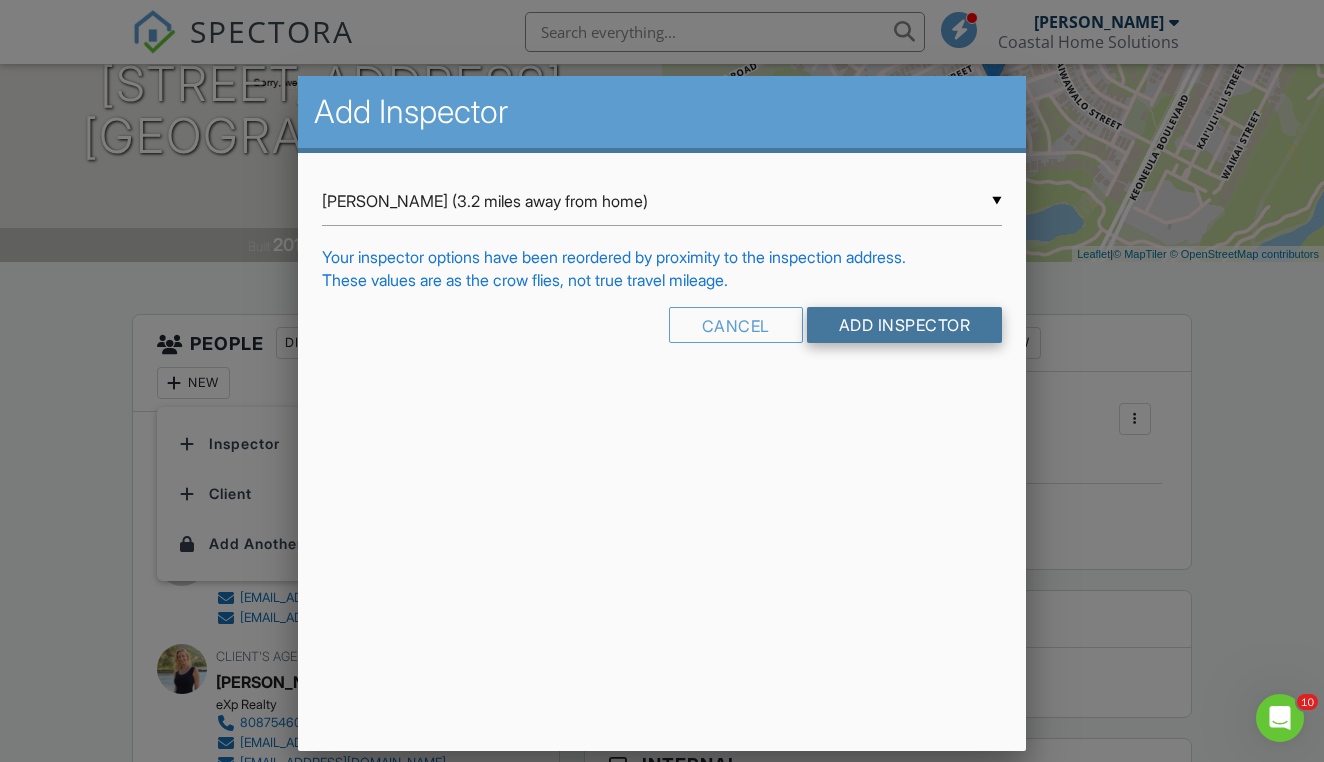 click on "Add Inspector" at bounding box center (905, 325) 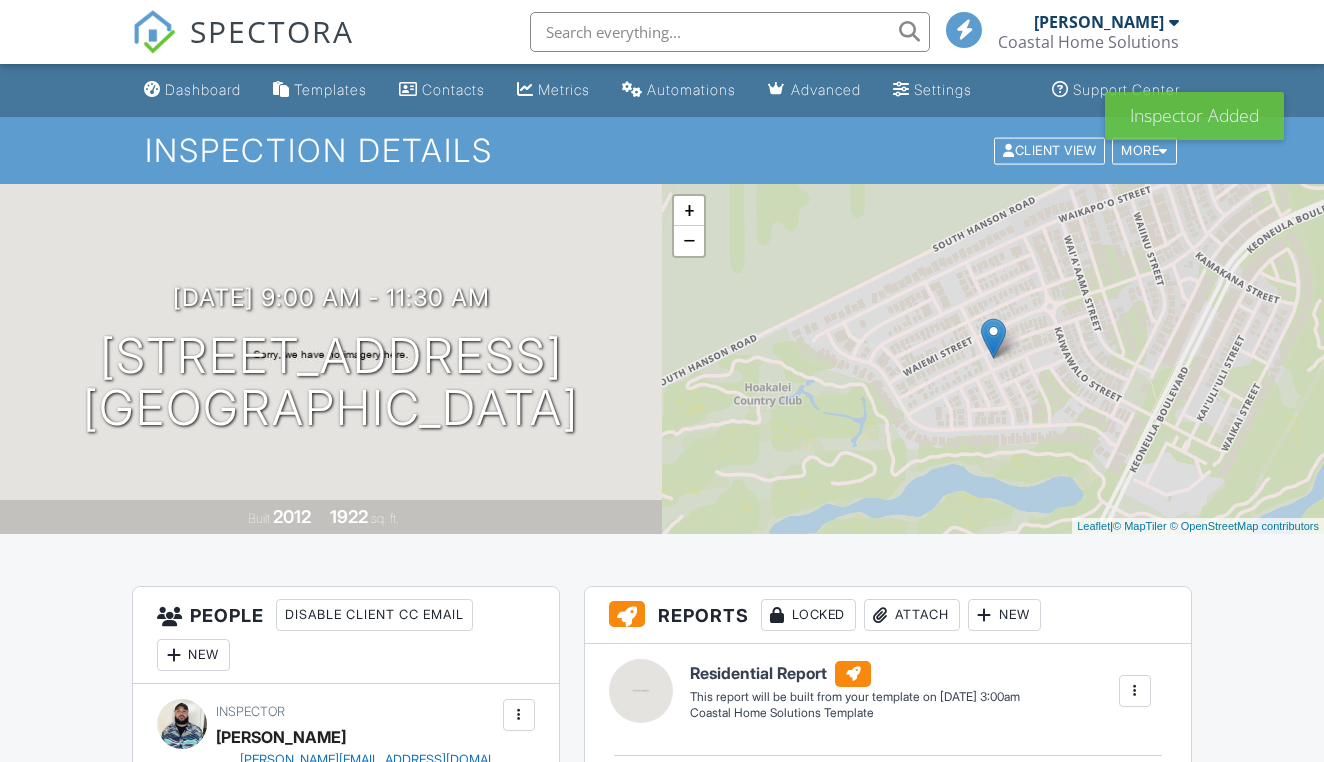 scroll, scrollTop: 0, scrollLeft: 0, axis: both 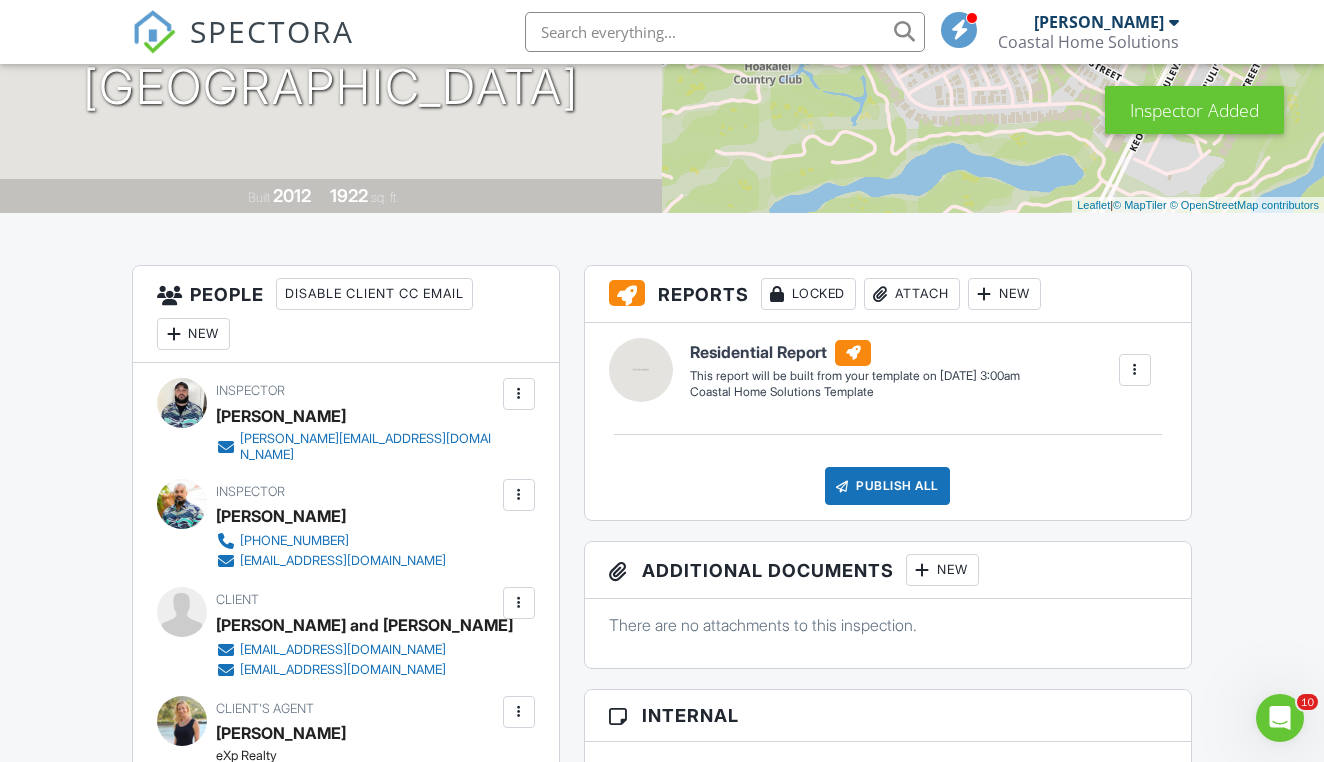 click on "New" at bounding box center (193, 334) 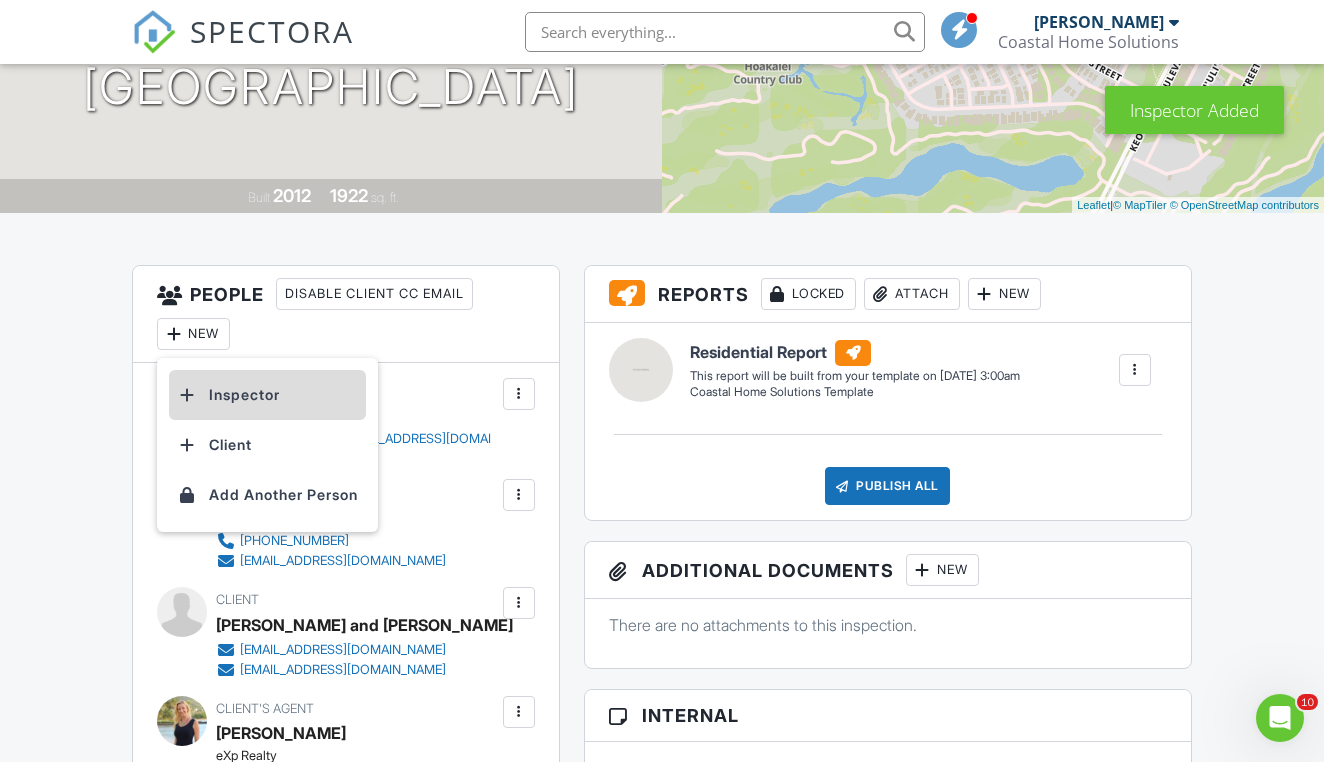 click on "Inspector" at bounding box center [267, 395] 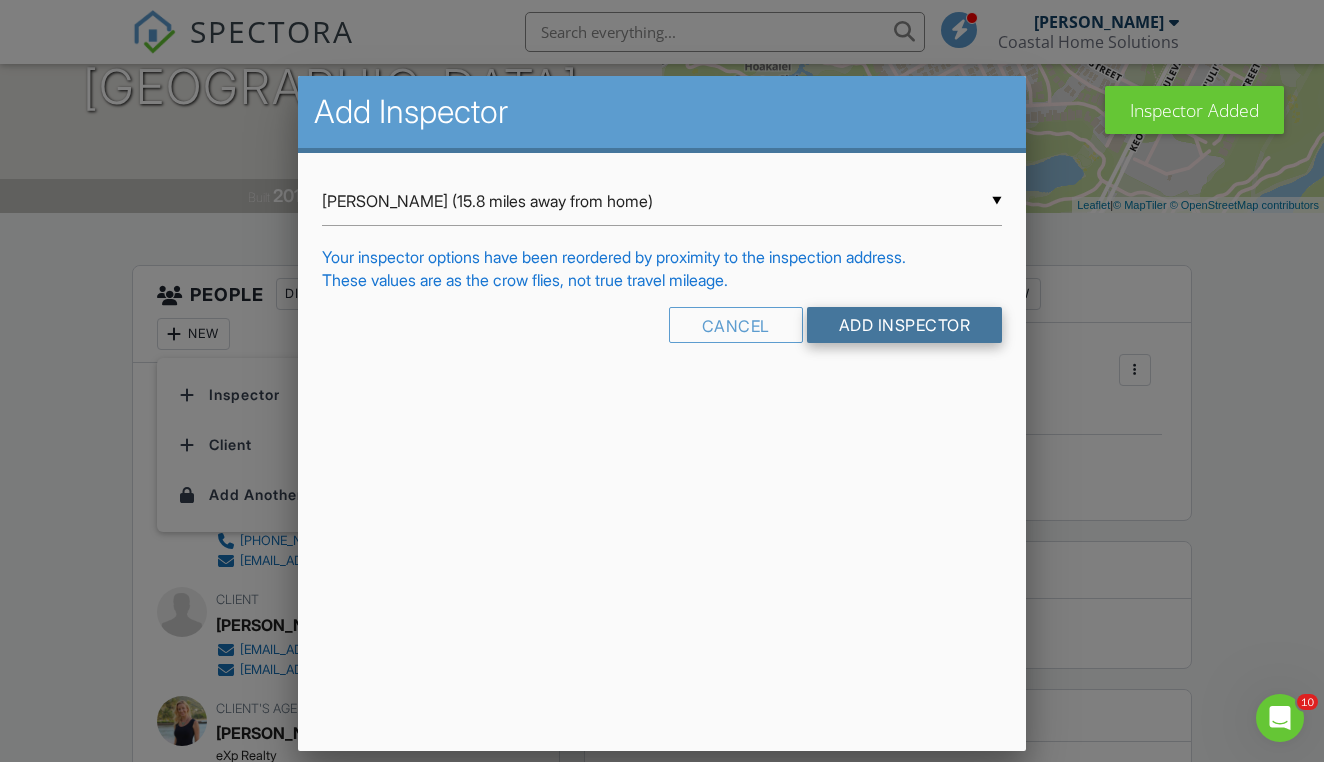 click on "Add Inspector" at bounding box center (905, 325) 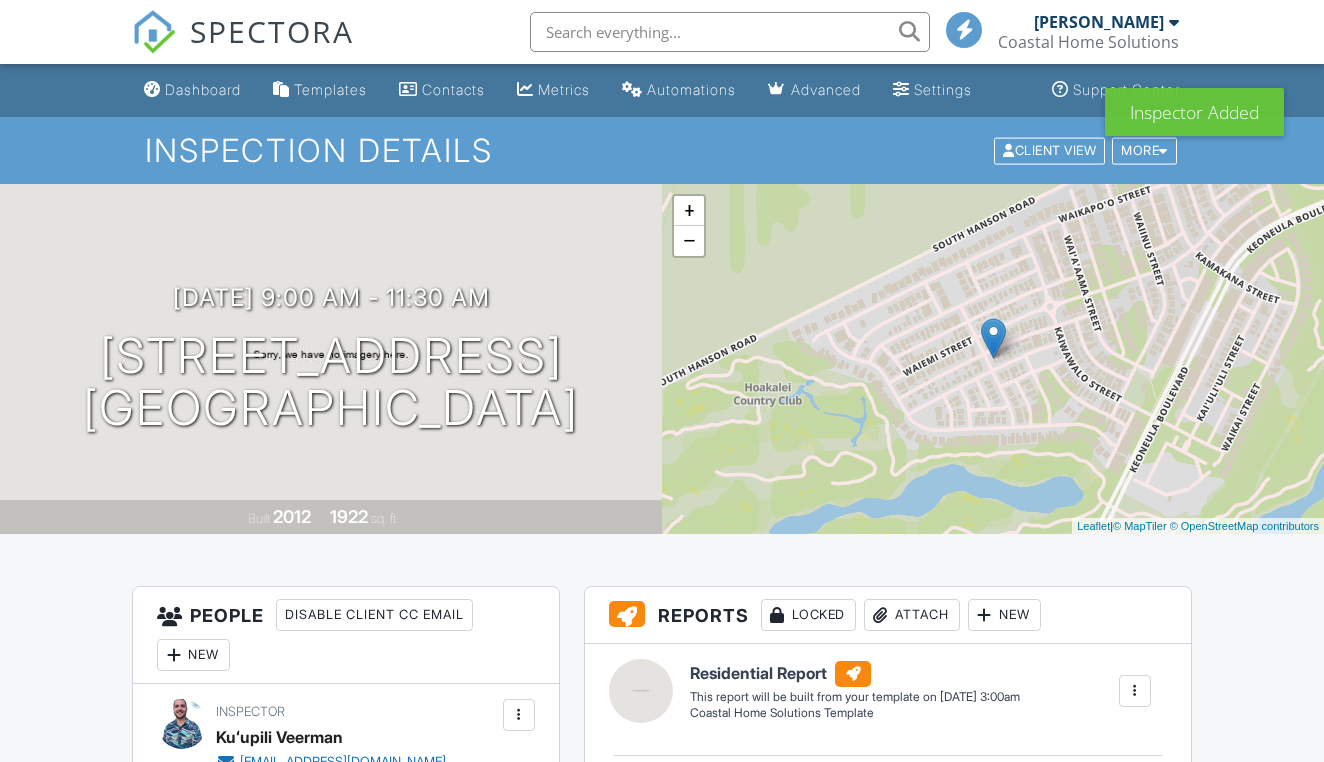 scroll, scrollTop: 0, scrollLeft: 0, axis: both 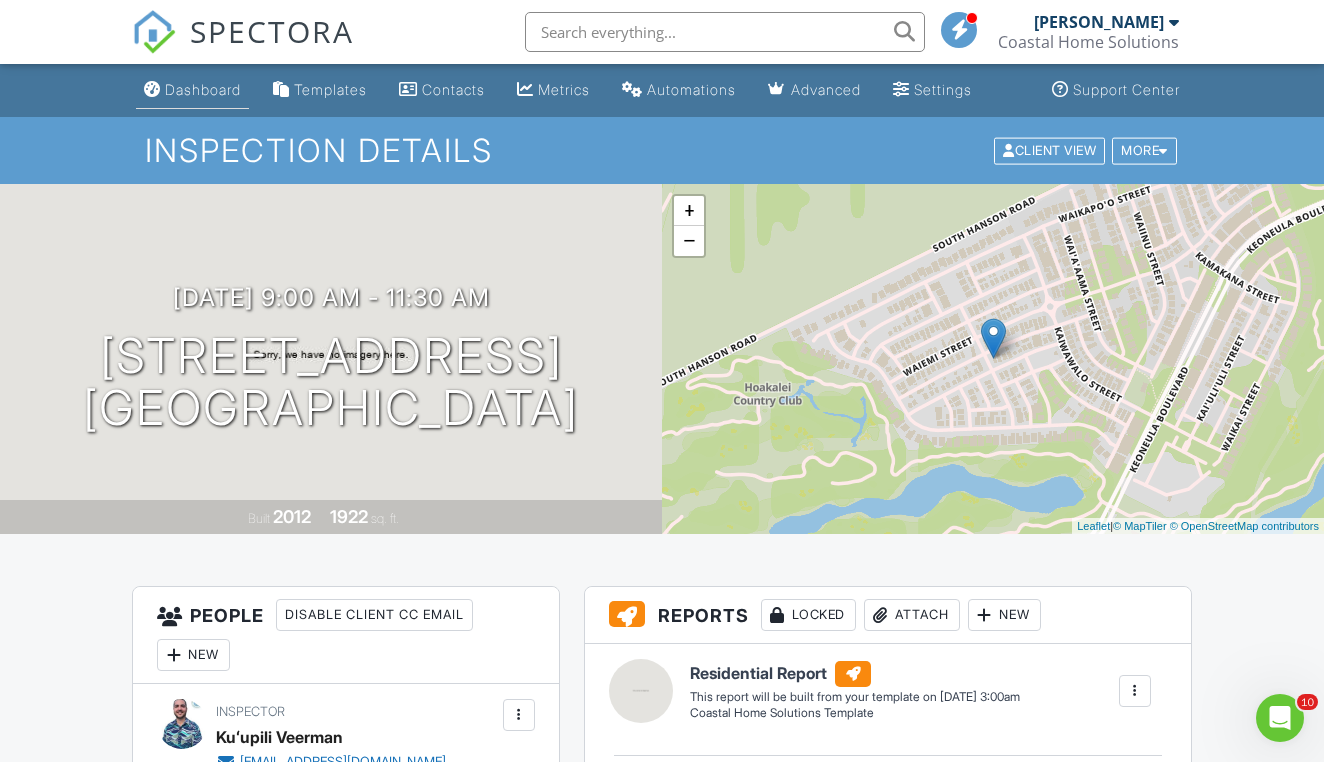 click on "Dashboard" at bounding box center (203, 89) 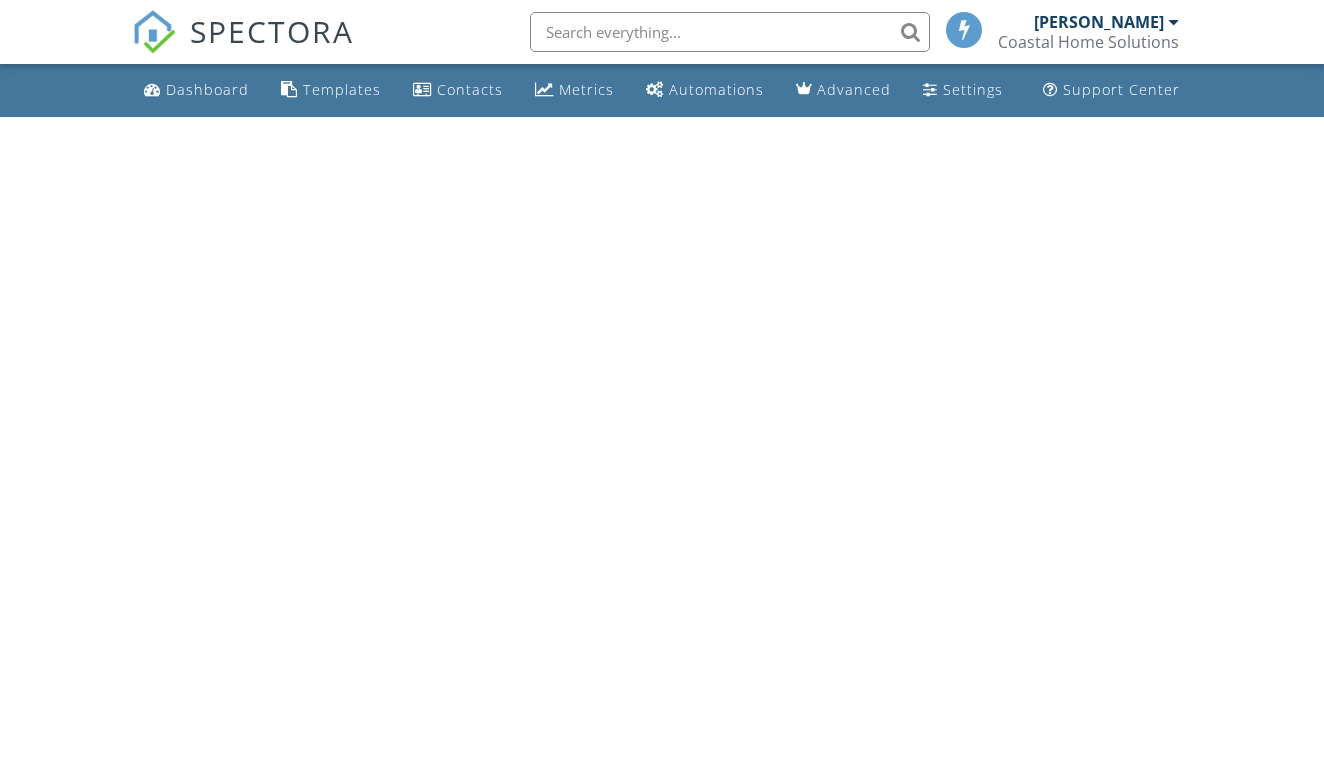 scroll, scrollTop: 0, scrollLeft: 0, axis: both 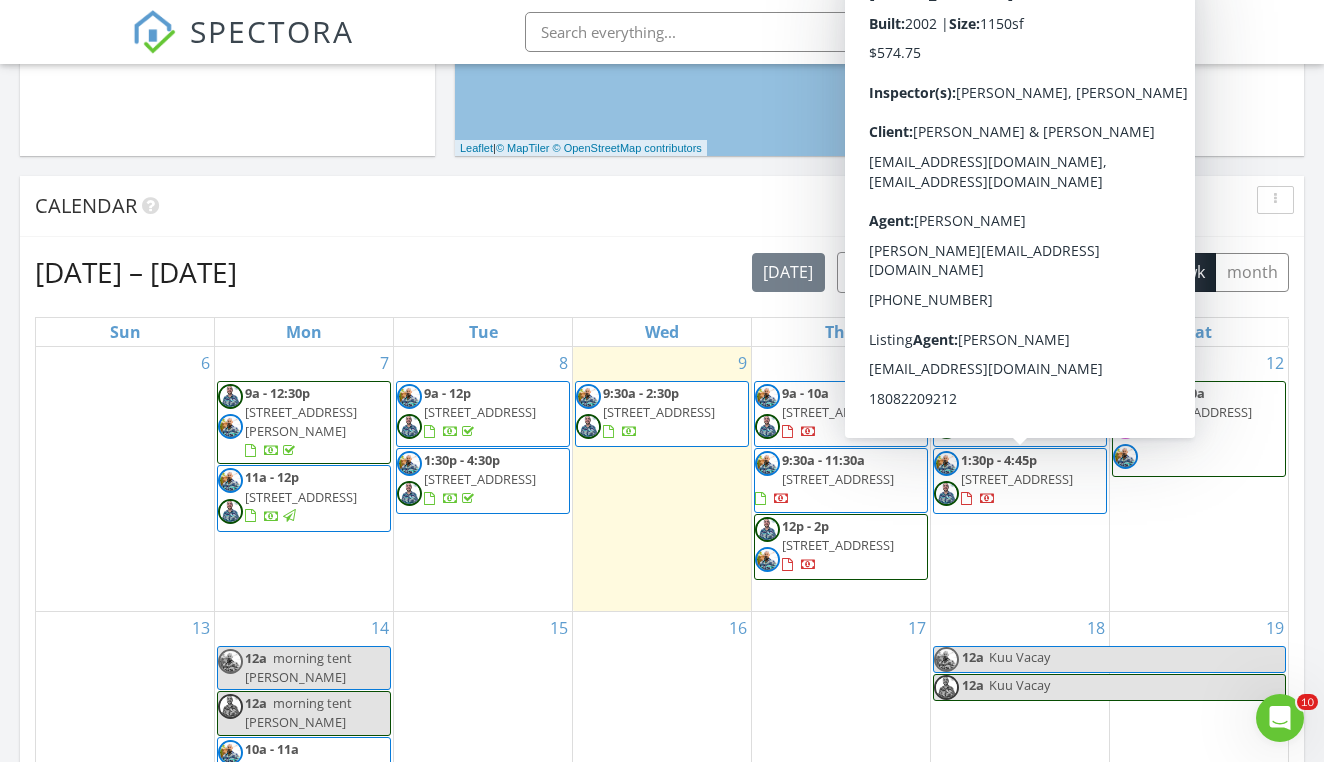 click on "11
11a - 12p
750 Kaheka St 1403, Honolulu 96814
1:30p - 4:45p
91-1901 Luahoana St 105, Ewa Beach 96706" at bounding box center (1020, 479) 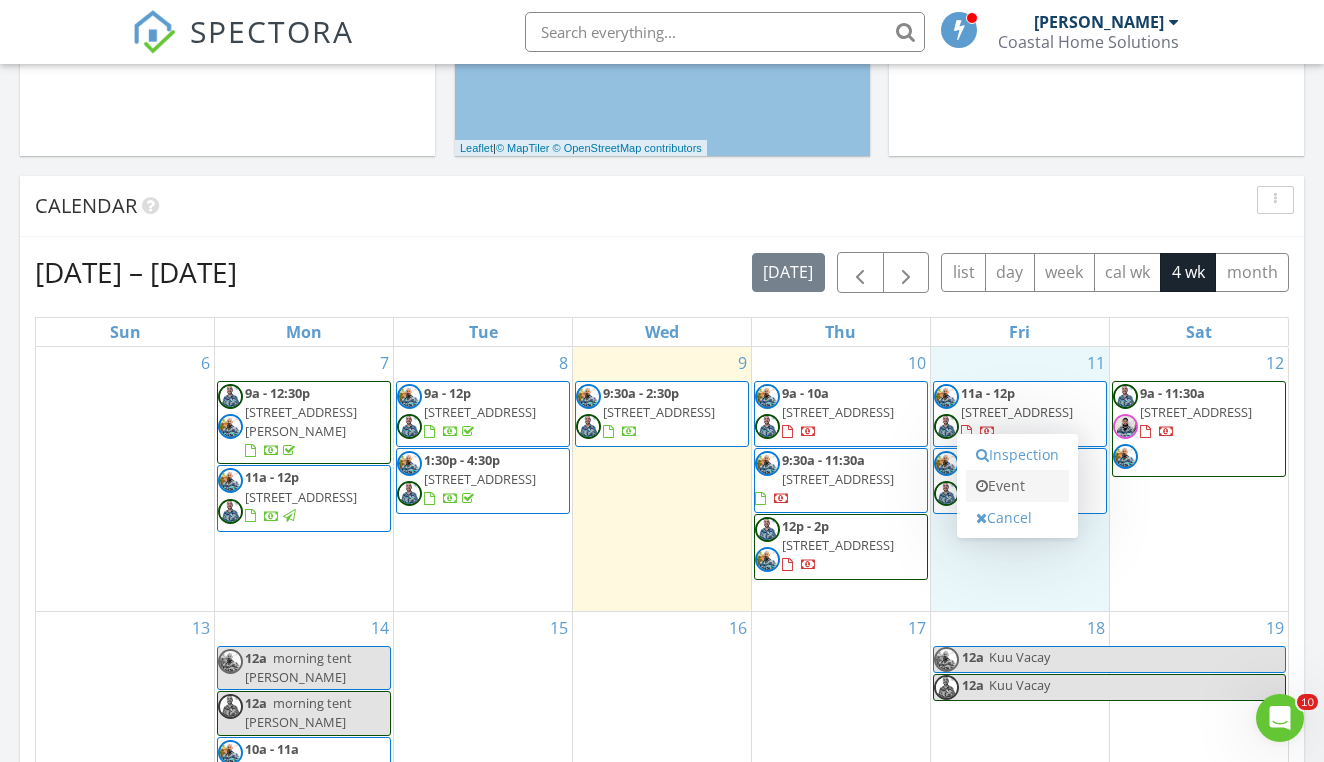 click on "Event" at bounding box center [1017, 486] 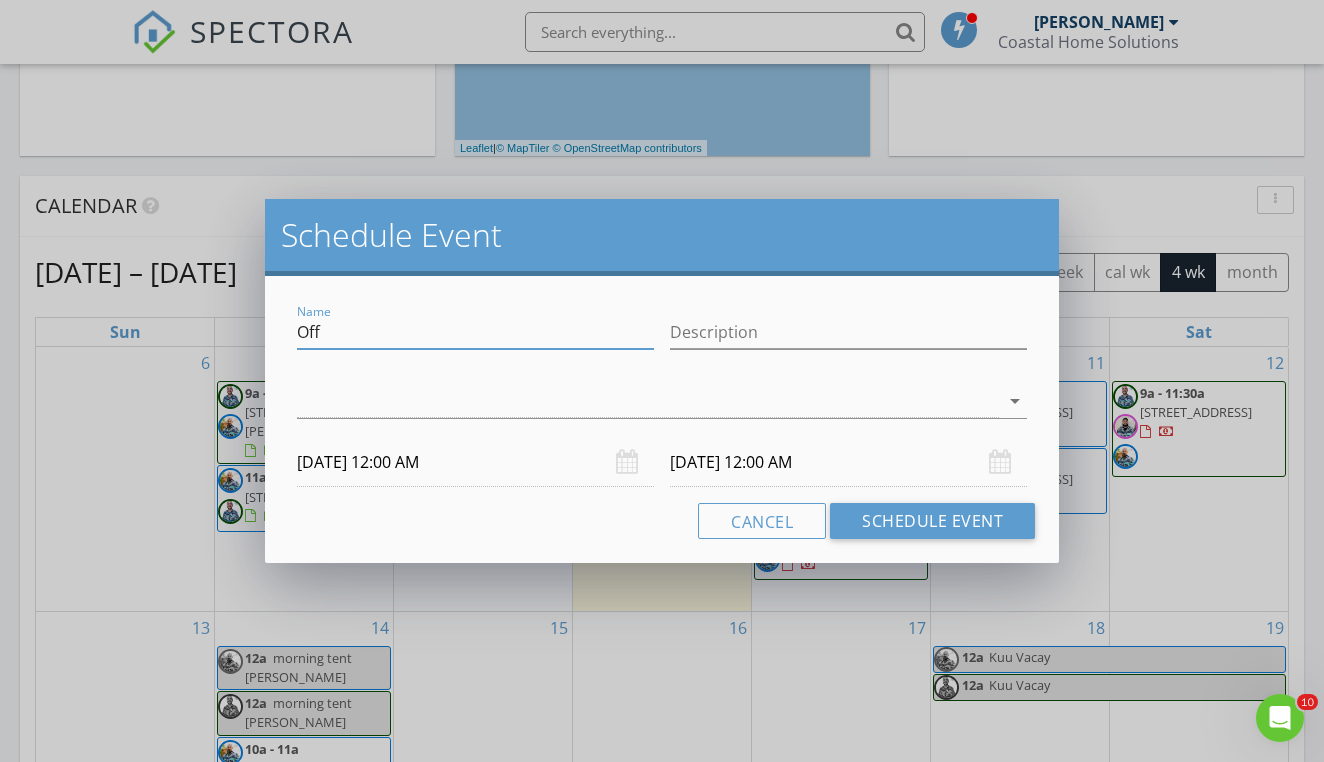 click on "Off" at bounding box center [475, 332] 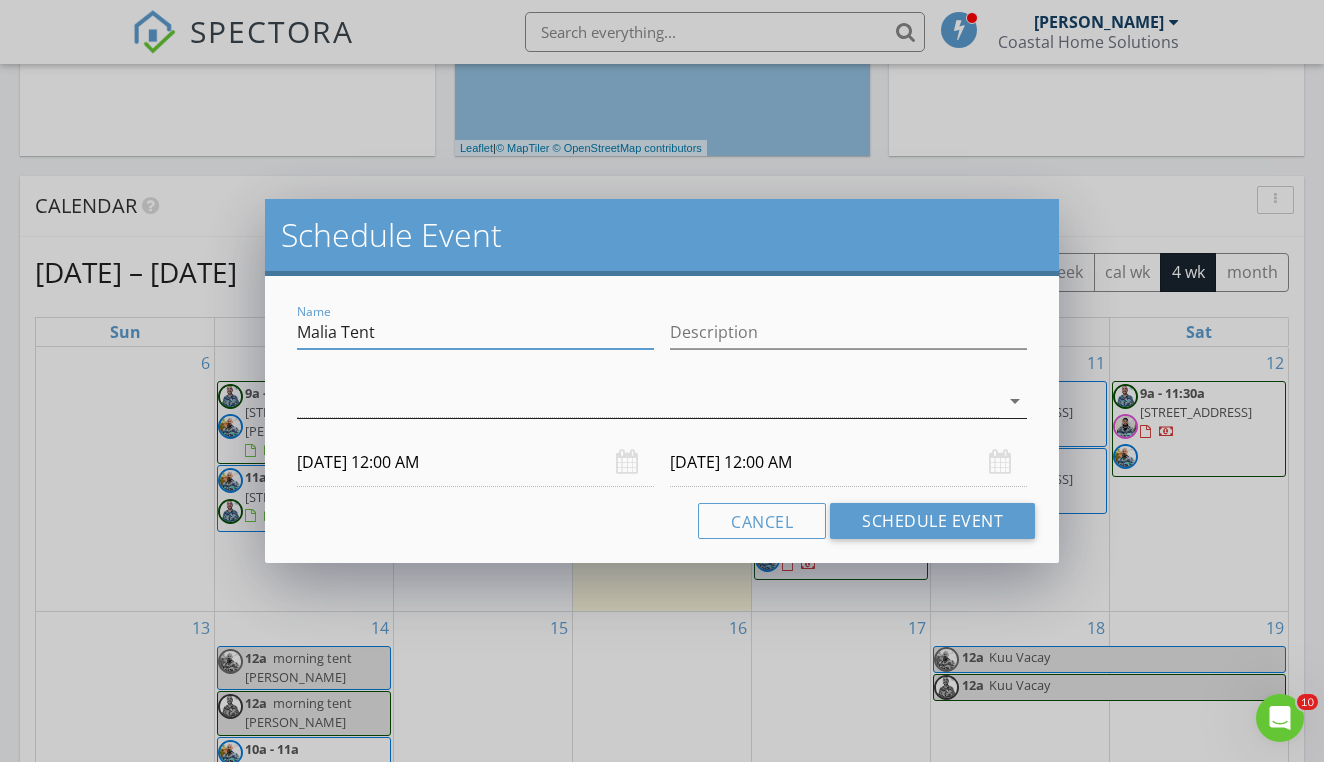 type on "Malia Tent" 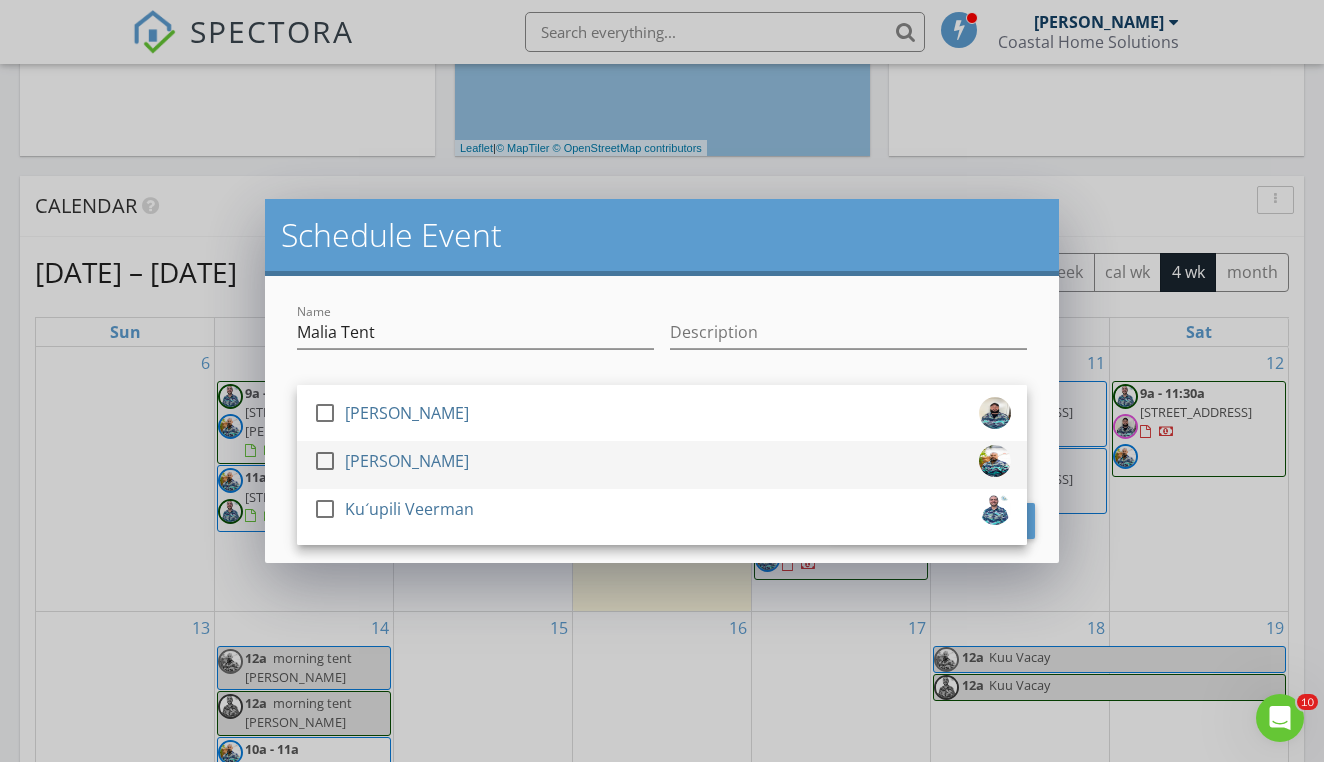 click on "[PERSON_NAME]" at bounding box center (407, 461) 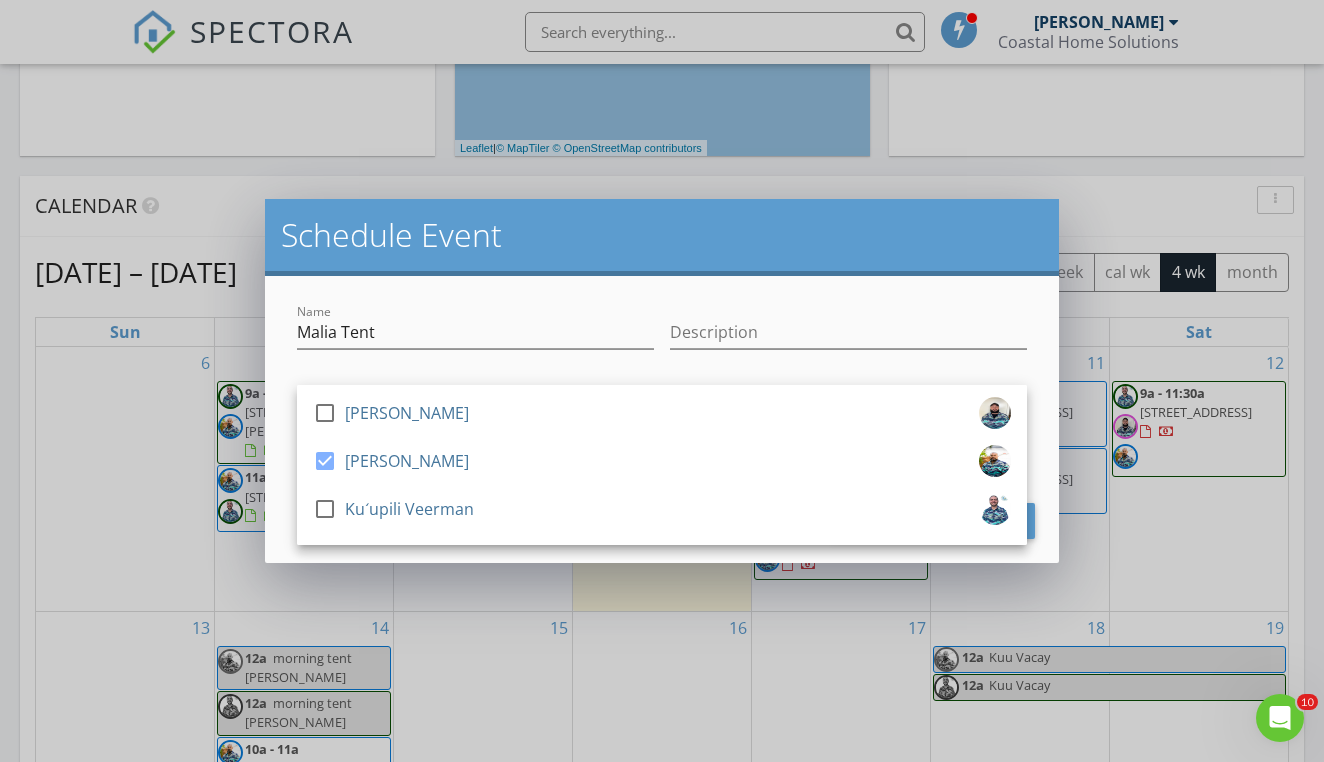 click on "Schedule Event" at bounding box center (662, 235) 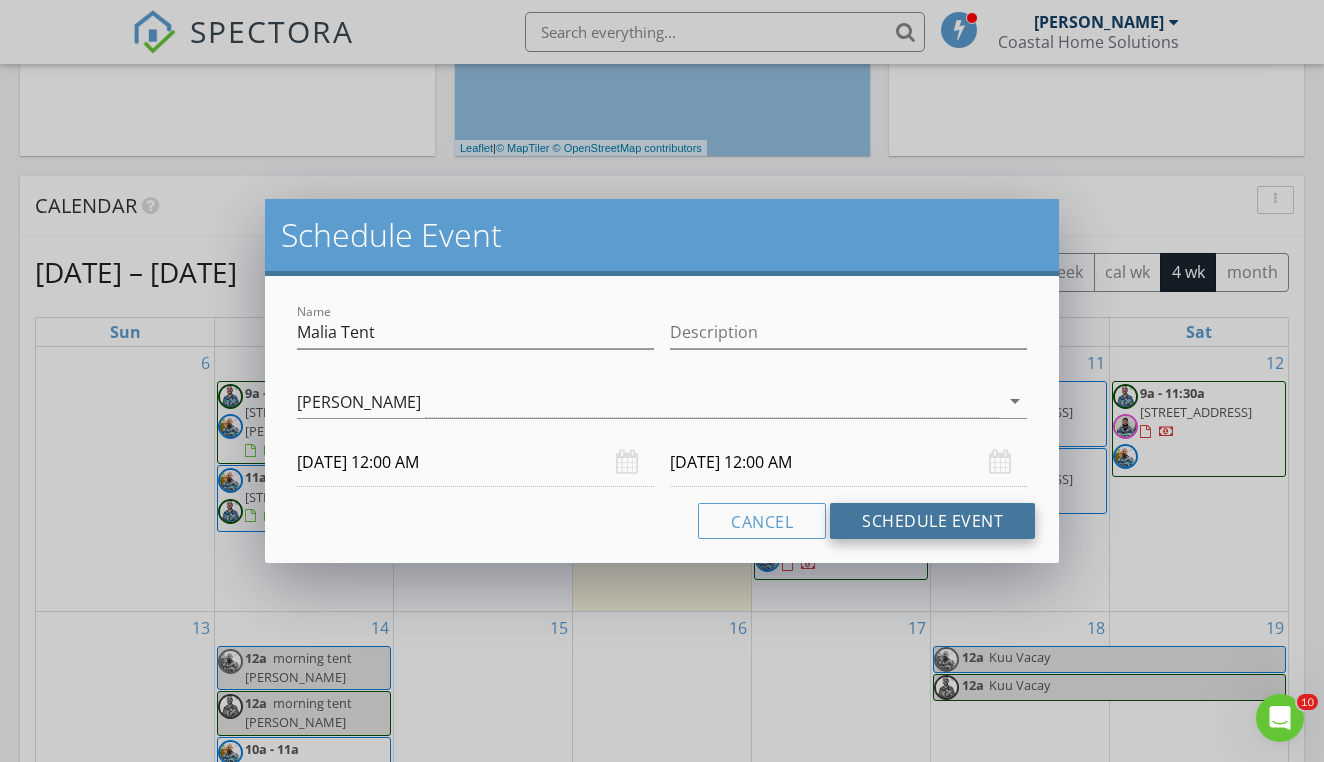 click on "Schedule Event" at bounding box center [932, 521] 